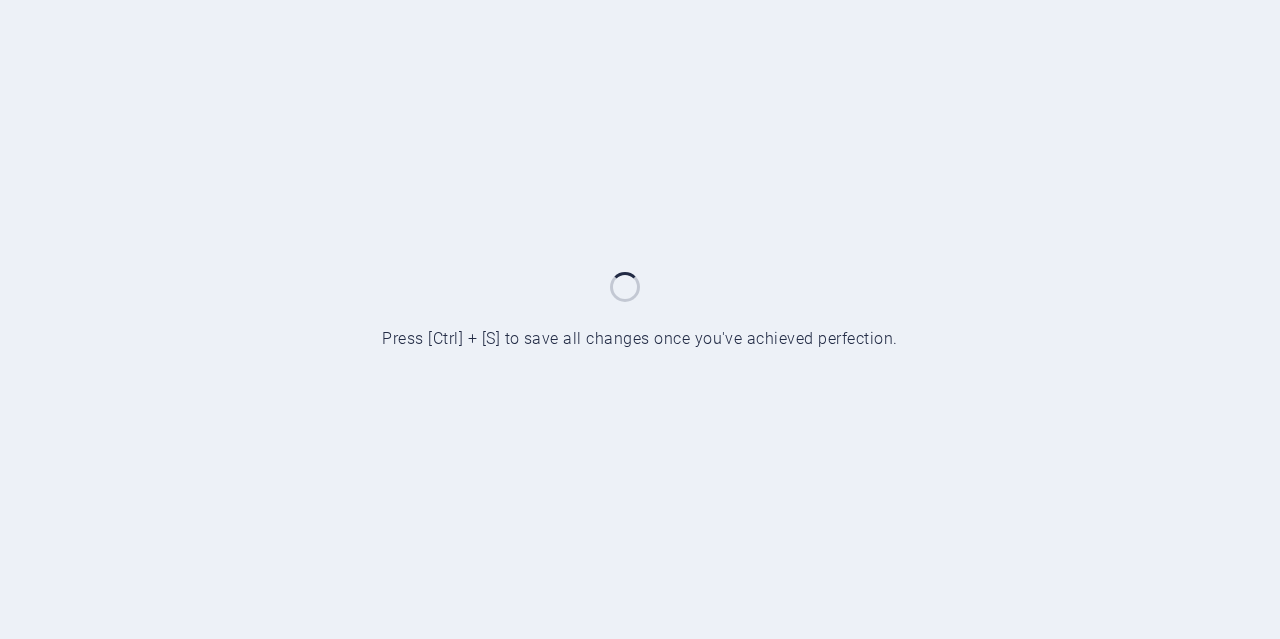 scroll, scrollTop: 0, scrollLeft: 0, axis: both 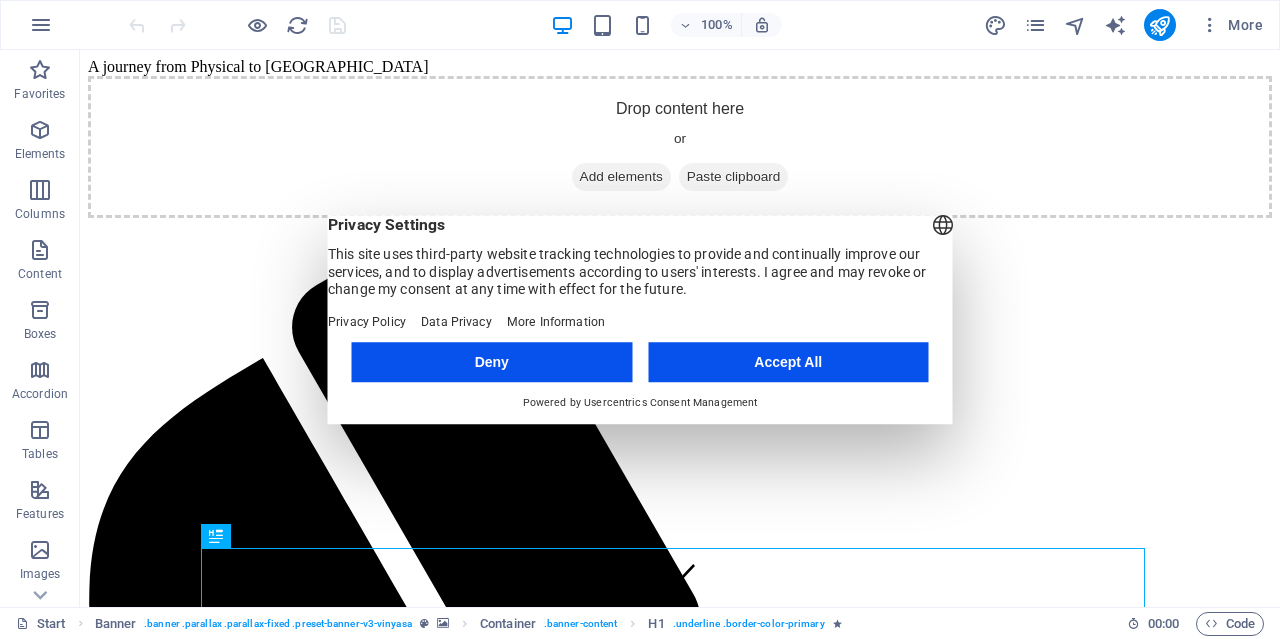 drag, startPoint x: 789, startPoint y: 378, endPoint x: 764, endPoint y: 325, distance: 58.60034 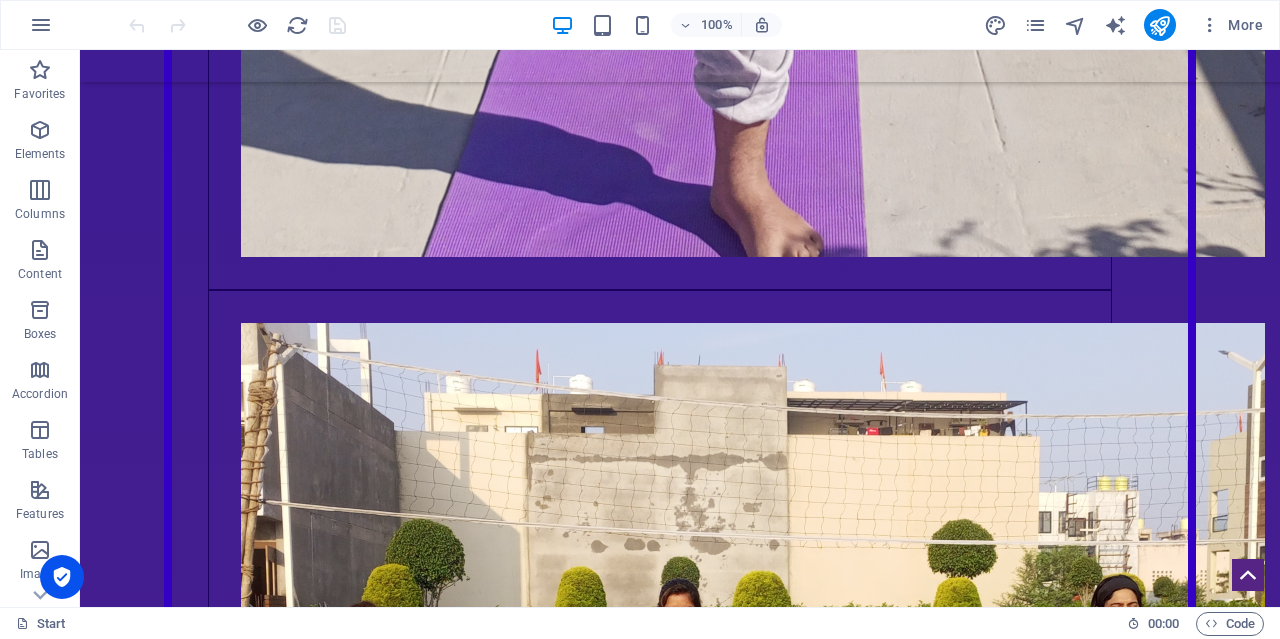scroll, scrollTop: 8358, scrollLeft: 0, axis: vertical 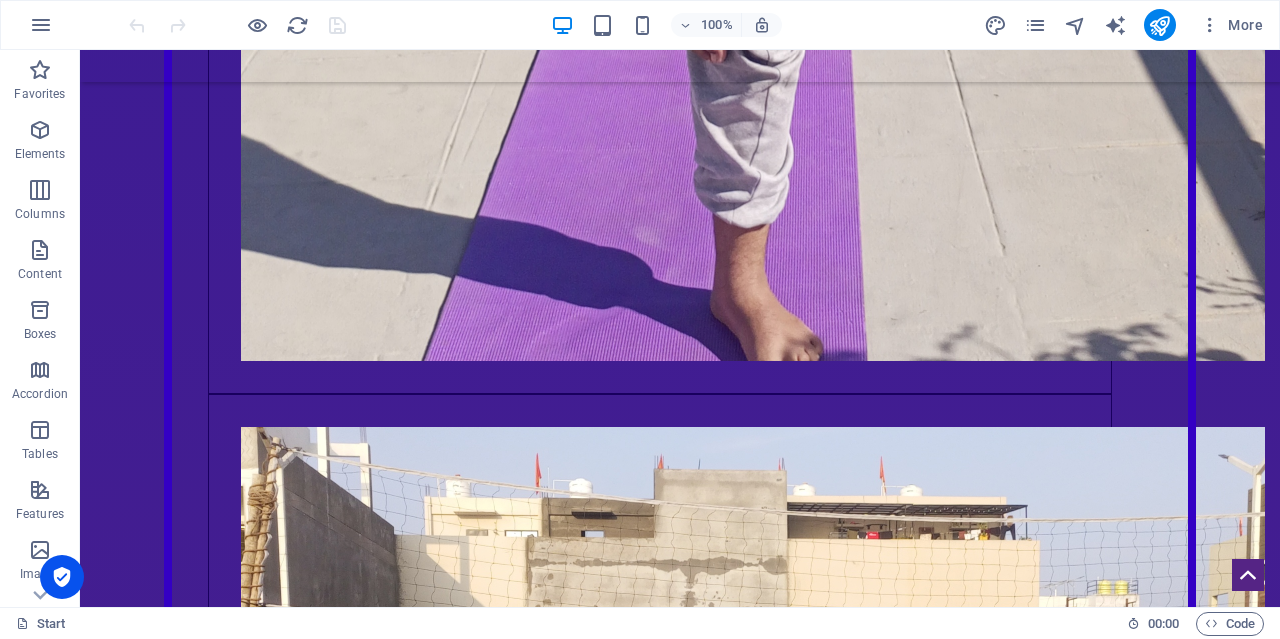 click at bounding box center (680, 6764) 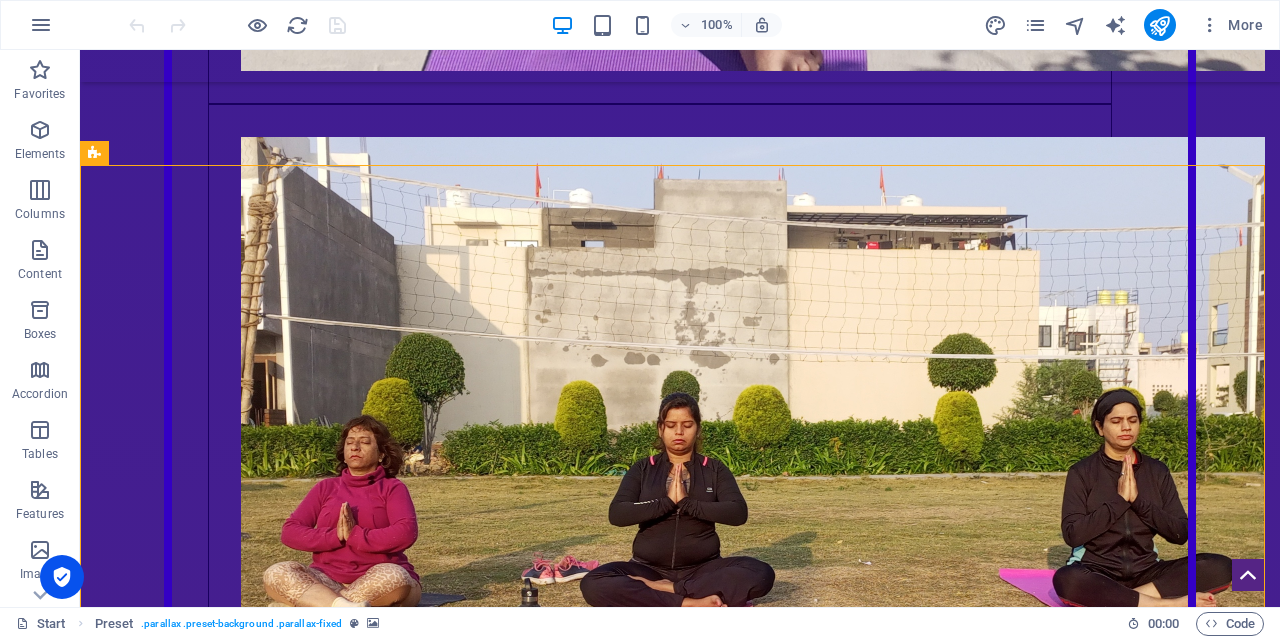 scroll, scrollTop: 8048, scrollLeft: 0, axis: vertical 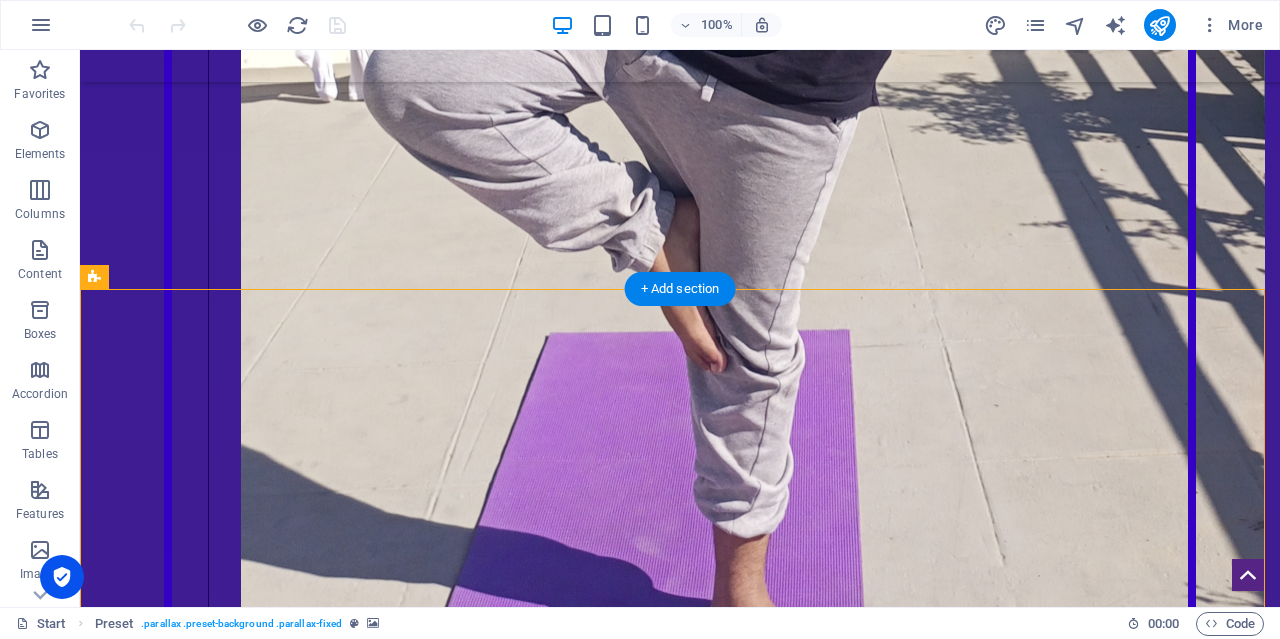 click at bounding box center [680, 7074] 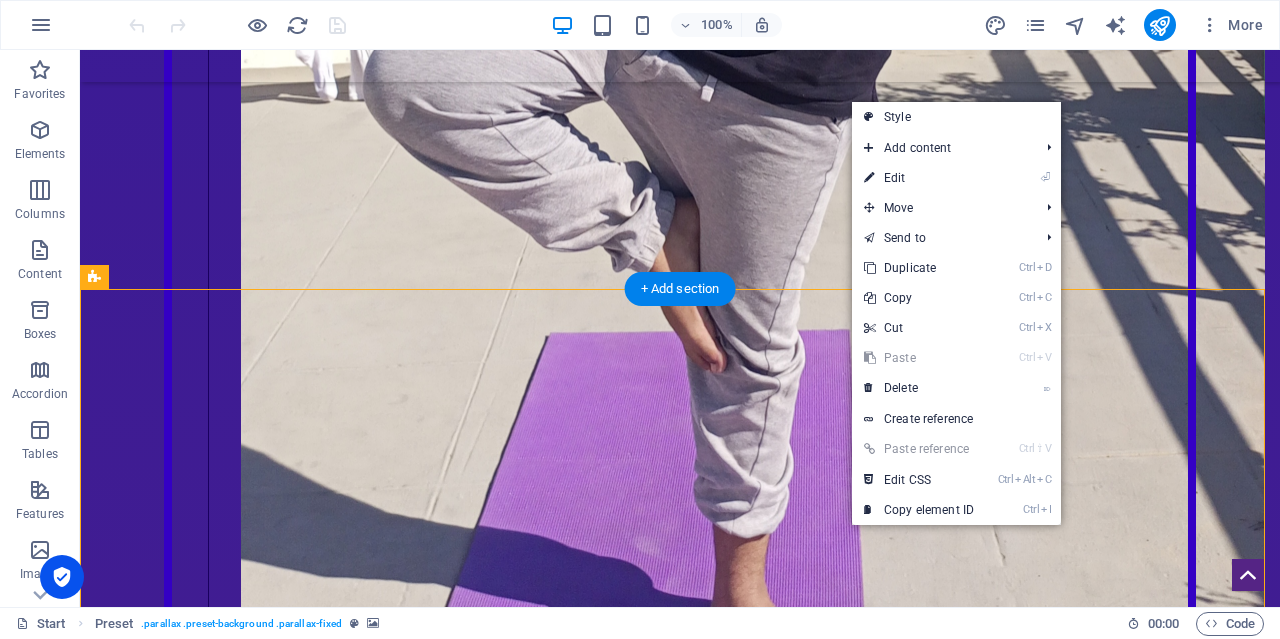 click at bounding box center (680, 7074) 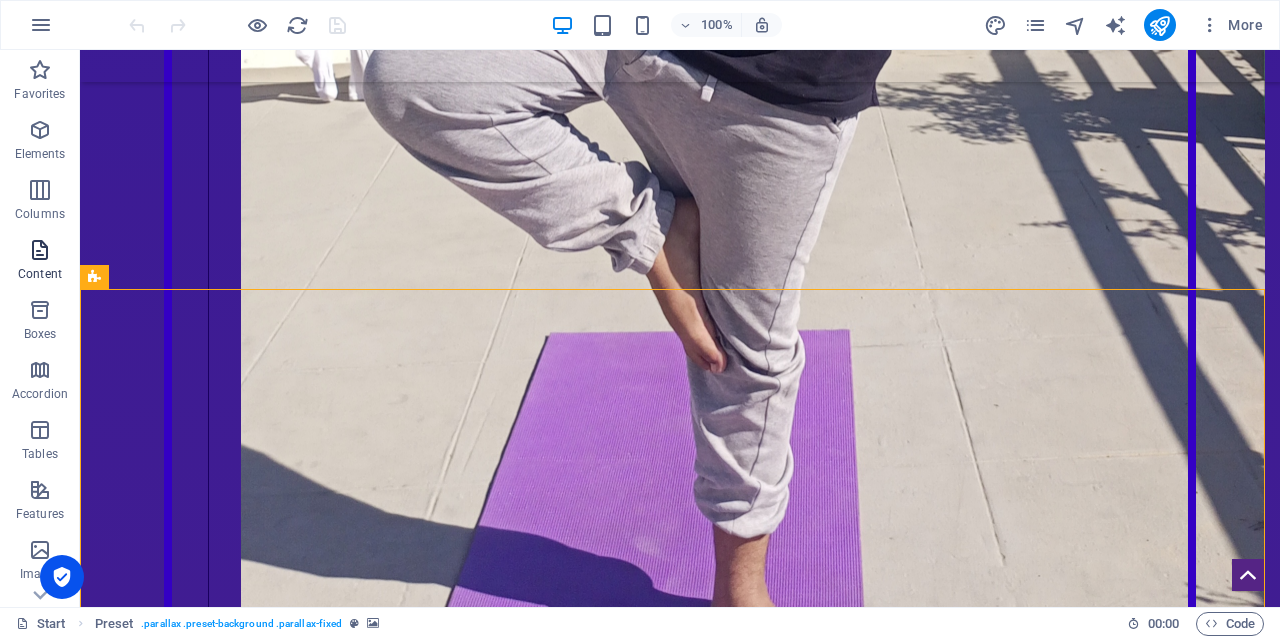 click at bounding box center [40, 250] 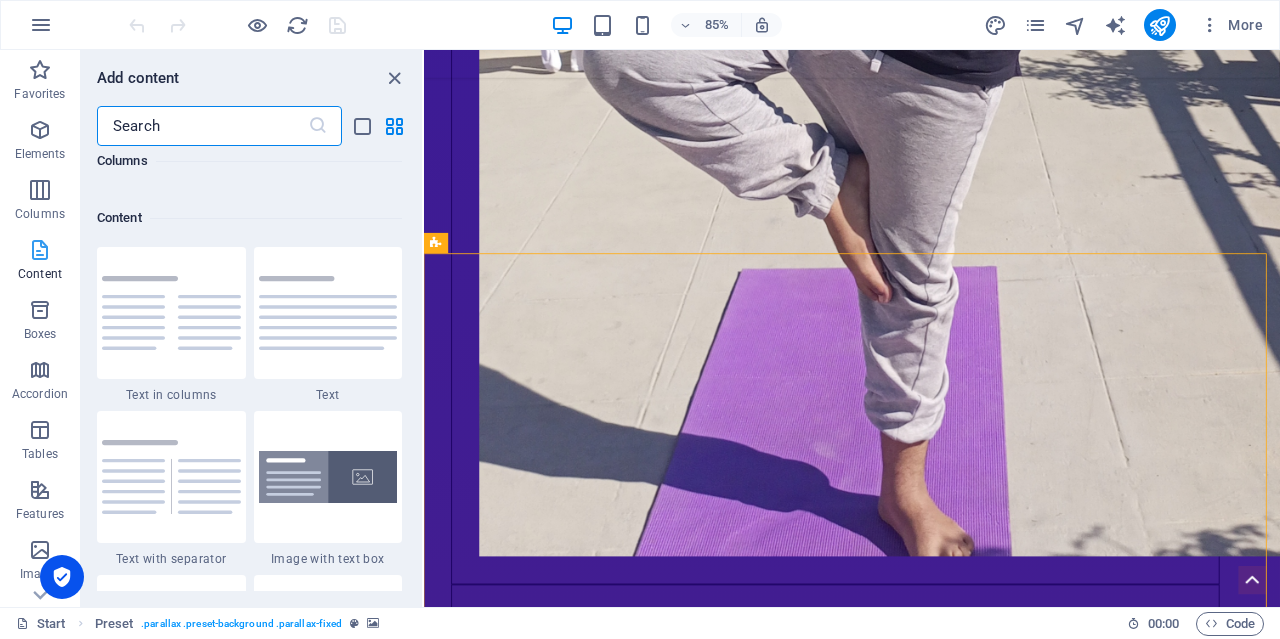 scroll, scrollTop: 3499, scrollLeft: 0, axis: vertical 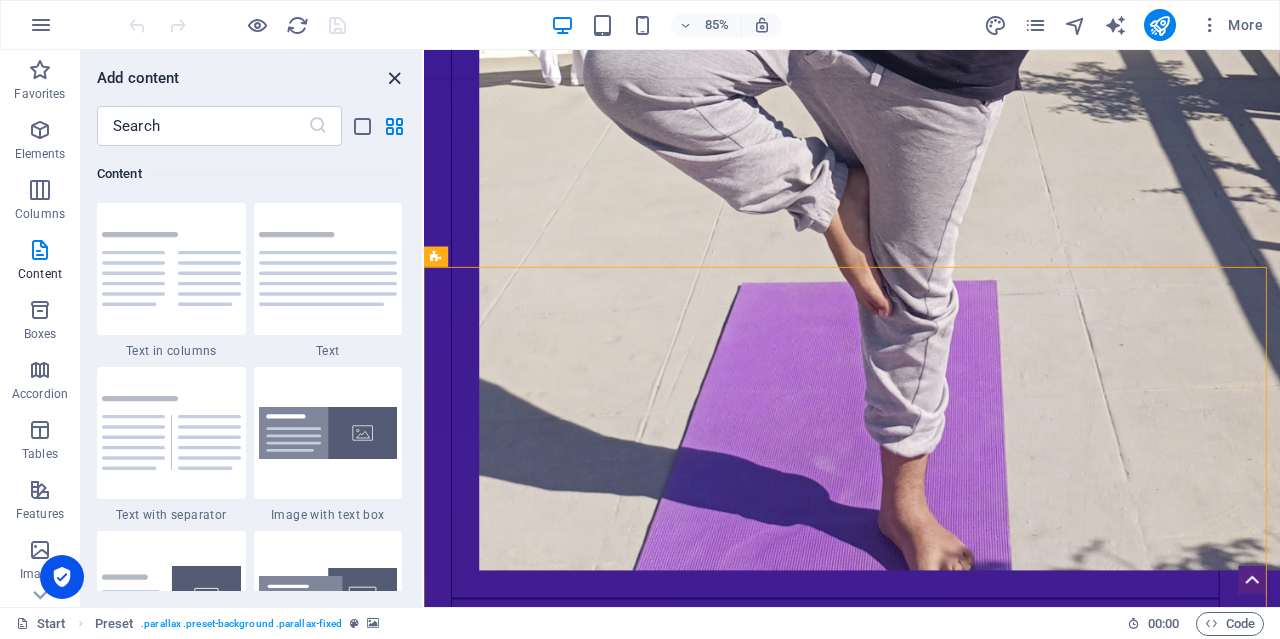 click at bounding box center [394, 78] 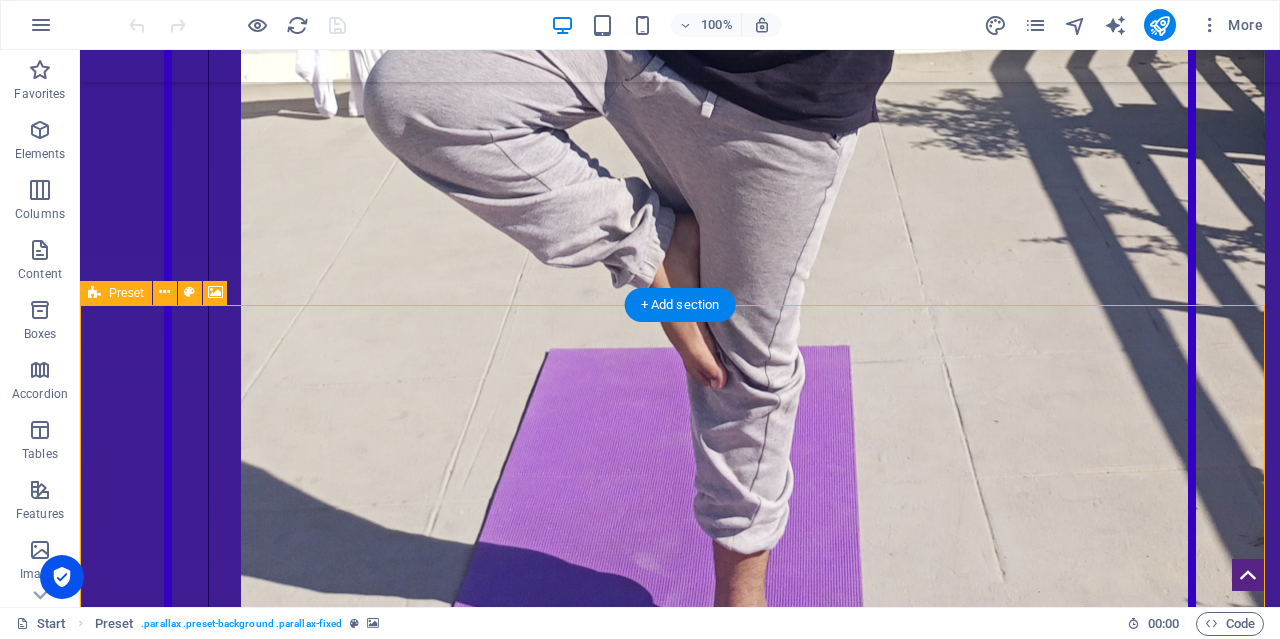 click on "Drop content here or  Add elements  Paste clipboard" at bounding box center [680, 6883] 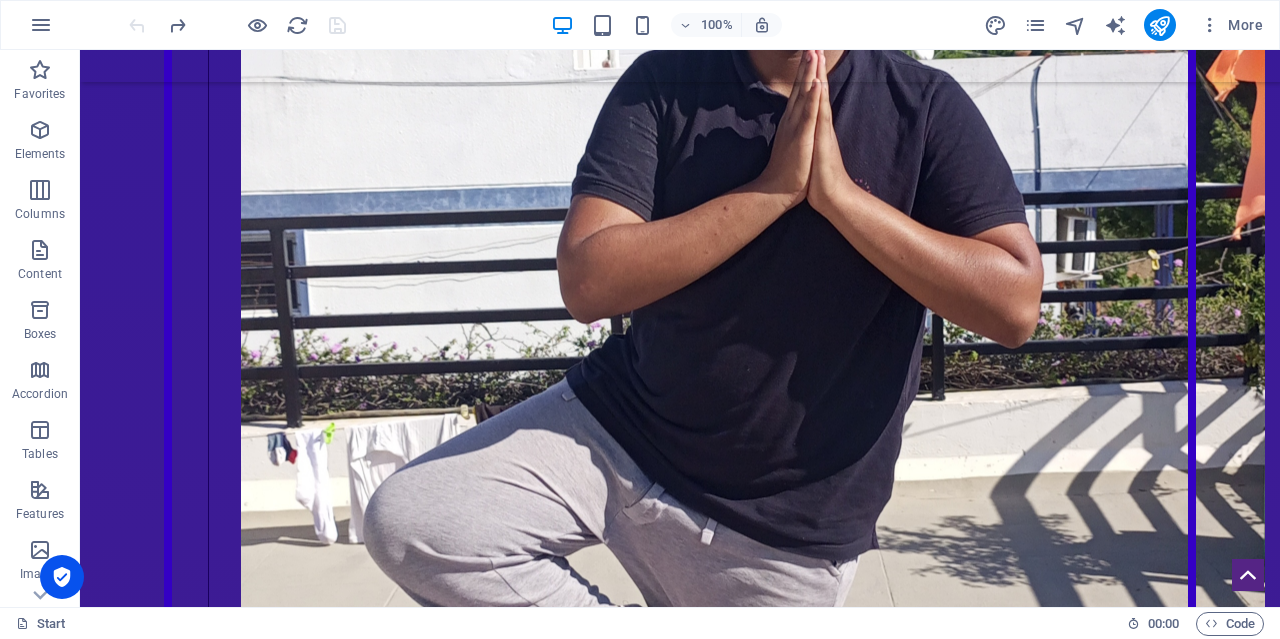 scroll, scrollTop: 7525, scrollLeft: 0, axis: vertical 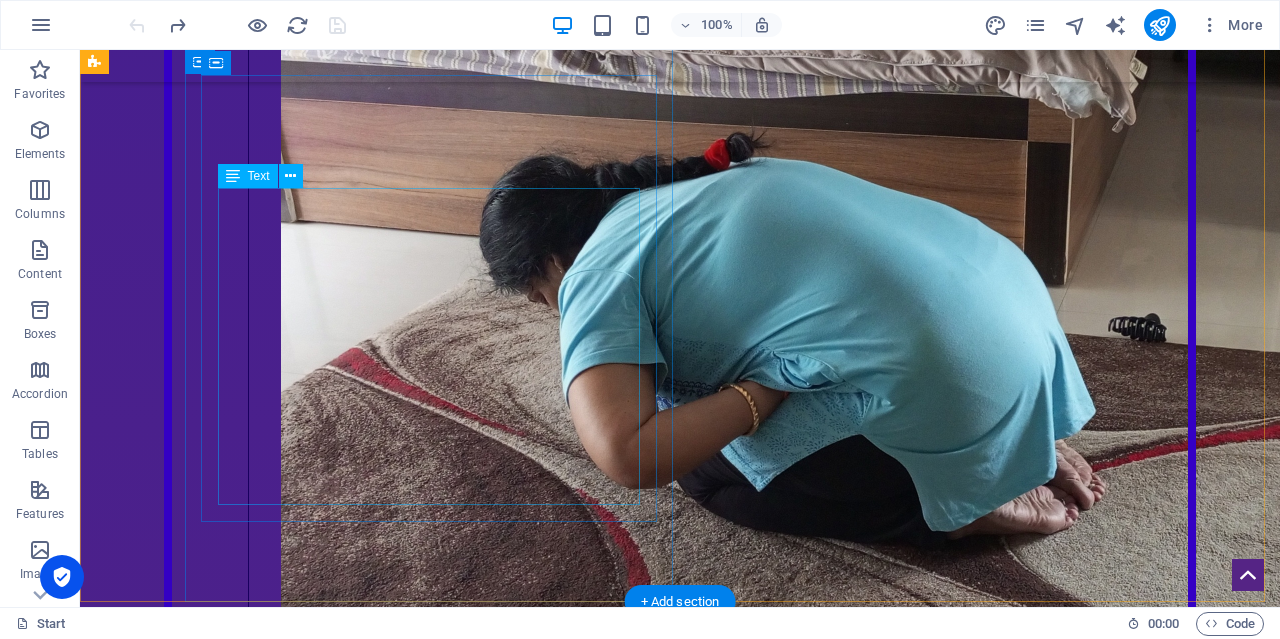 click on "Location Mhow cantt ,  Indore   453441  Phone 9244771181  Email welcome@nimityayoga.com Legal Notice  |  Privacy" at bounding box center (436, 7493) 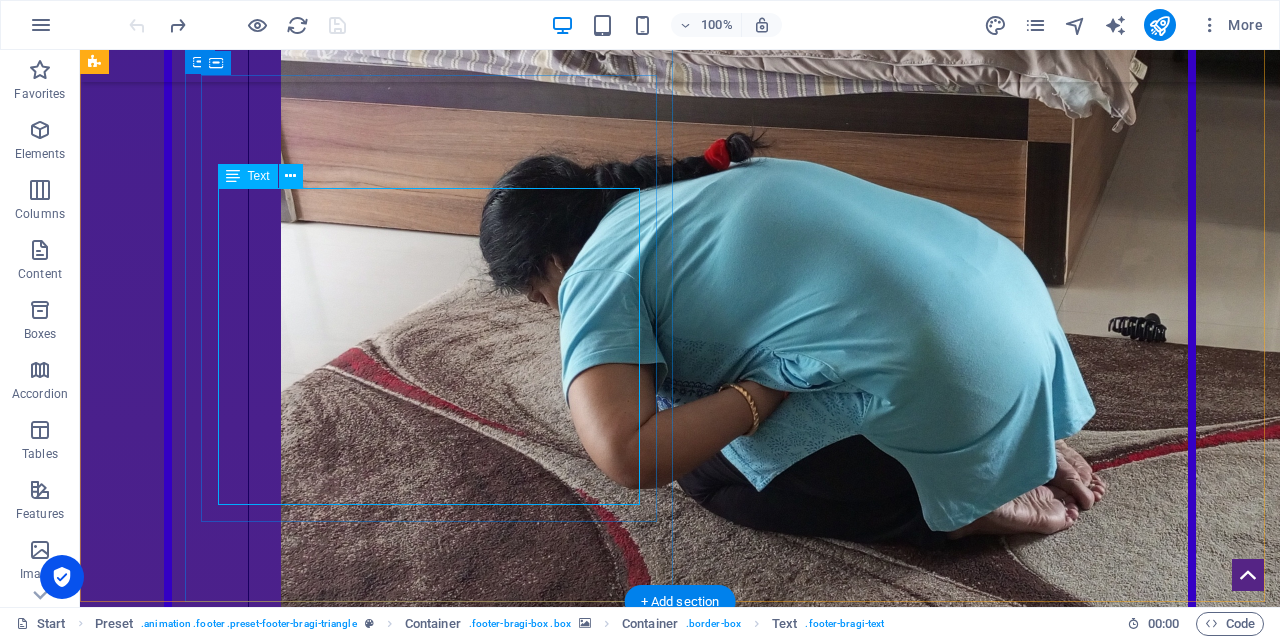 click on "Location Mhow cantt ,  Indore   453441  Phone 9244771181  Email welcome@nimityayoga.com Legal Notice  |  Privacy" at bounding box center [436, 7493] 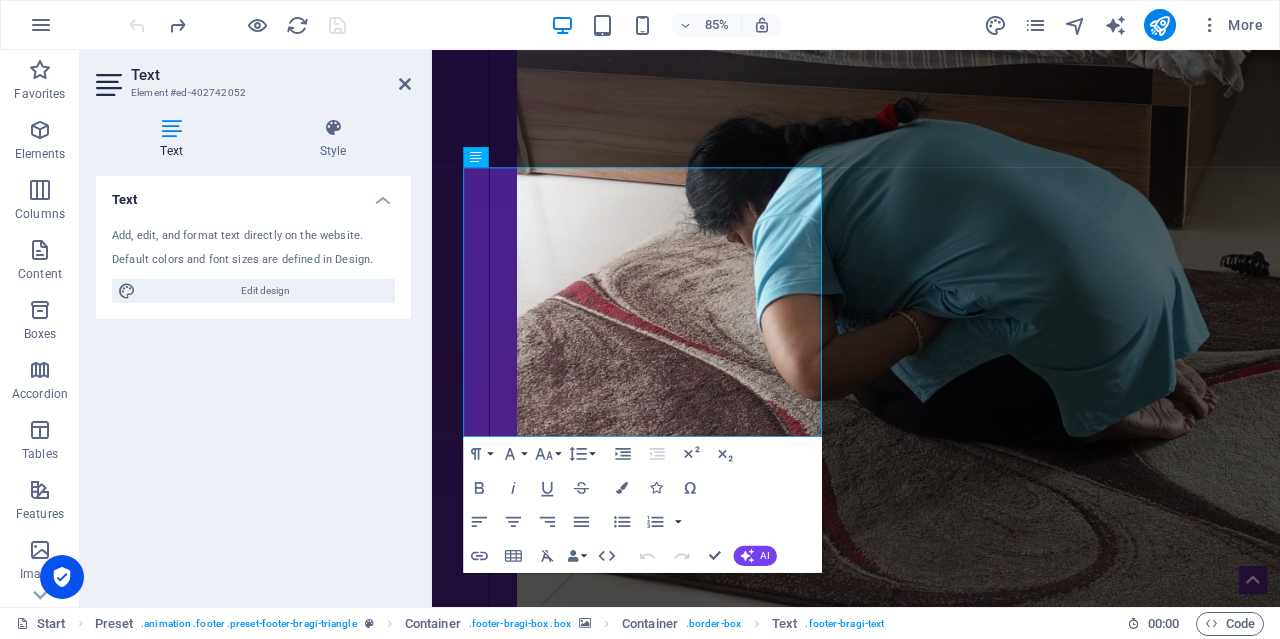 click on "Text Add, edit, and format text directly on the website. Default colors and font sizes are defined in Design. Edit design Alignment Left aligned Centered Right aligned" at bounding box center [253, 383] 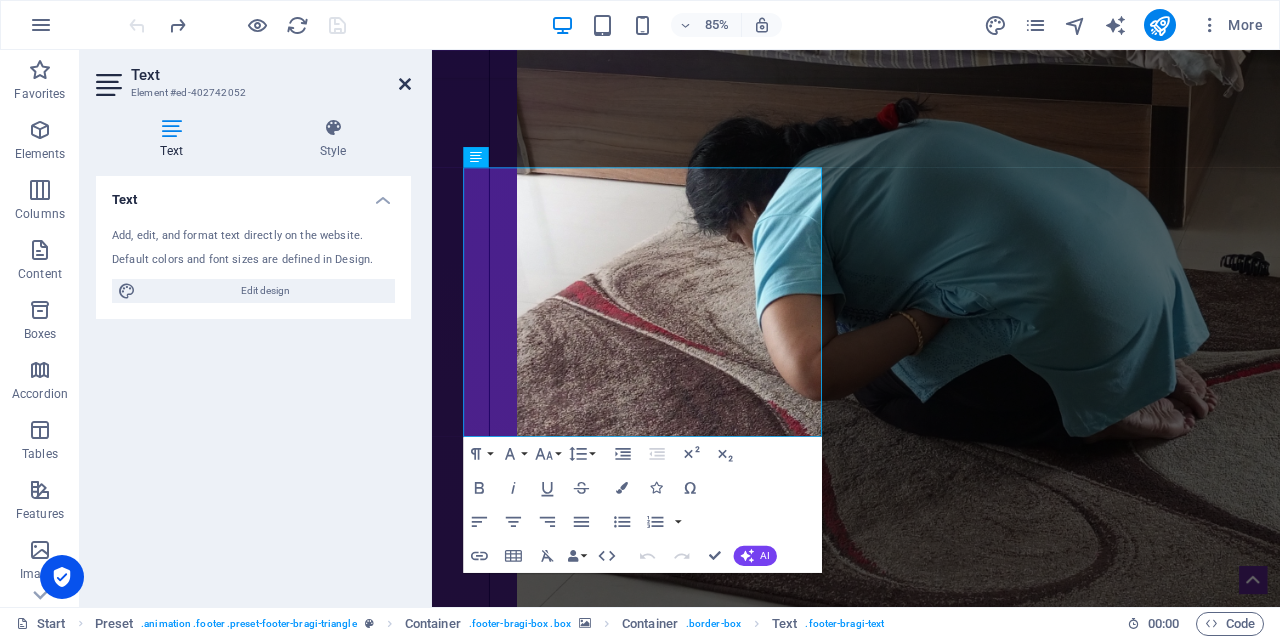 click at bounding box center [405, 84] 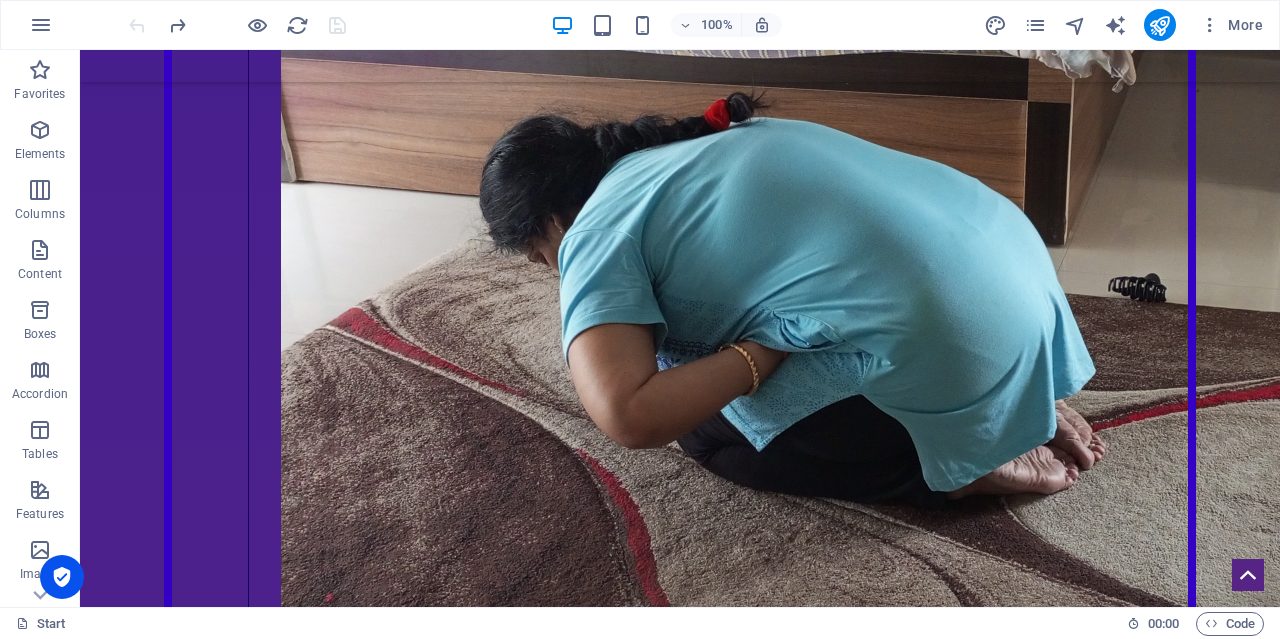 scroll, scrollTop: 9455, scrollLeft: 0, axis: vertical 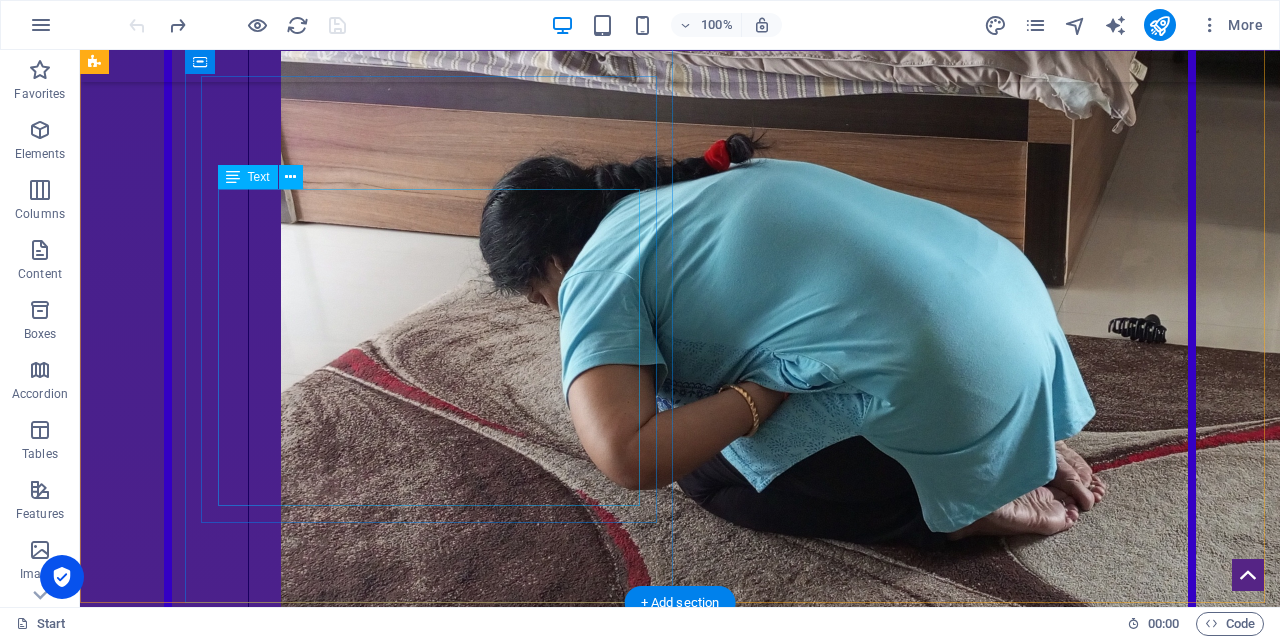 click on "Location Mhow cantt ,  Indore   453441  Phone 9244771181  Email welcome@nimityayoga.com Legal Notice  |  Privacy" at bounding box center (436, 7494) 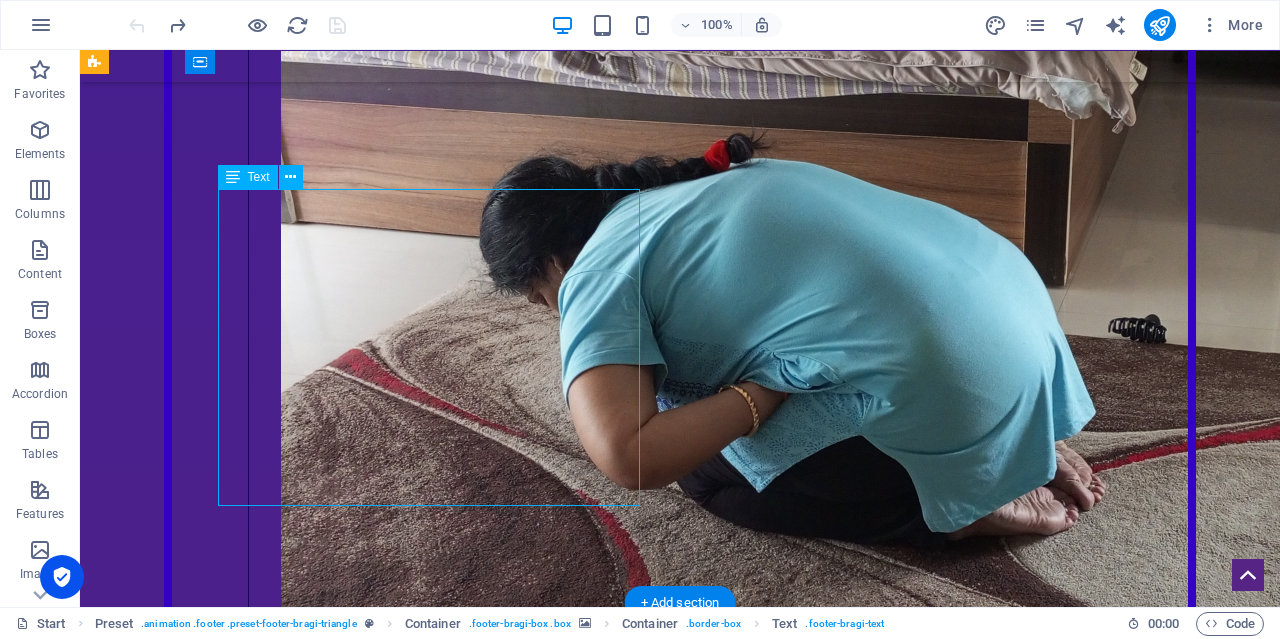 click on "Location Mhow cantt ,  Indore   453441  Phone 9244771181  Email welcome@nimityayoga.com Legal Notice  |  Privacy" at bounding box center [436, 7494] 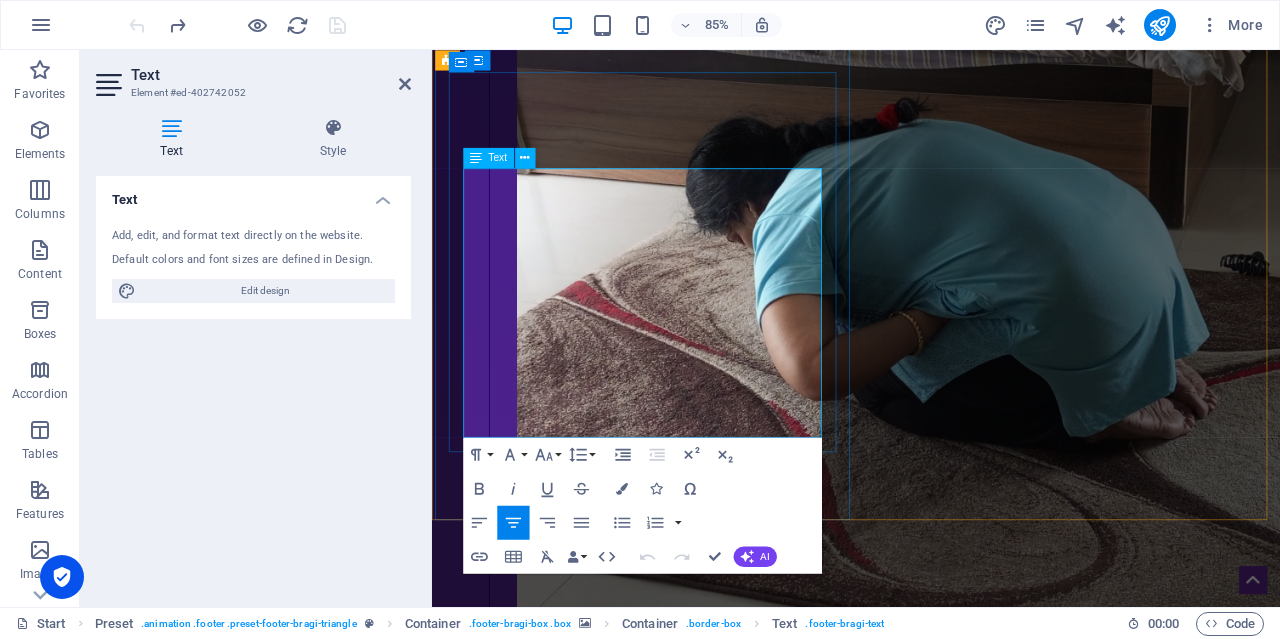 drag, startPoint x: 708, startPoint y: 238, endPoint x: 1243, endPoint y: 838, distance: 803.8812 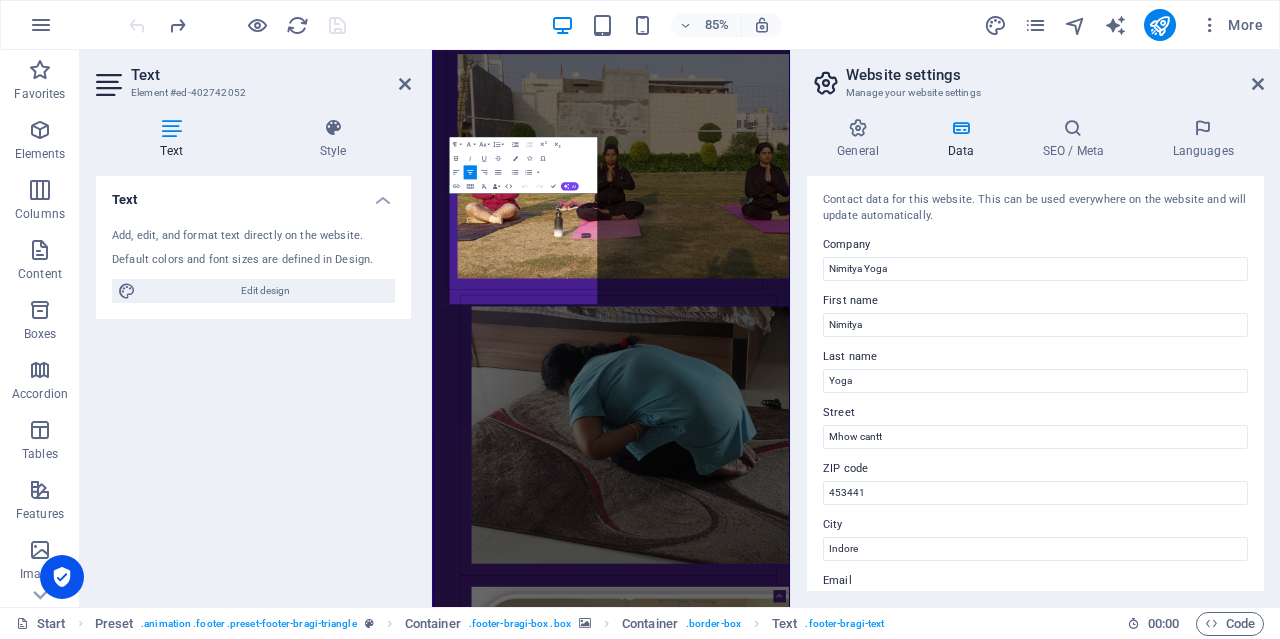 scroll, scrollTop: 10086, scrollLeft: 0, axis: vertical 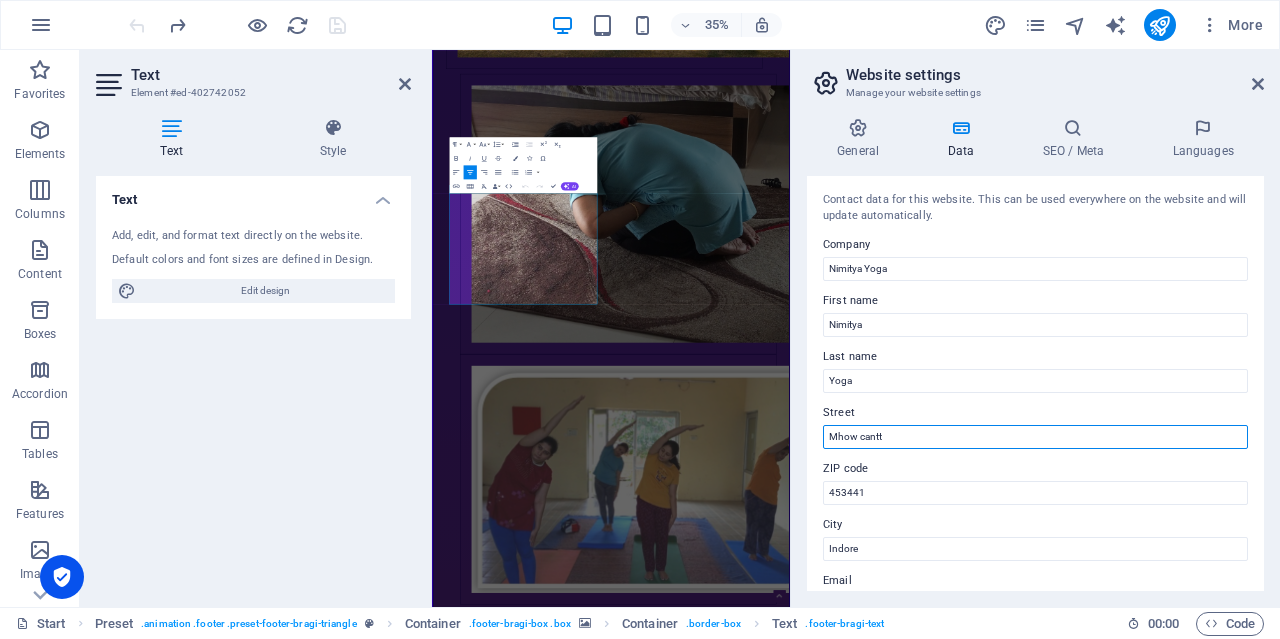 click on "Mhow cantt" at bounding box center (1035, 437) 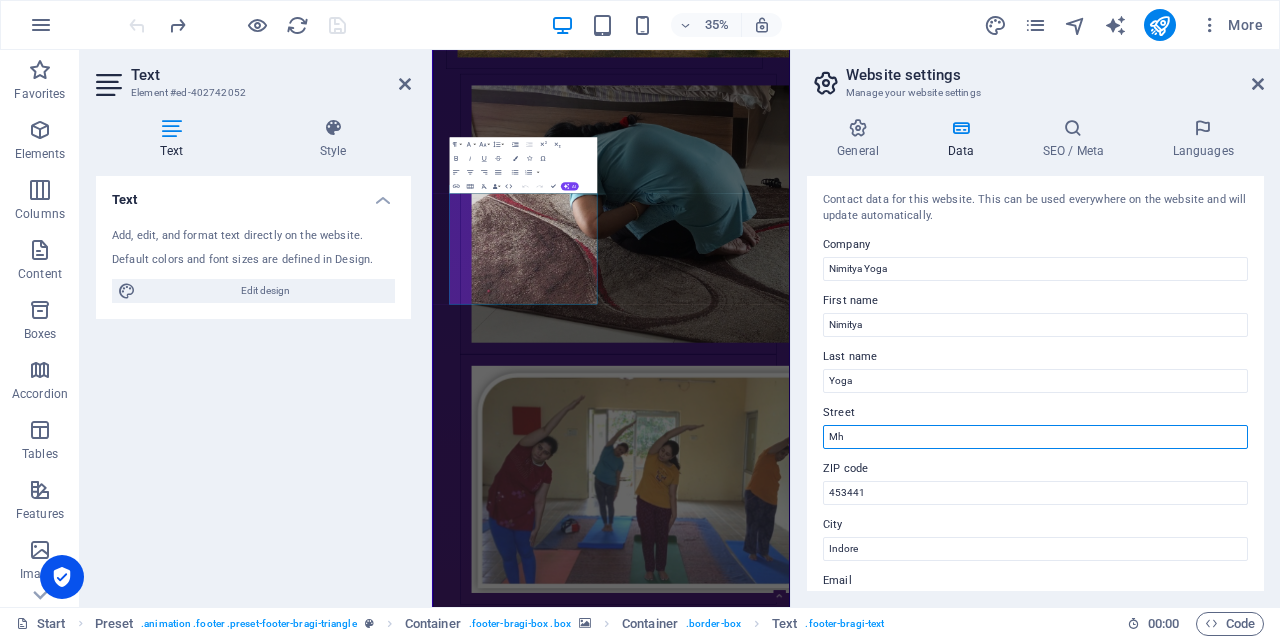 type on "M" 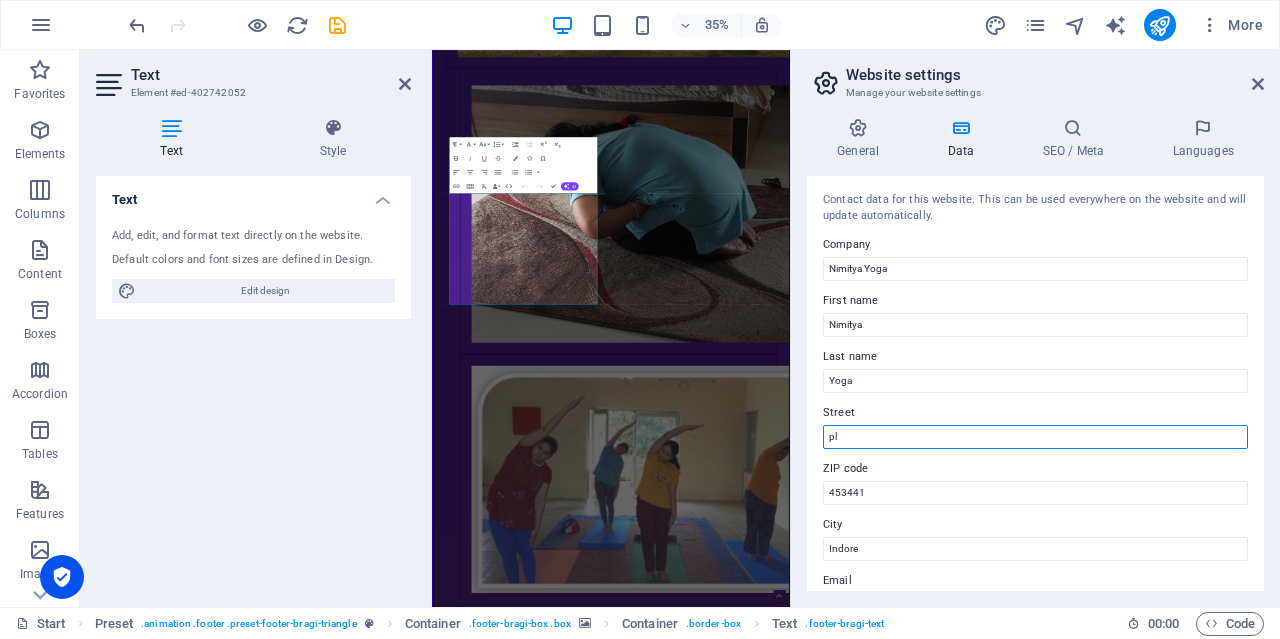 type on "p" 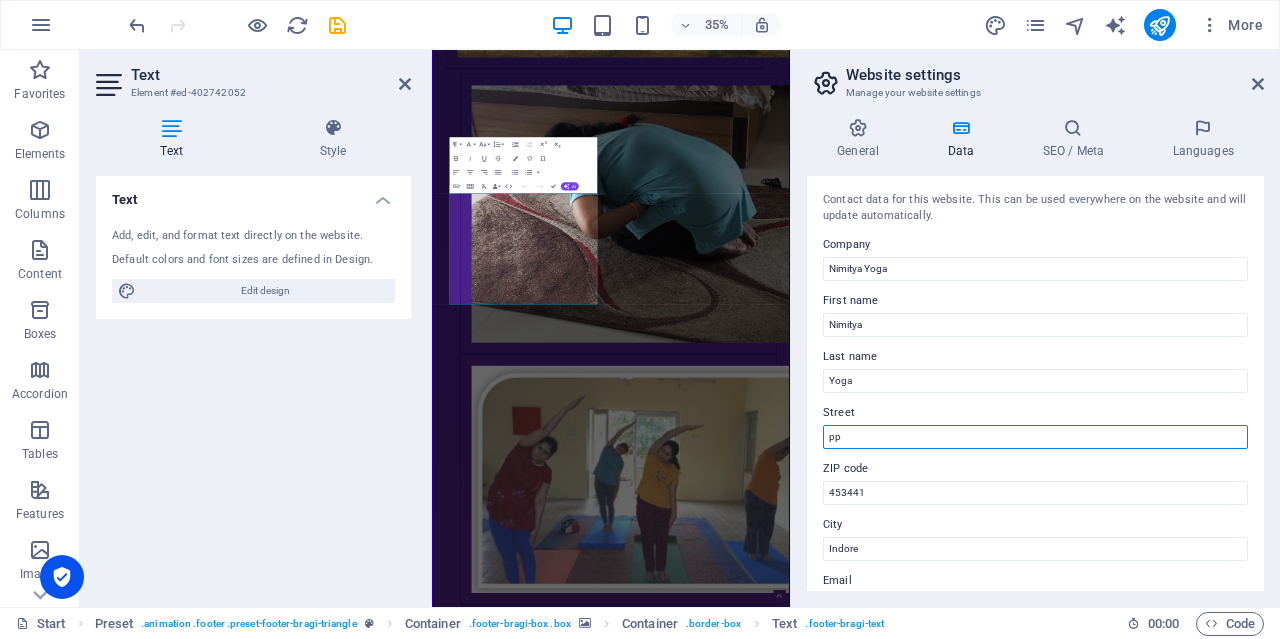 type on "p" 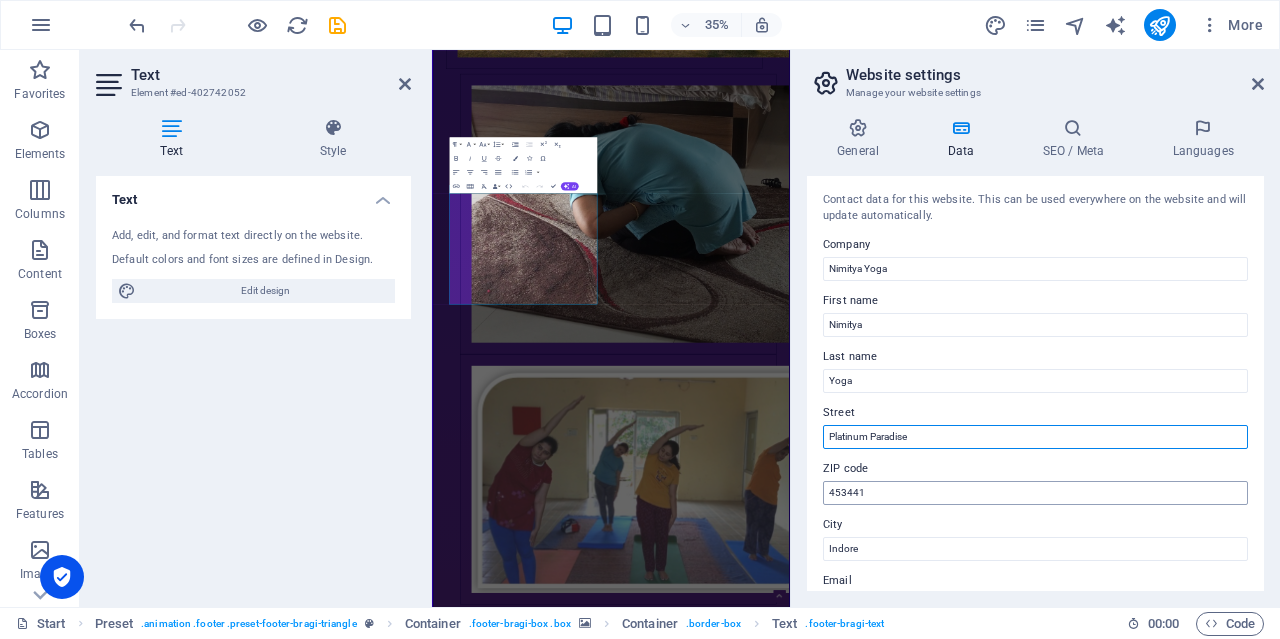 type on "Platinum Paradise" 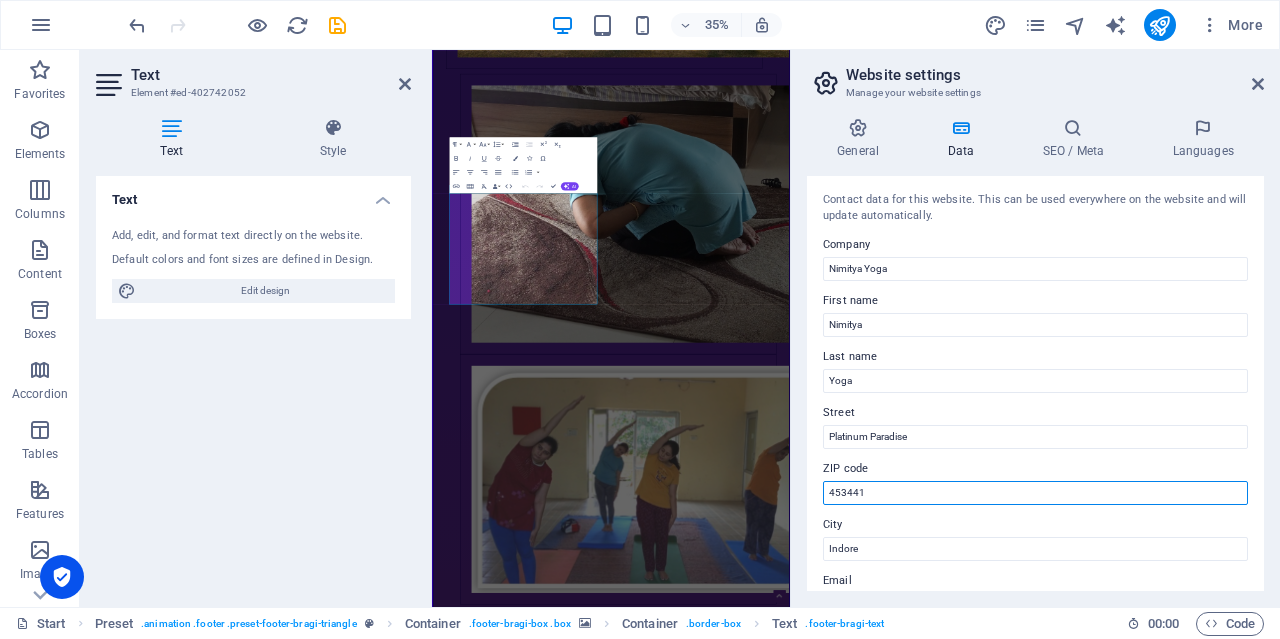 click on "453441" at bounding box center [1035, 493] 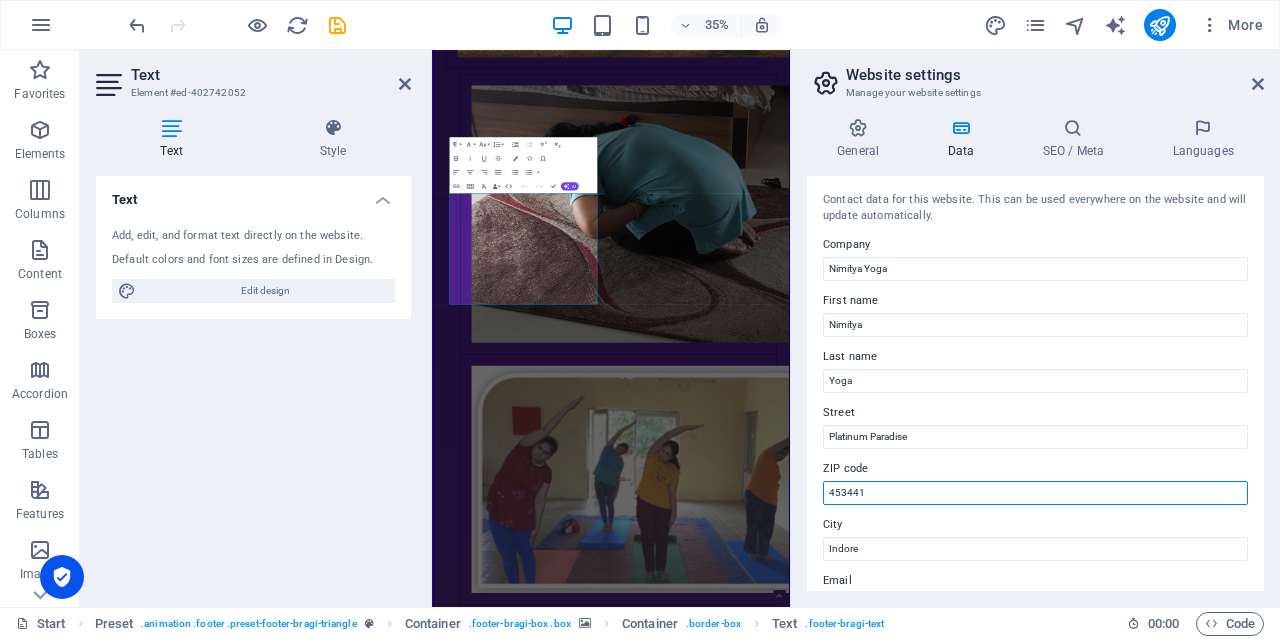 click on "453441" at bounding box center (1035, 493) 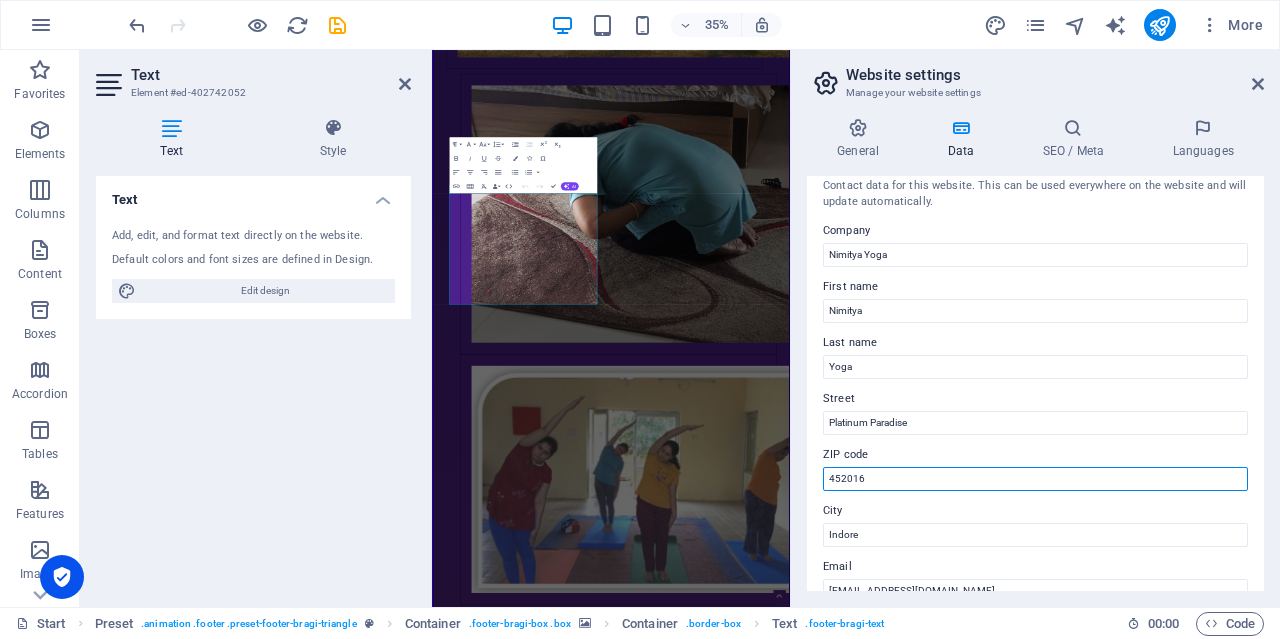 scroll, scrollTop: 0, scrollLeft: 0, axis: both 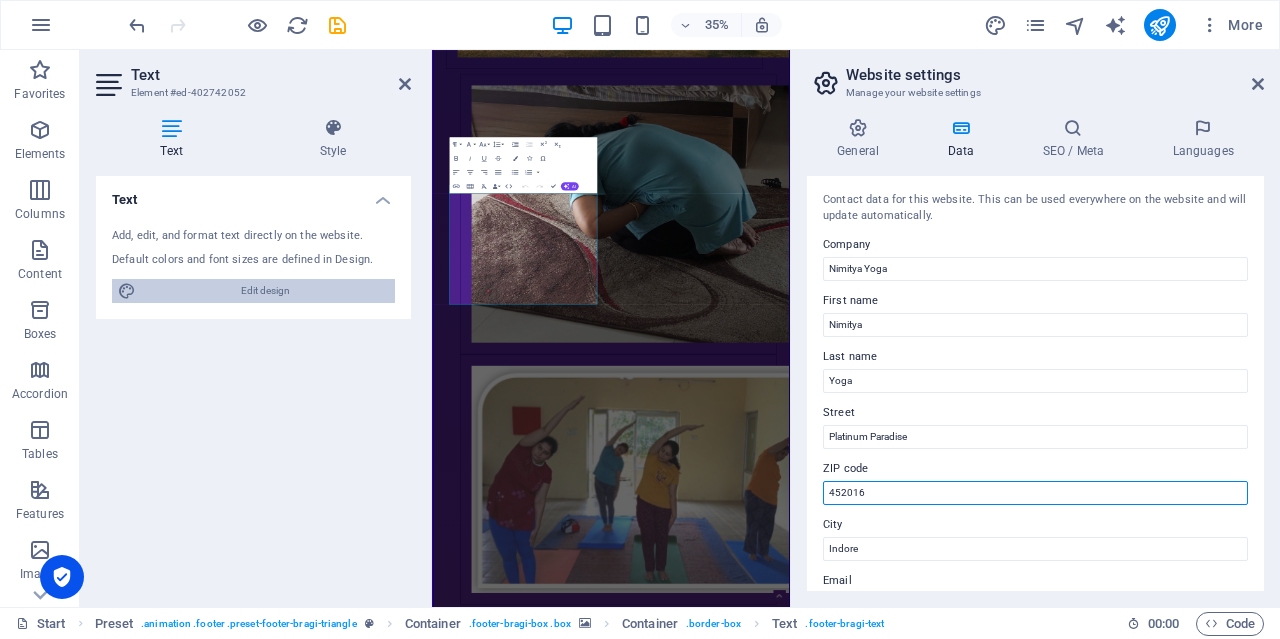 type on "452016" 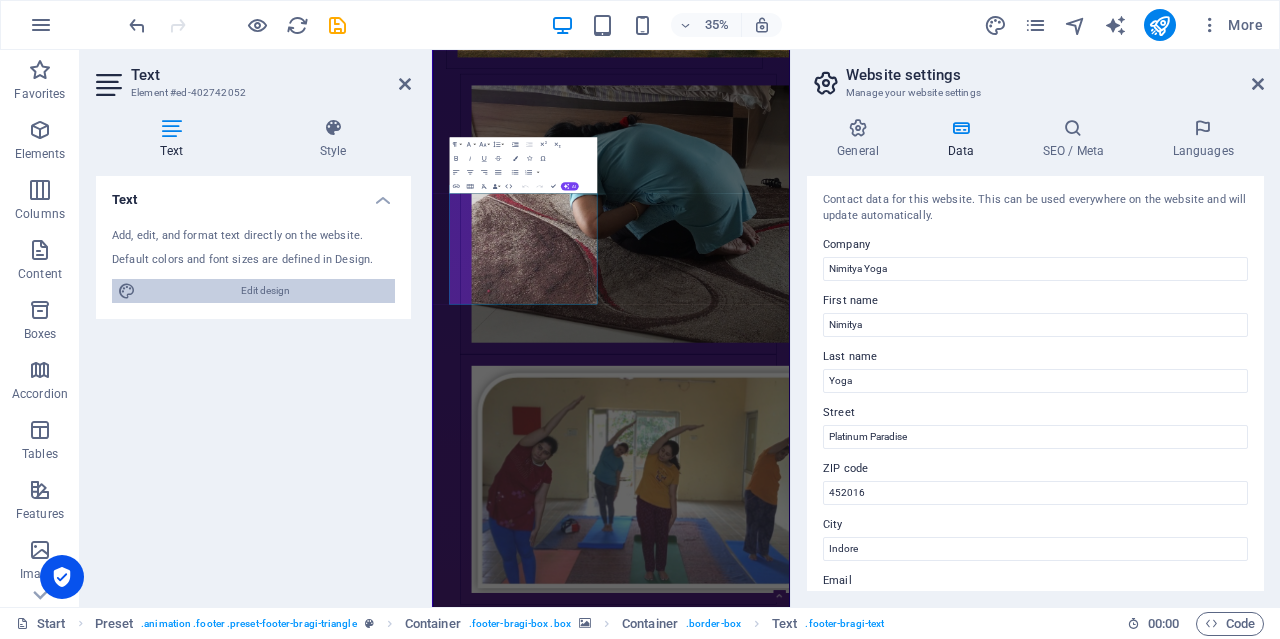 click on "Nimitya Yoga Start Favorites Elements Columns Content Boxes Accordion Tables Features Images Slider Header Footer Forms Marketing Collections Text Element #ed-402742052 Text Style Text Add, edit, and format text directly on the website. Default colors and font sizes are defined in Design. Edit design Alignment Left aligned Centered Right aligned Preset Element Layout How this element expands within the layout (Flexbox). Size Default auto px % 1/1 1/2 1/3 1/4 1/5 1/6 1/7 1/8 1/9 1/10 Grow Shrink Order Container layout Visible Visible Opacity 100 % Overflow Spacing Margin Default auto px % rem vw vh Custom Custom auto px % rem vw vh auto px % rem vw vh auto px % rem vw vh auto px % rem vw vh Padding Default px rem % vh vw Custom Custom px rem % vh vw px rem % vh vw px rem % vh vw px rem % vh vw Border Style              - Width 1 auto px rem % vh vw Custom Custom 1 auto px rem % vh vw 1 auto px rem % vh vw 1 auto px rem % 1" at bounding box center (640, 319) 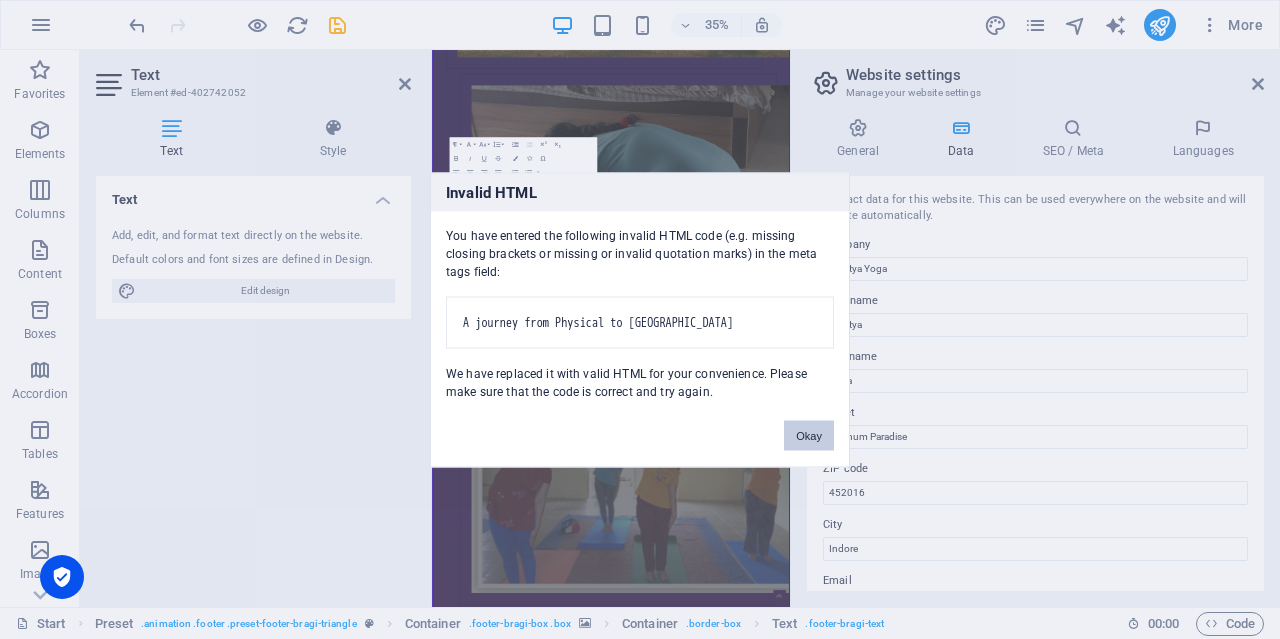 click on "Okay" at bounding box center (809, 435) 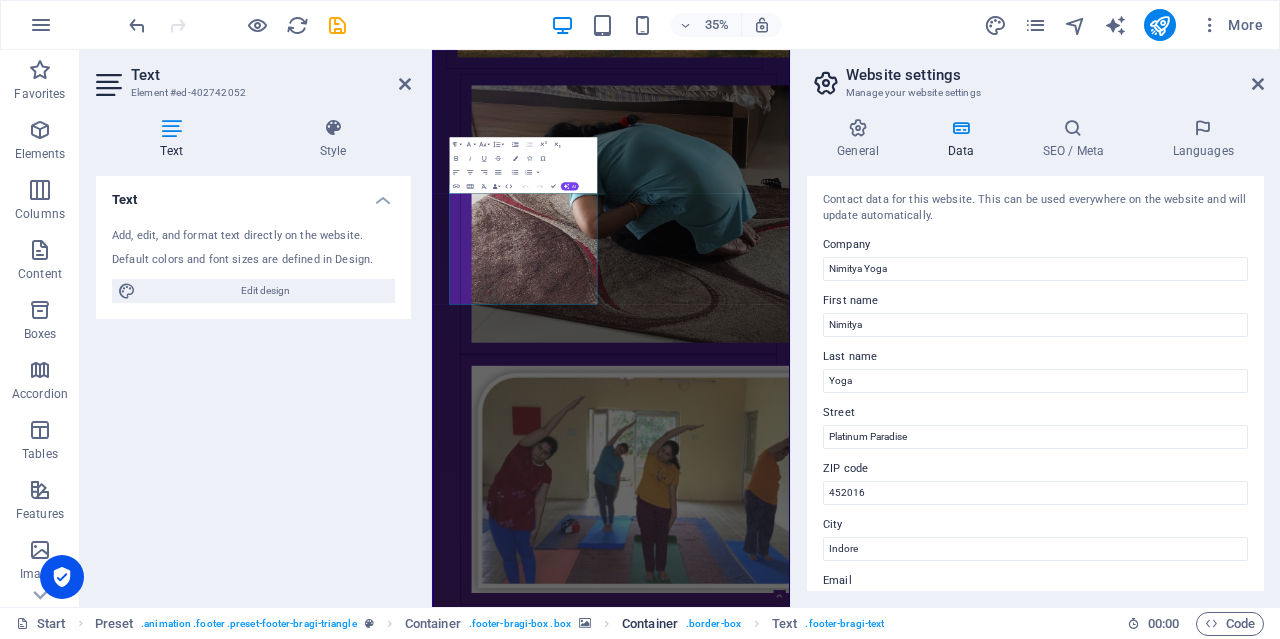 drag, startPoint x: 1260, startPoint y: 84, endPoint x: 629, endPoint y: 629, distance: 833.77814 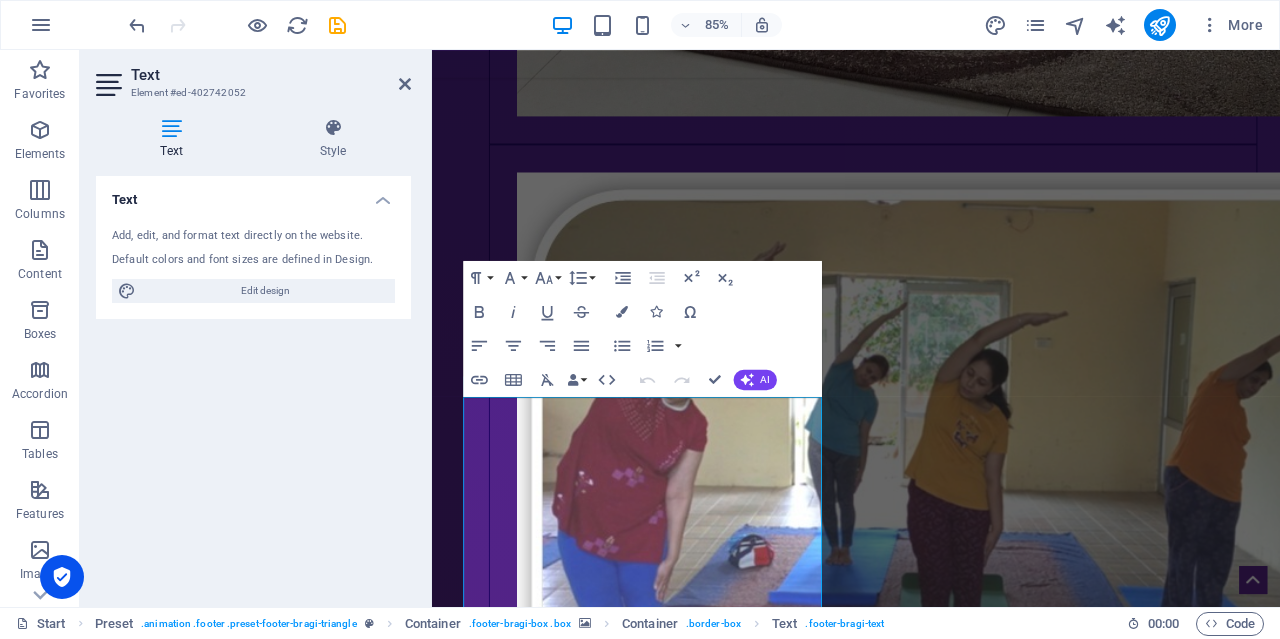 scroll, scrollTop: 9186, scrollLeft: 0, axis: vertical 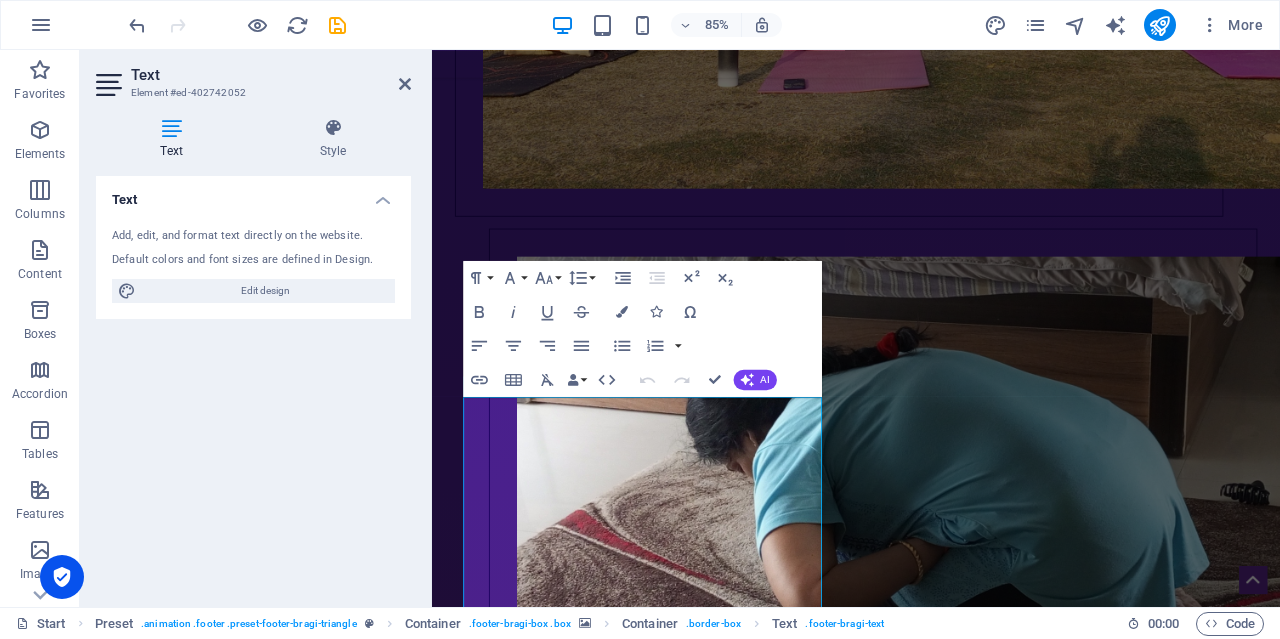 click on "Text Add, edit, and format text directly on the website. Default colors and font sizes are defined in Design. Edit design Alignment Left aligned Centered Right aligned" at bounding box center [253, 383] 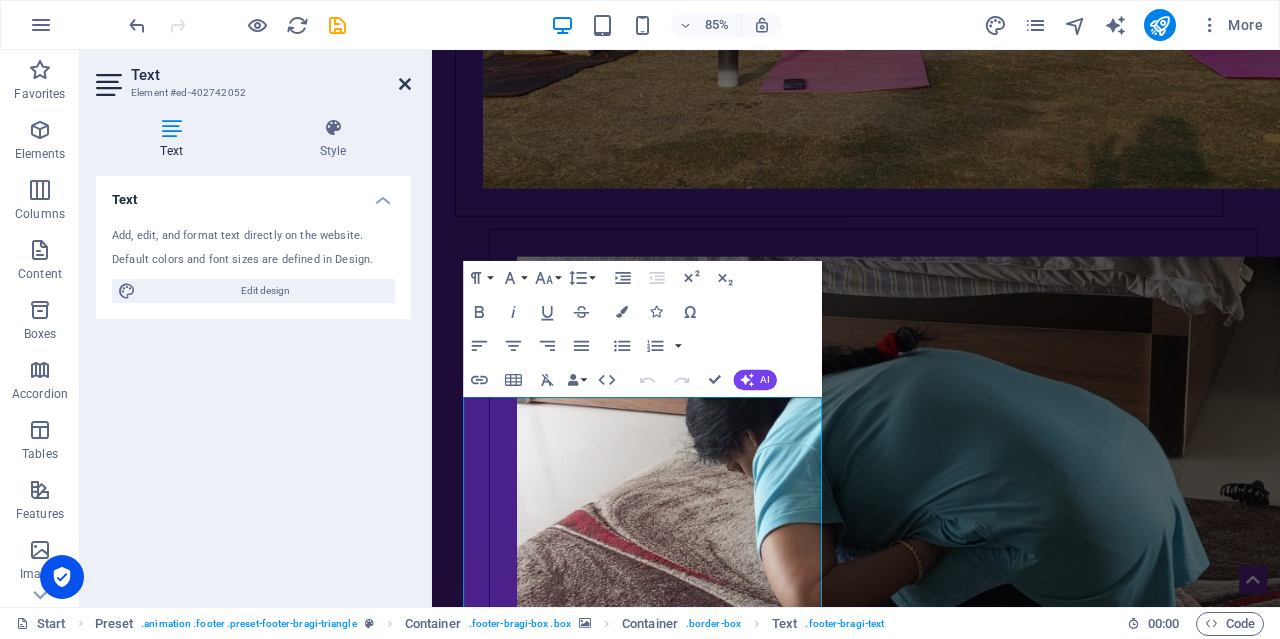click at bounding box center (405, 84) 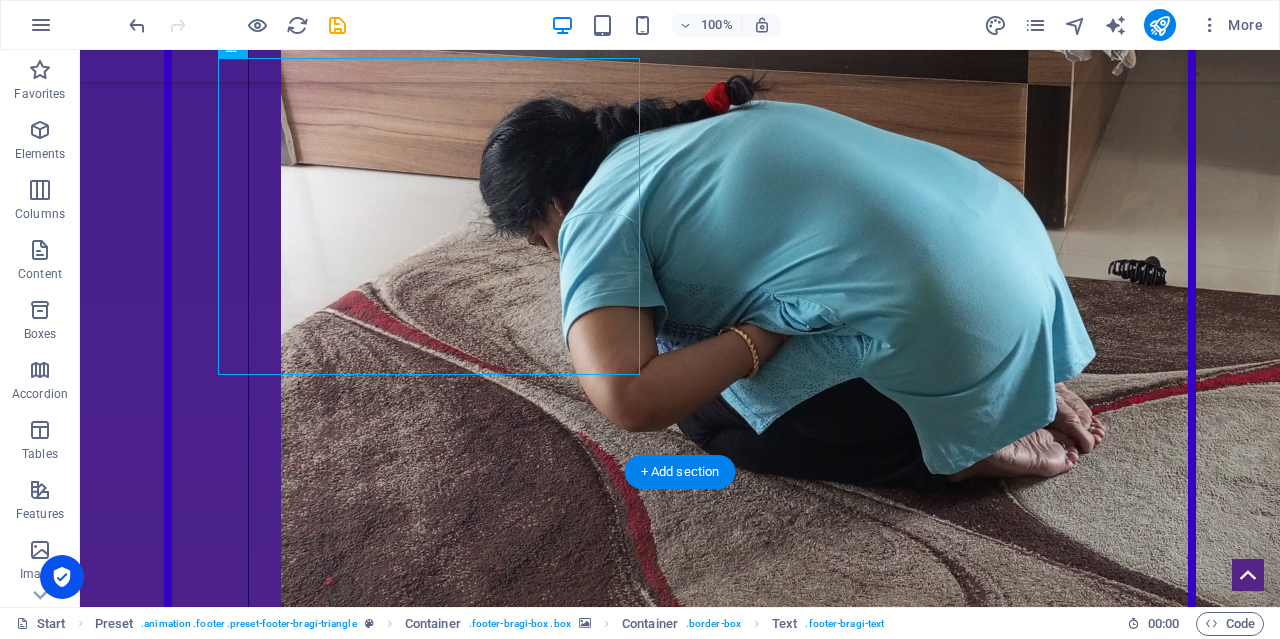 scroll, scrollTop: 9586, scrollLeft: 0, axis: vertical 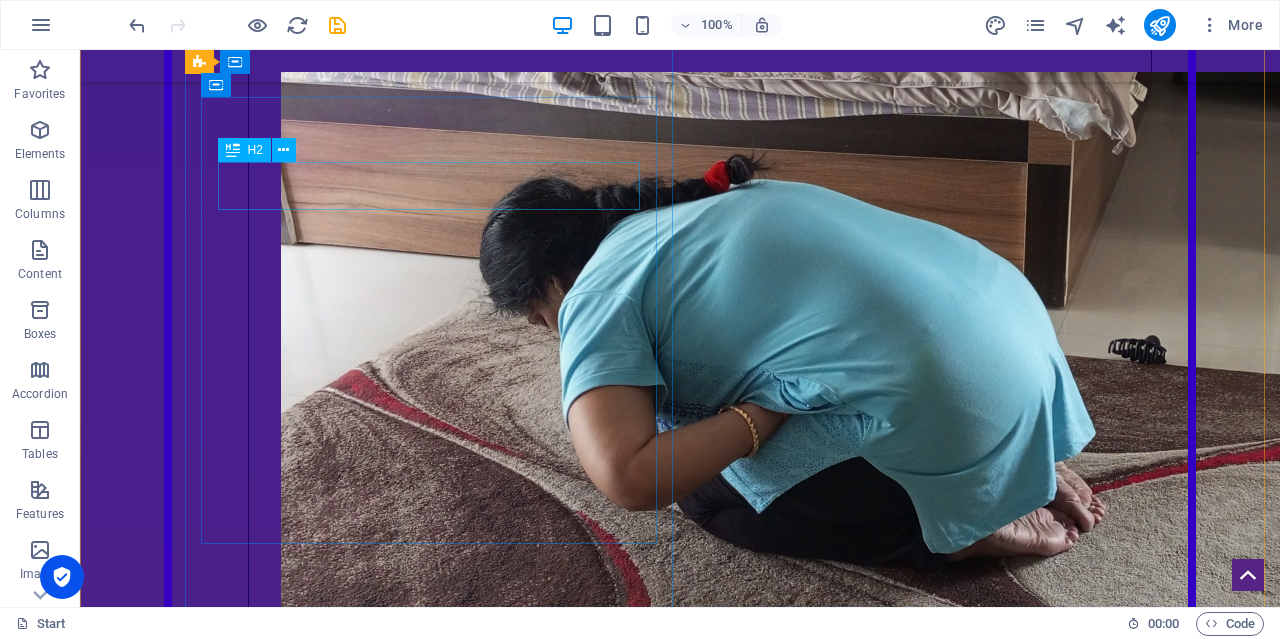 click on "Mhow Branch" at bounding box center [436, 7333] 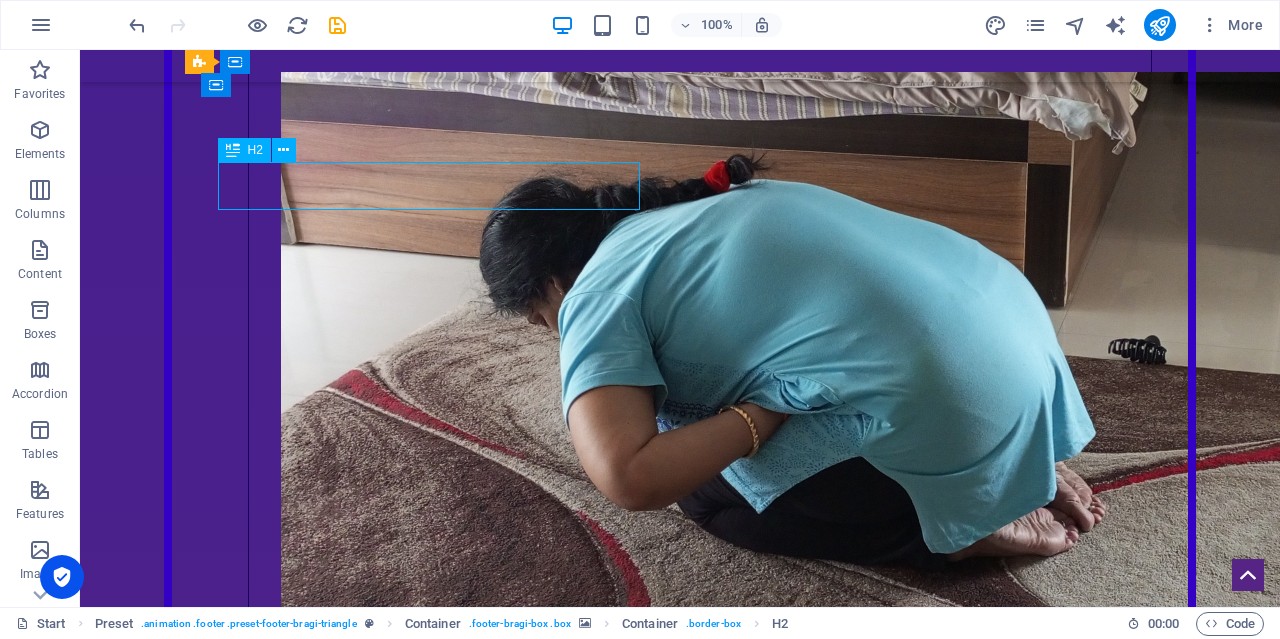 click on "Mhow Branch" at bounding box center (436, 7333) 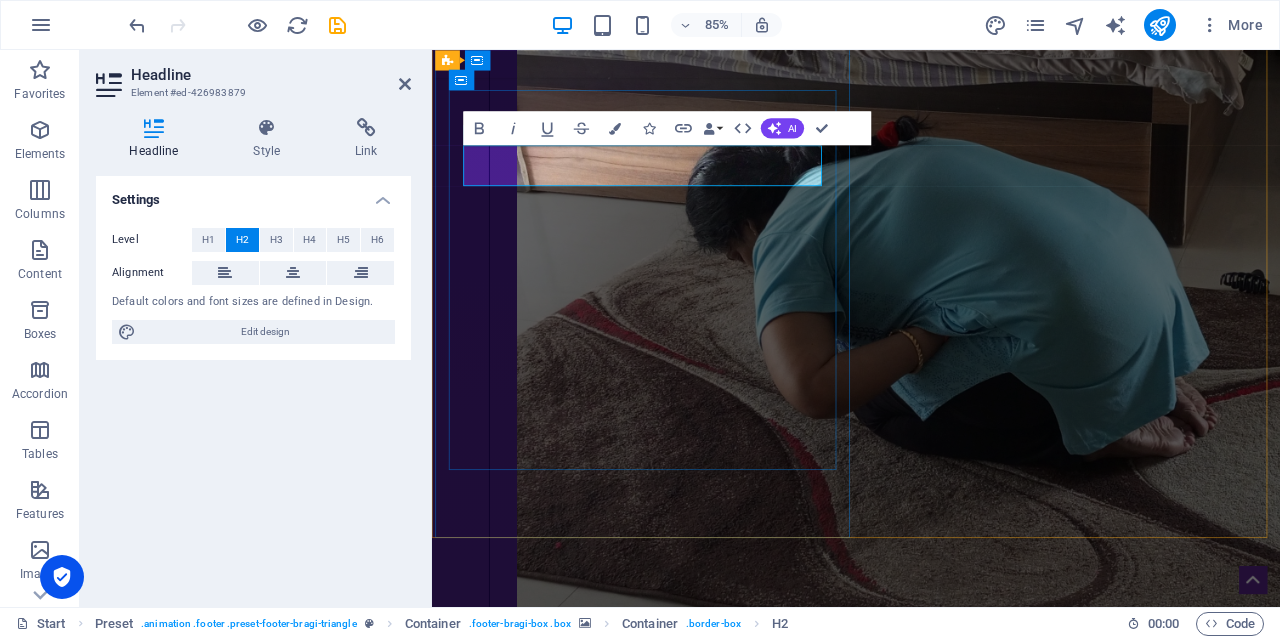 click on "Mhow Branch" at bounding box center [687, 7179] 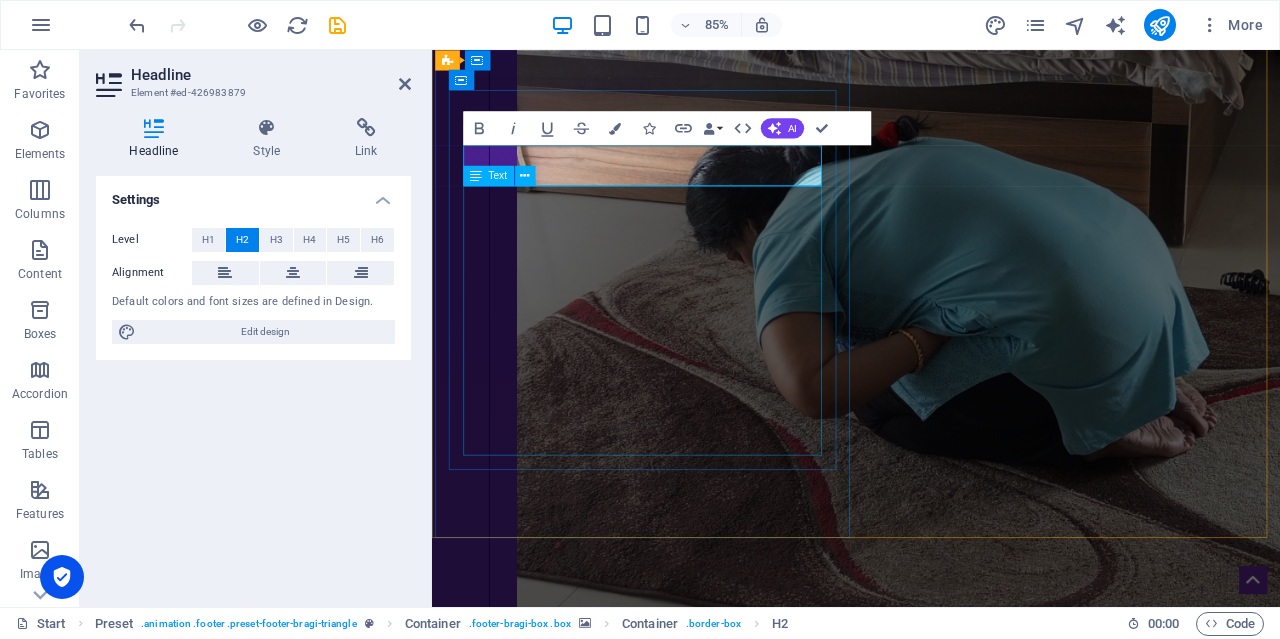 type 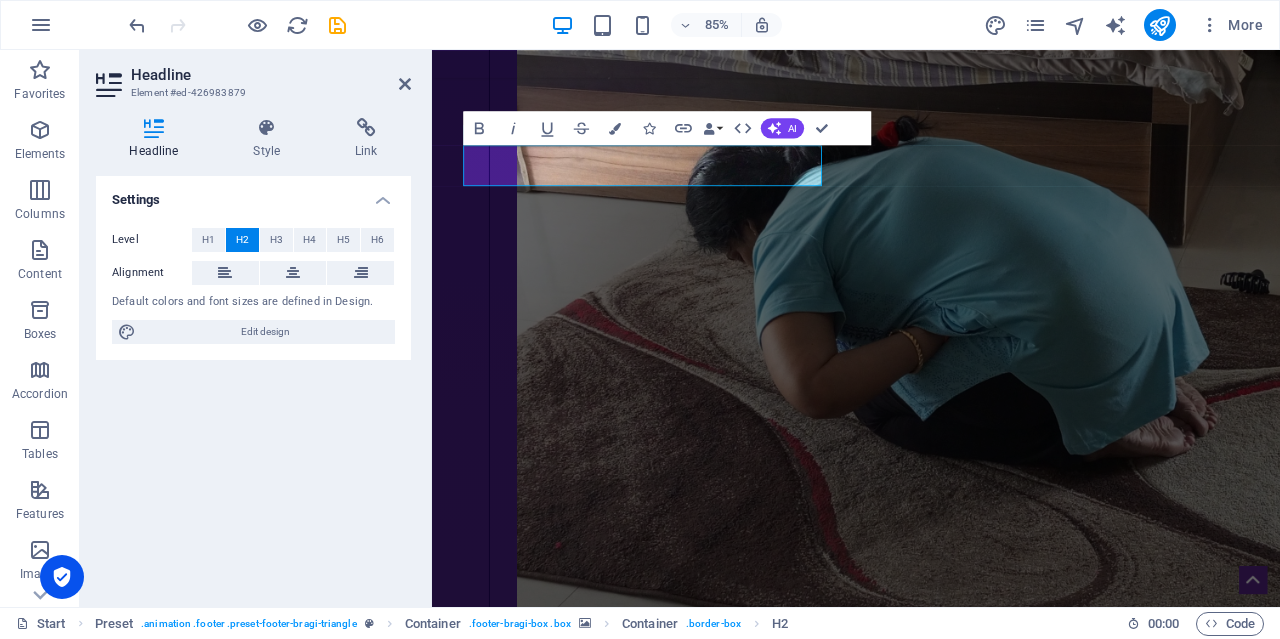 click on "Settings Level H1 H2 H3 H4 H5 H6 Alignment Default colors and font sizes are defined in Design. Edit design" at bounding box center (253, 383) 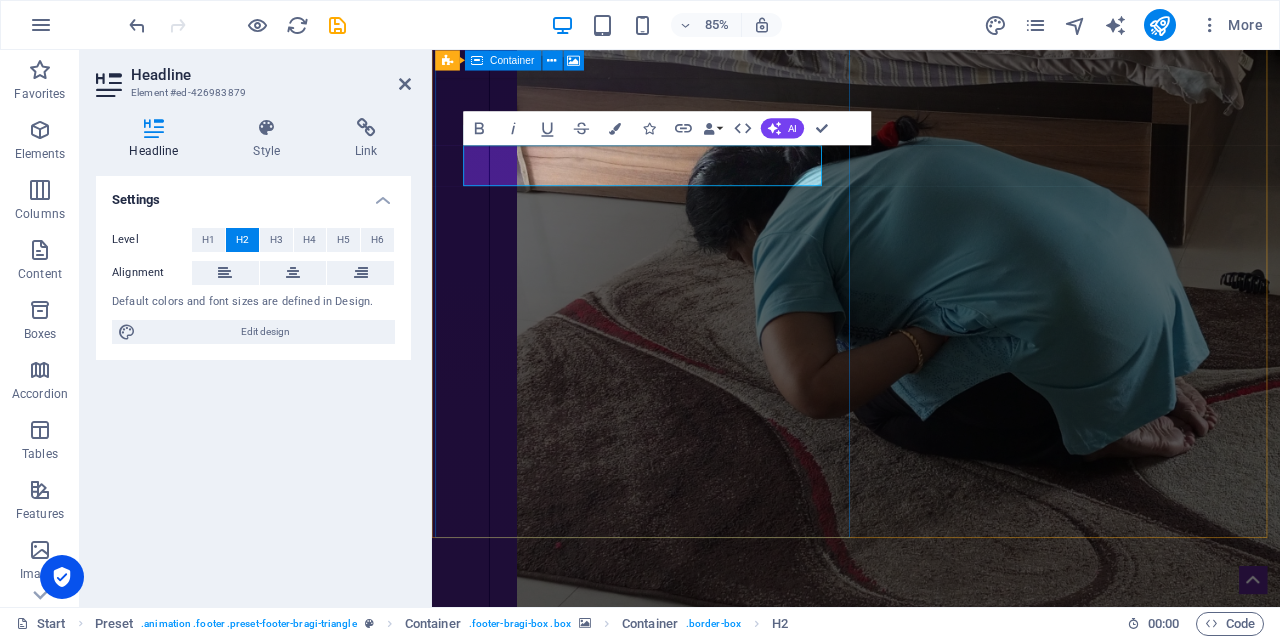 click at bounding box center [1180, -9081] 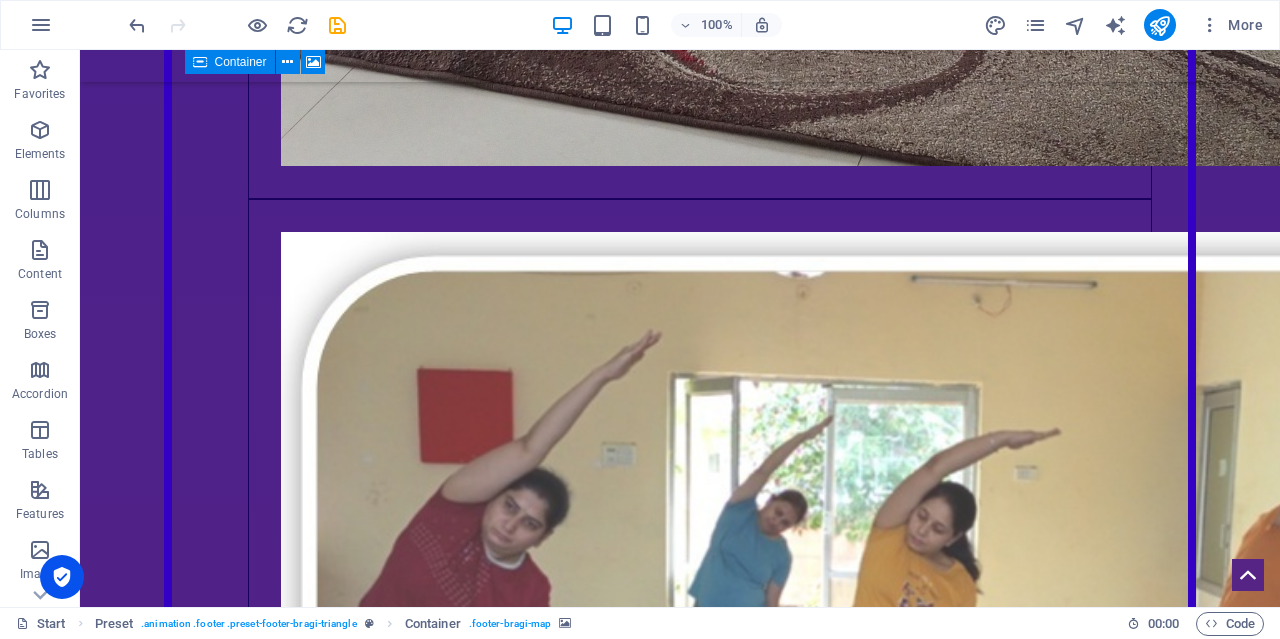 scroll, scrollTop: 10096, scrollLeft: 0, axis: vertical 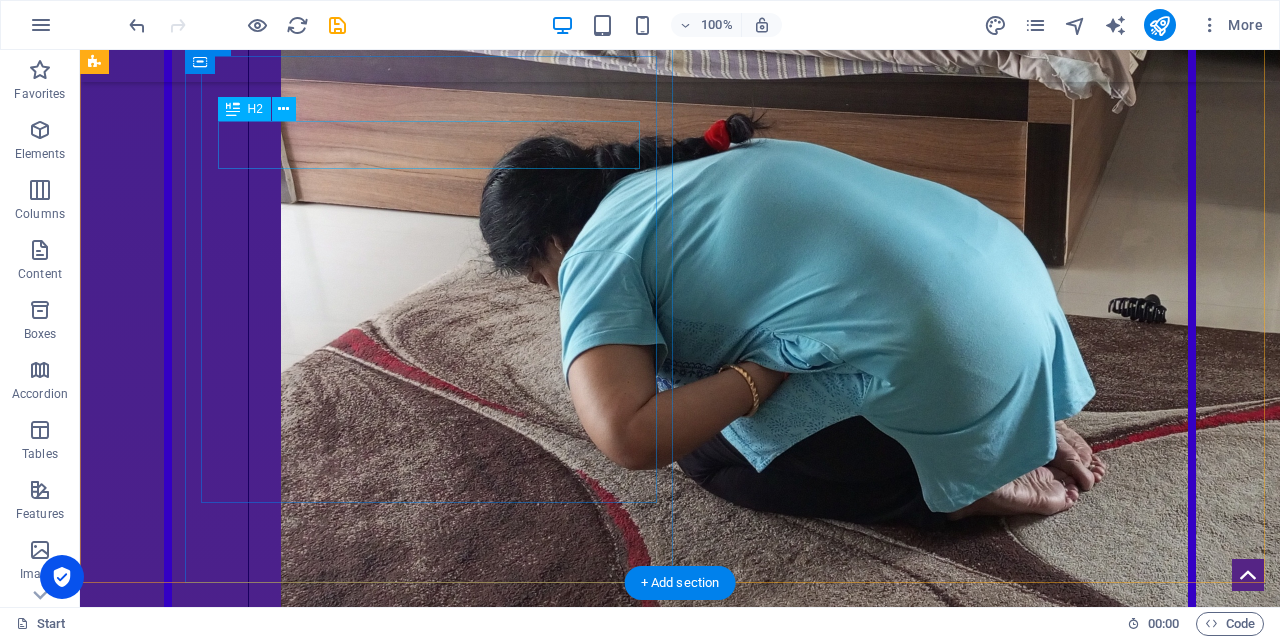 click on "Nipania Branch" at bounding box center (436, 7292) 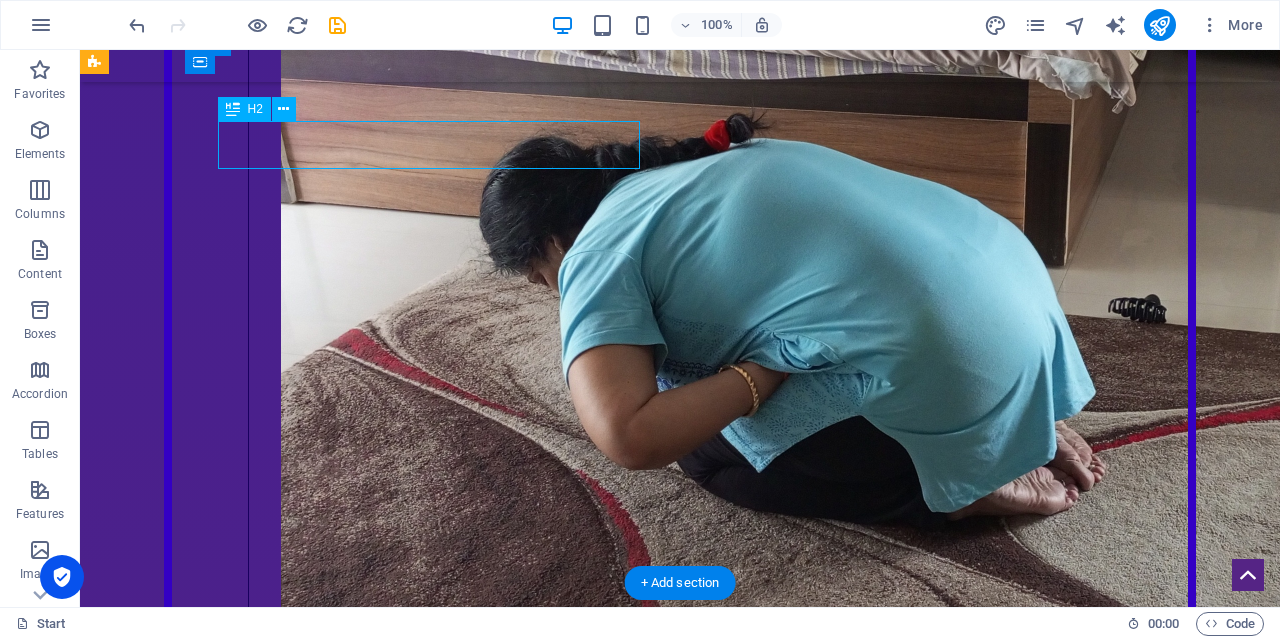 click on "Nipania Branch" at bounding box center (436, 7292) 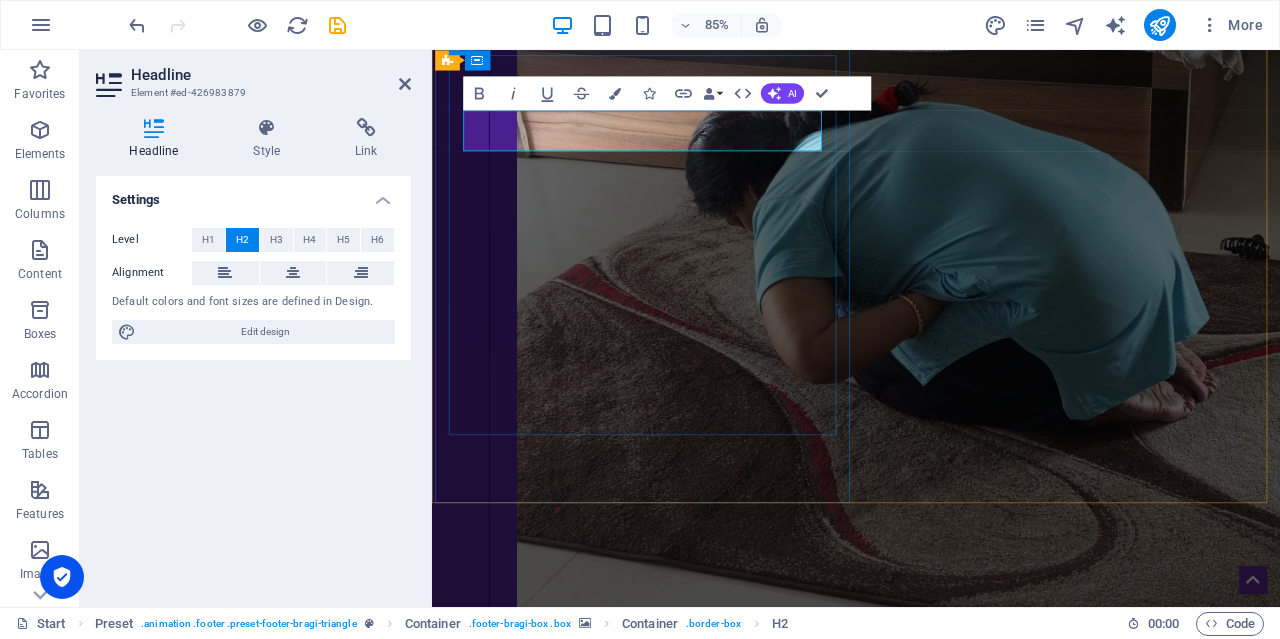 drag, startPoint x: 784, startPoint y: 148, endPoint x: 814, endPoint y: 139, distance: 31.320919 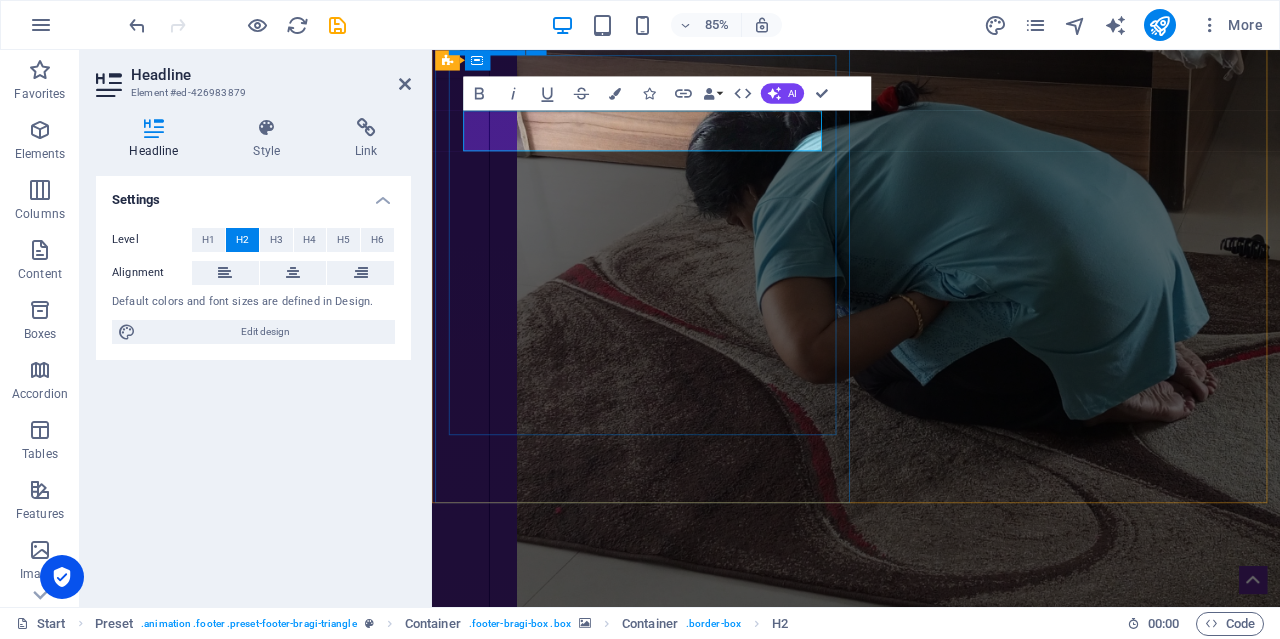 type 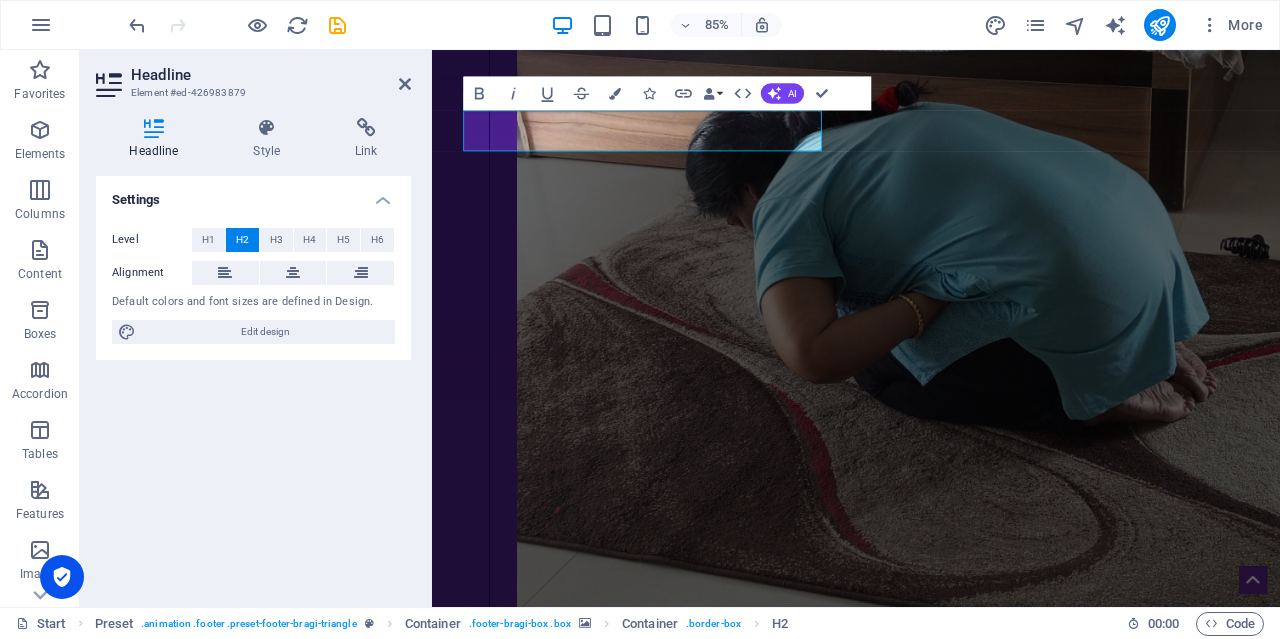 click at bounding box center (1180, -9122) 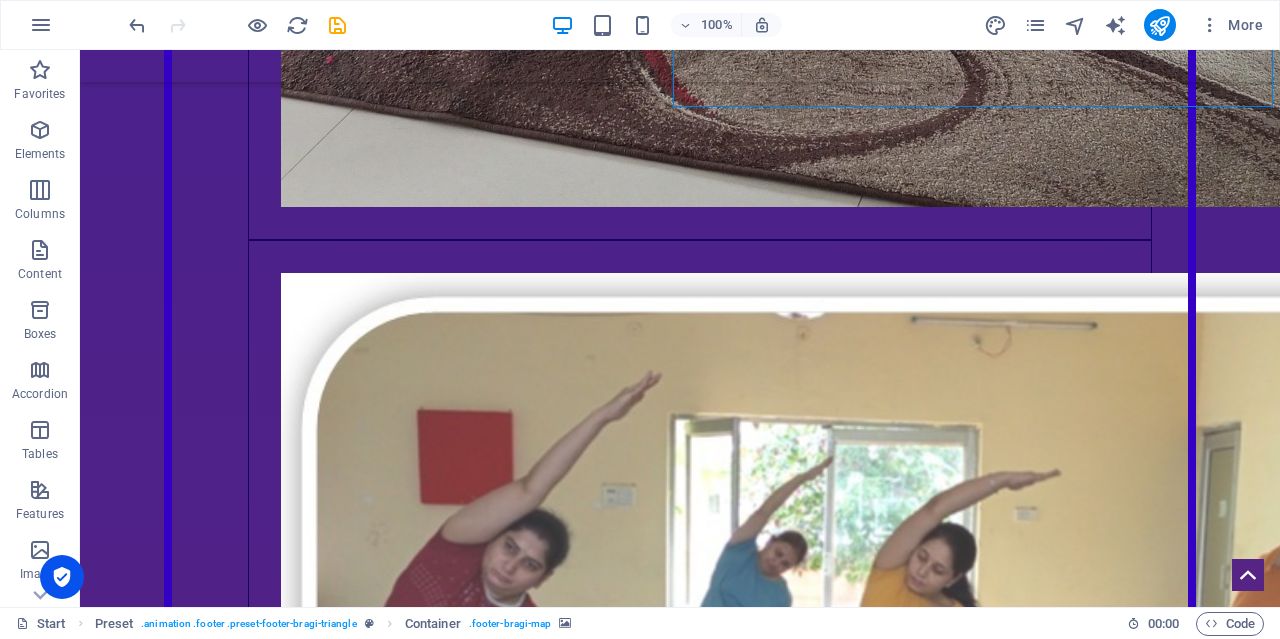 scroll, scrollTop: 10055, scrollLeft: 0, axis: vertical 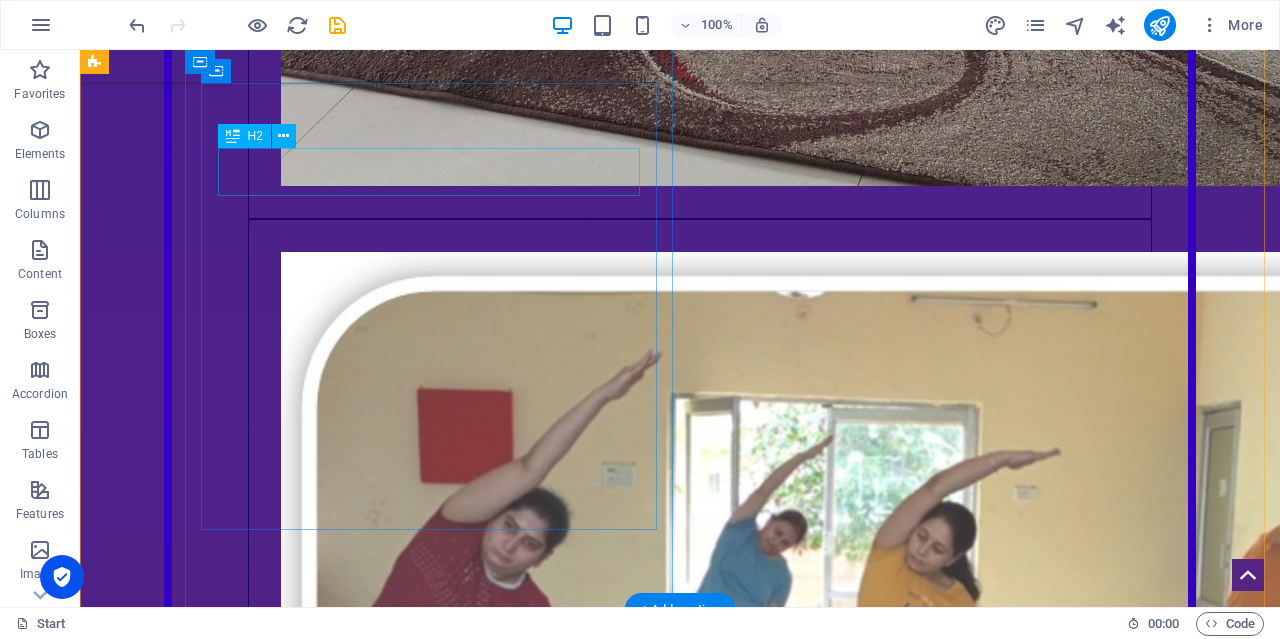click on "Indore Branch" at bounding box center [436, 7367] 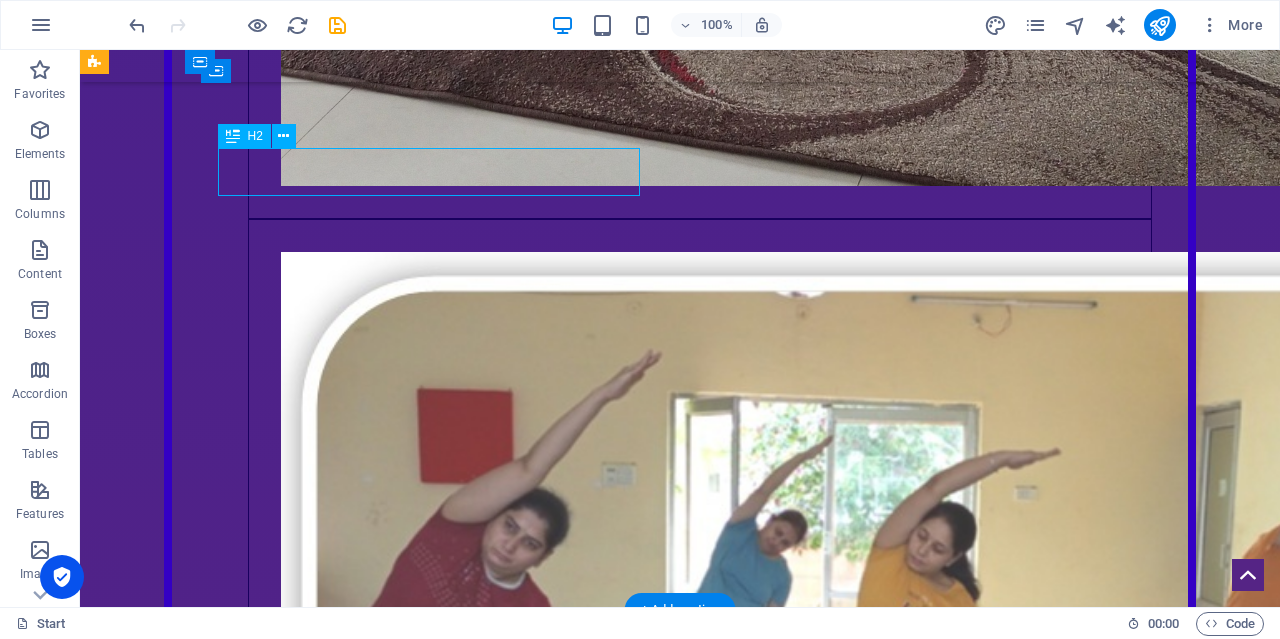 click on "Indore Branch" at bounding box center [436, 7367] 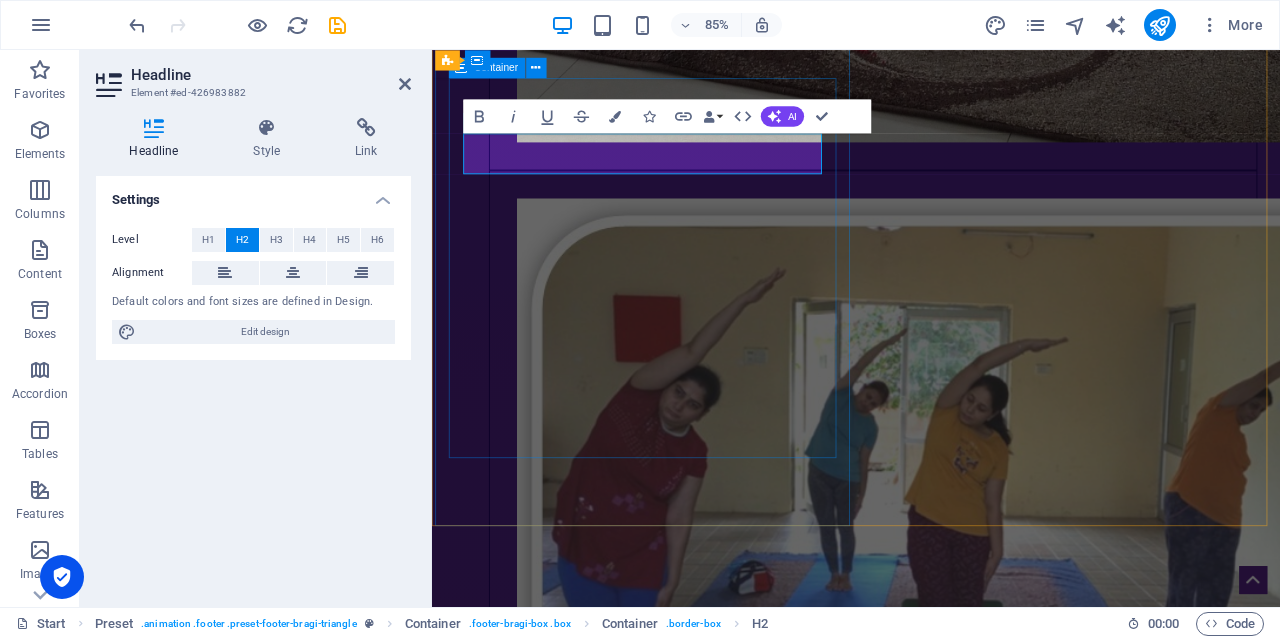 type 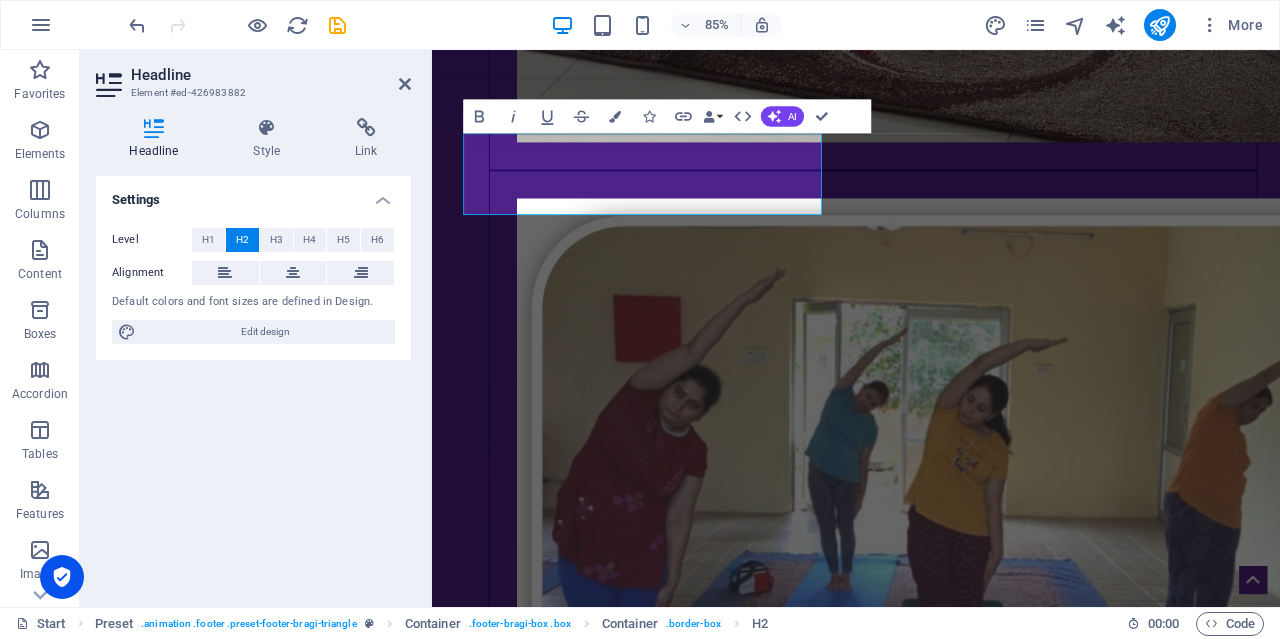 click on "Settings Level H1 H2 H3 H4 H5 H6 Alignment Default colors and font sizes are defined in Design. Edit design" at bounding box center [253, 383] 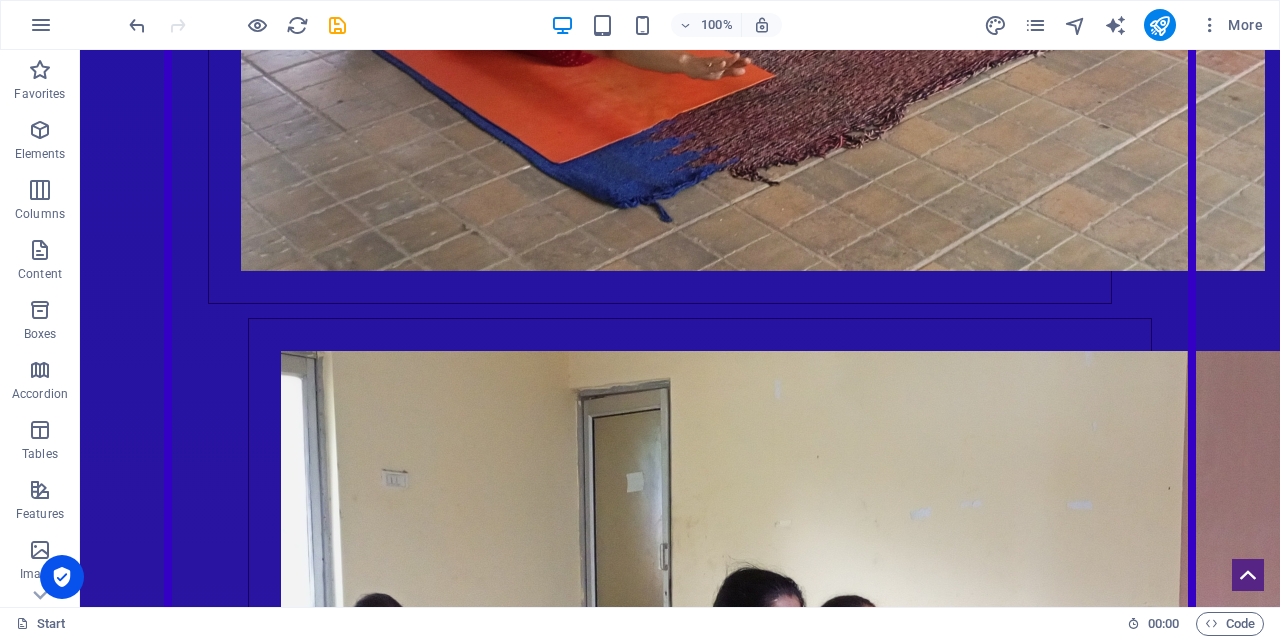 scroll, scrollTop: 0, scrollLeft: 0, axis: both 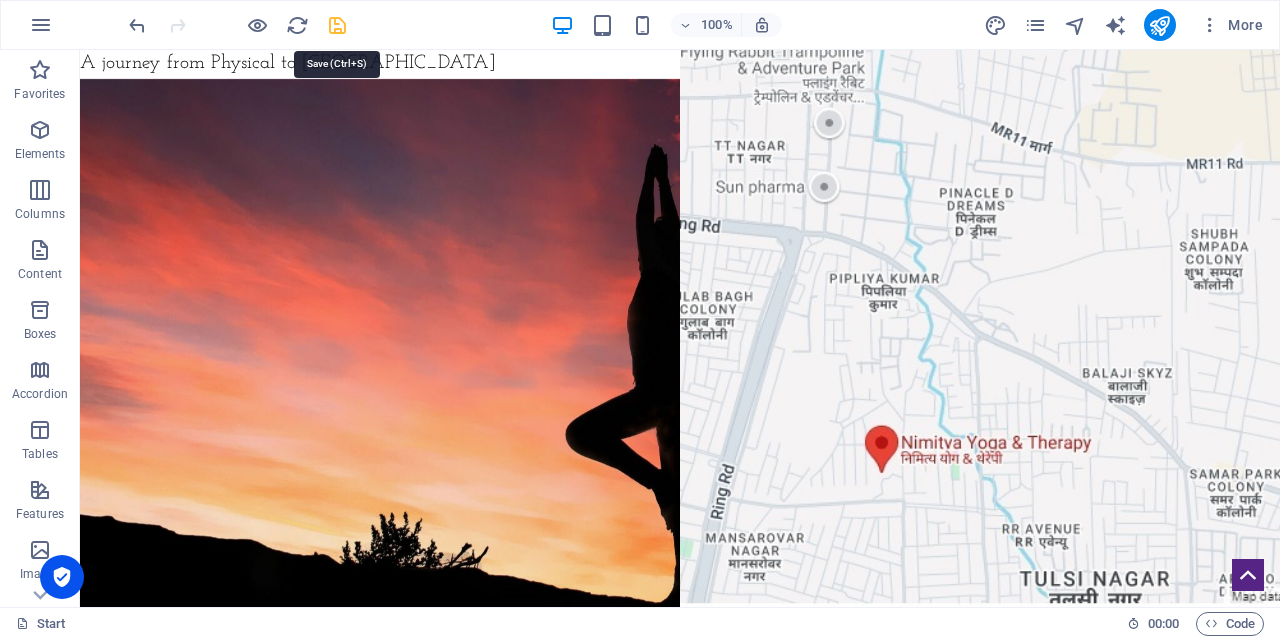 click at bounding box center (337, 25) 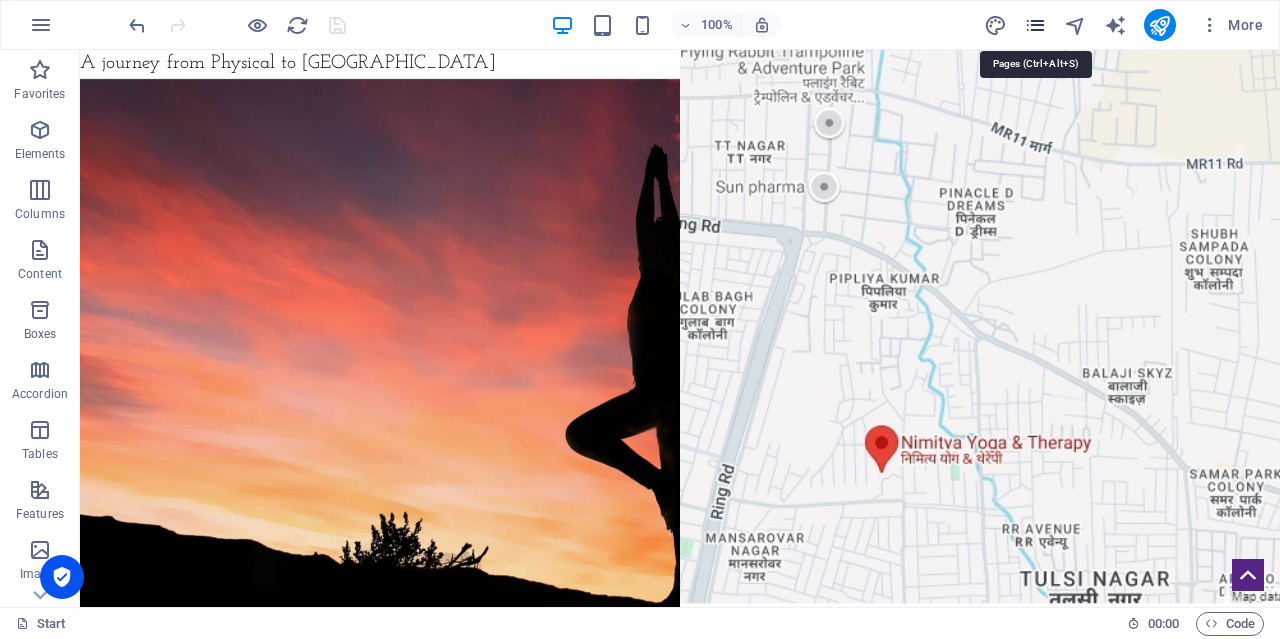 click at bounding box center [1035, 25] 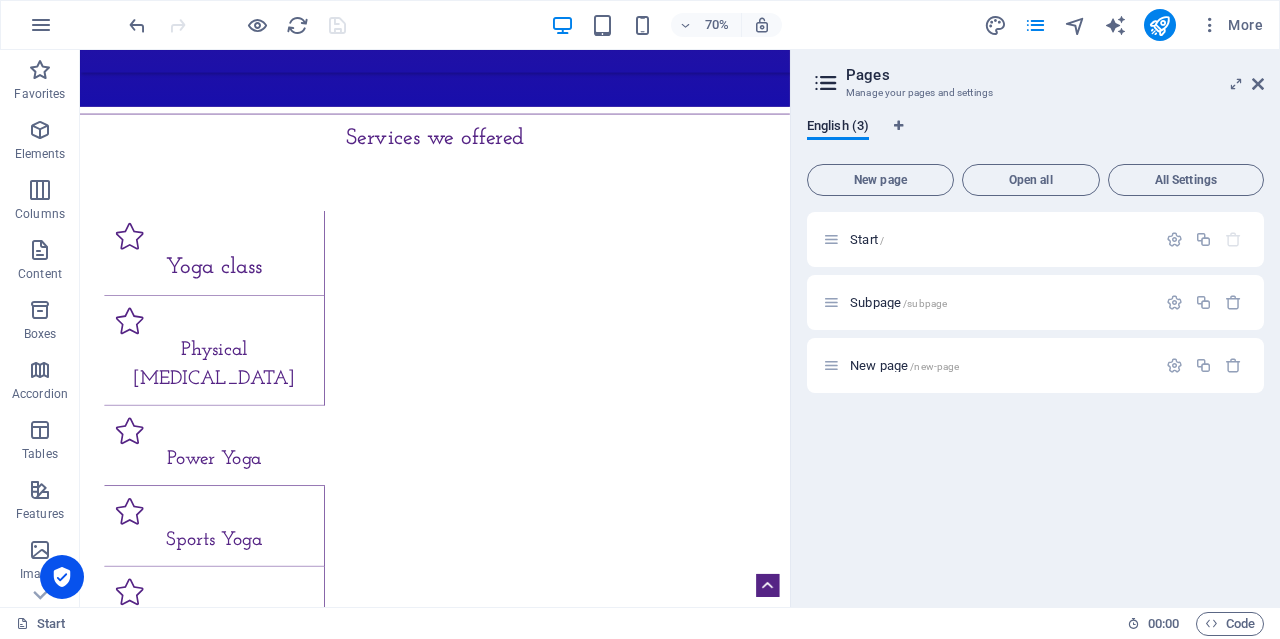 scroll, scrollTop: 2254, scrollLeft: 0, axis: vertical 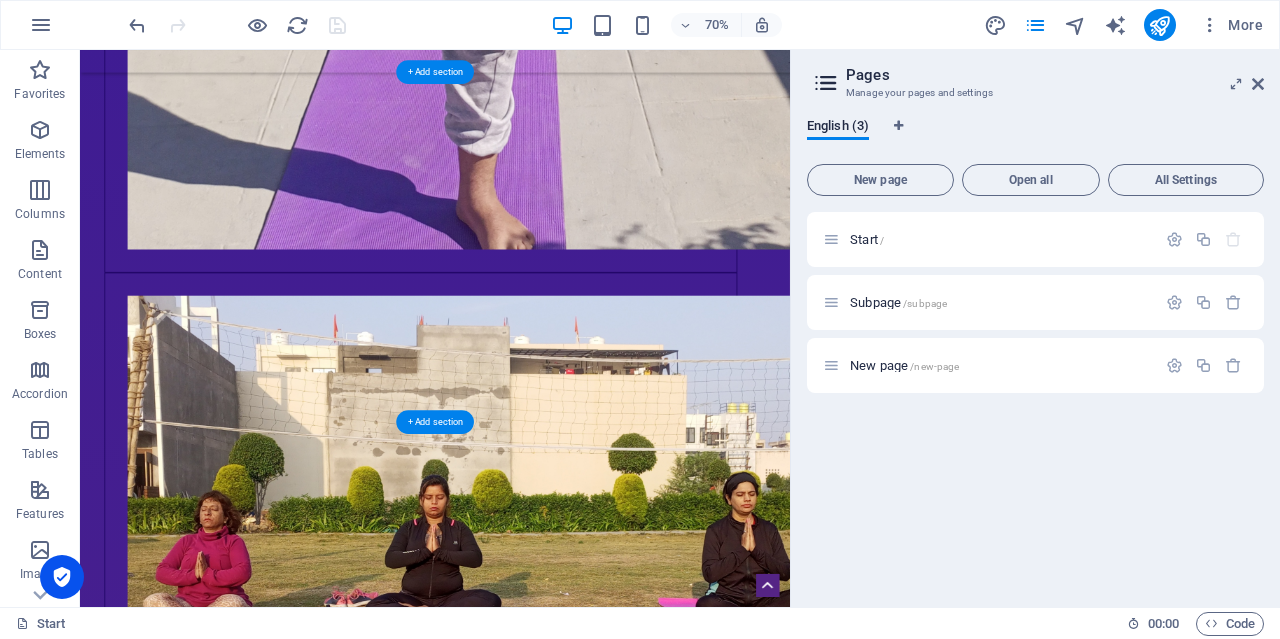 click at bounding box center [587, 6739] 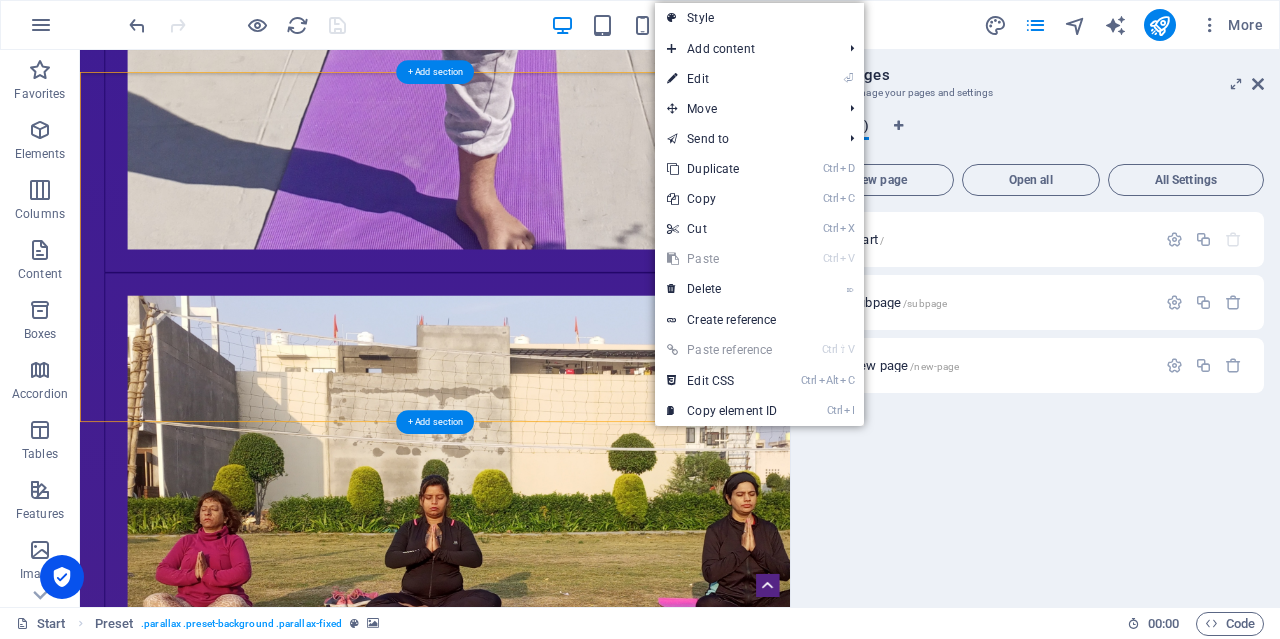 click at bounding box center [587, 6739] 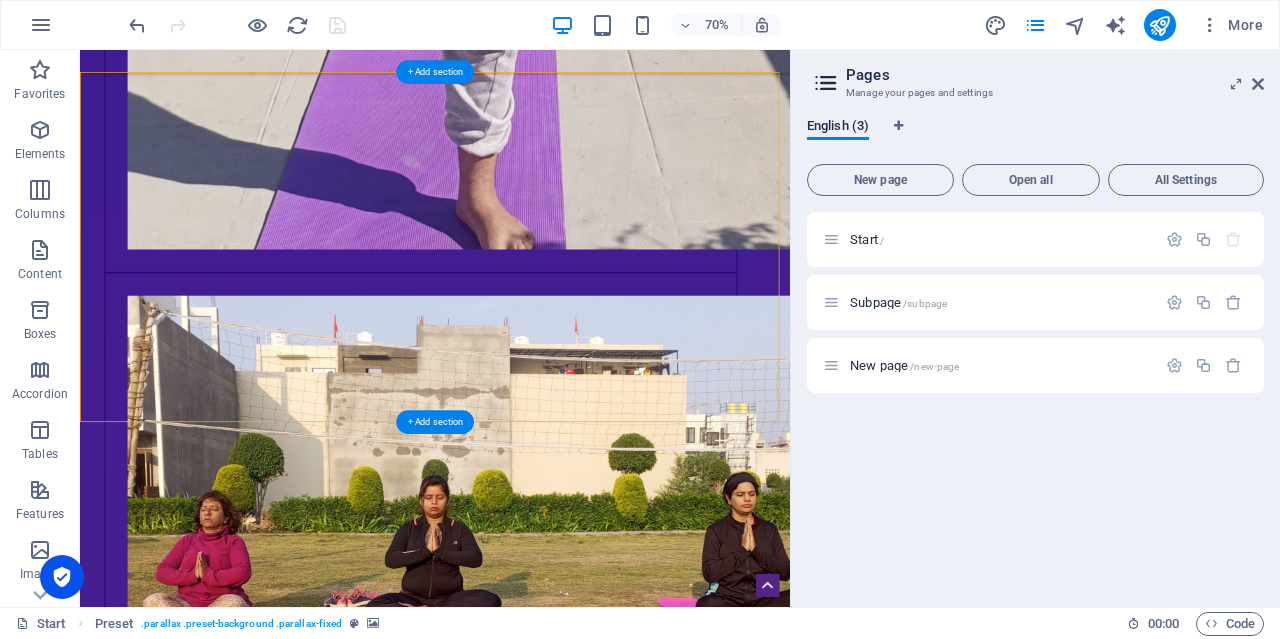 click at bounding box center (587, 6739) 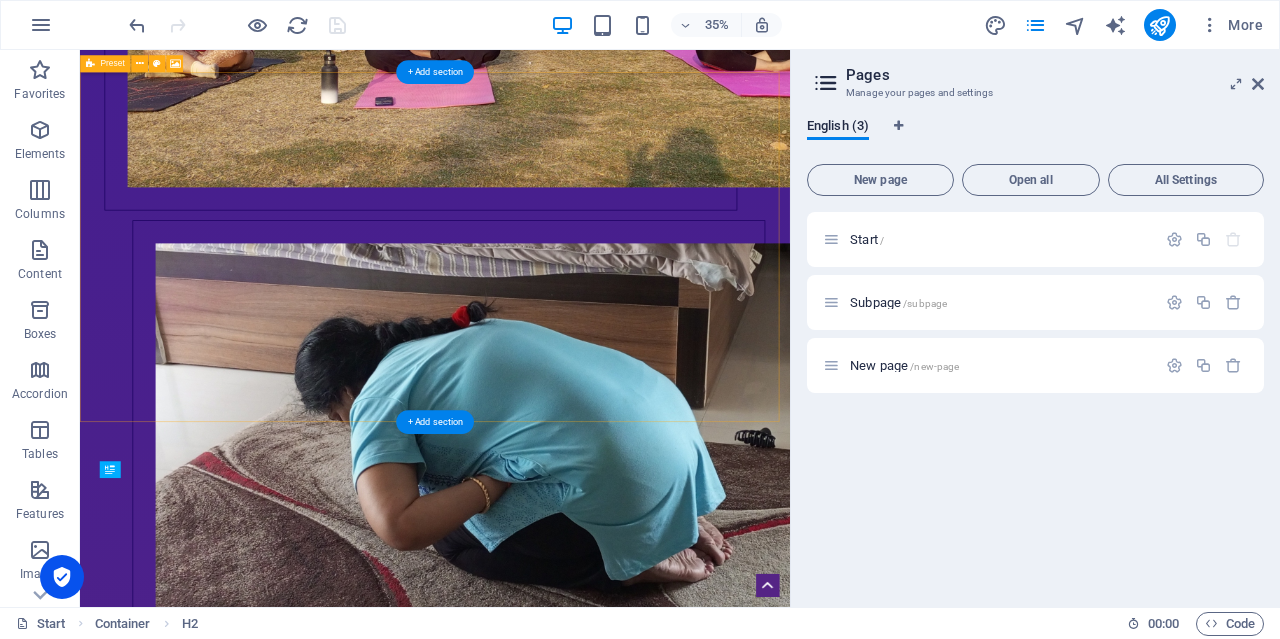 scroll, scrollTop: 8361, scrollLeft: 0, axis: vertical 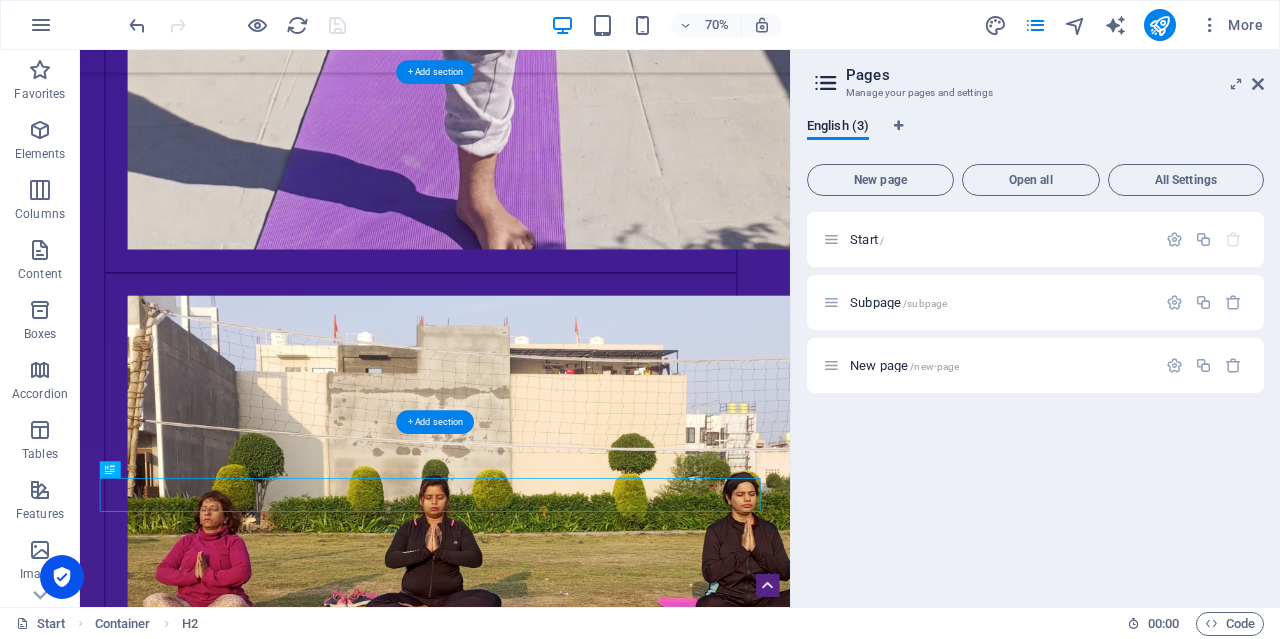 click at bounding box center (587, 6739) 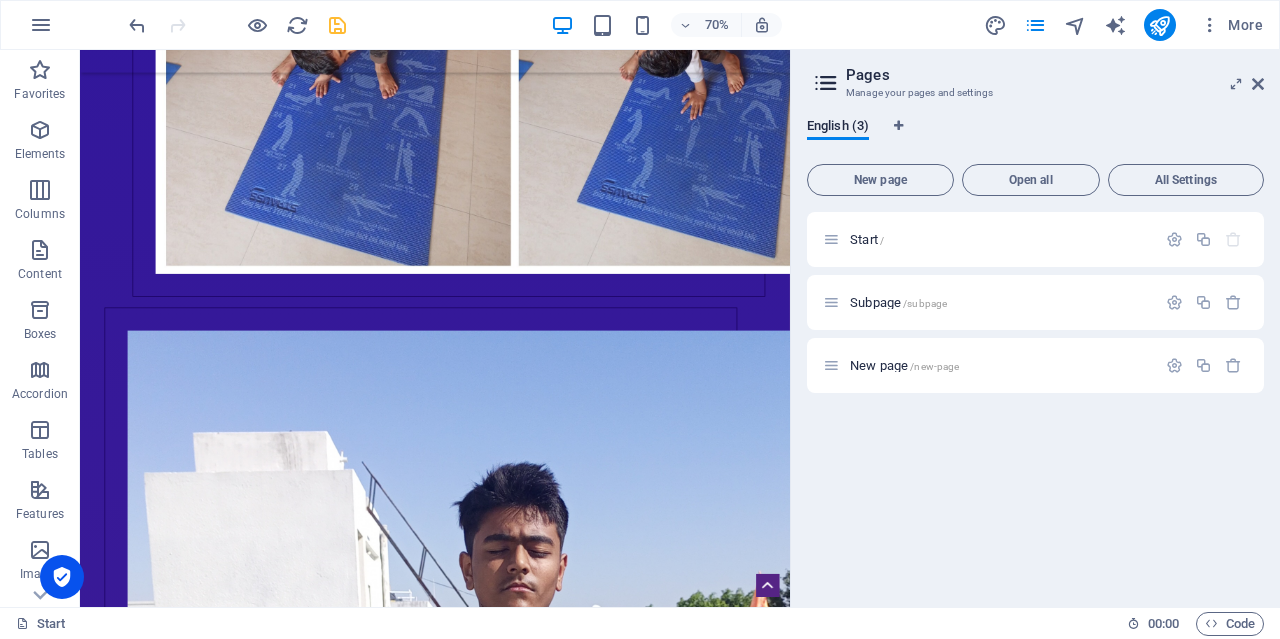 scroll, scrollTop: 6707, scrollLeft: 0, axis: vertical 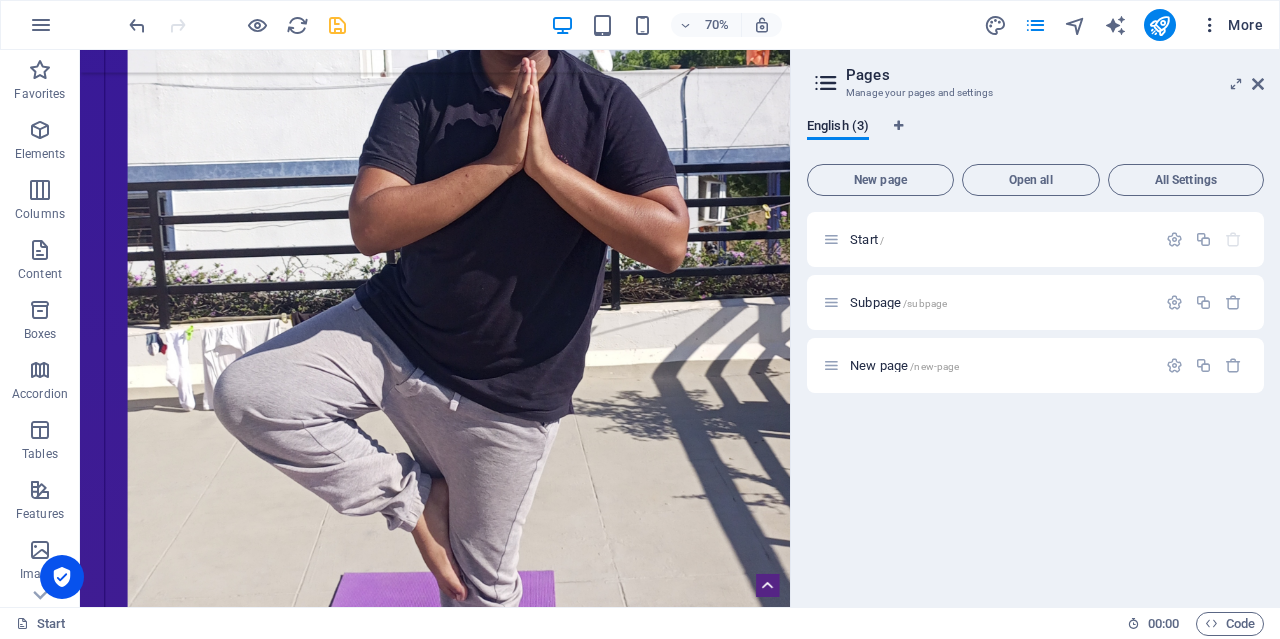 click on "More" at bounding box center [1231, 25] 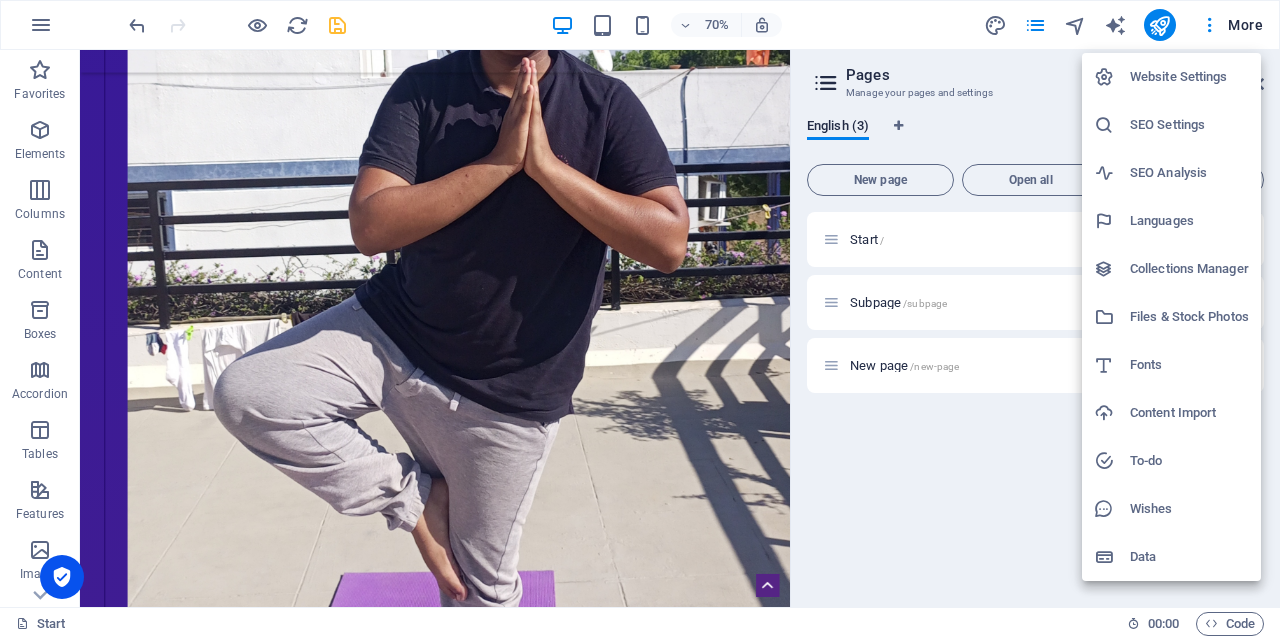 click at bounding box center [640, 319] 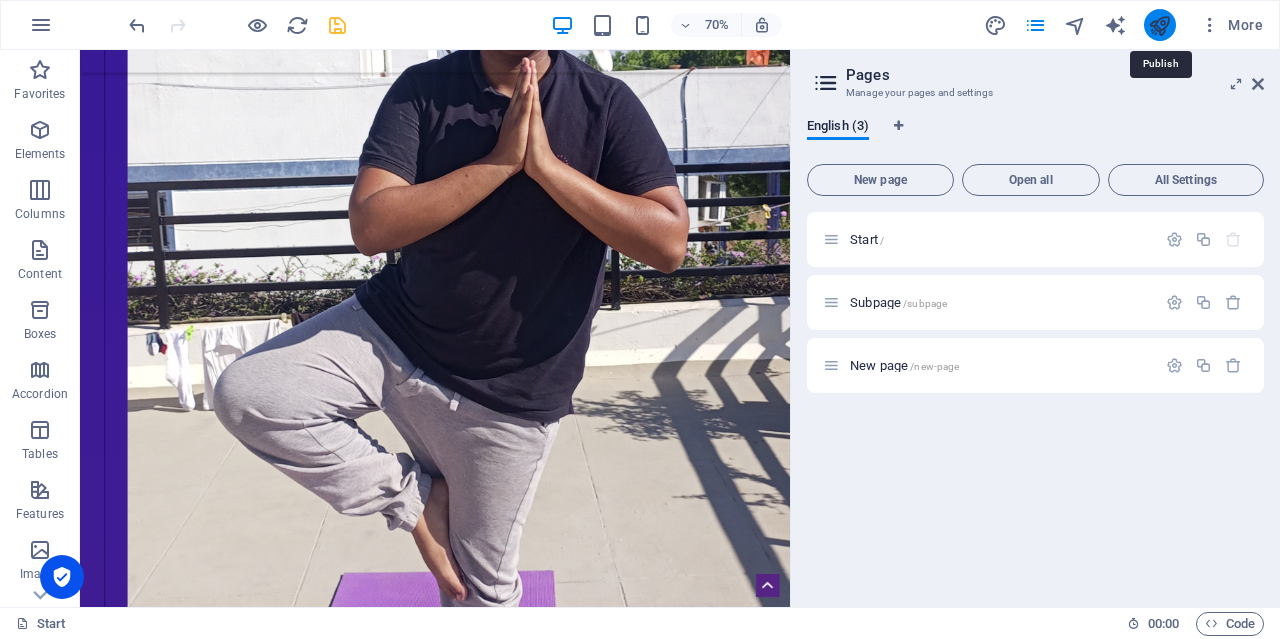 click at bounding box center [1159, 25] 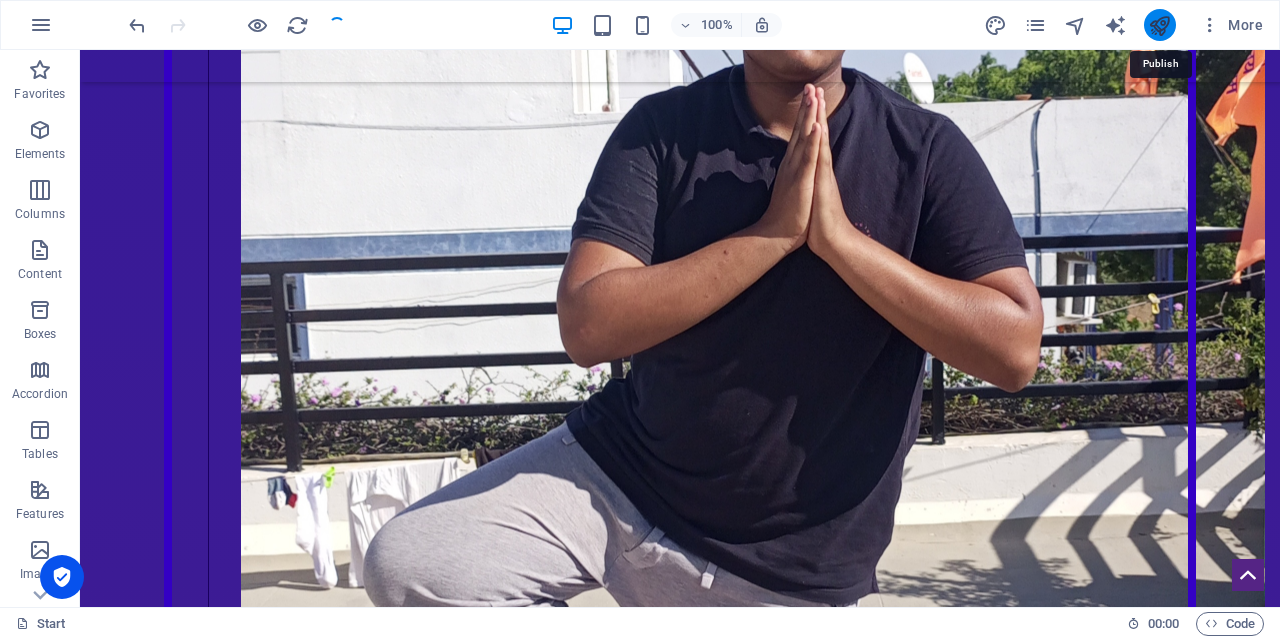 scroll, scrollTop: 7456, scrollLeft: 0, axis: vertical 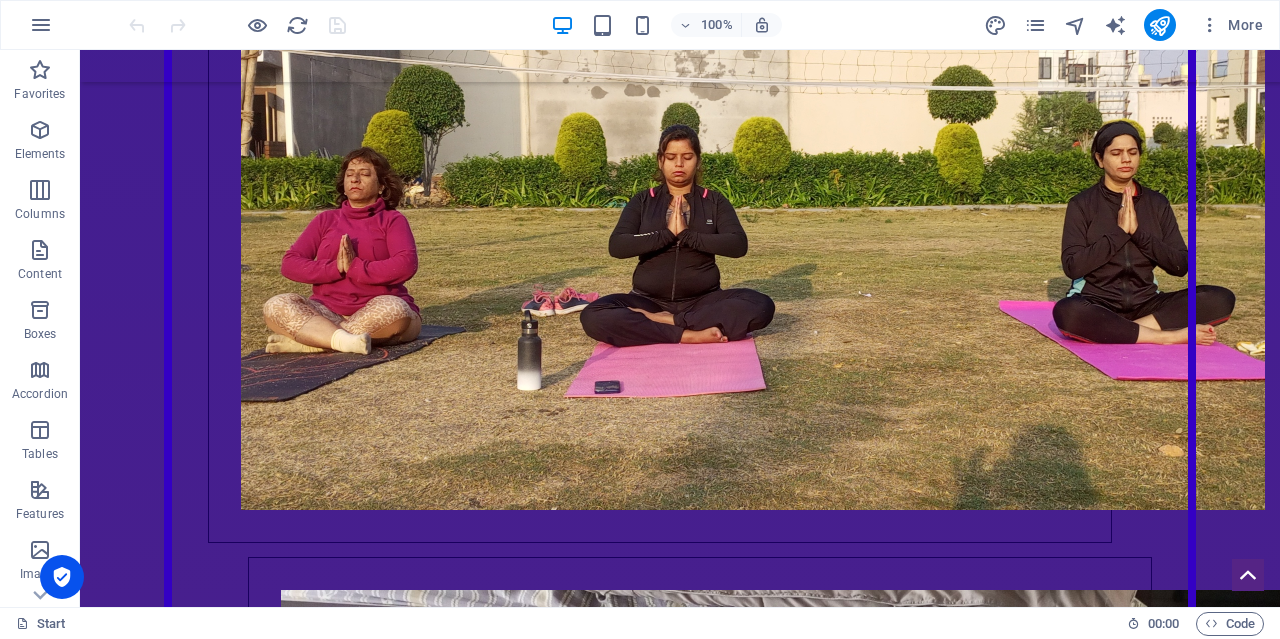 click at bounding box center [980, -8563] 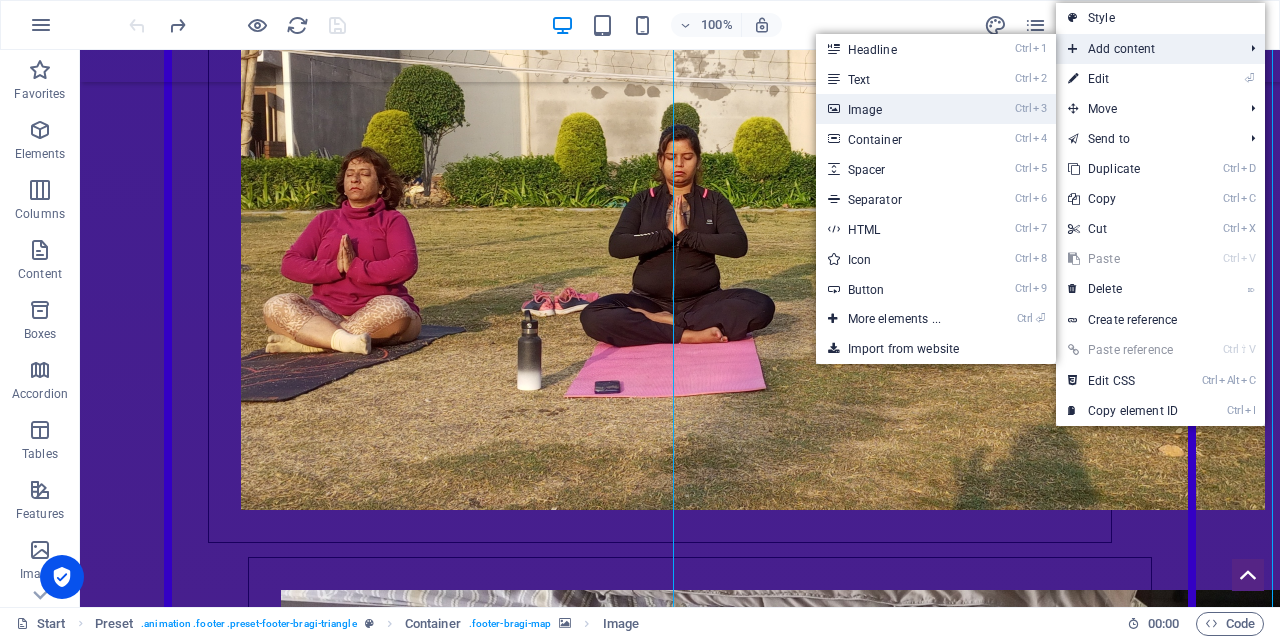 click on "Ctrl 3  Image" at bounding box center (898, 109) 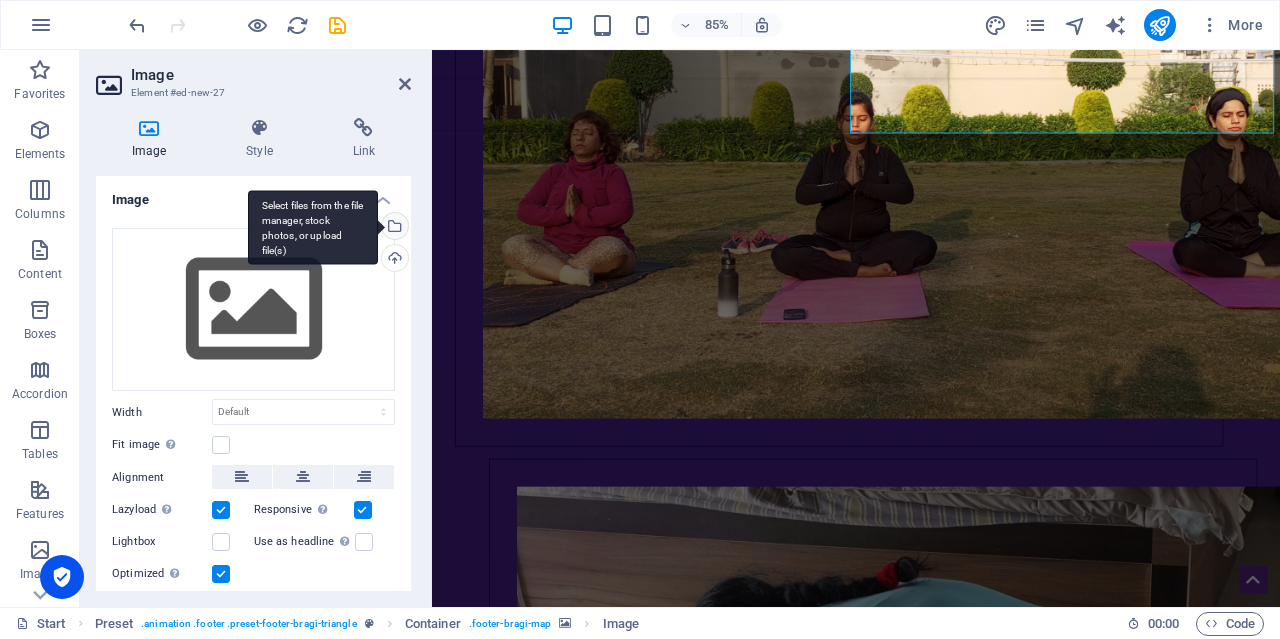 click on "Select files from the file manager, stock photos, or upload file(s)" at bounding box center (393, 228) 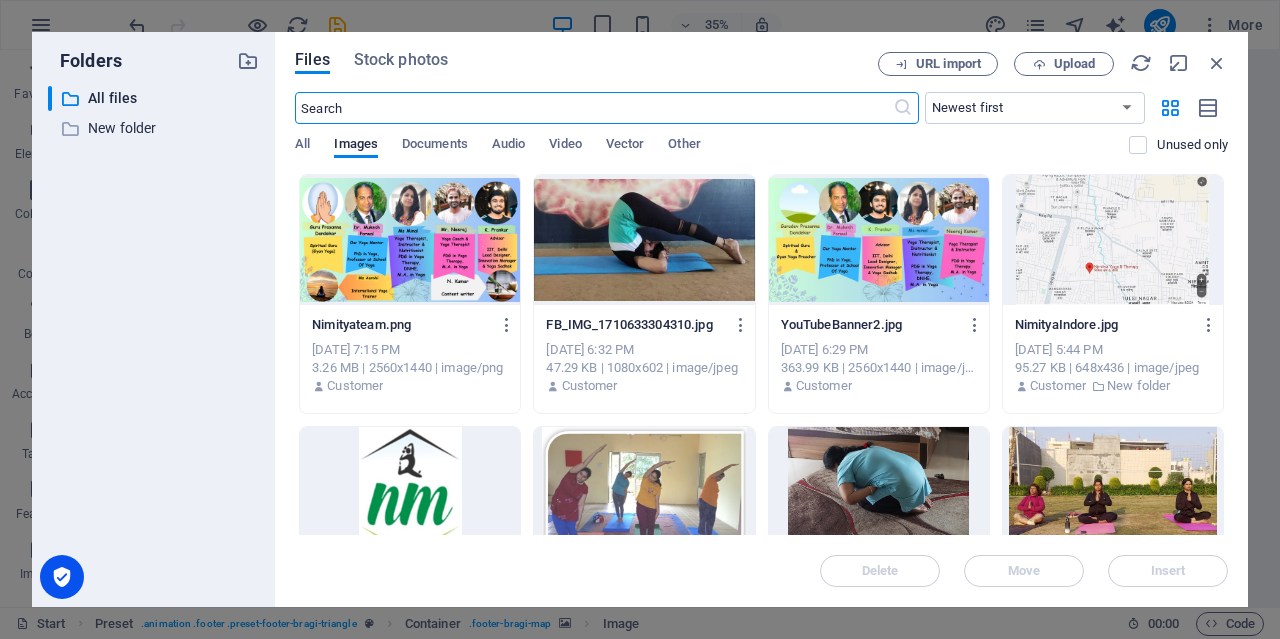 scroll, scrollTop: 9634, scrollLeft: 0, axis: vertical 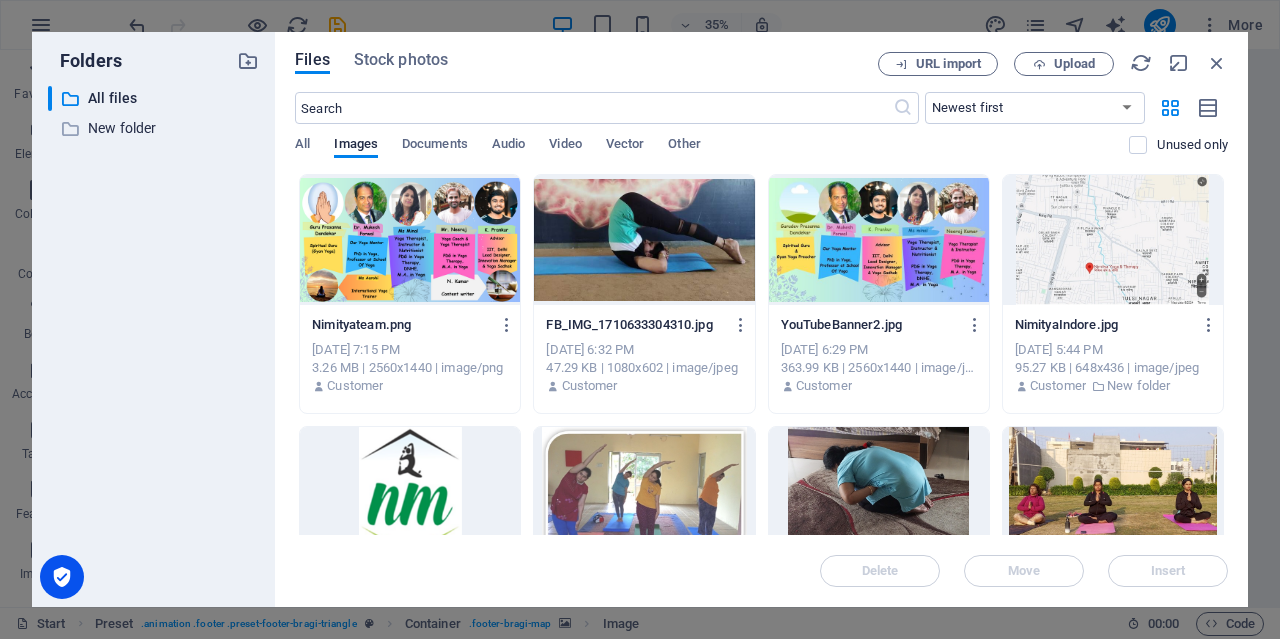 click at bounding box center (1113, 240) 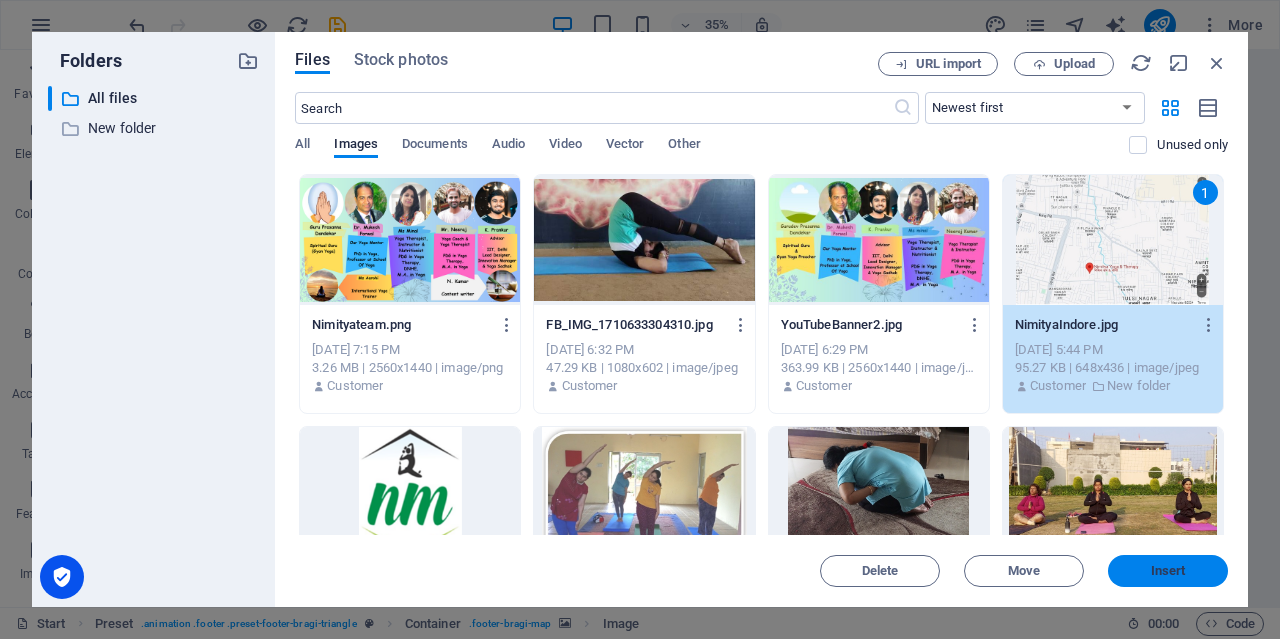 click on "Insert" at bounding box center [1168, 571] 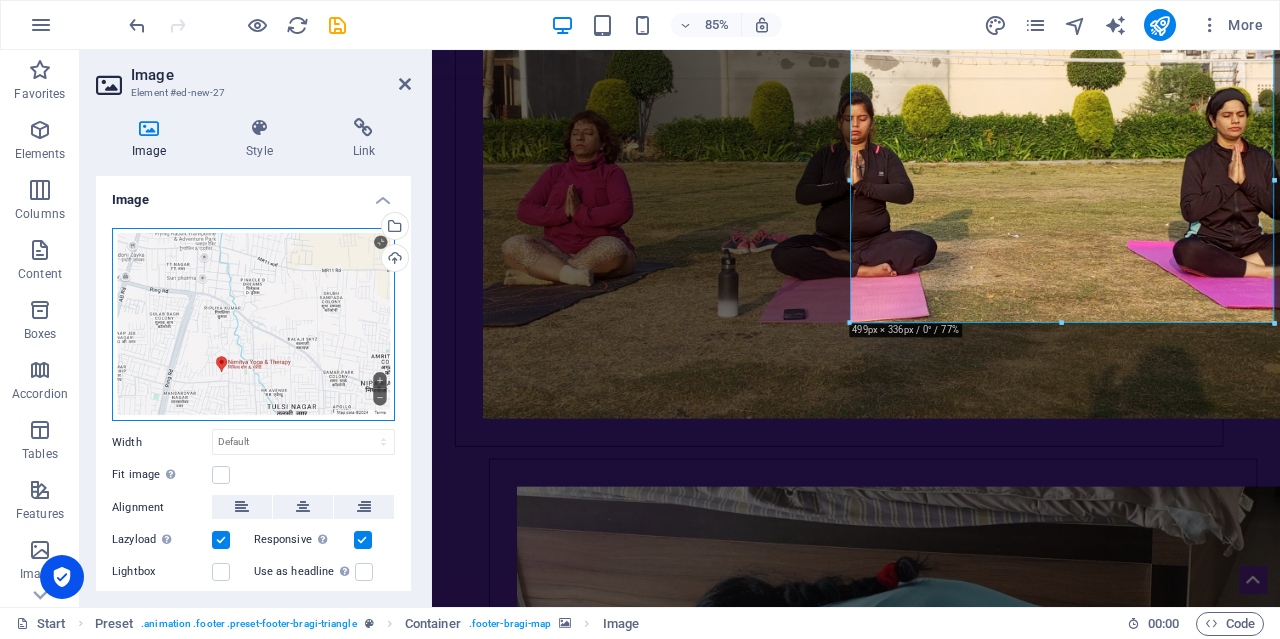 click on "Drag files here, click to choose files or select files from Files or our free stock photos & videos" at bounding box center [253, 325] 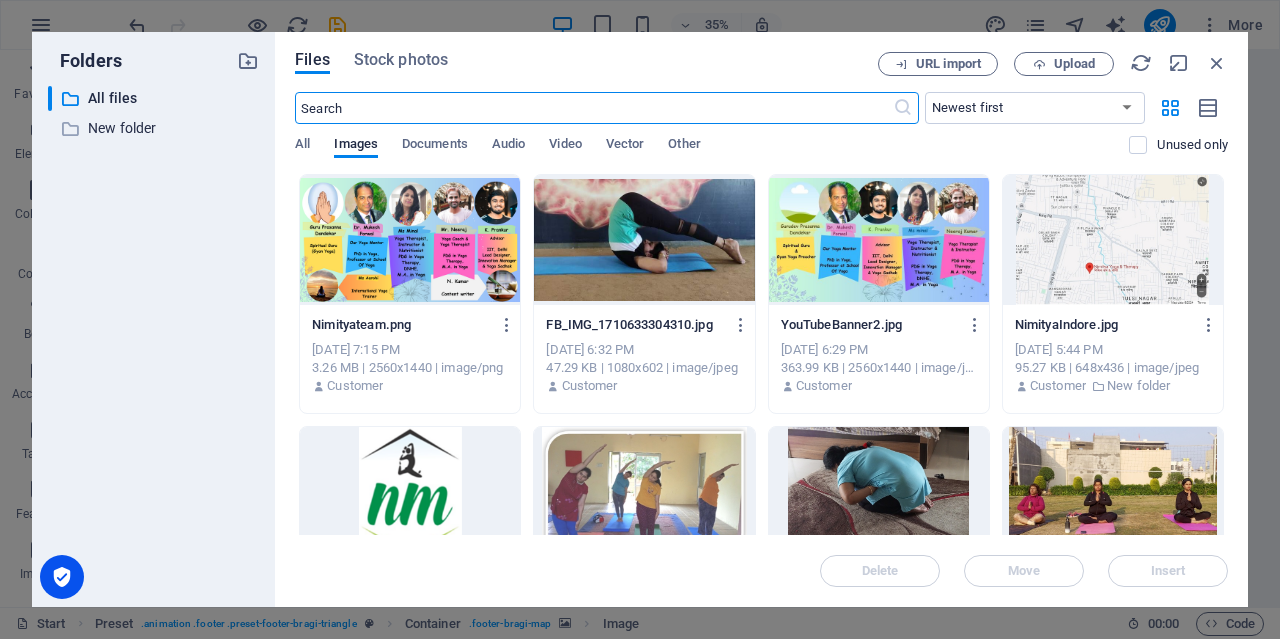scroll, scrollTop: 9634, scrollLeft: 0, axis: vertical 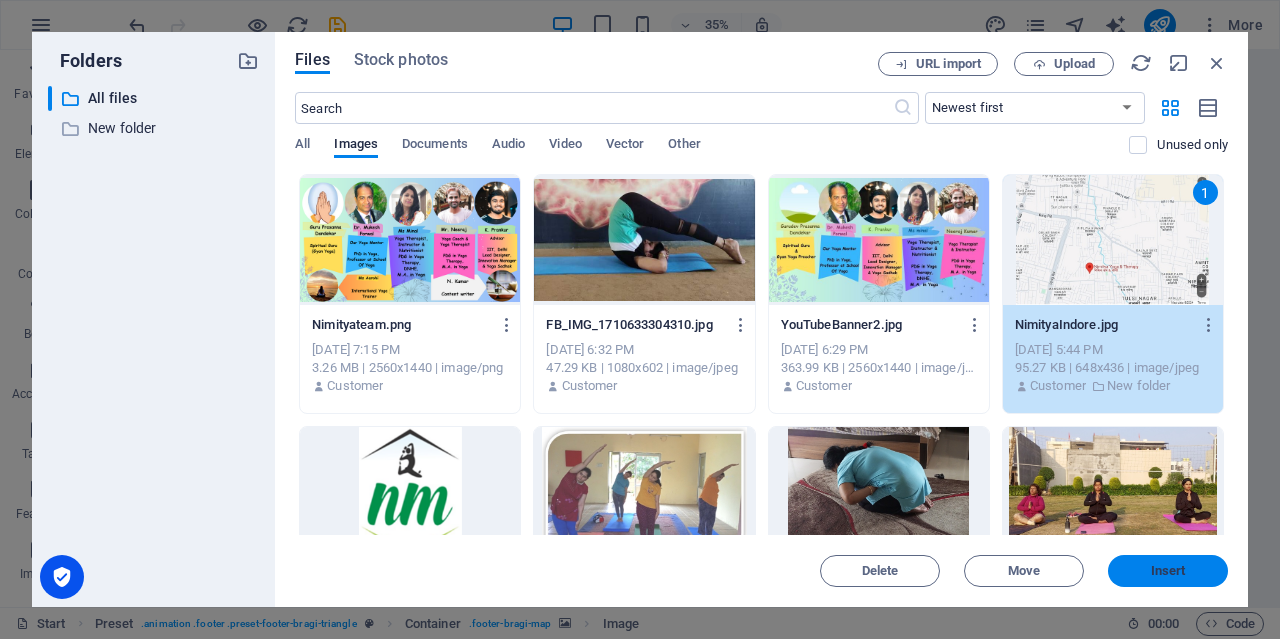 drag, startPoint x: 105, startPoint y: 542, endPoint x: 1167, endPoint y: 567, distance: 1062.2942 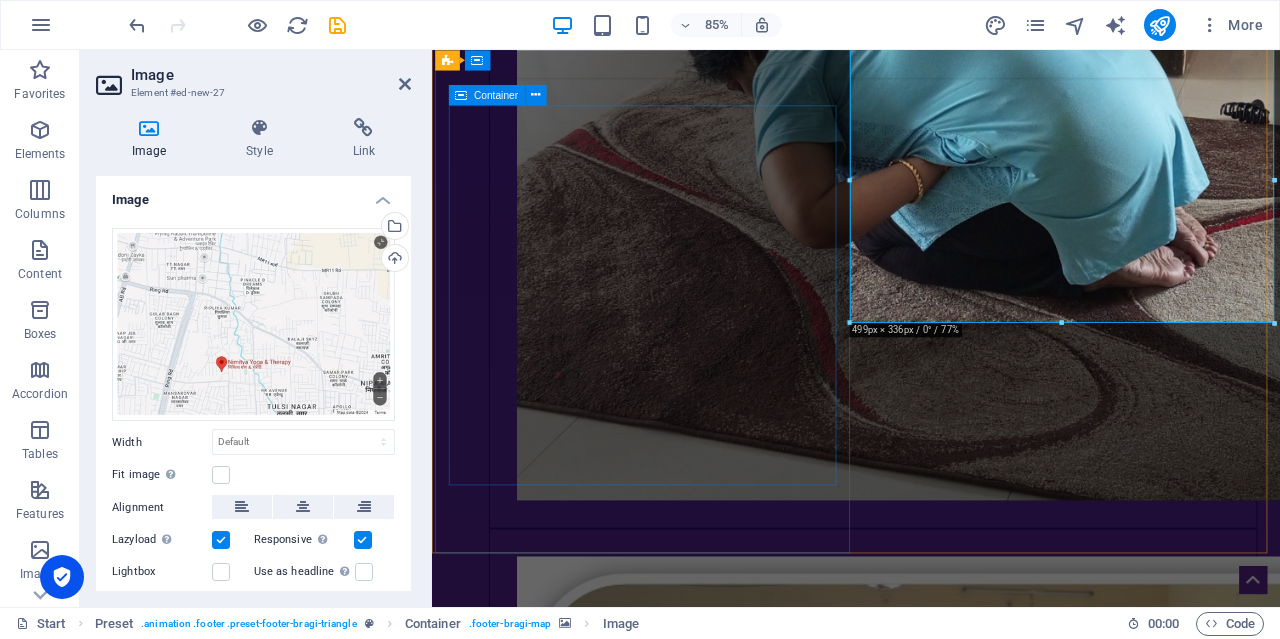 scroll, scrollTop: 8916, scrollLeft: 0, axis: vertical 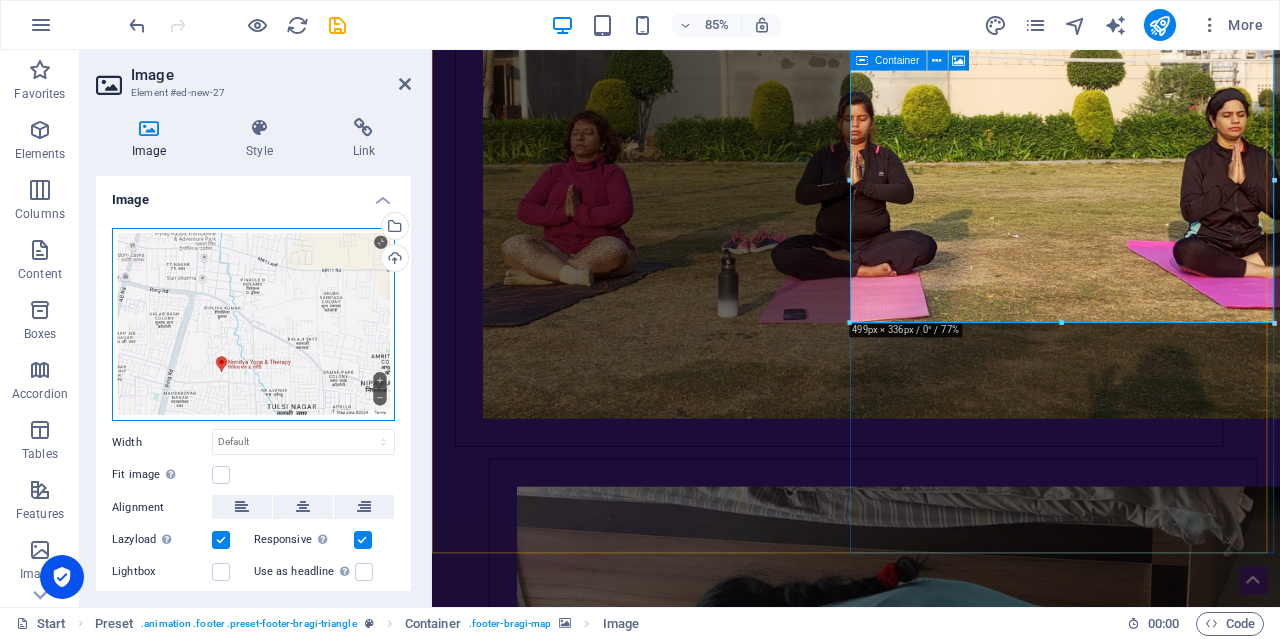 drag, startPoint x: 706, startPoint y: 326, endPoint x: 1126, endPoint y: 102, distance: 476 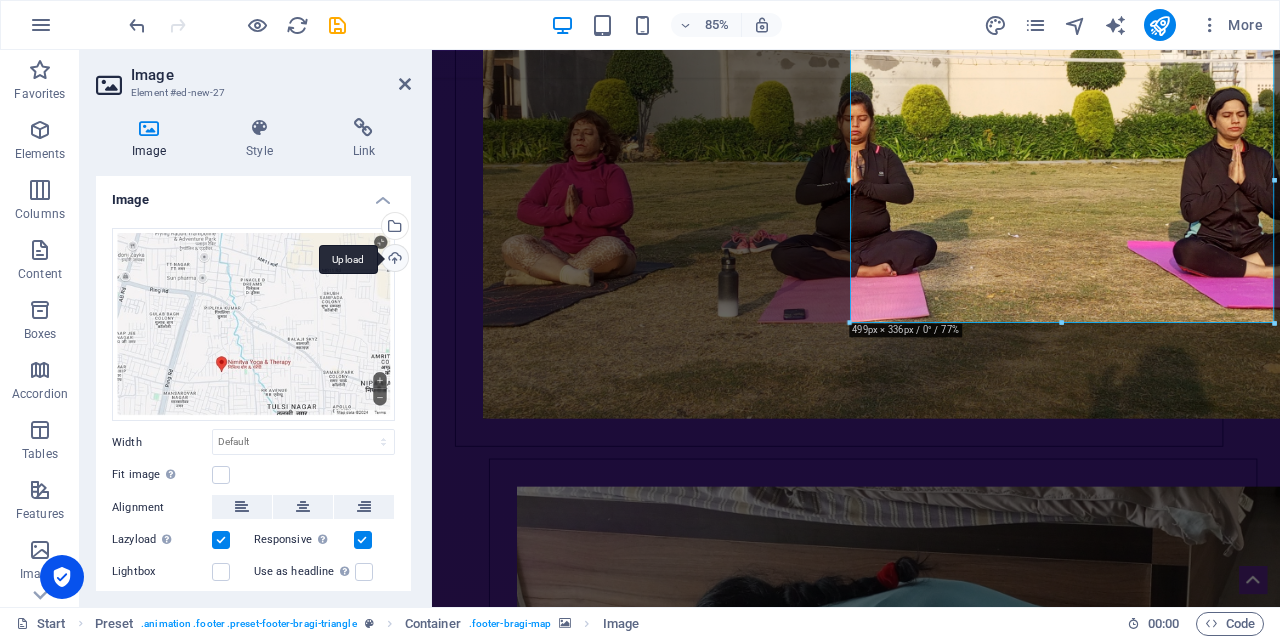 click on "Upload" at bounding box center (393, 260) 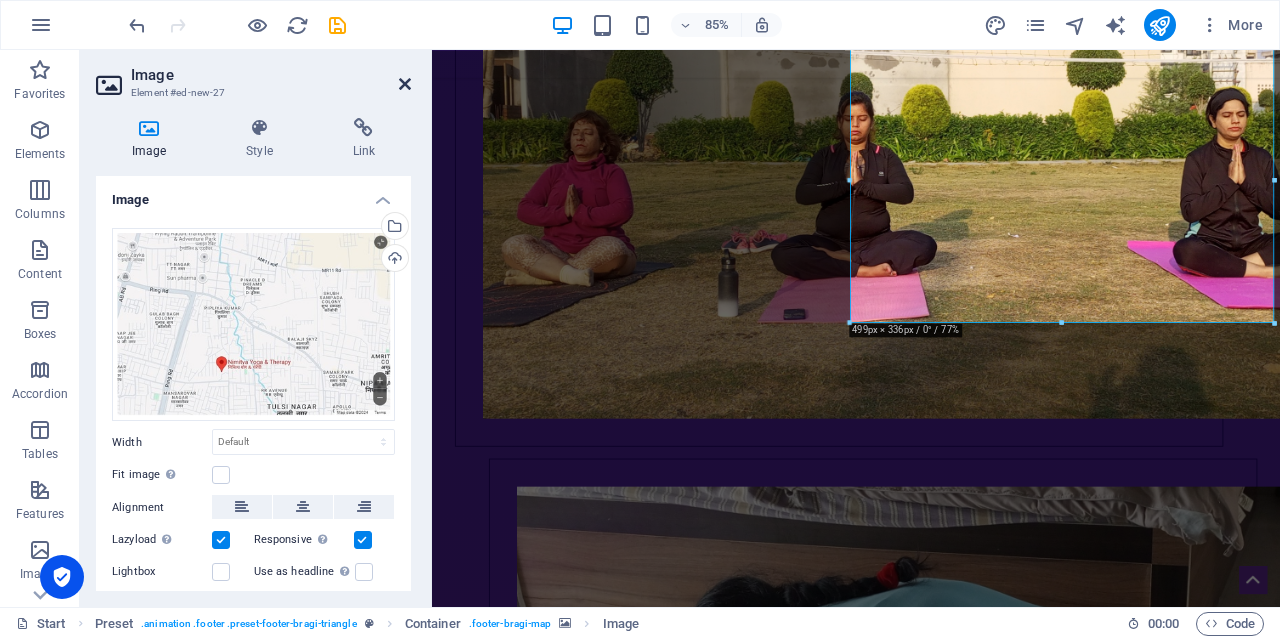 click at bounding box center (405, 84) 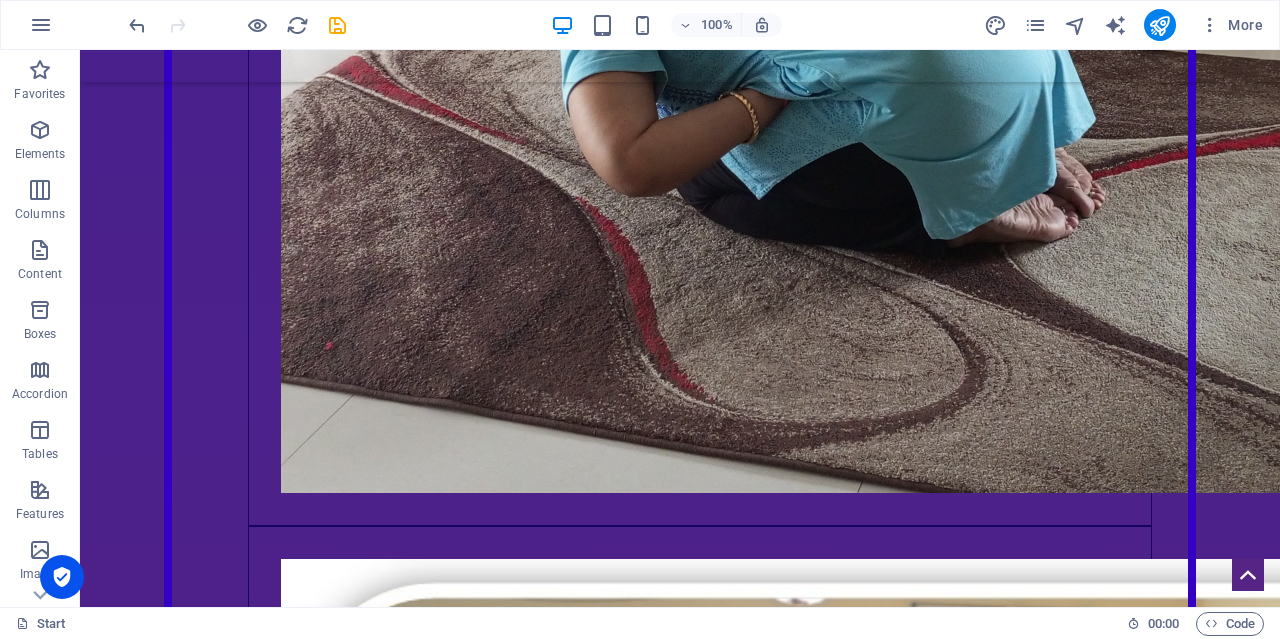 scroll, scrollTop: 9768, scrollLeft: 0, axis: vertical 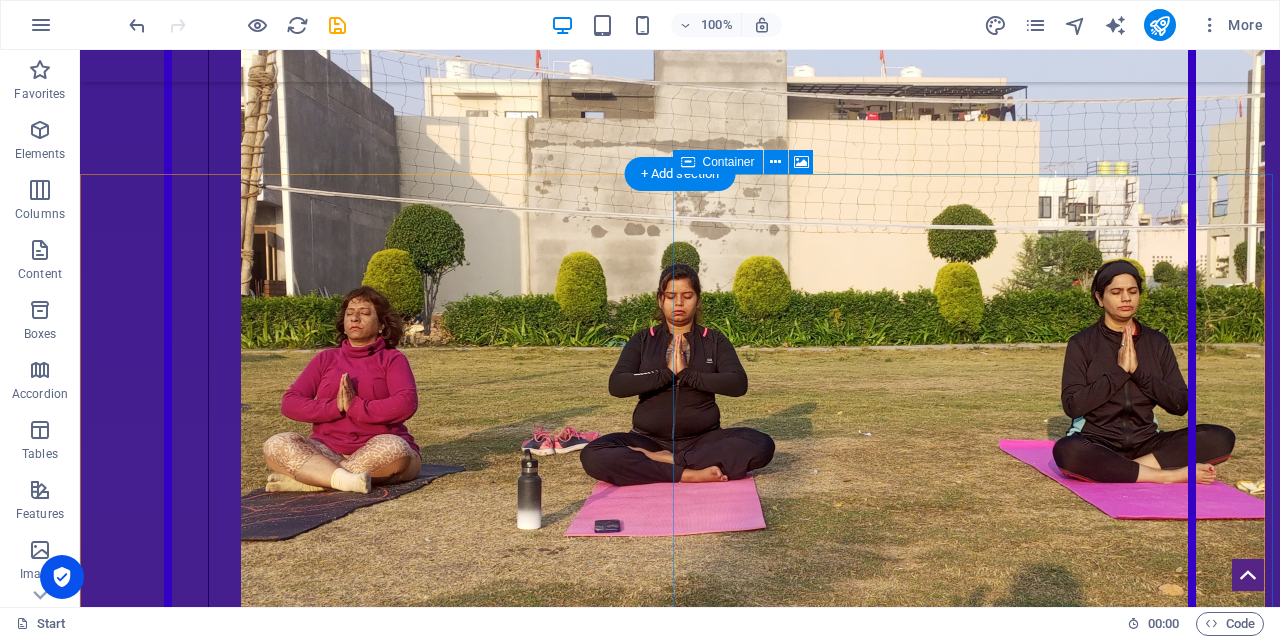 click at bounding box center [980, -8424] 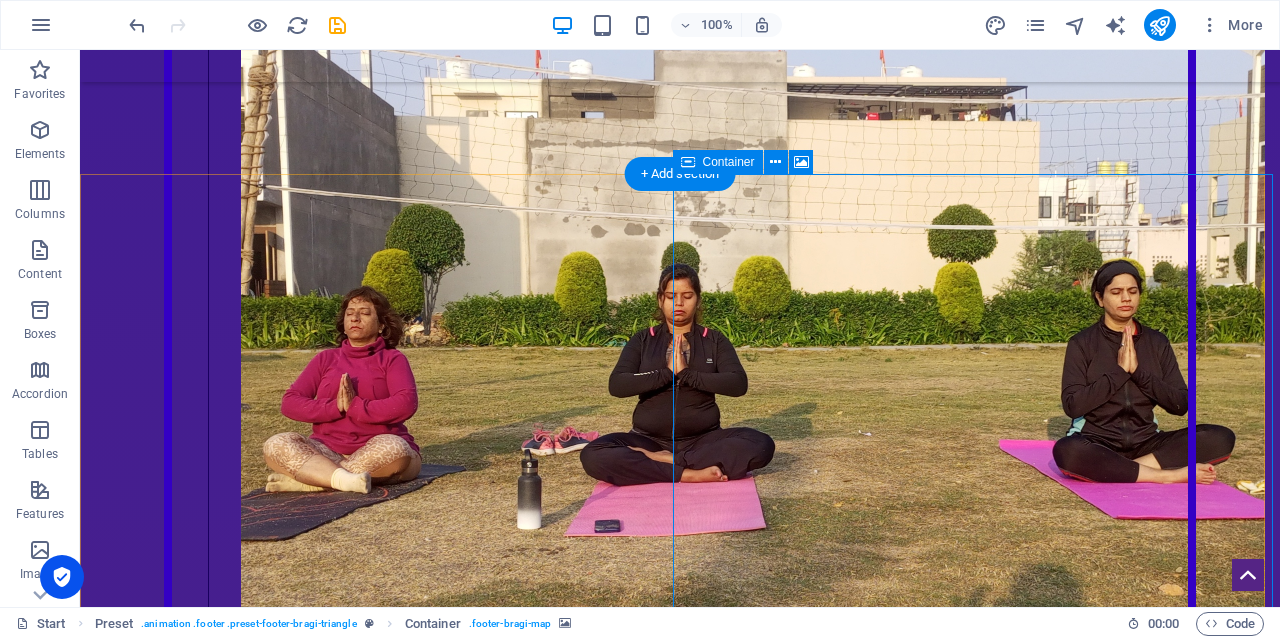 click on "Drop content here or  Add elements  Paste clipboard" at bounding box center [980, -8049] 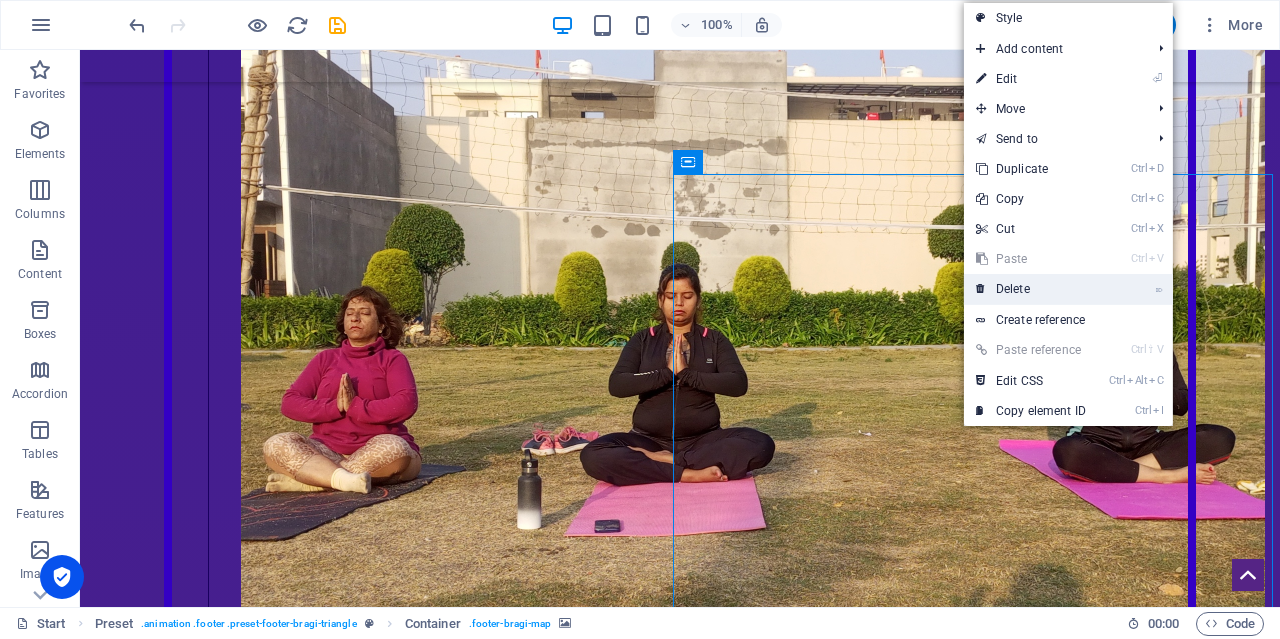 drag, startPoint x: 1036, startPoint y: 286, endPoint x: 957, endPoint y: 236, distance: 93.49332 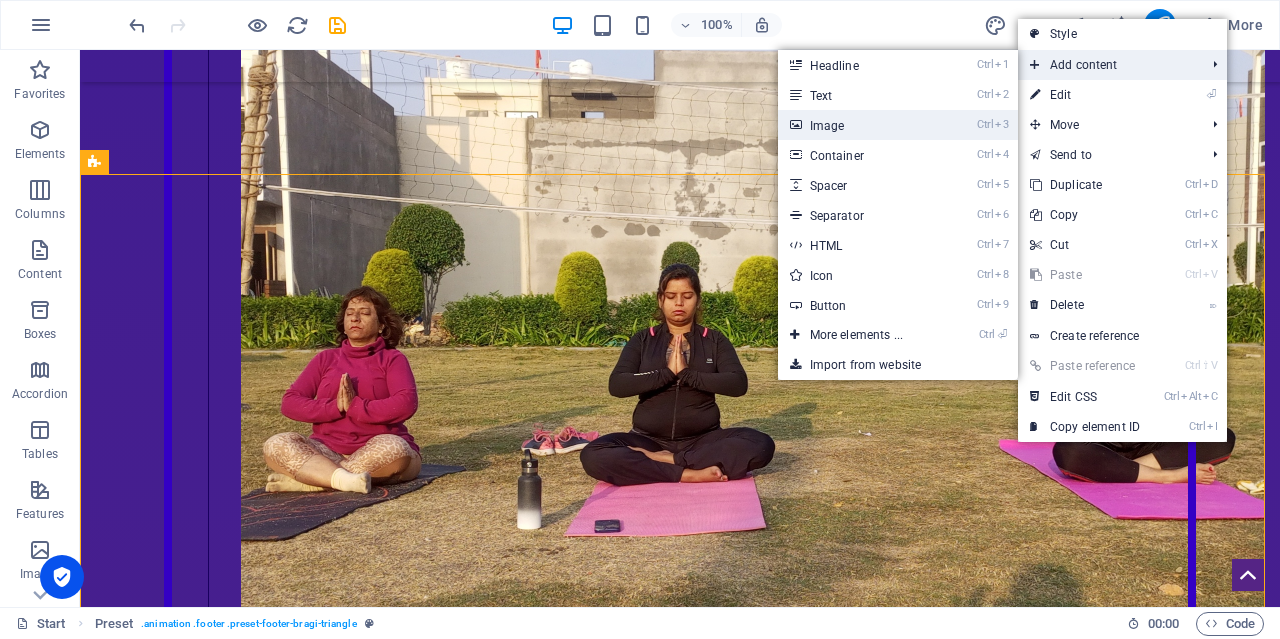 click on "Ctrl 3  Image" at bounding box center (860, 125) 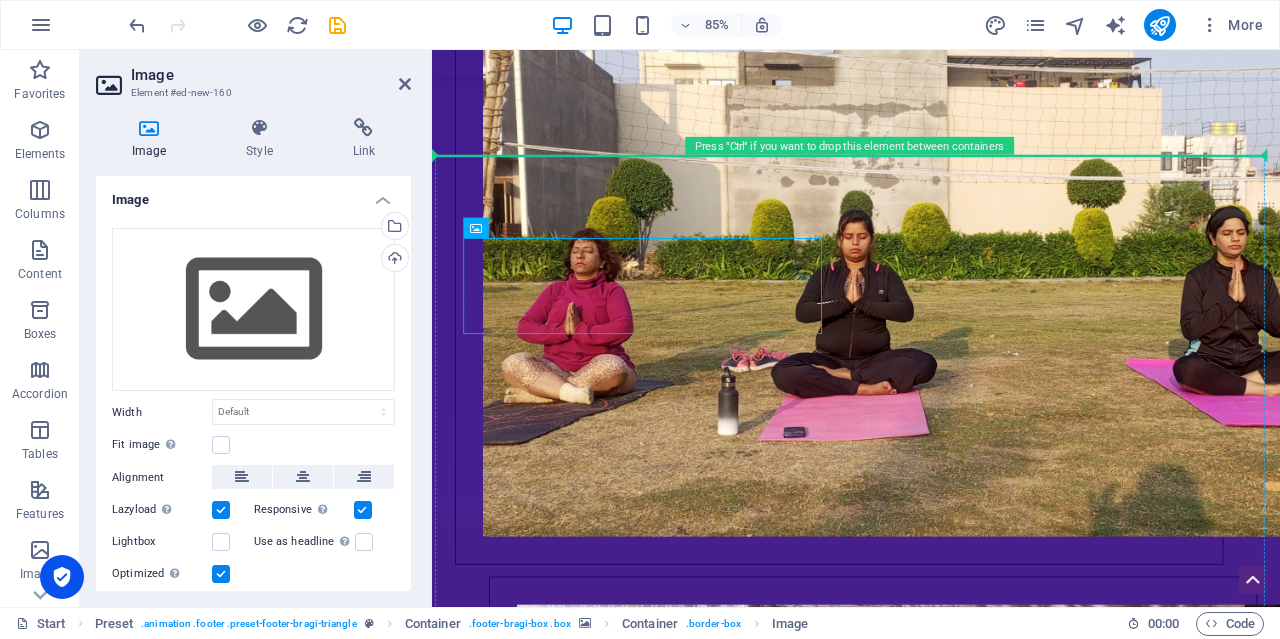 drag, startPoint x: 915, startPoint y: 291, endPoint x: 1036, endPoint y: 268, distance: 123.16656 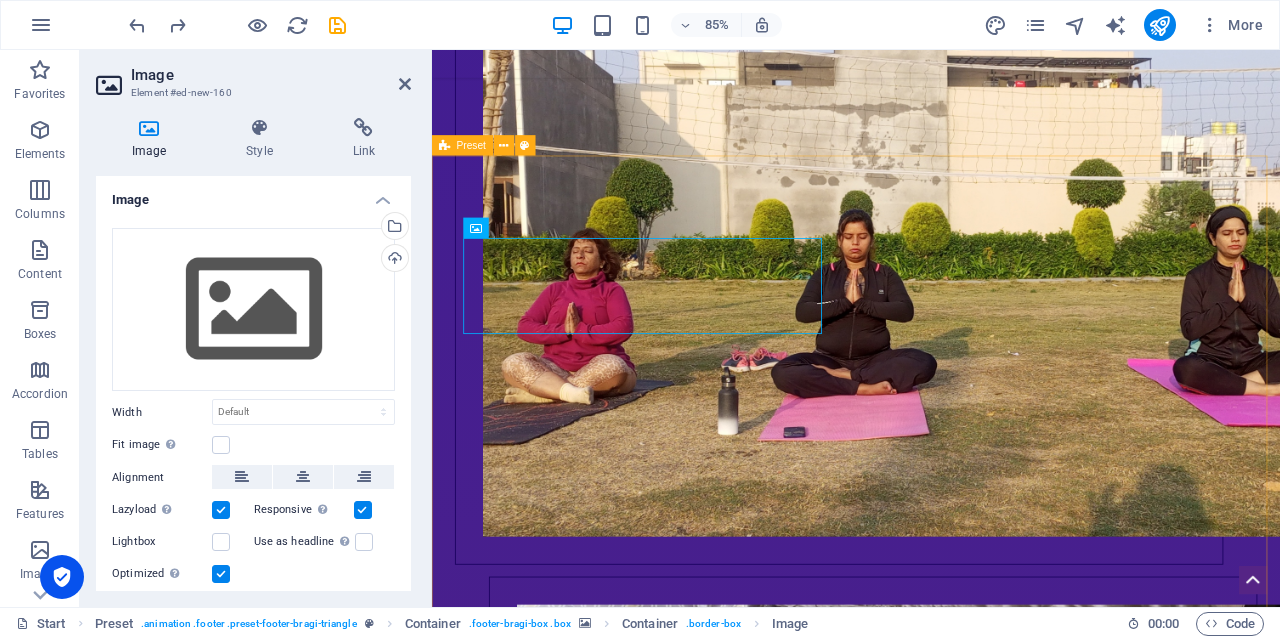 click on "Contact [GEOGRAPHIC_DATA]  Location [GEOGRAPHIC_DATA]  Phone [PHONE_NUMBER]  Email [EMAIL_ADDRESS][DOMAIN_NAME] Legal Notice  |  Privacy" at bounding box center [931, 7303] 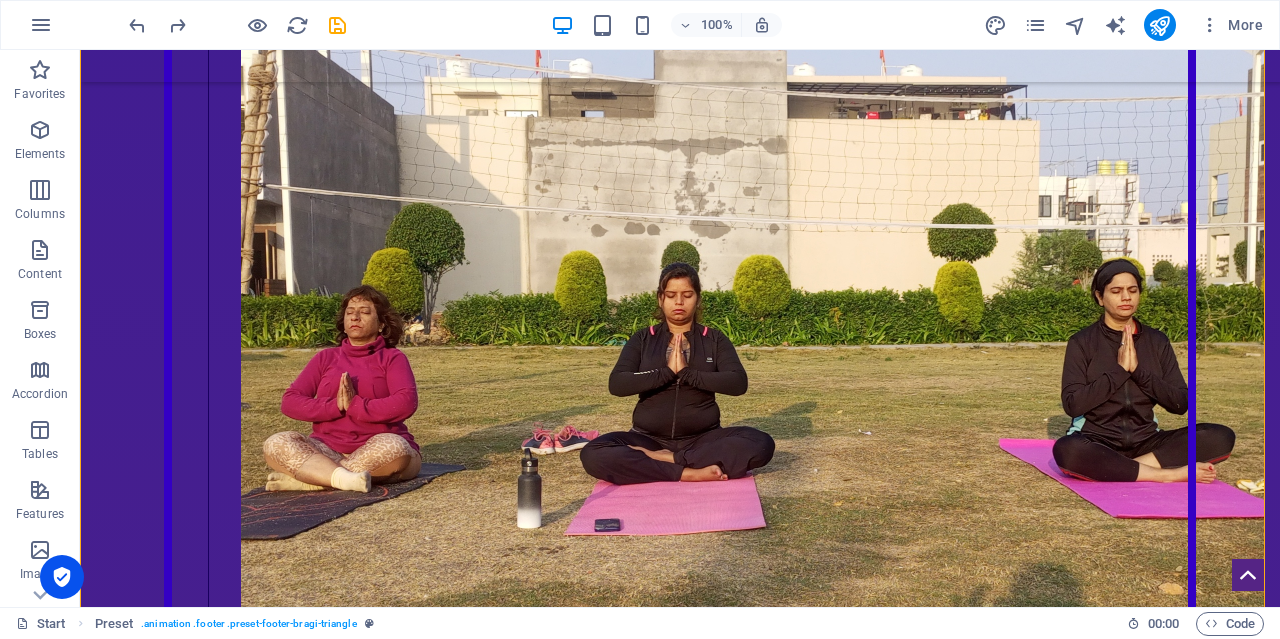 scroll, scrollTop: 8938, scrollLeft: 0, axis: vertical 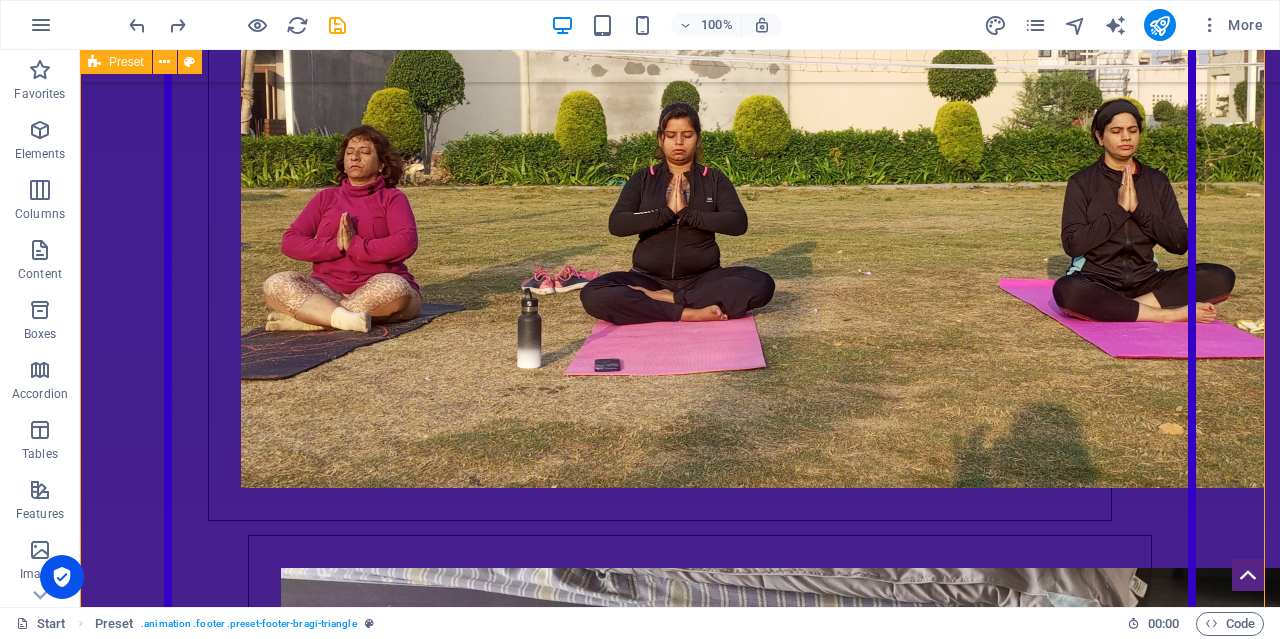 click on "Contact [GEOGRAPHIC_DATA]  Location [GEOGRAPHIC_DATA]  Phone [PHONE_NUMBER]  Email [EMAIL_ADDRESS][DOMAIN_NAME] Legal Notice  |  Privacy" at bounding box center [680, 7296] 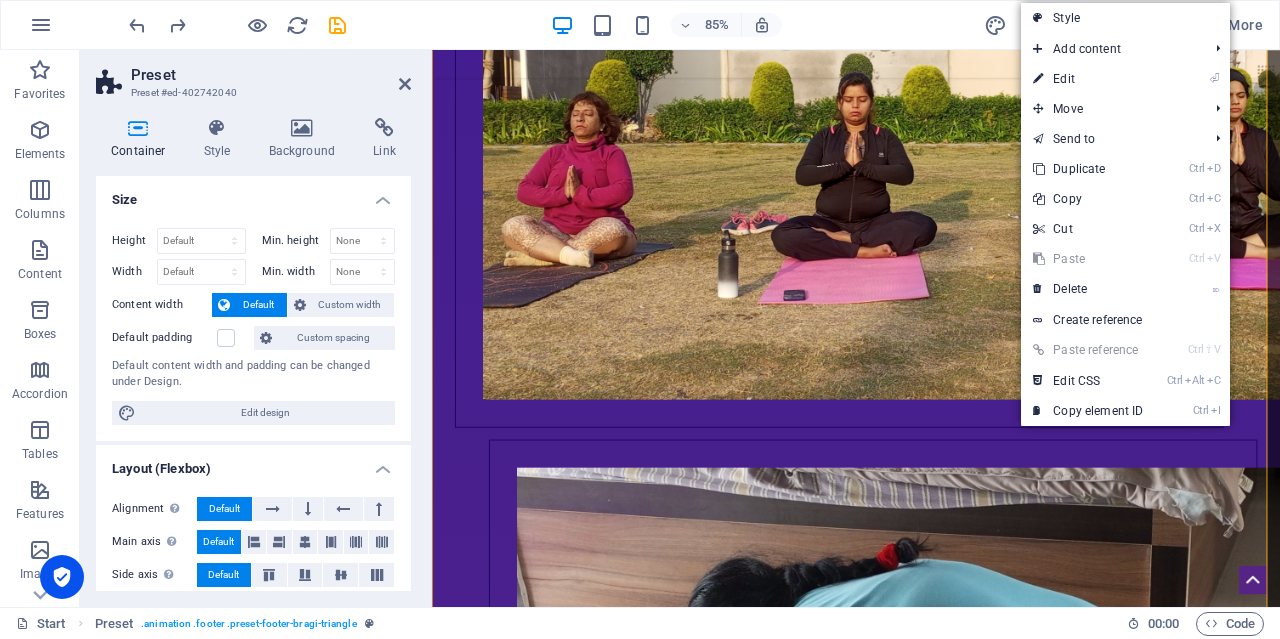 click on "Ctrl V  Paste" at bounding box center [1088, 259] 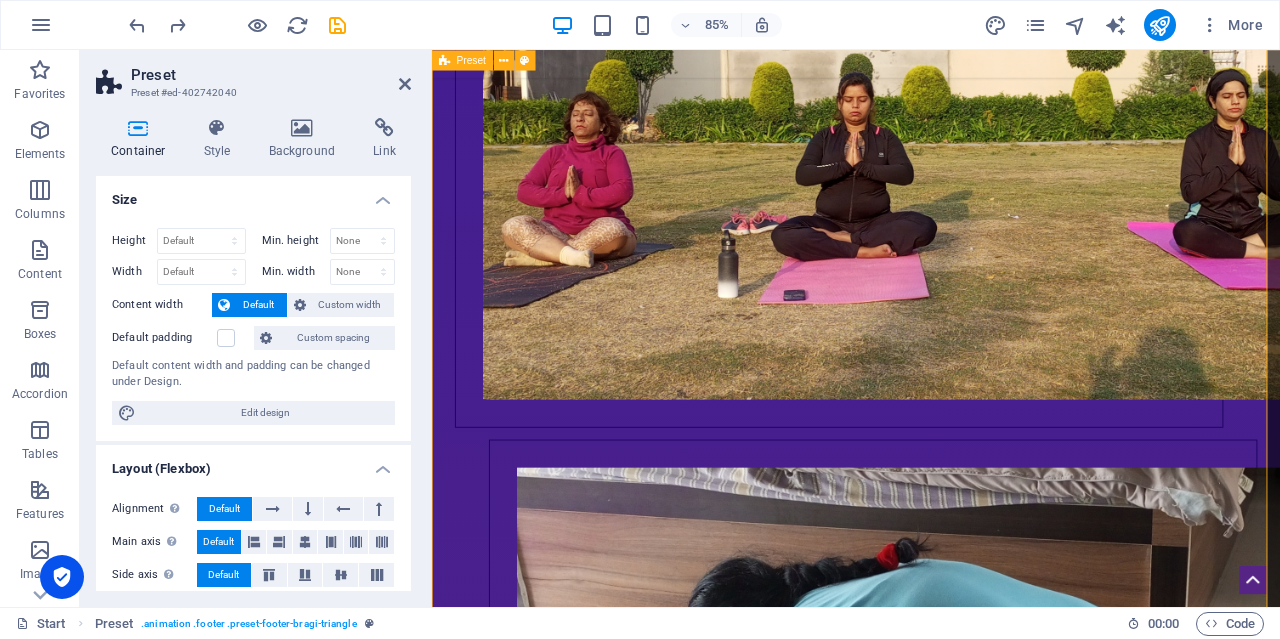 click on "Contact [GEOGRAPHIC_DATA]  Location [GEOGRAPHIC_DATA]  Phone [PHONE_NUMBER]  Email [EMAIL_ADDRESS][DOMAIN_NAME] Legal Notice  |  Privacy" at bounding box center (931, 7142) 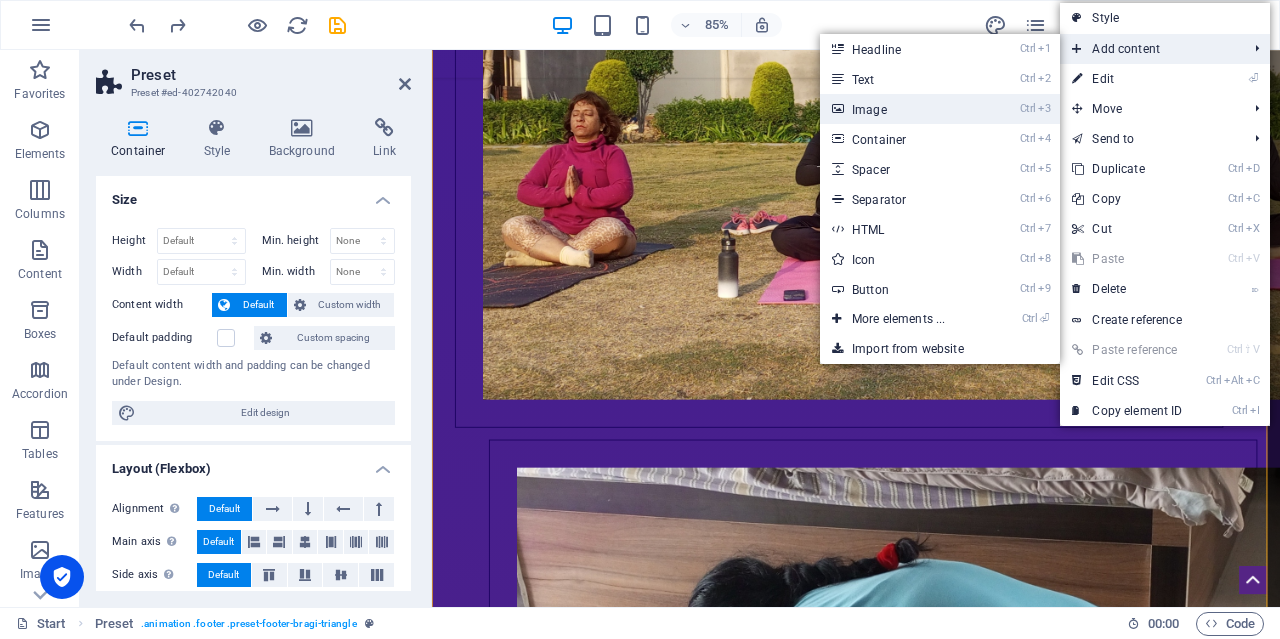 click on "Ctrl 3  Image" at bounding box center (902, 109) 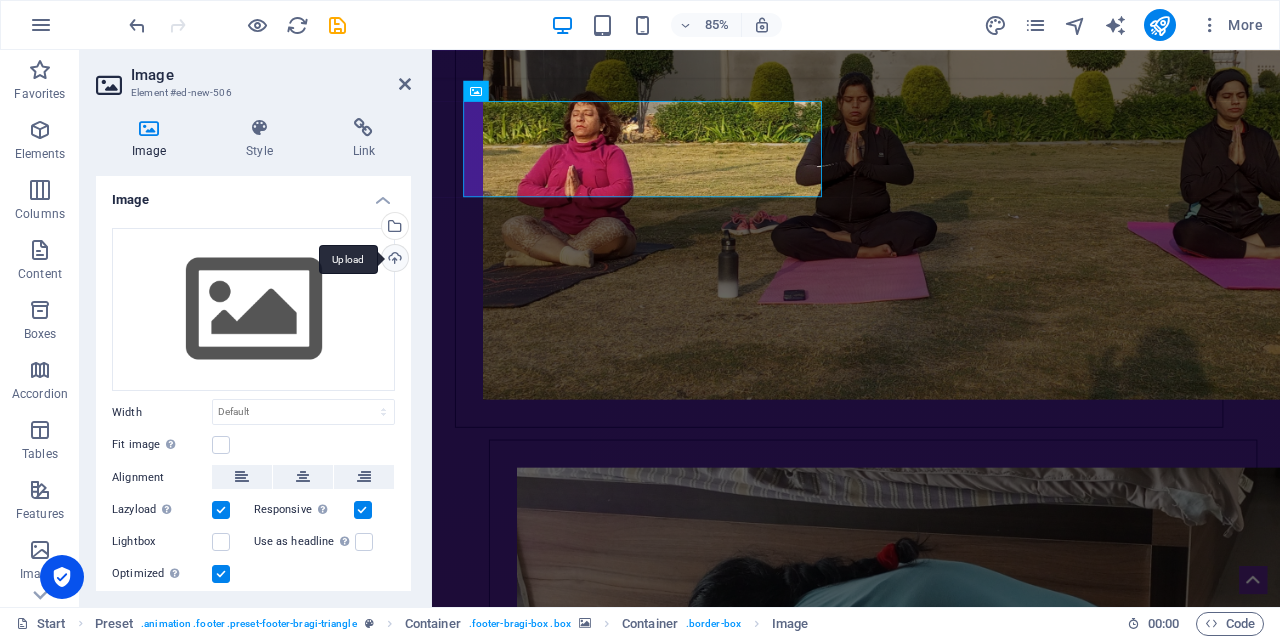 click on "Upload" at bounding box center (393, 260) 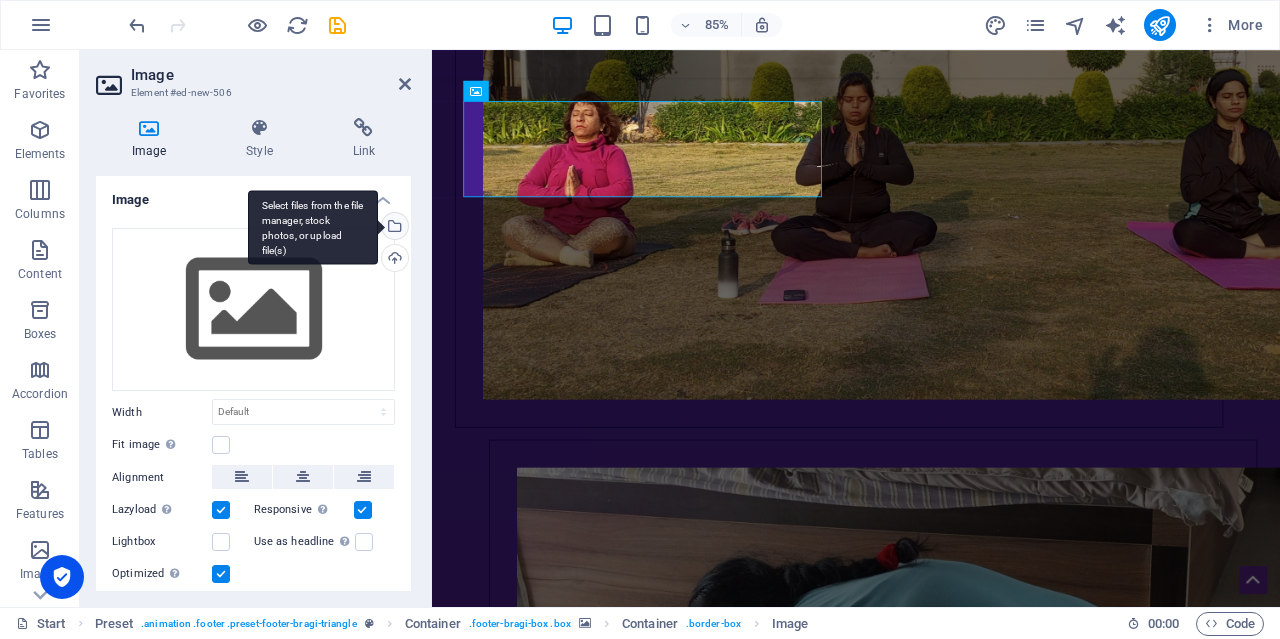 click on "Select files from the file manager, stock photos, or upload file(s)" at bounding box center (313, 227) 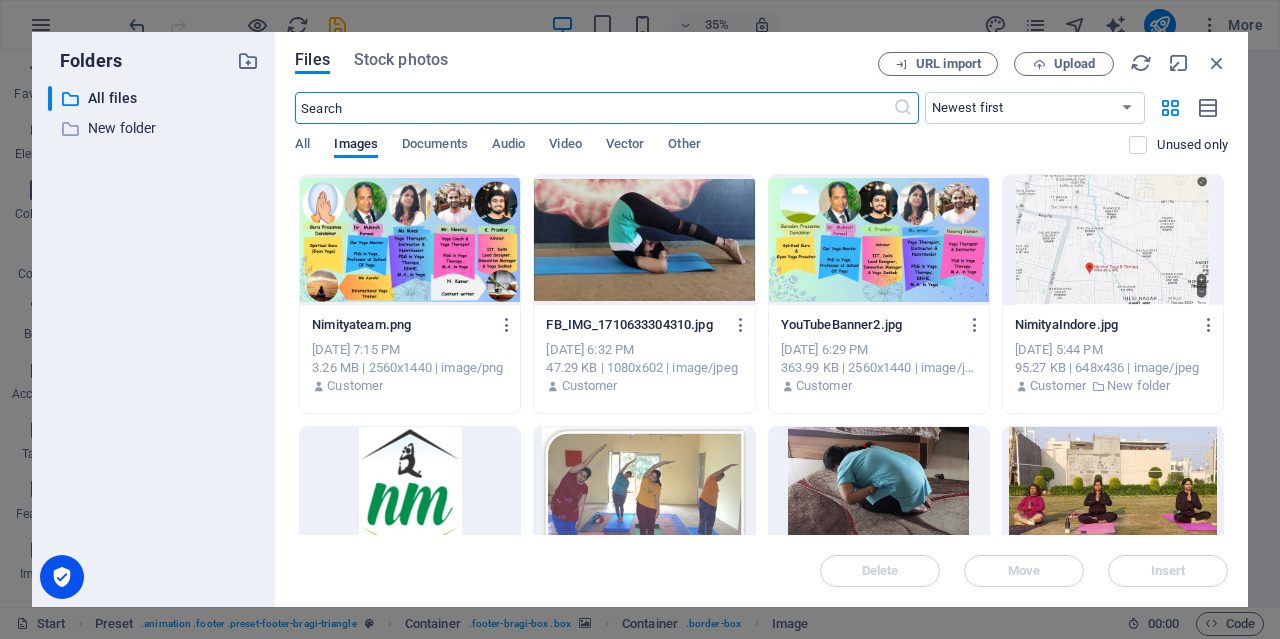 scroll, scrollTop: 9839, scrollLeft: 0, axis: vertical 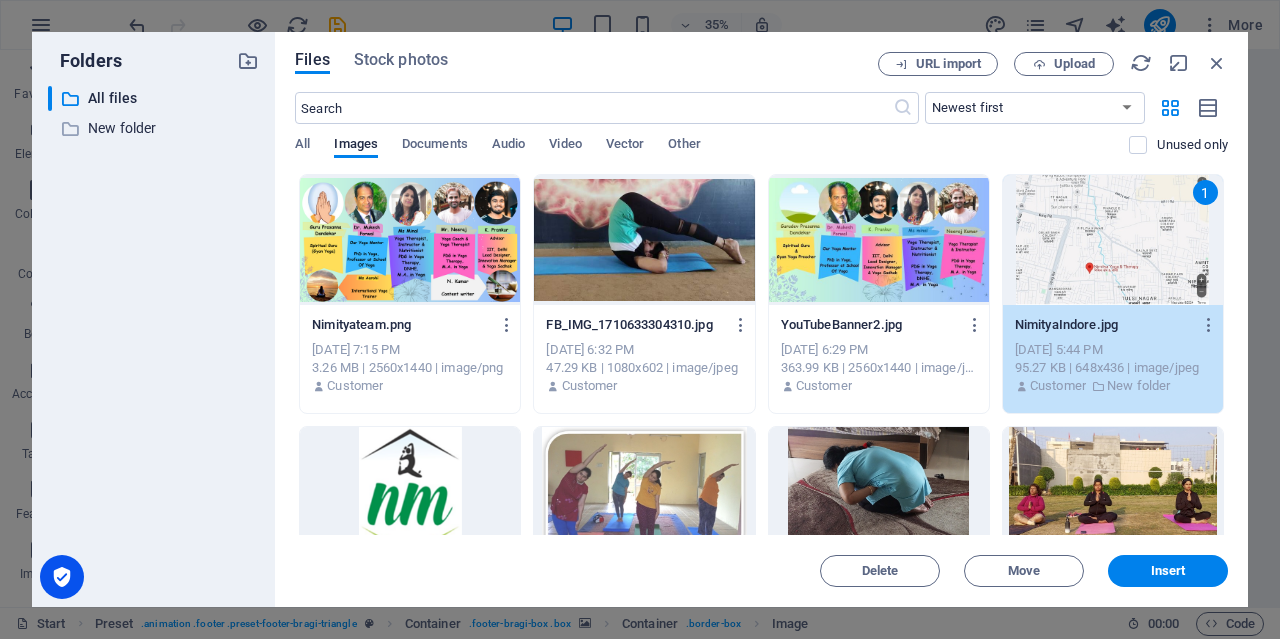 click on "1" at bounding box center [1113, 240] 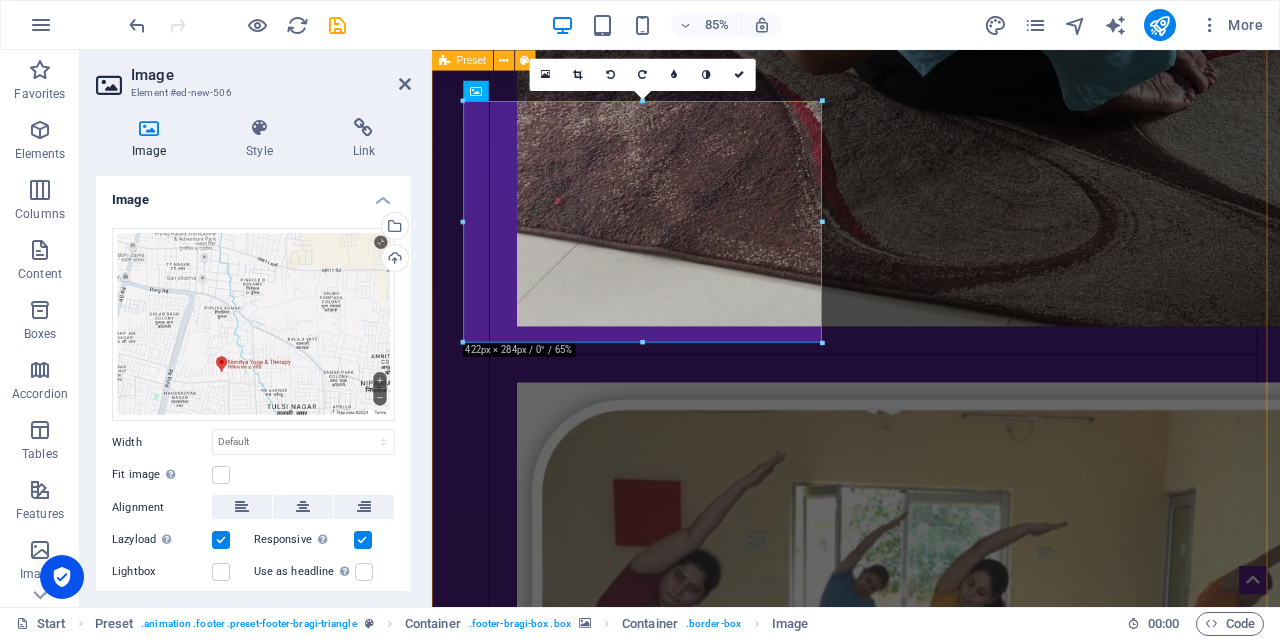 scroll, scrollTop: 8938, scrollLeft: 0, axis: vertical 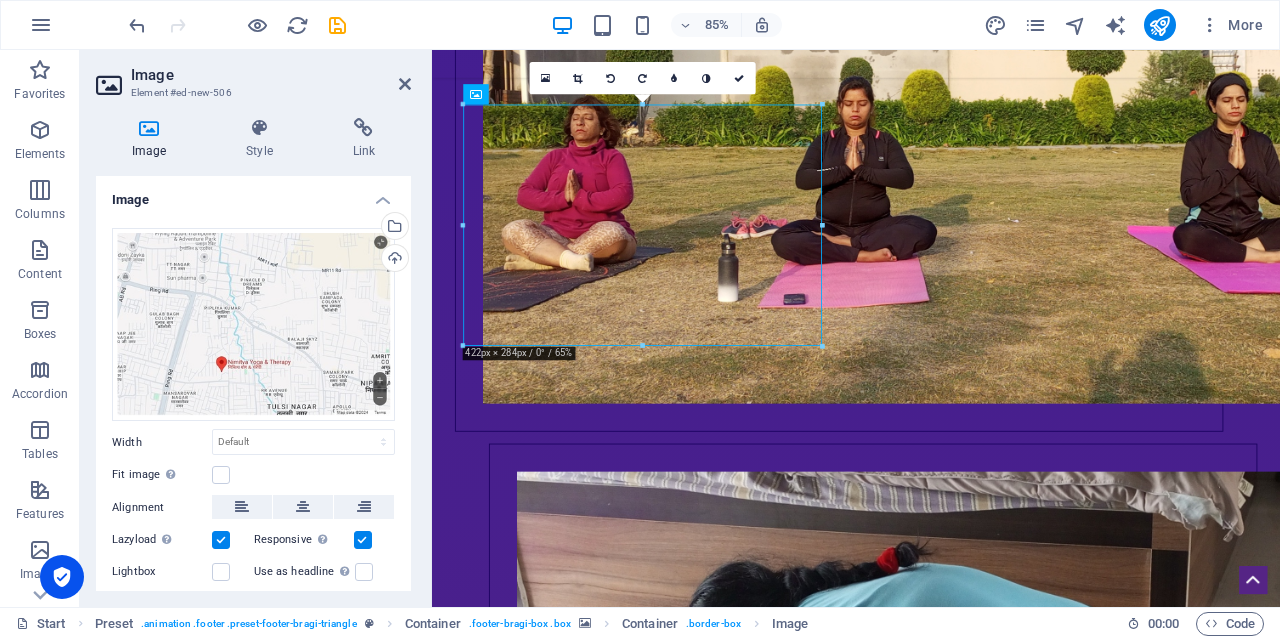 drag, startPoint x: 782, startPoint y: 153, endPoint x: 1069, endPoint y: 138, distance: 287.39172 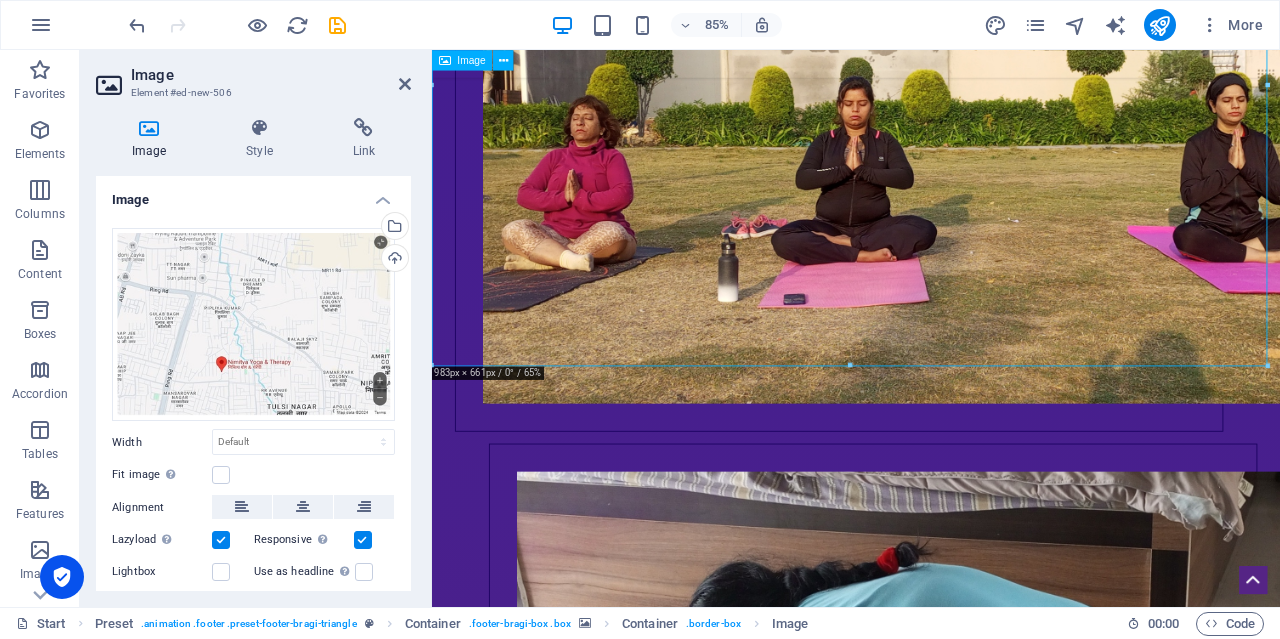 scroll, scrollTop: 8904, scrollLeft: 0, axis: vertical 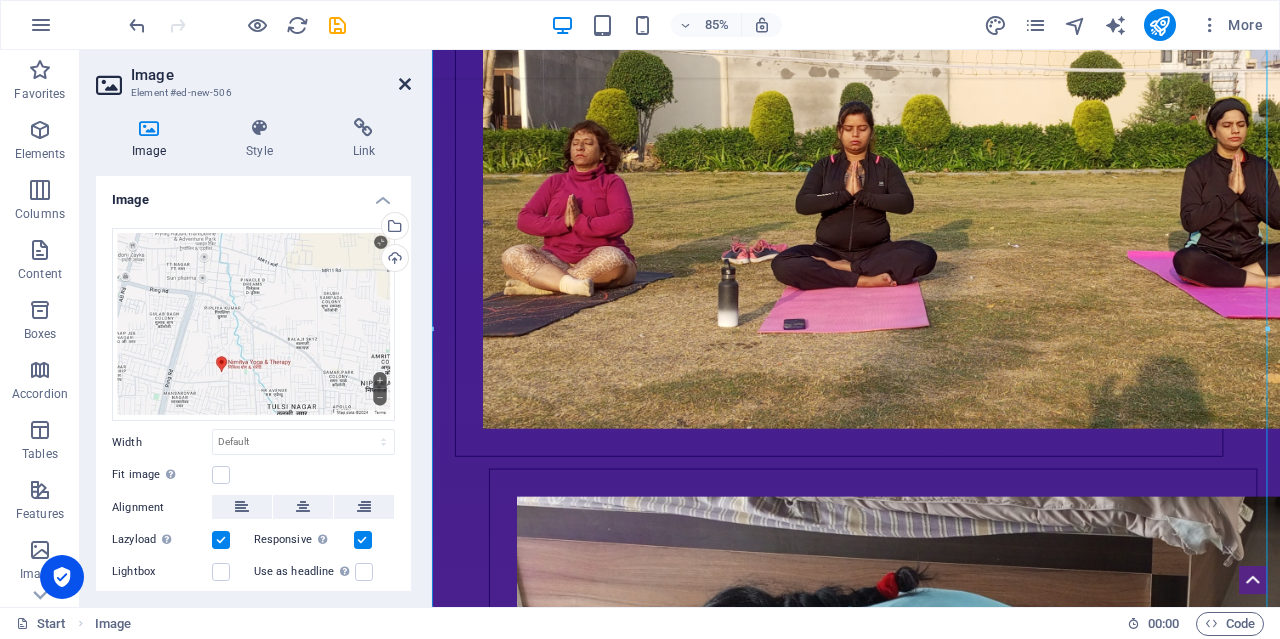 drag, startPoint x: 327, startPoint y: 33, endPoint x: 407, endPoint y: 83, distance: 94.33981 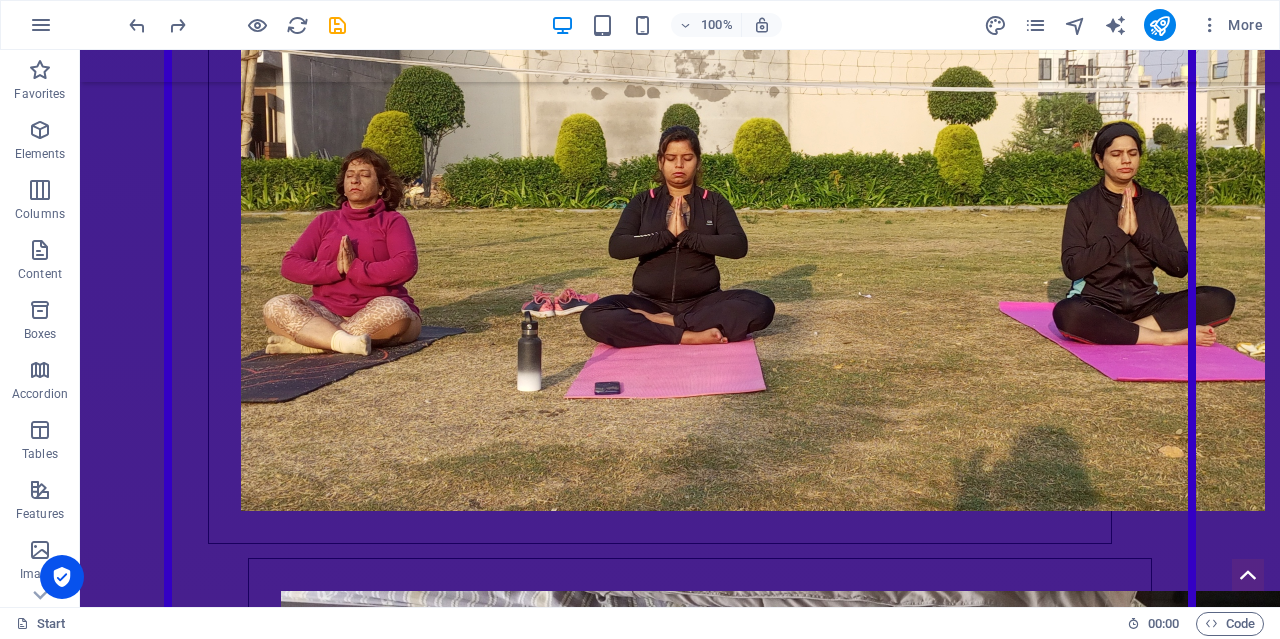 scroll, scrollTop: 8894, scrollLeft: 0, axis: vertical 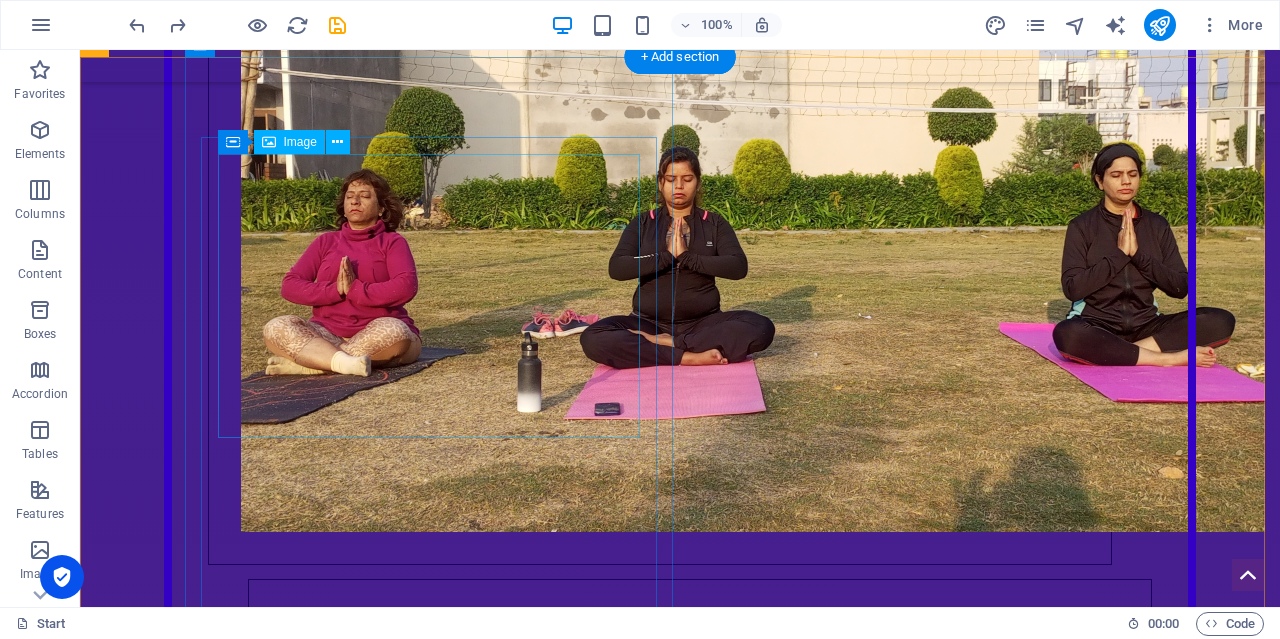 click at bounding box center [436, 8100] 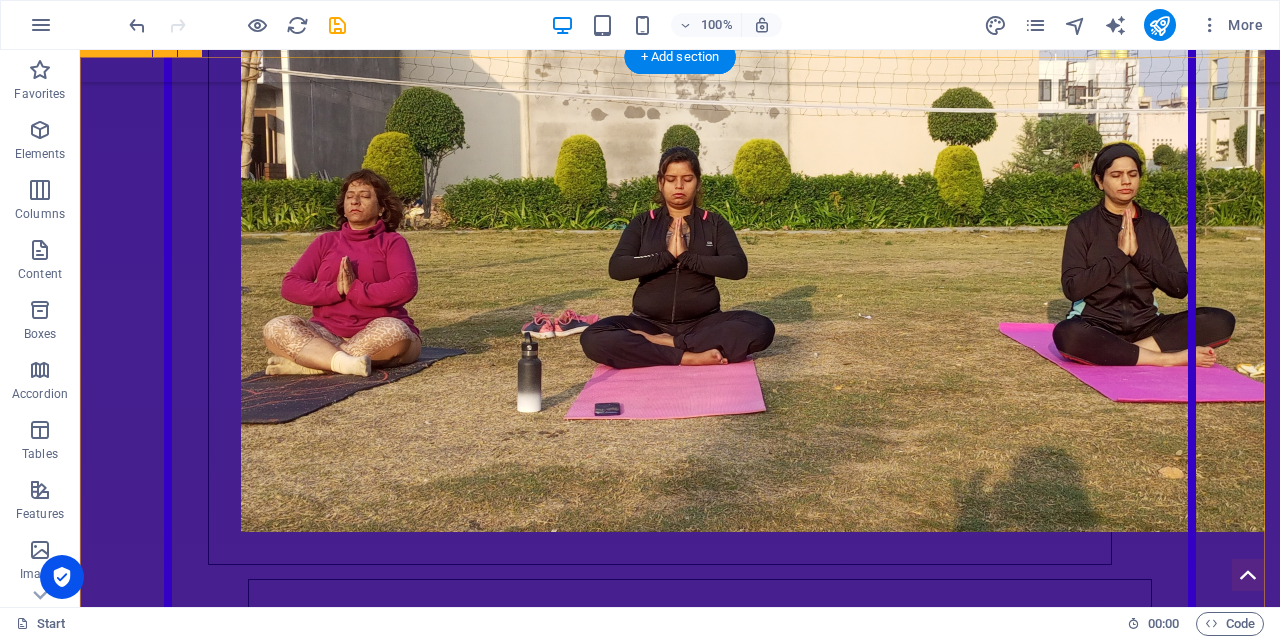 click on "Contact [GEOGRAPHIC_DATA]  Location [GEOGRAPHIC_DATA]  Phone [PHONE_NUMBER]  Email [EMAIL_ADDRESS][DOMAIN_NAME] Legal Notice  |  Privacy" at bounding box center (680, 7340) 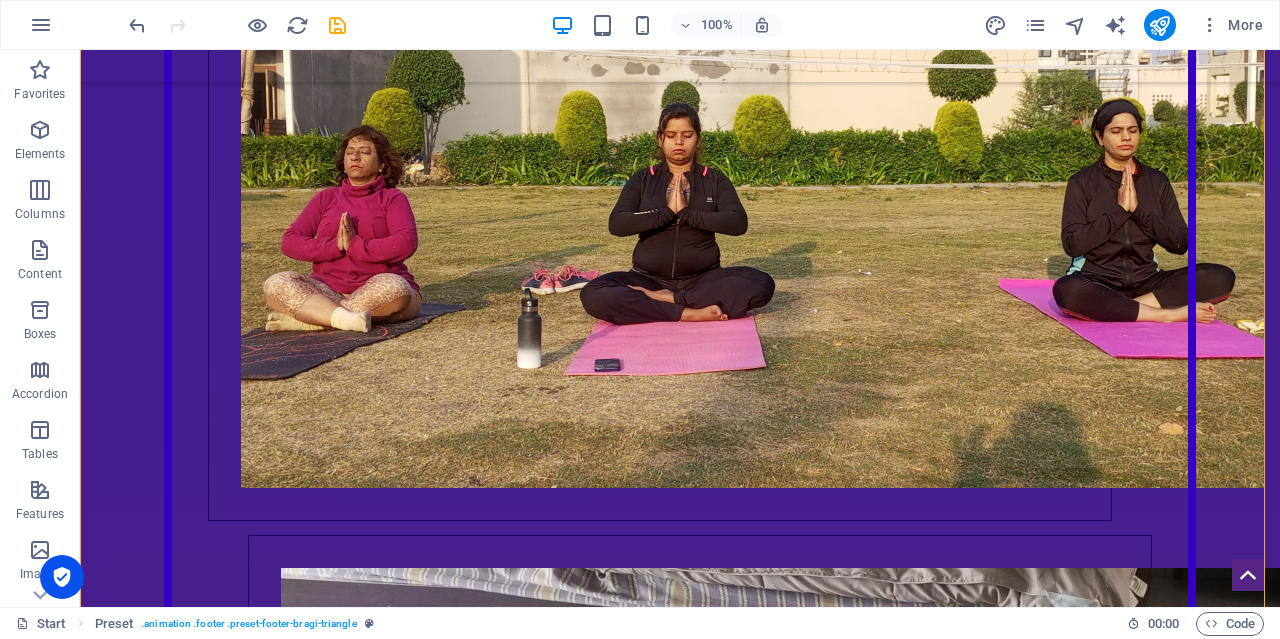 scroll, scrollTop: 8898, scrollLeft: 0, axis: vertical 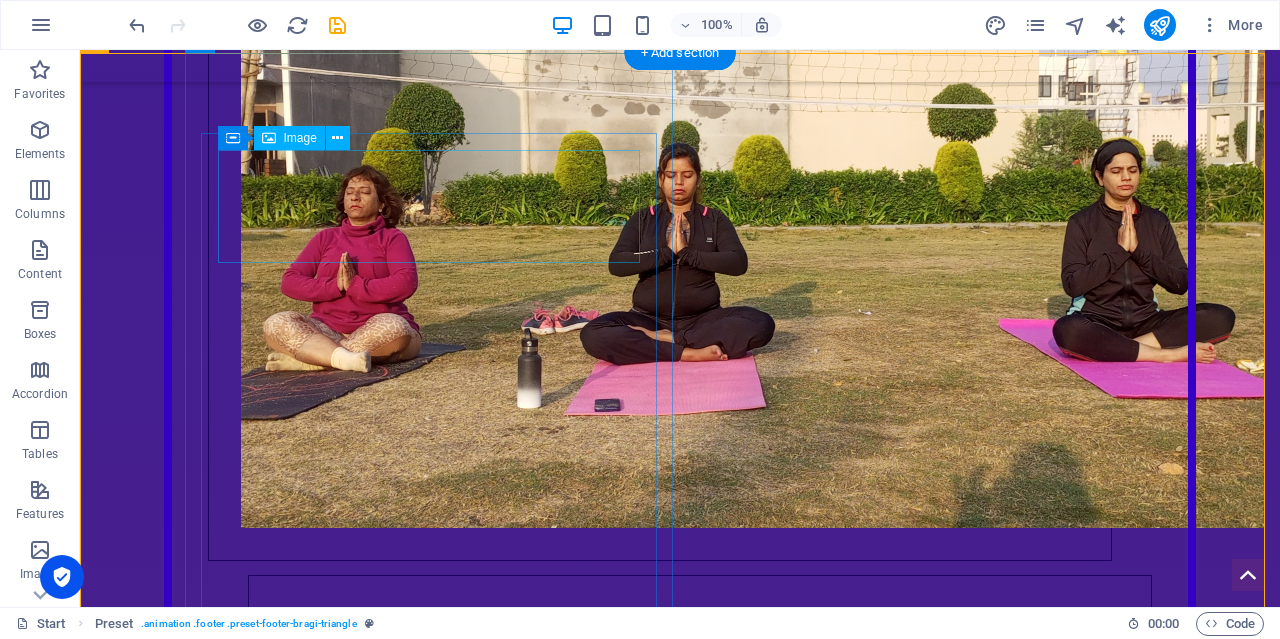 click at bounding box center [436, 7465] 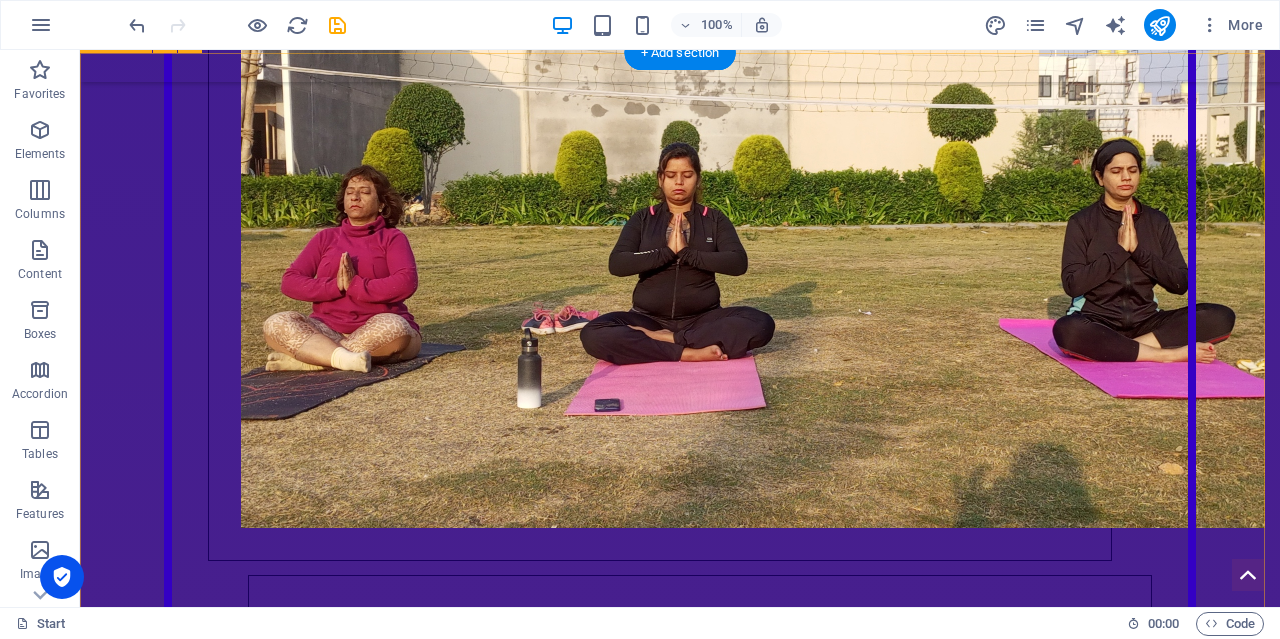 click on "Contact [GEOGRAPHIC_DATA]  Location [GEOGRAPHIC_DATA]  Phone [PHONE_NUMBER]  Email [EMAIL_ADDRESS][DOMAIN_NAME] Legal Notice  |  Privacy" at bounding box center (680, 7224) 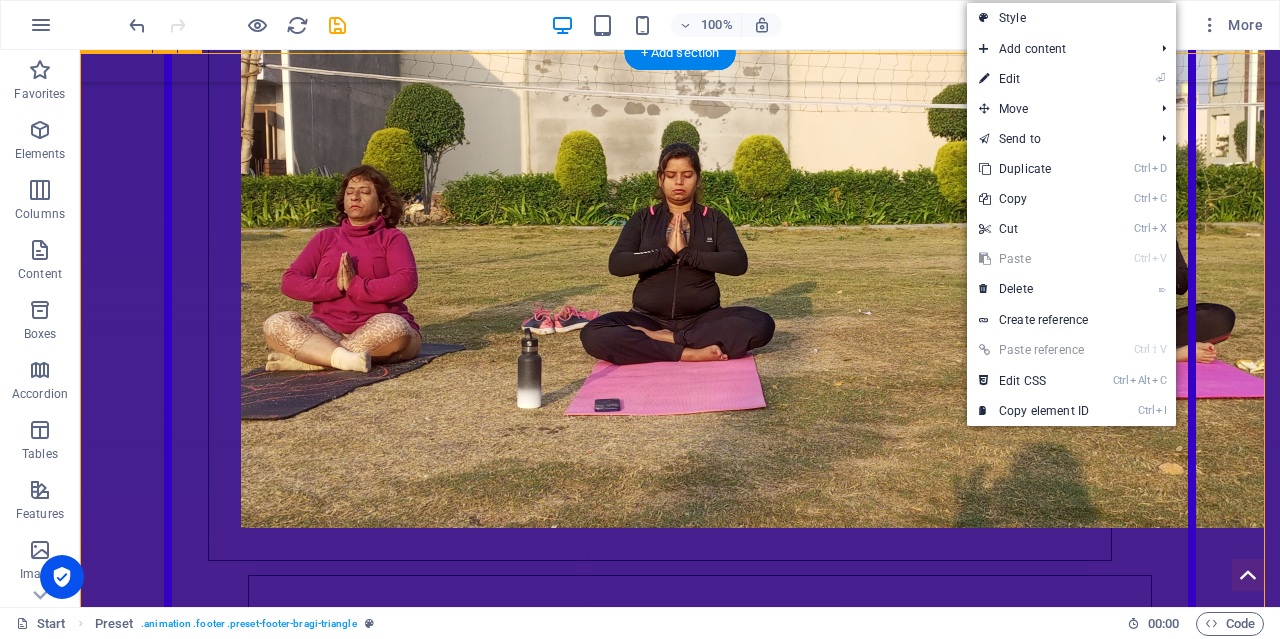 click on "Contact [GEOGRAPHIC_DATA]  Location [GEOGRAPHIC_DATA]  Phone [PHONE_NUMBER]  Email [EMAIL_ADDRESS][DOMAIN_NAME] Legal Notice  |  Privacy" at bounding box center (680, 7224) 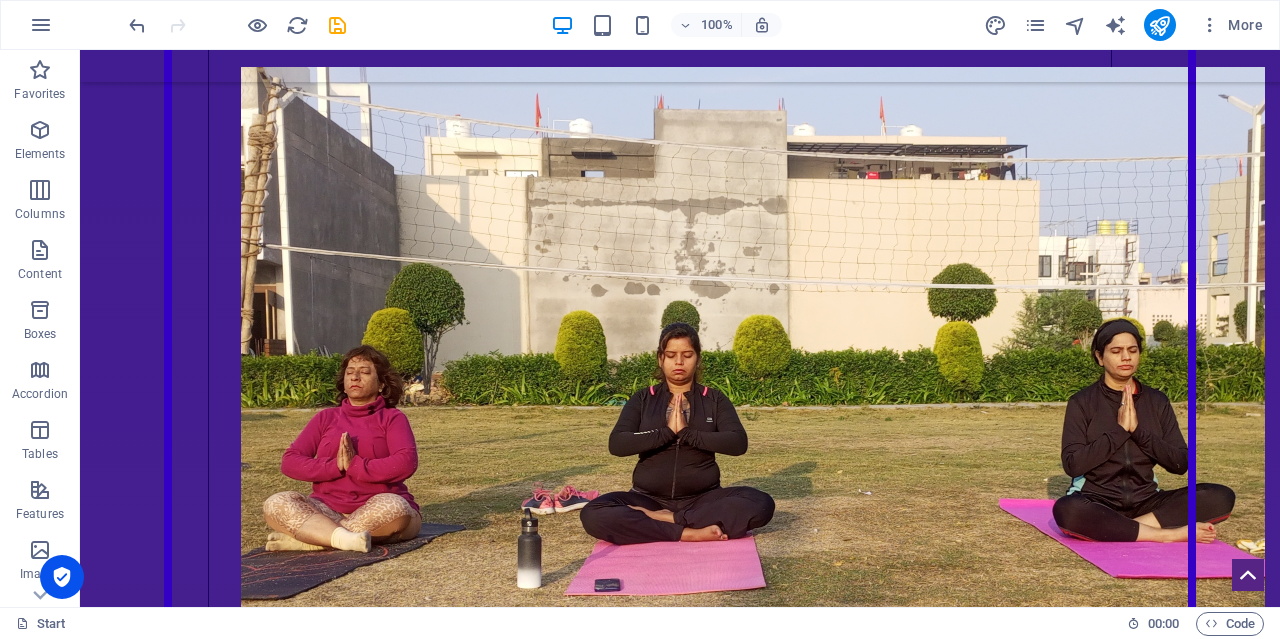 scroll, scrollTop: 8956, scrollLeft: 0, axis: vertical 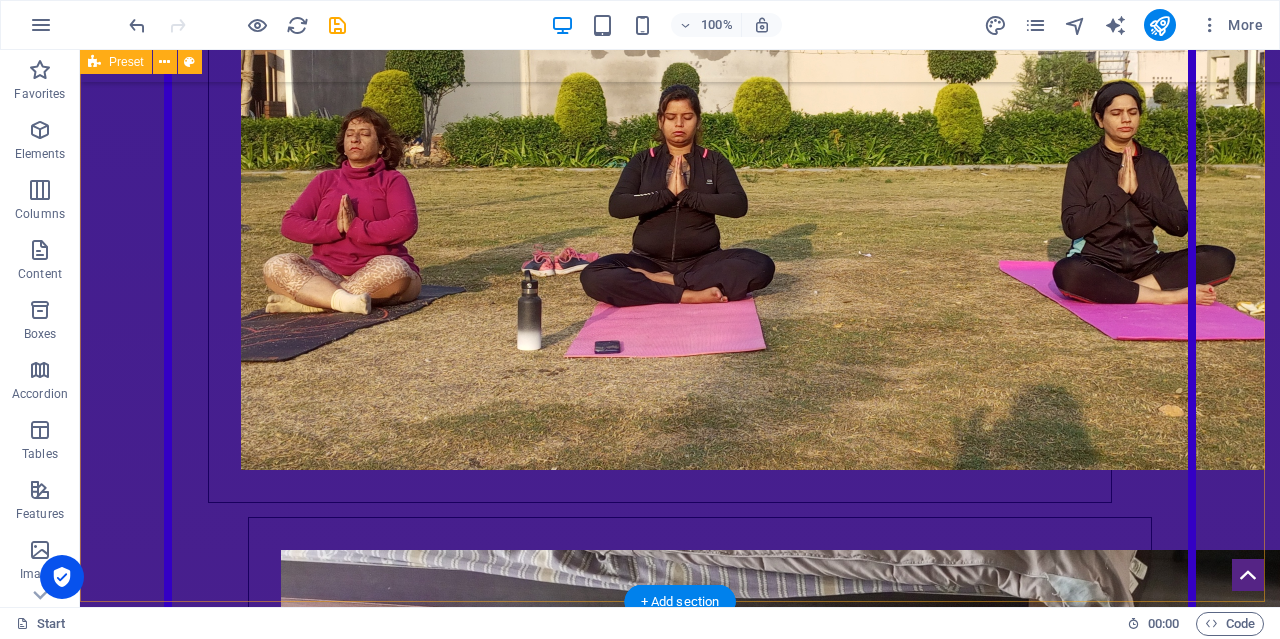 click on "Contact [GEOGRAPHIC_DATA]  Location [GEOGRAPHIC_DATA]  Phone [PHONE_NUMBER]  Email [EMAIL_ADDRESS][DOMAIN_NAME] Legal Notice  |  Privacy" at bounding box center (680, 7166) 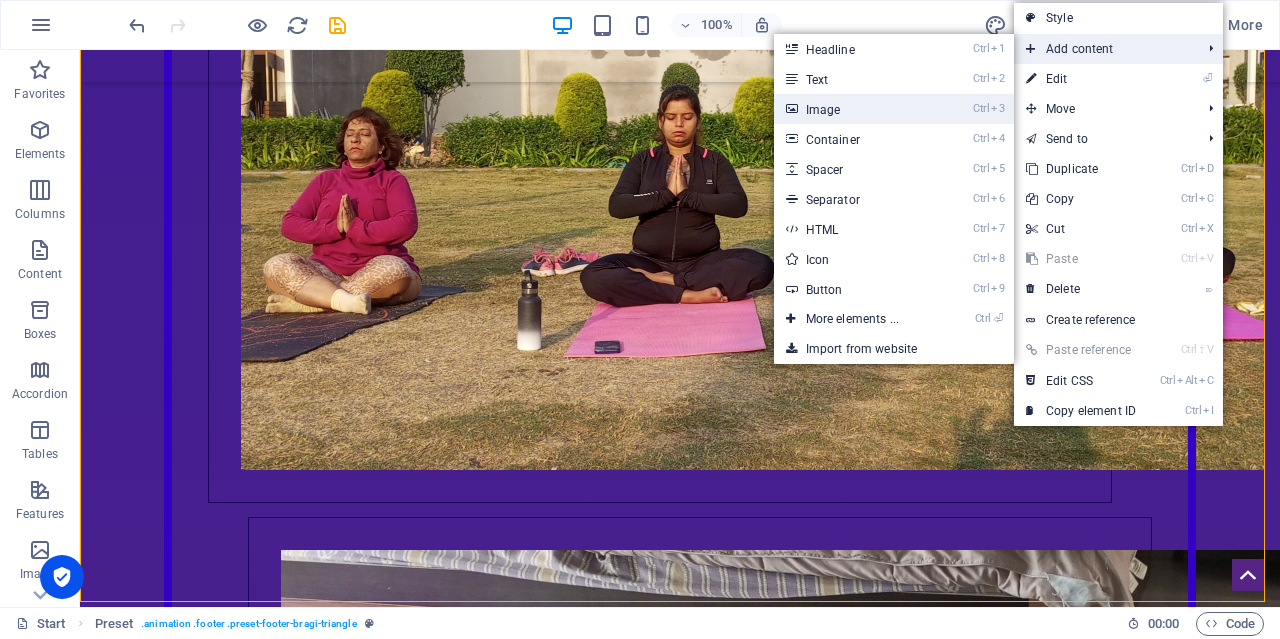 drag, startPoint x: 851, startPoint y: 110, endPoint x: 499, endPoint y: 69, distance: 354.37973 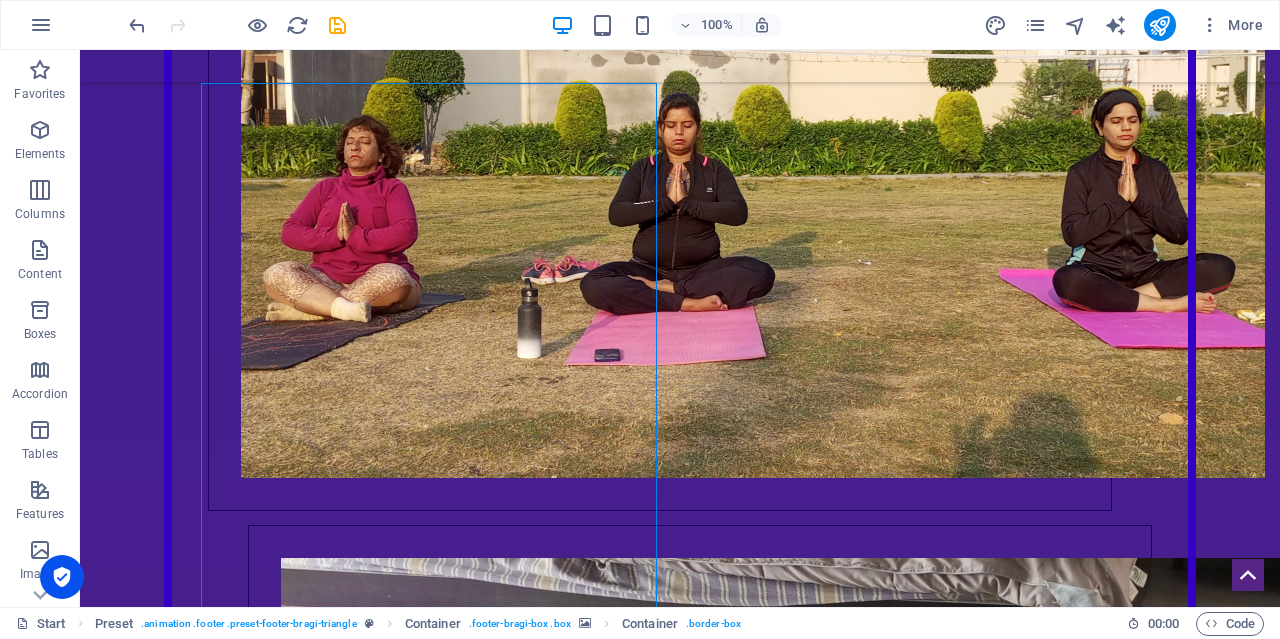 scroll, scrollTop: 8932, scrollLeft: 0, axis: vertical 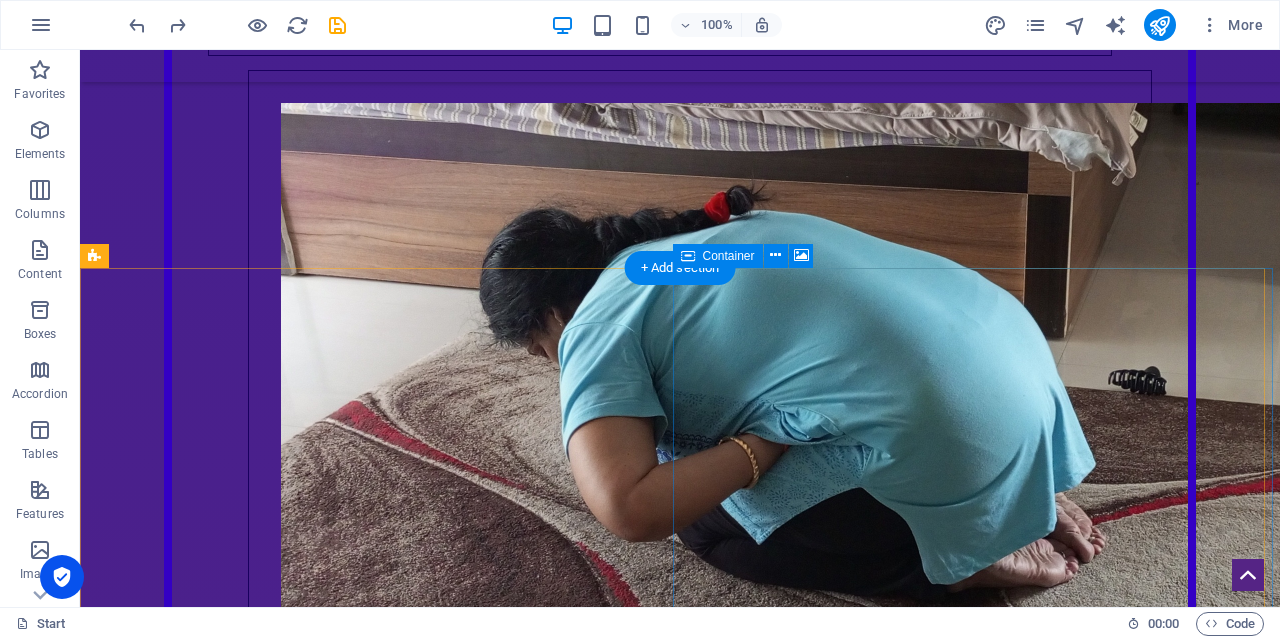 click on "Drop content here or  Add elements  Paste clipboard" at bounding box center (980, -8627) 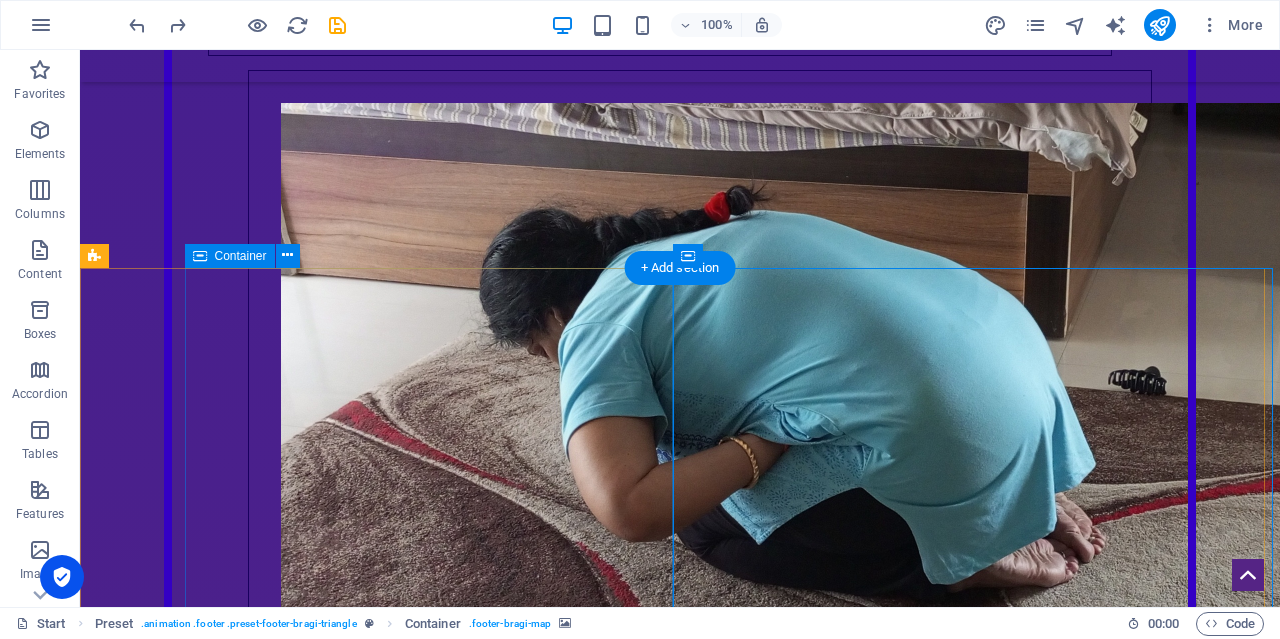 click on "Contact [PERSON_NAME][GEOGRAPHIC_DATA]  Location [PERSON_NAME][GEOGRAPHIC_DATA]  Phone [PHONE_NUMBER]  Email [EMAIL_ADDRESS][DOMAIN_NAME] Legal Notice  |  Privacy" at bounding box center (436, 7926) 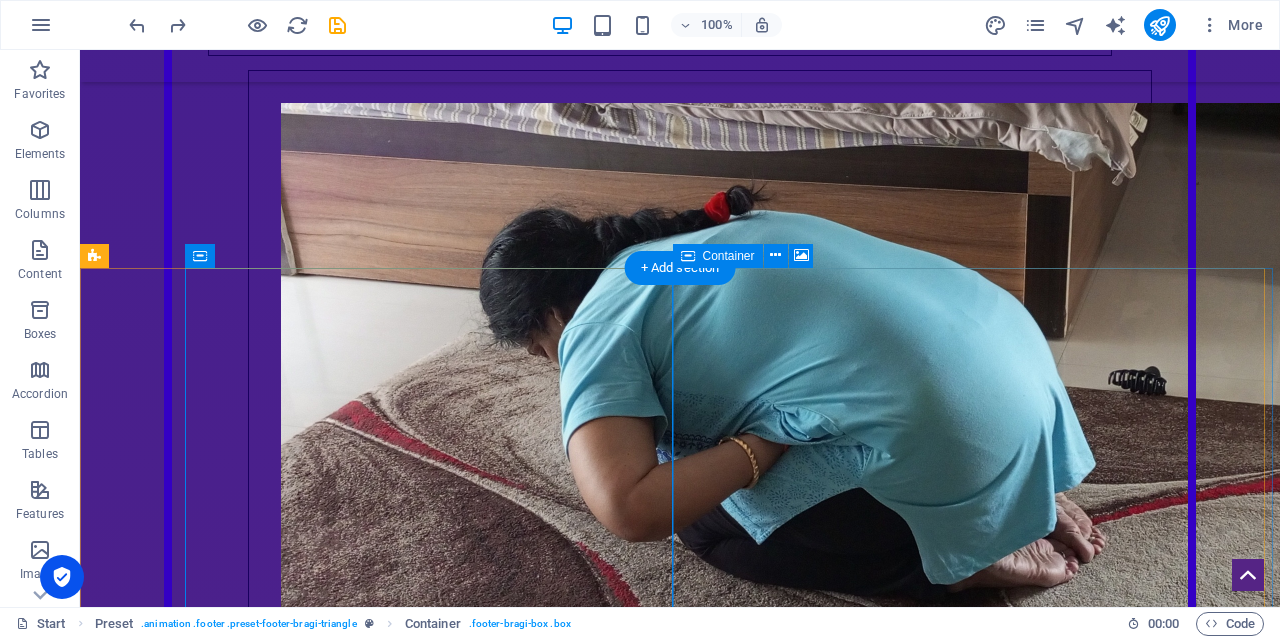 click on "Drop content here or  Add elements  Paste clipboard" at bounding box center [980, -8627] 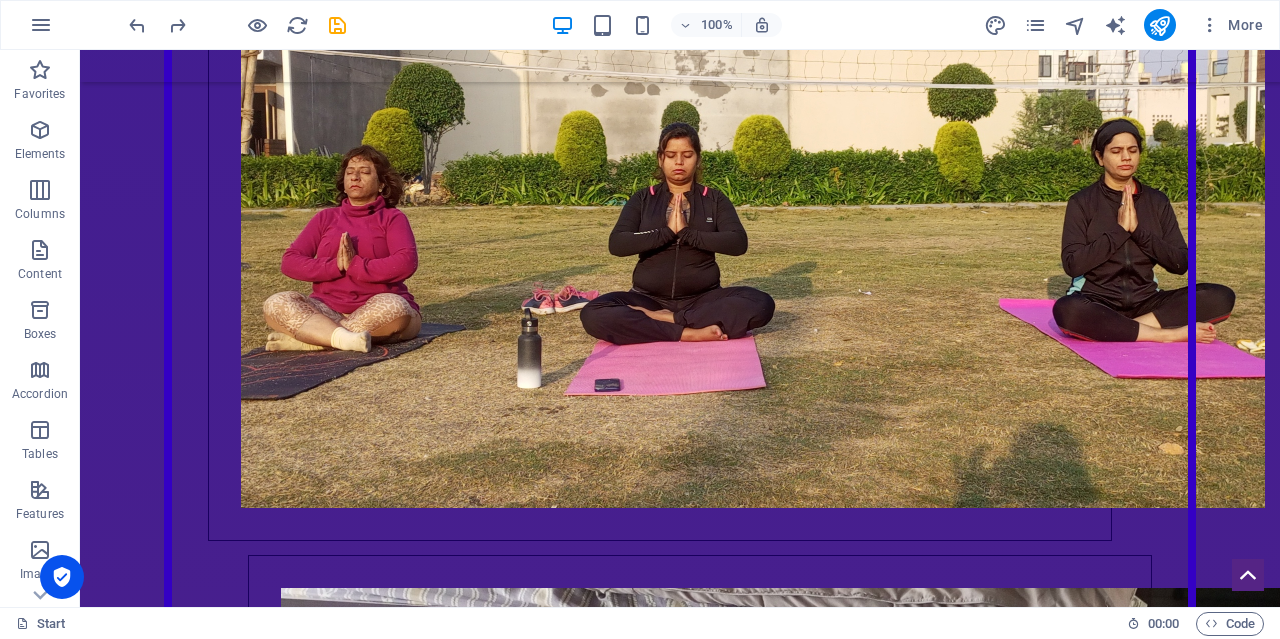 scroll, scrollTop: 9018, scrollLeft: 0, axis: vertical 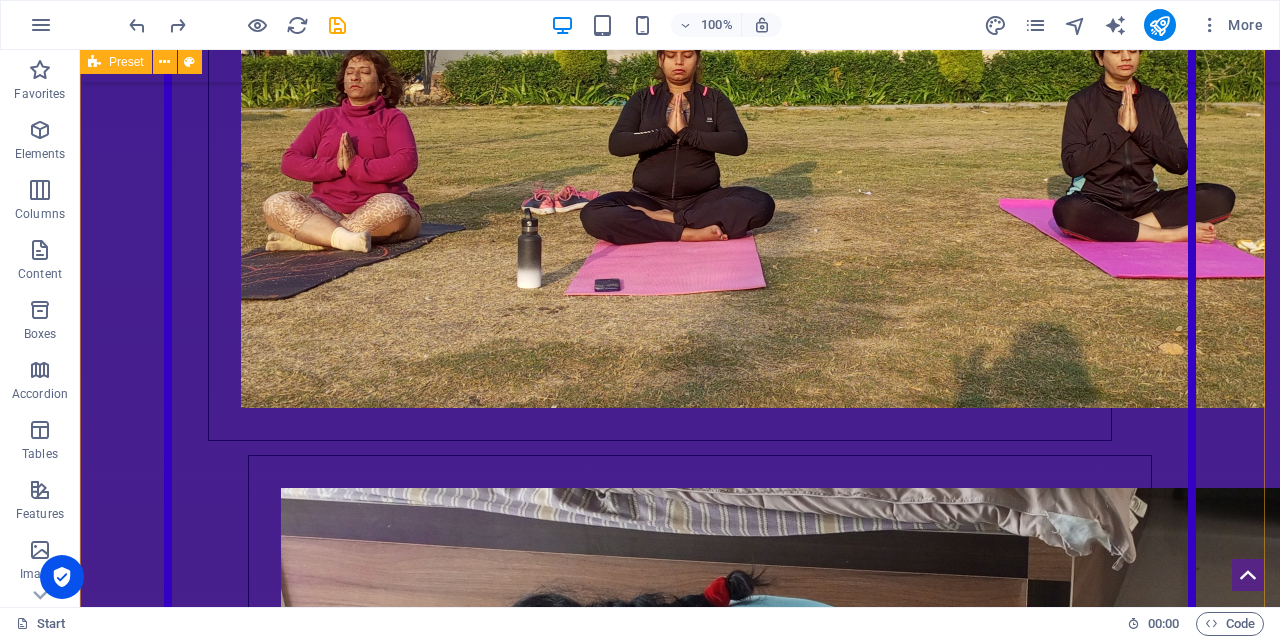 click on "Contact [GEOGRAPHIC_DATA]  Location [GEOGRAPHIC_DATA]  Phone [PHONE_NUMBER]  Email [EMAIL_ADDRESS][DOMAIN_NAME] Legal Notice  |  Privacy" at bounding box center (680, 7216) 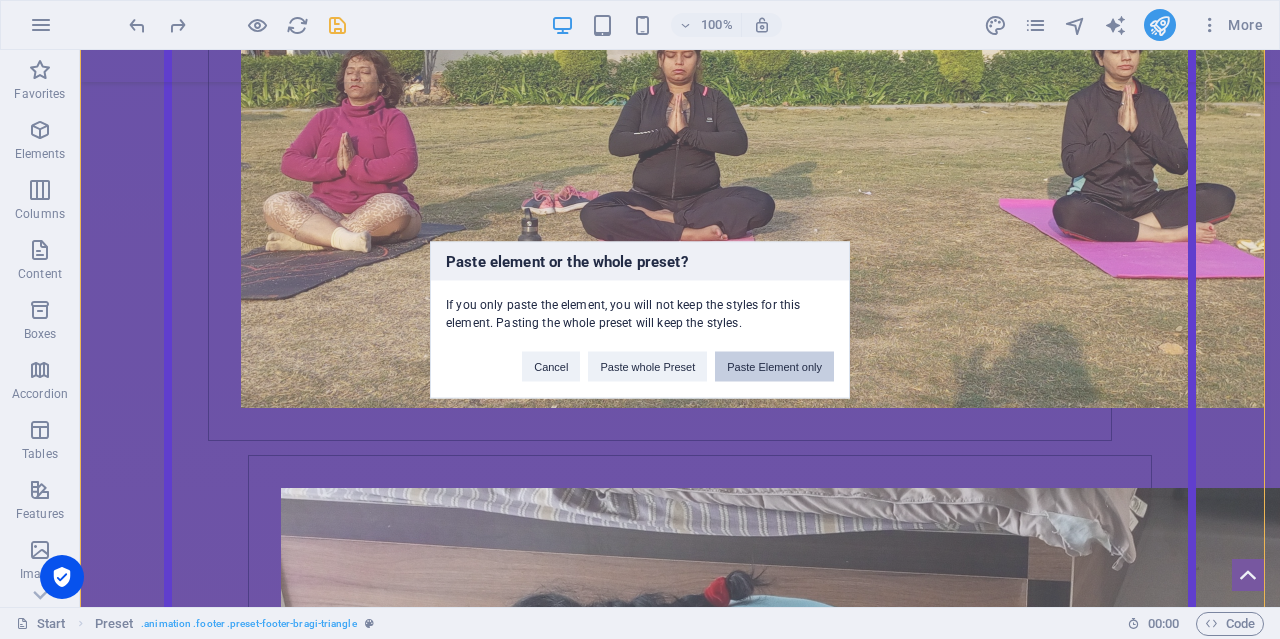 type 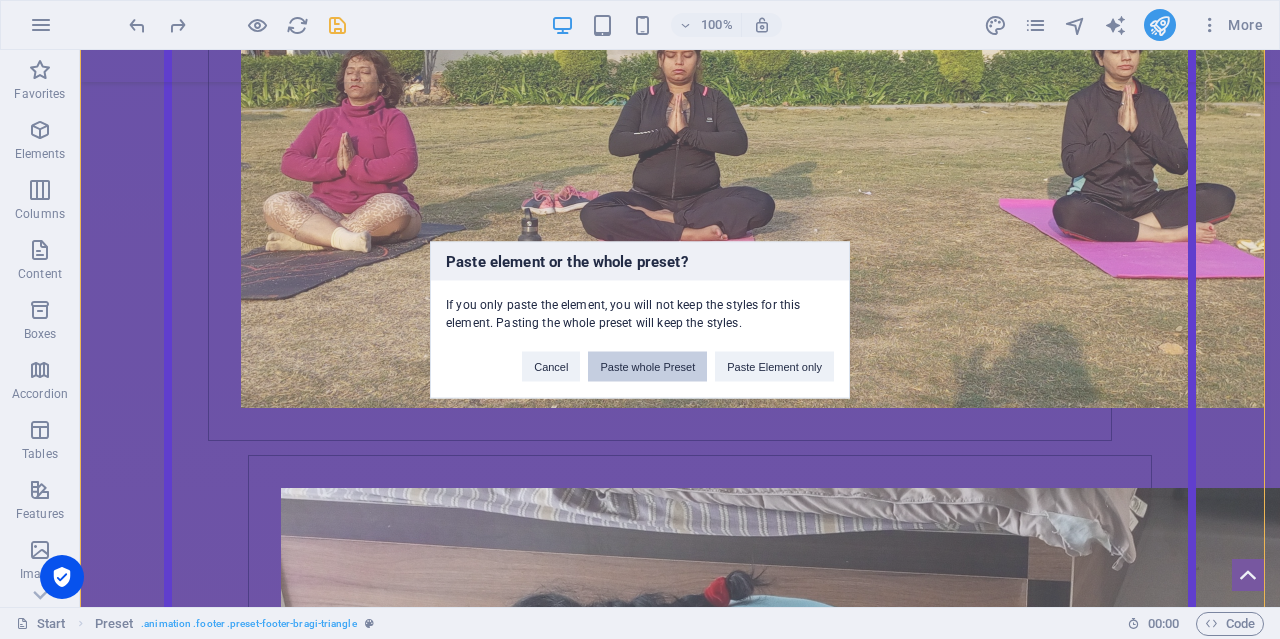 click on "Paste whole Preset" at bounding box center [647, 366] 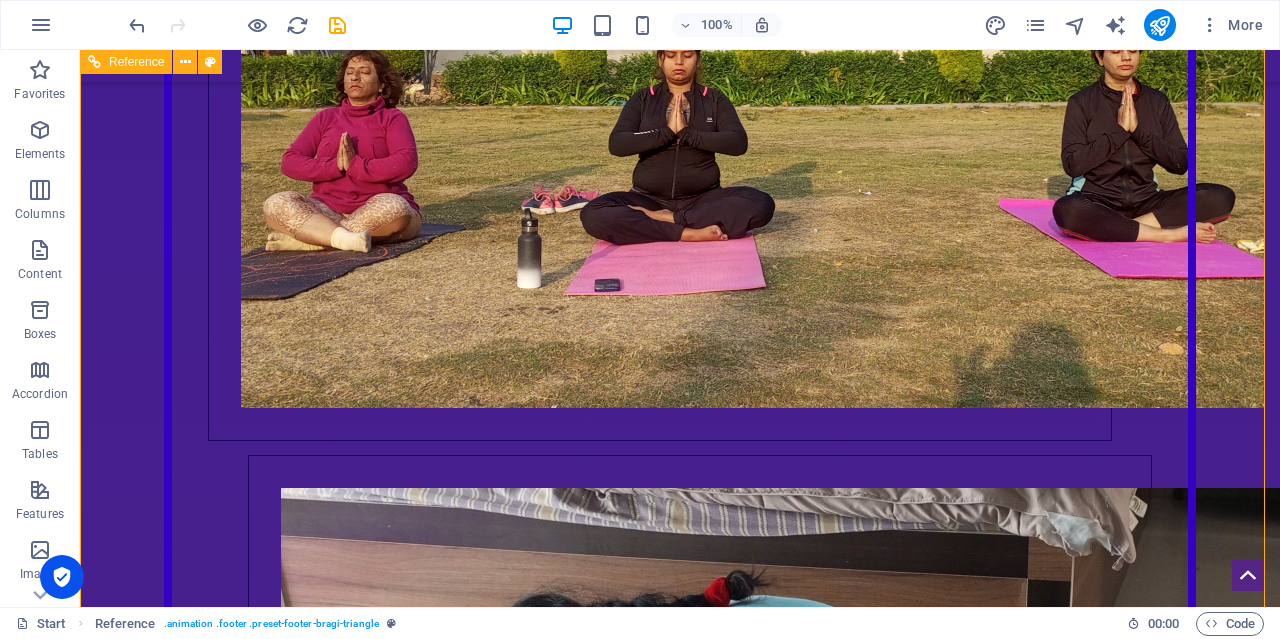scroll, scrollTop: 9670, scrollLeft: 0, axis: vertical 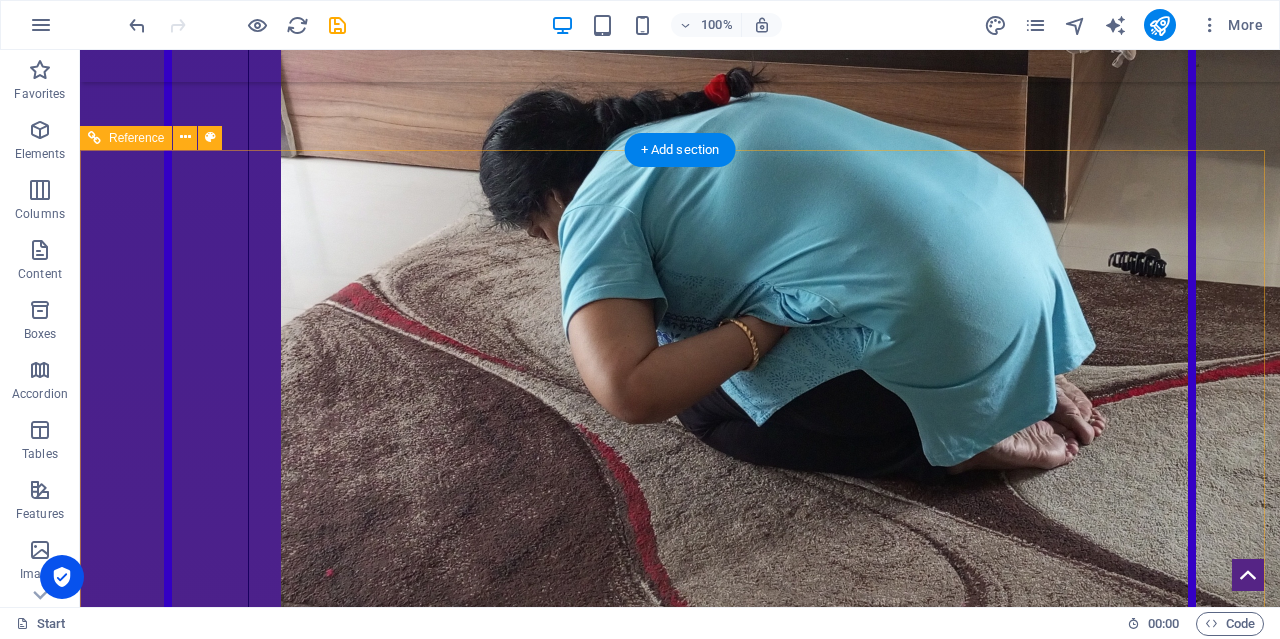 click on "Drop content here or  Add elements  Paste clipboard" at bounding box center [980, -8745] 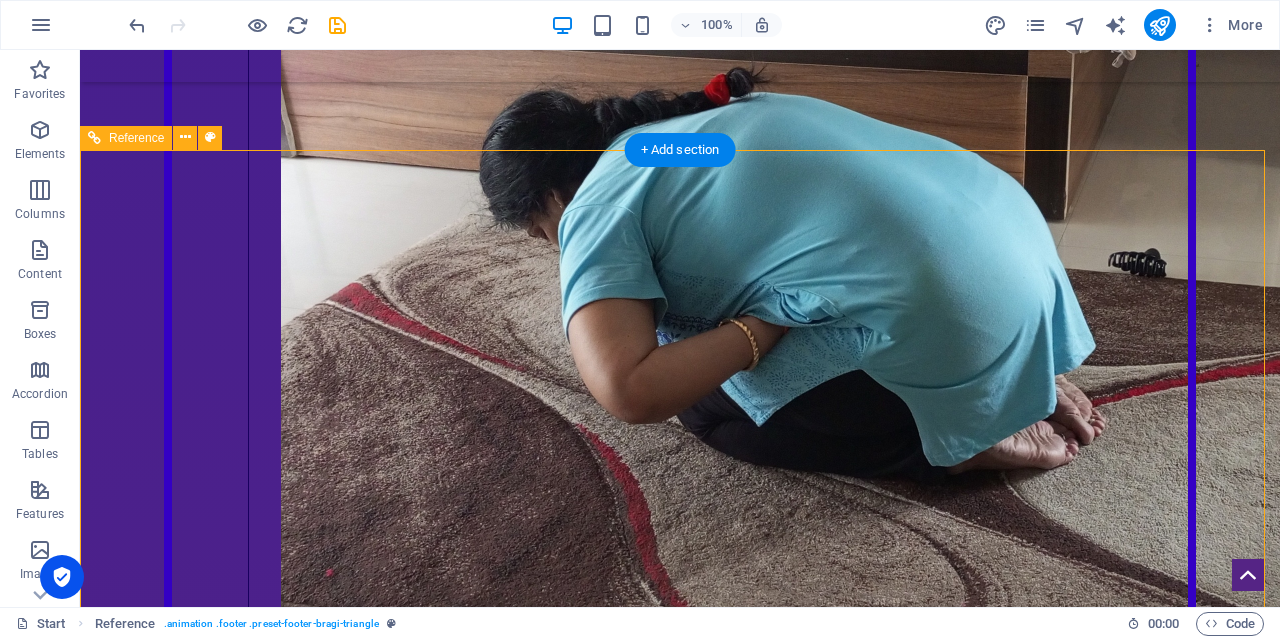 click on "Drop content here or  Add elements  Paste clipboard" at bounding box center (980, -8745) 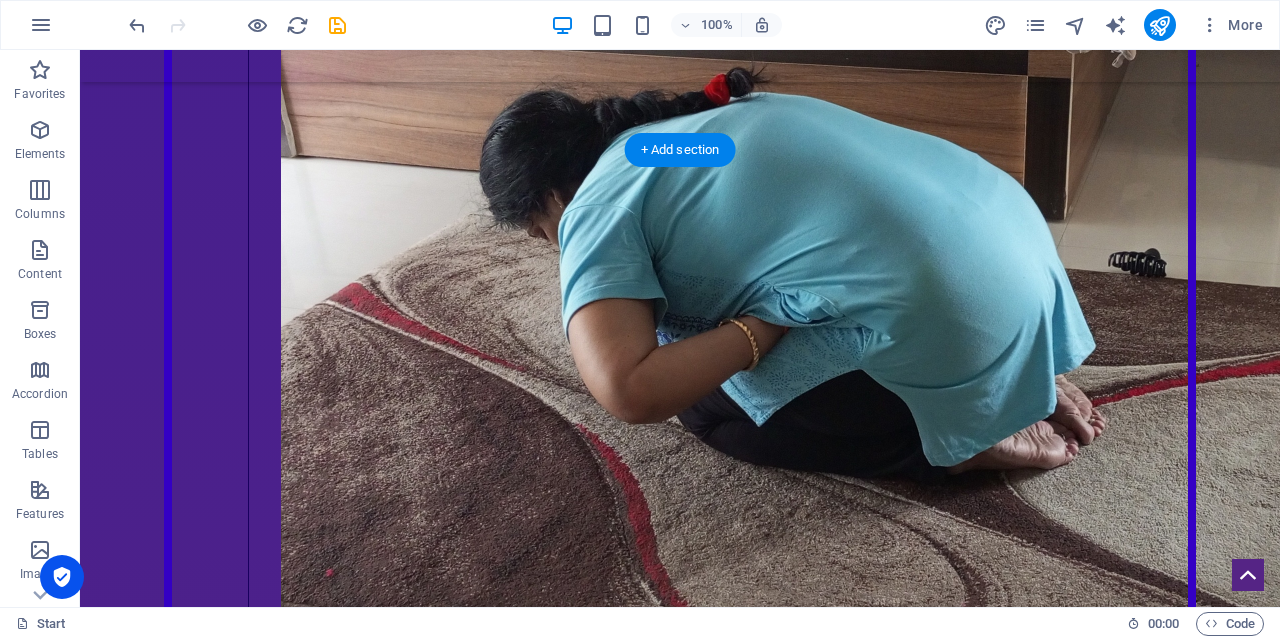 click at bounding box center [980, -9144] 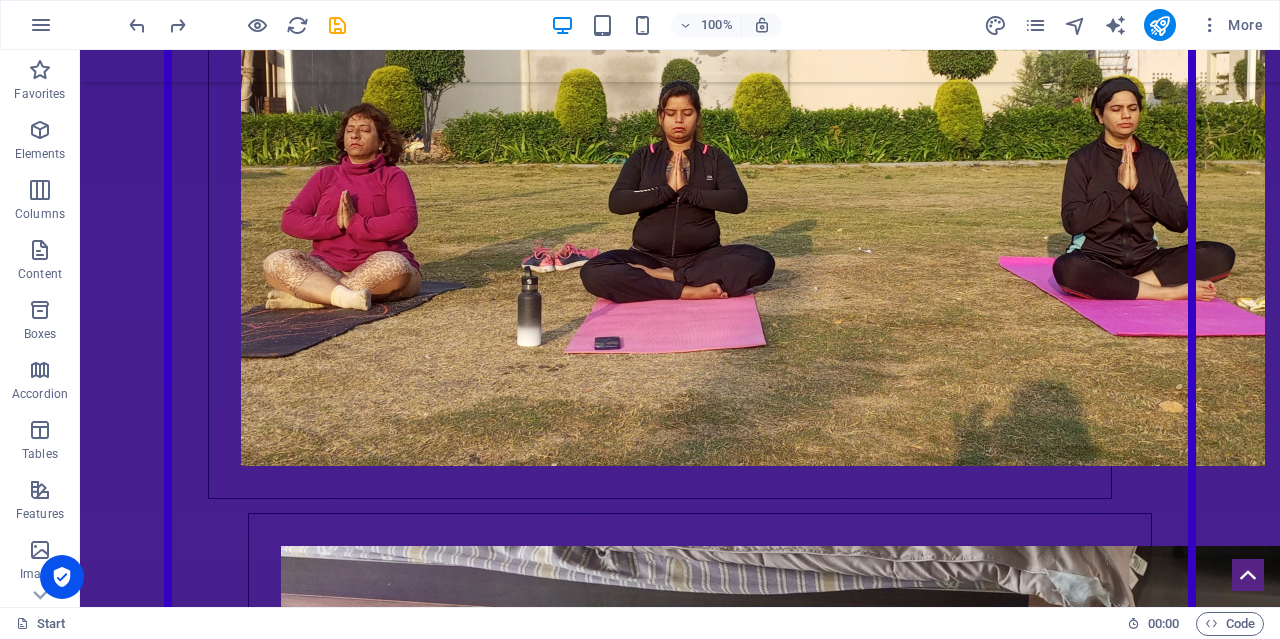 scroll, scrollTop: 8940, scrollLeft: 0, axis: vertical 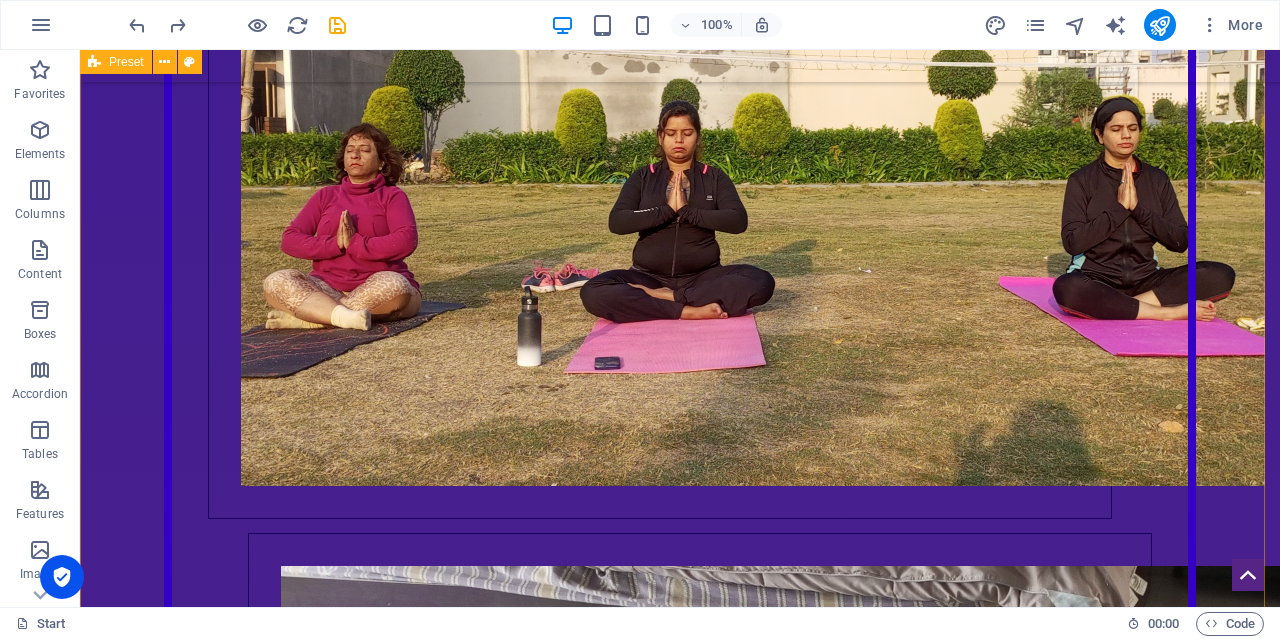click on "Contact [GEOGRAPHIC_DATA]  Location [GEOGRAPHIC_DATA]  Phone [PHONE_NUMBER]  Email [EMAIL_ADDRESS][DOMAIN_NAME] Legal Notice  |  Privacy" at bounding box center [680, 7294] 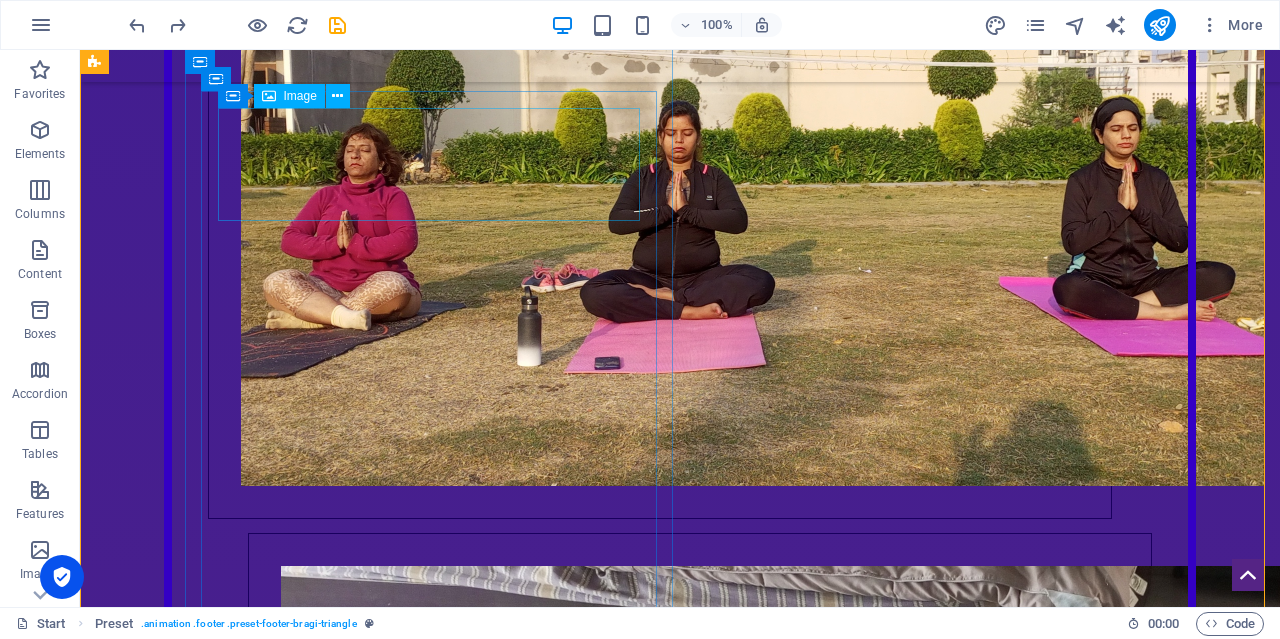 click at bounding box center [436, 7423] 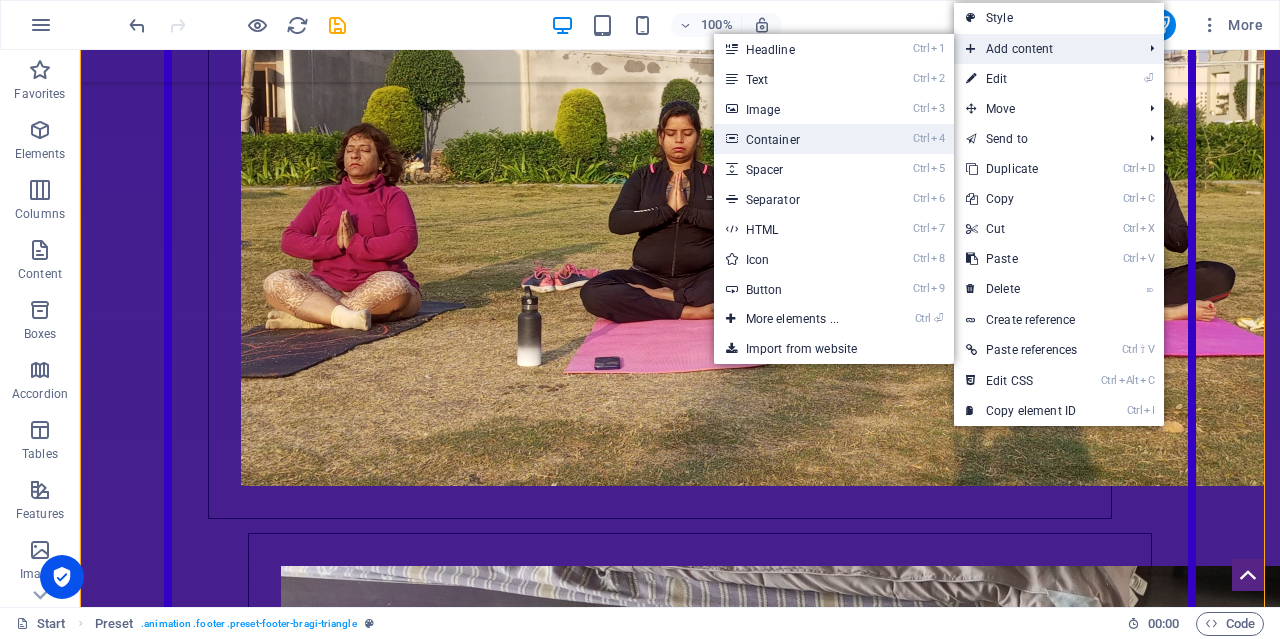 click on "Ctrl 4  Container" at bounding box center (796, 139) 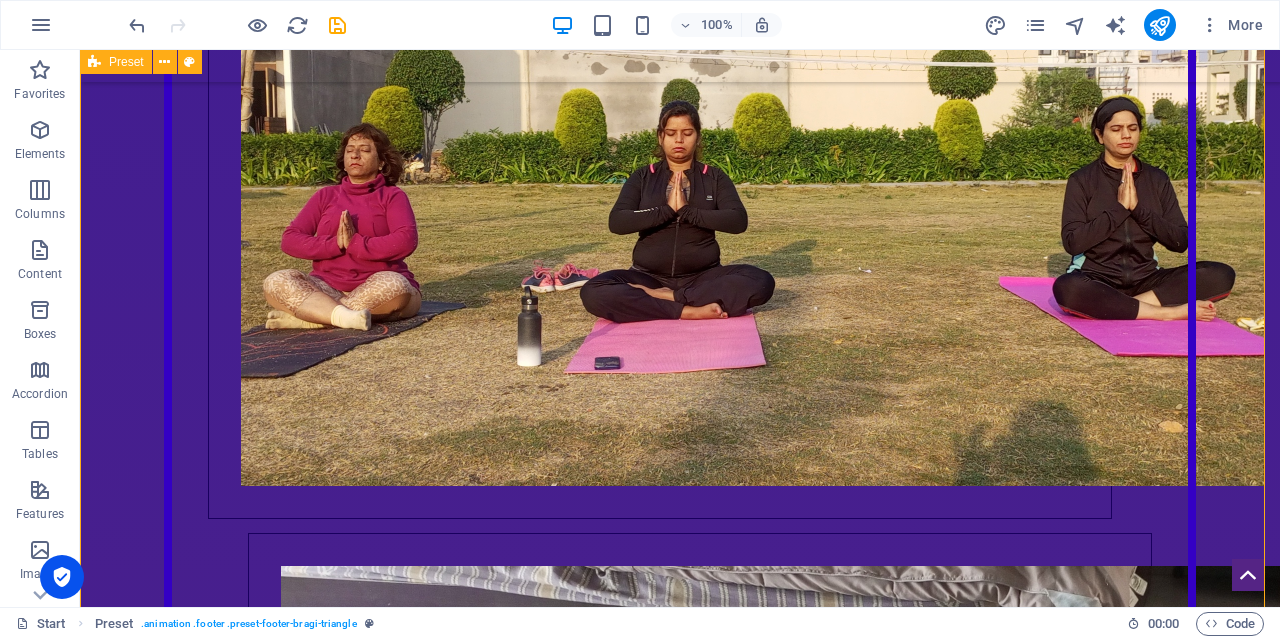 drag, startPoint x: 604, startPoint y: 180, endPoint x: 997, endPoint y: 197, distance: 393.36752 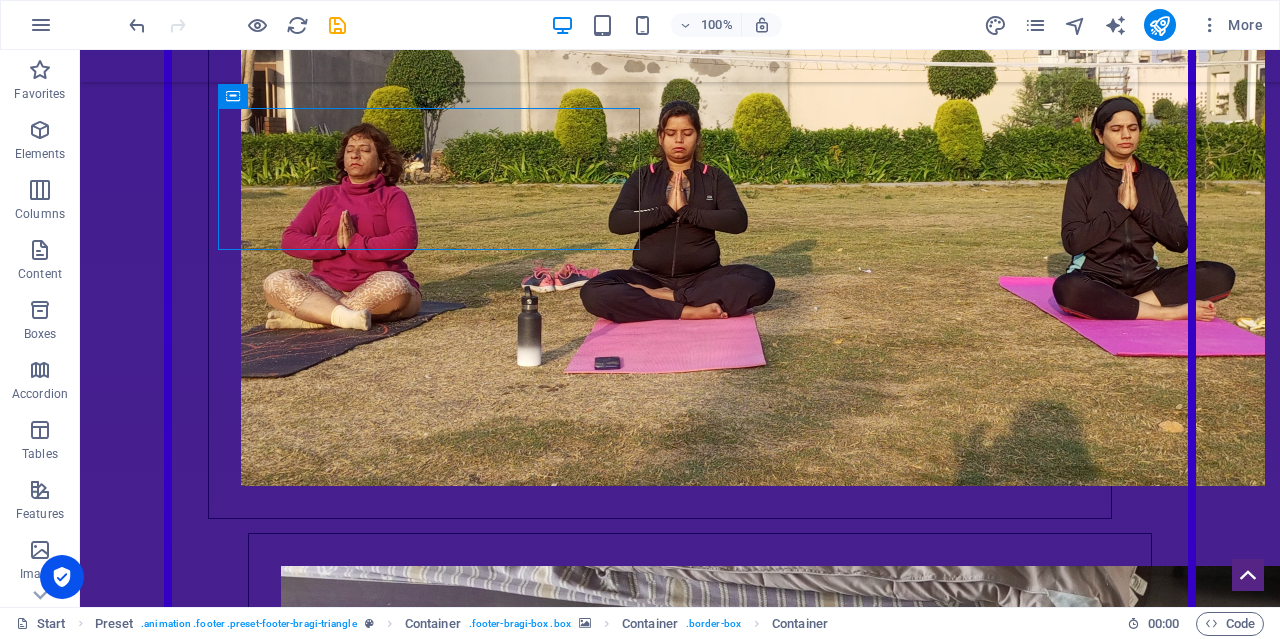 drag, startPoint x: 382, startPoint y: 152, endPoint x: 836, endPoint y: 139, distance: 454.1861 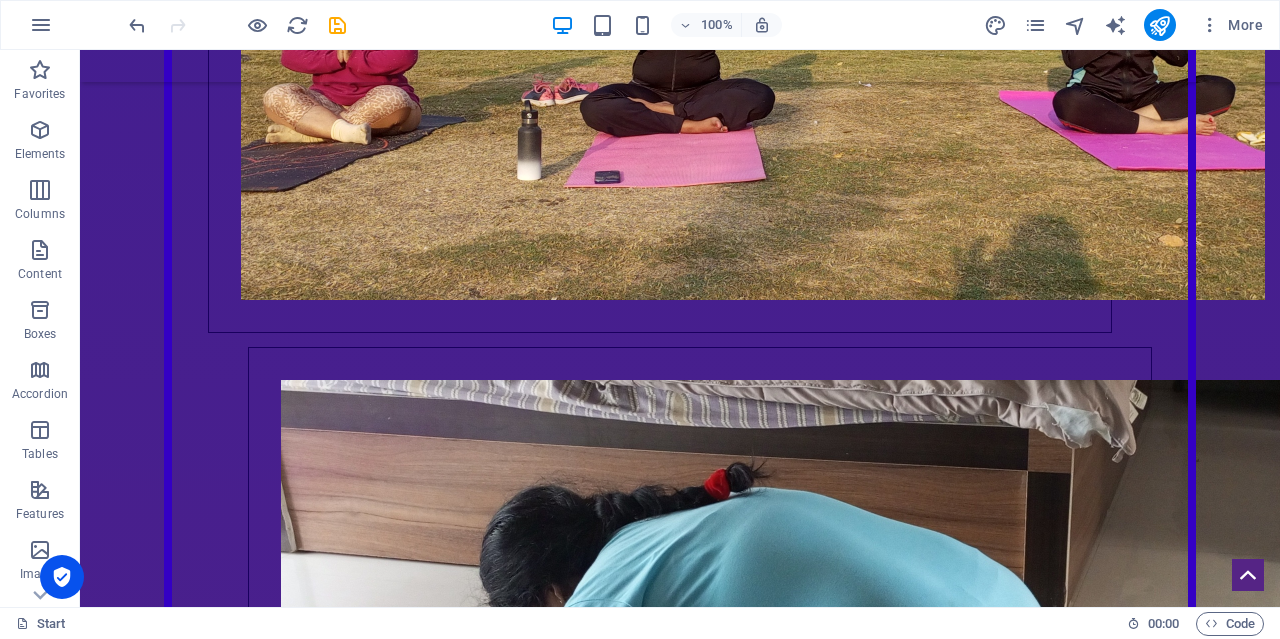 scroll, scrollTop: 9167, scrollLeft: 0, axis: vertical 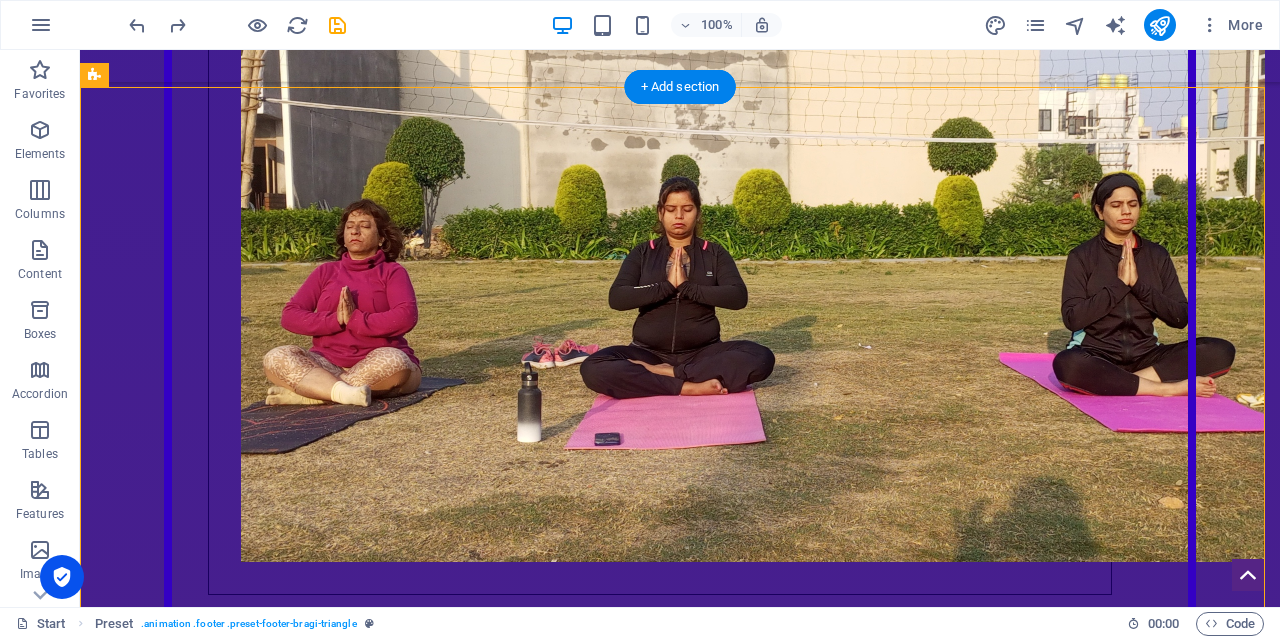 drag, startPoint x: 391, startPoint y: 226, endPoint x: 918, endPoint y: 258, distance: 527.97064 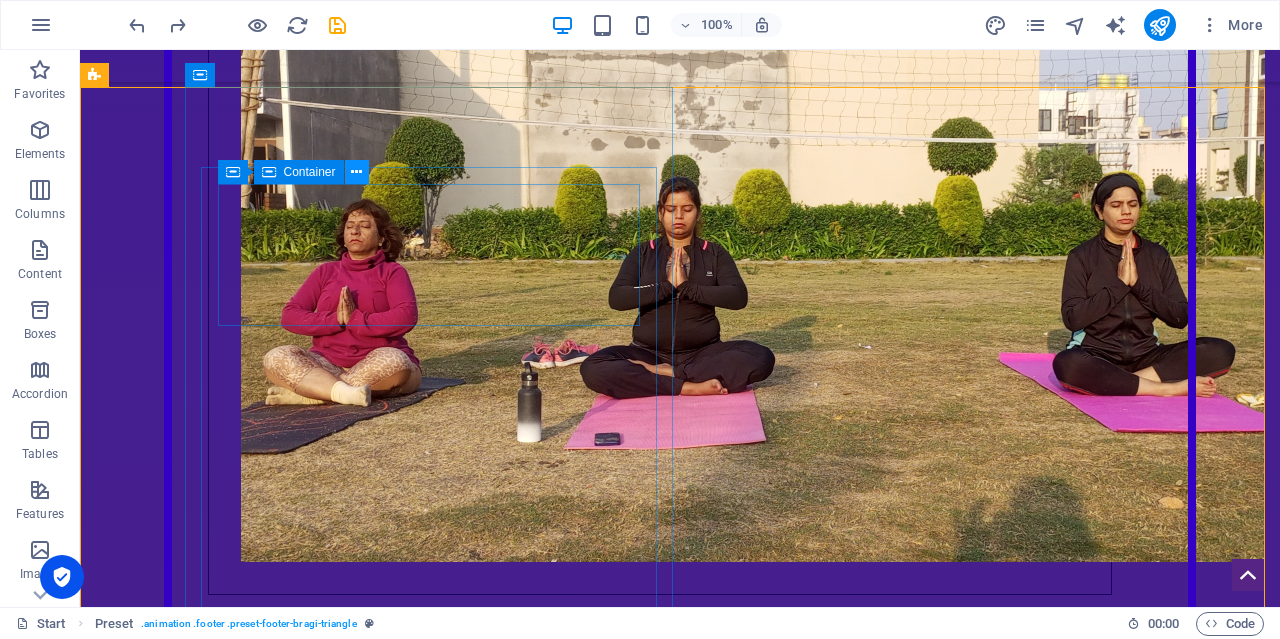 click at bounding box center [357, 172] 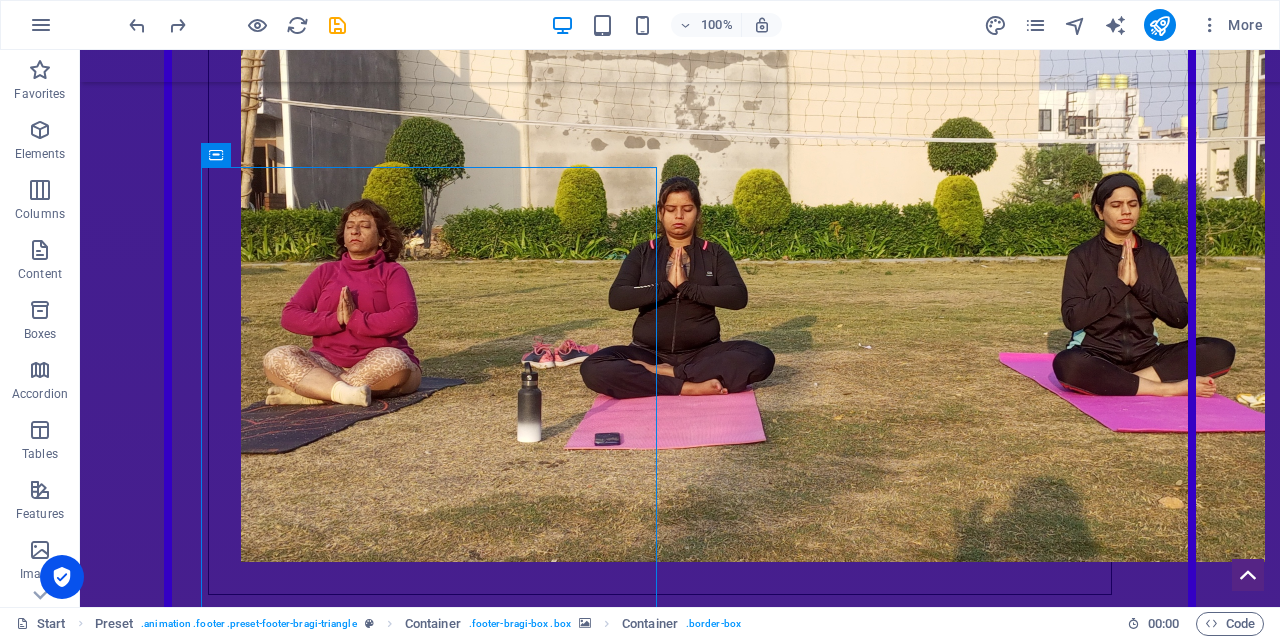 scroll, scrollTop: 8825, scrollLeft: 0, axis: vertical 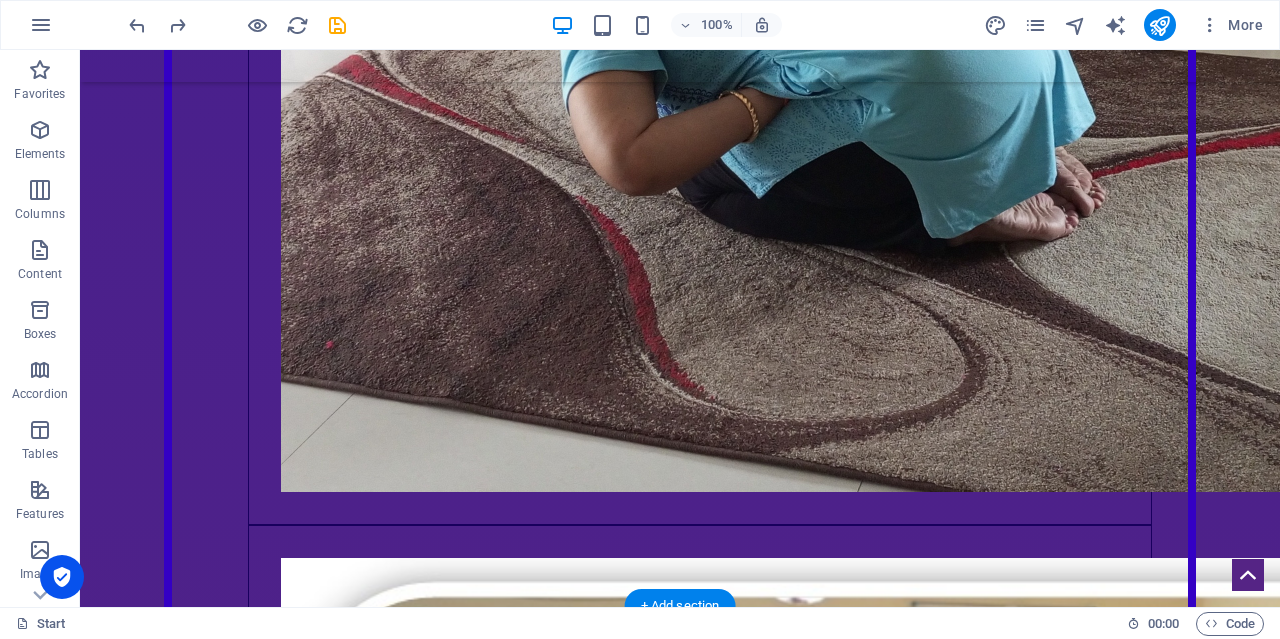 click at bounding box center [980, -9372] 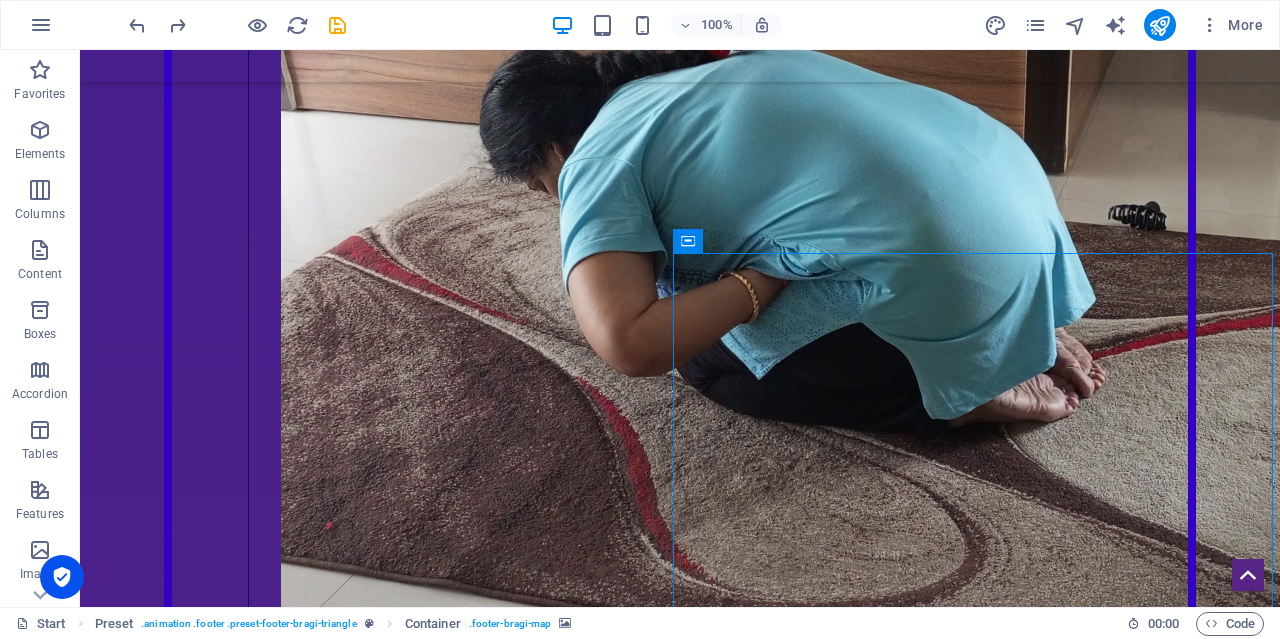 scroll, scrollTop: 9447, scrollLeft: 0, axis: vertical 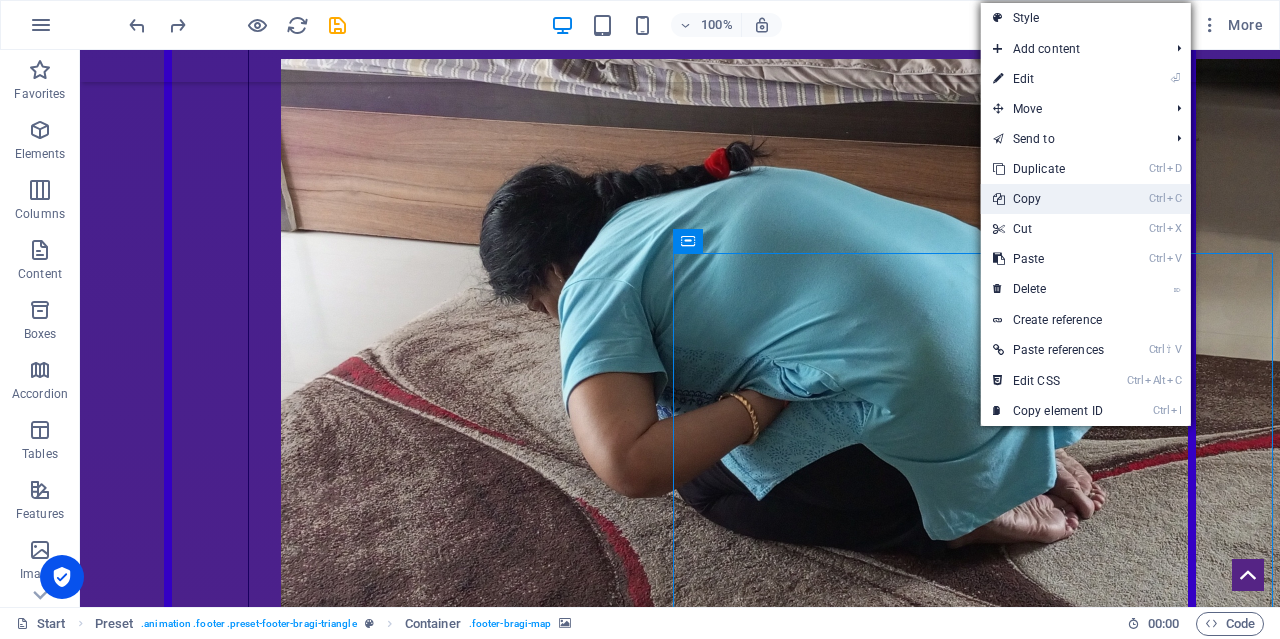 click on "Ctrl C  Copy" at bounding box center (1048, 199) 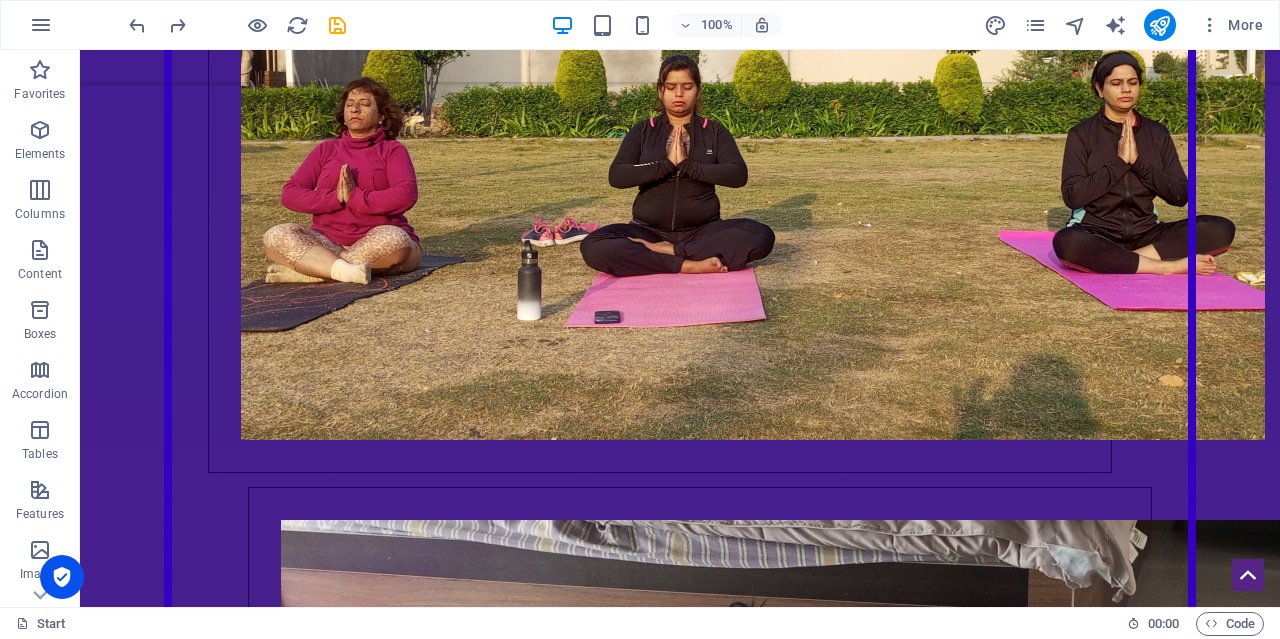 scroll, scrollTop: 9005, scrollLeft: 0, axis: vertical 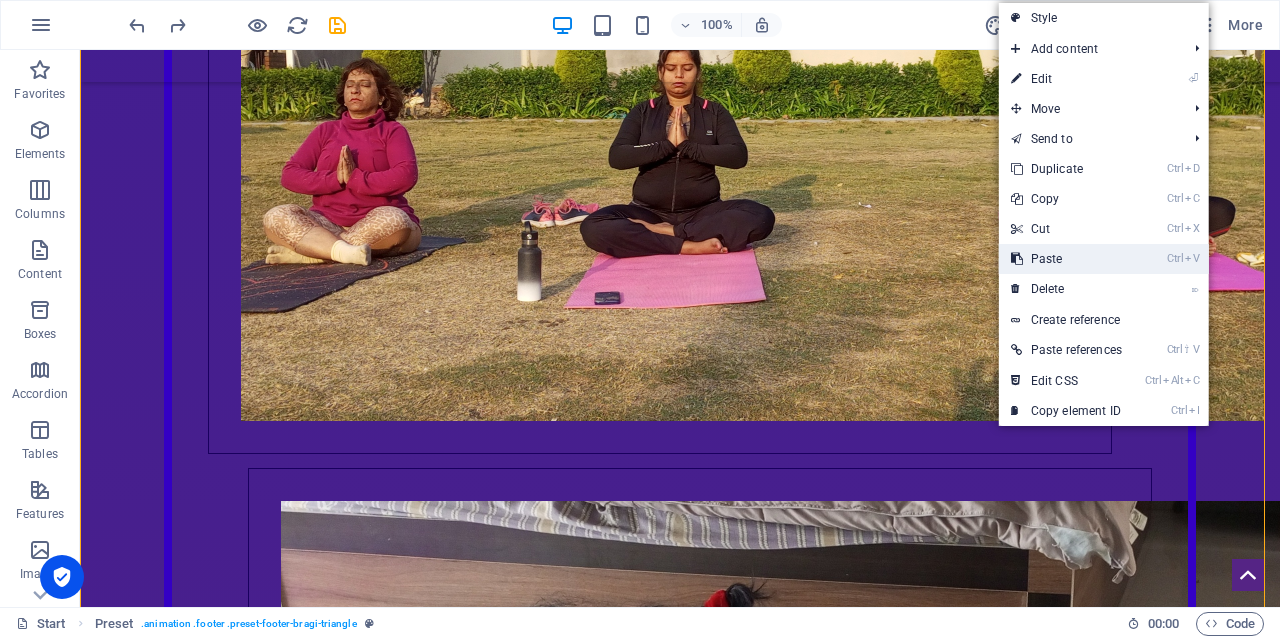 click on "Ctrl V  Paste" at bounding box center (1066, 259) 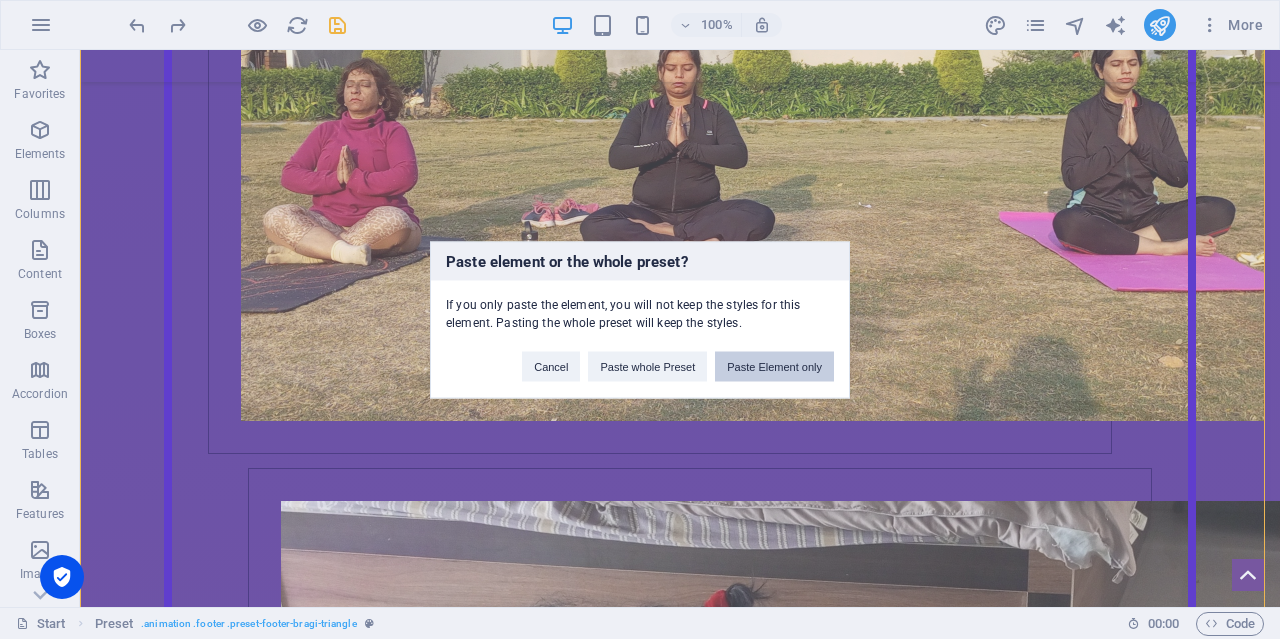 click on "Paste Element only" at bounding box center (774, 366) 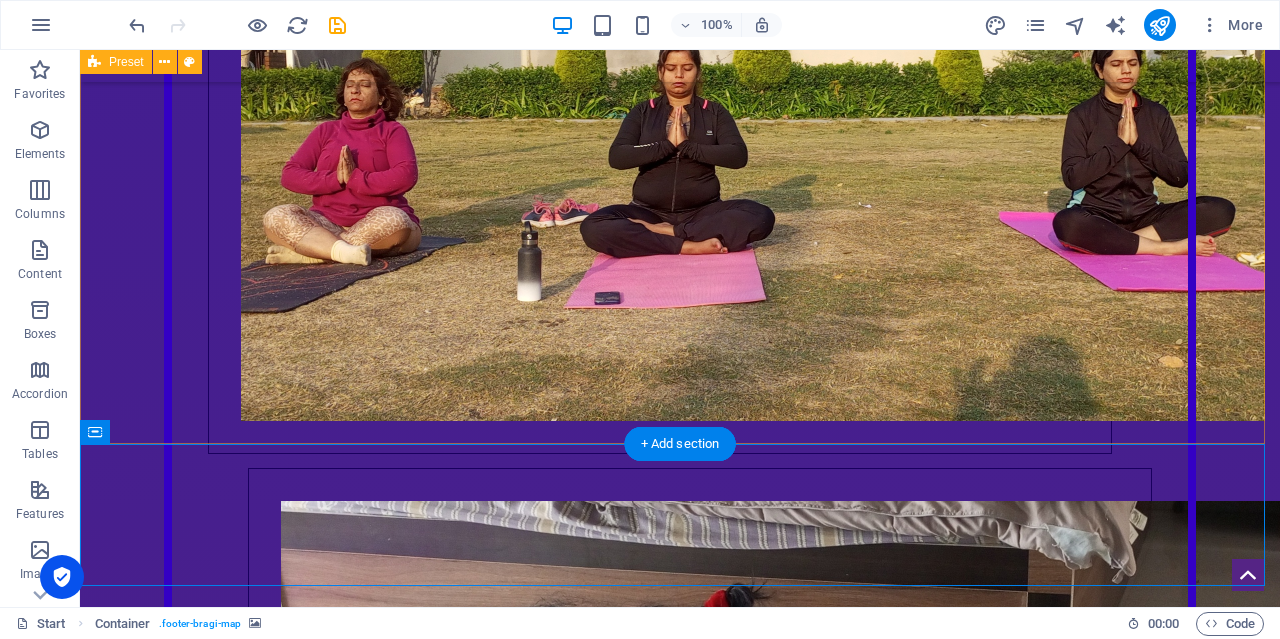scroll, scrollTop: 9443, scrollLeft: 0, axis: vertical 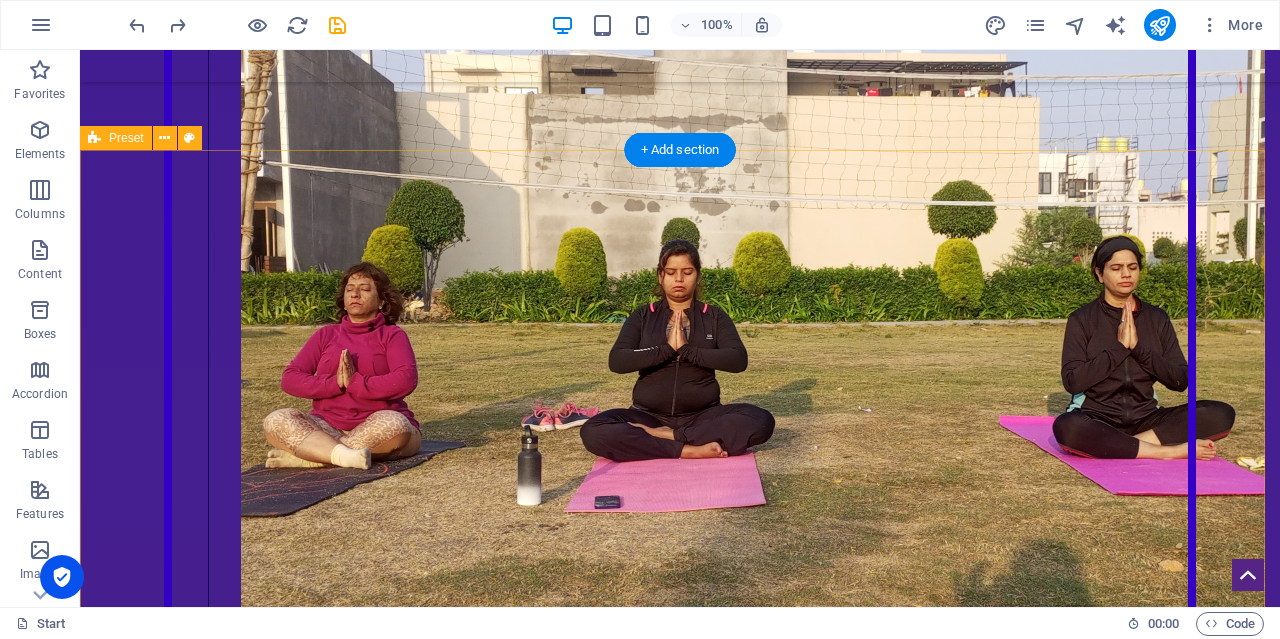 click on "Drop content here or  Add elements  Paste clipboard" at bounding box center (436, 7607) 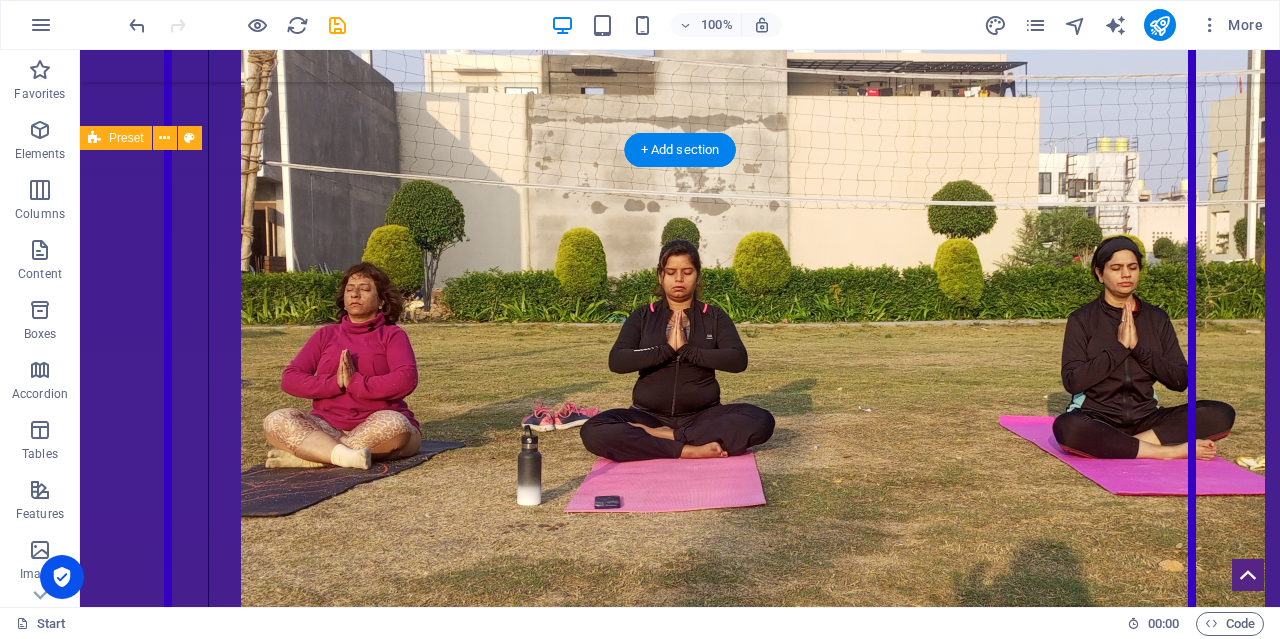 click on "Contact [GEOGRAPHIC_DATA]  Location [GEOGRAPHIC_DATA]  Phone [PHONE_NUMBER]  Email [EMAIL_ADDRESS][DOMAIN_NAME] Legal Notice  |  Privacy" at bounding box center (680, 7321) 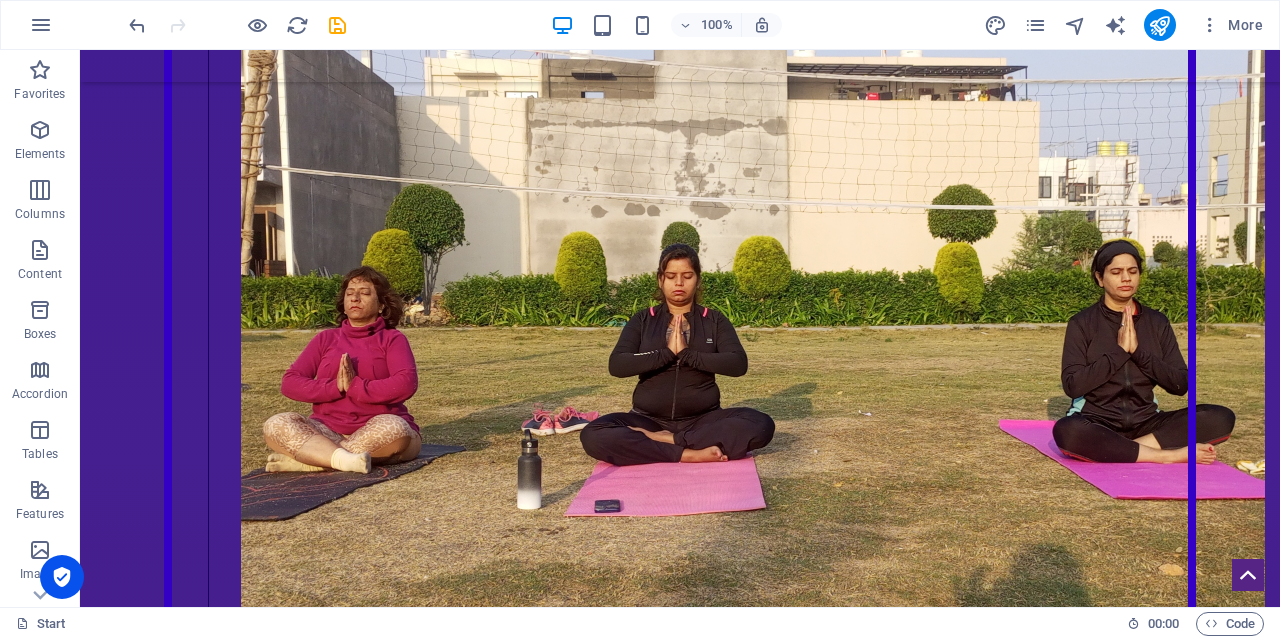 scroll, scrollTop: 8877, scrollLeft: 0, axis: vertical 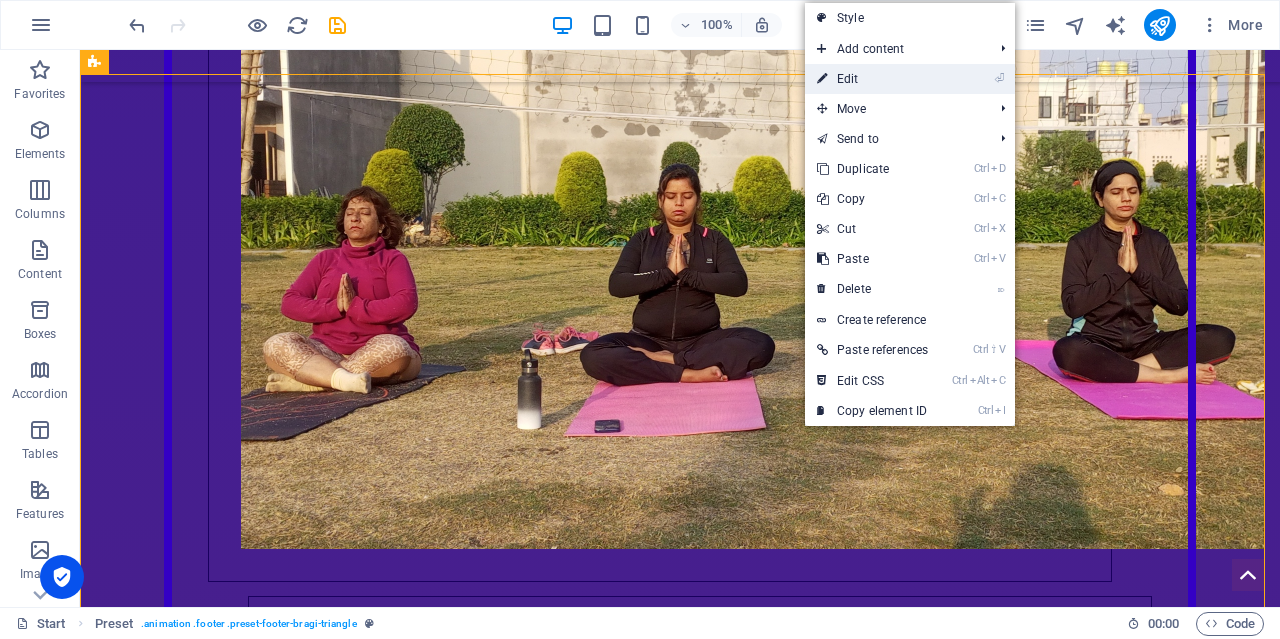 click on "⏎  Edit" at bounding box center [872, 79] 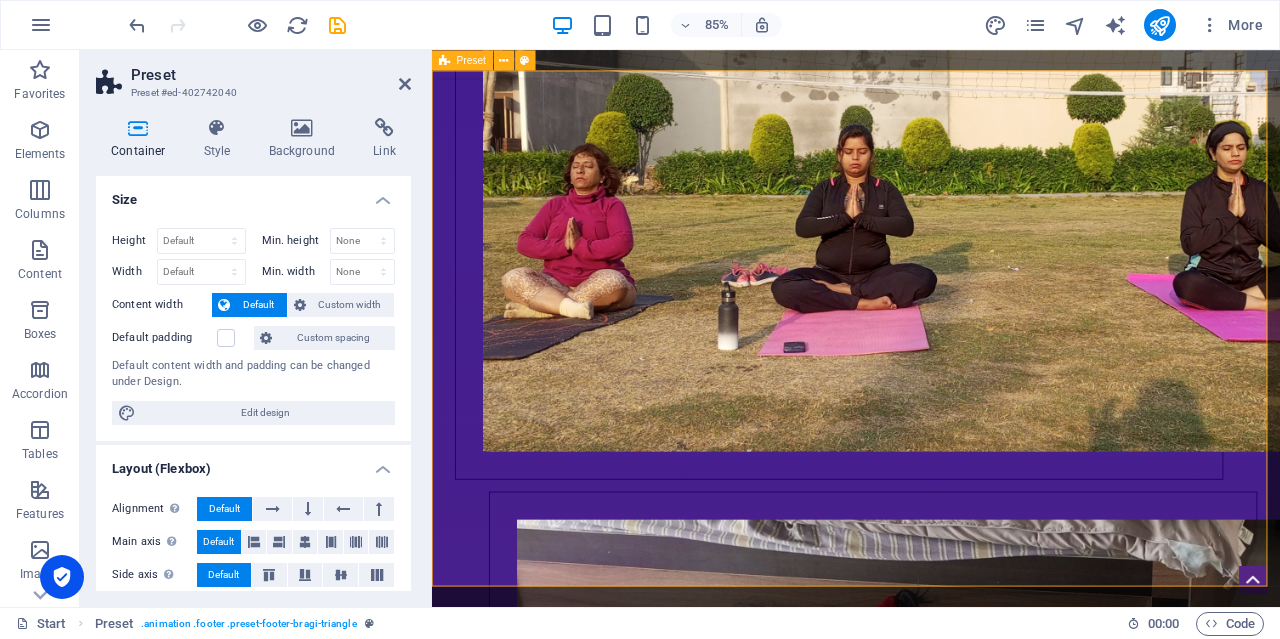 click on "Contact [GEOGRAPHIC_DATA]  Location [GEOGRAPHIC_DATA]  Phone [PHONE_NUMBER]  Email [EMAIL_ADDRESS][DOMAIN_NAME] Legal Notice  |  Privacy" at bounding box center (931, 7091) 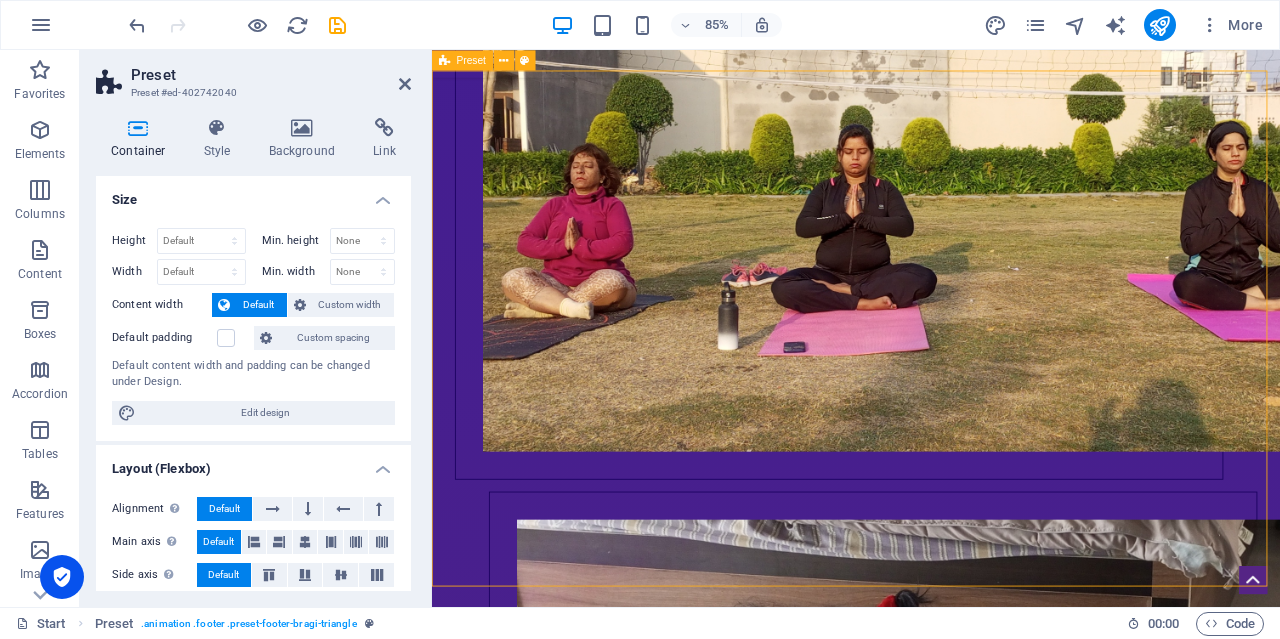 drag, startPoint x: 1044, startPoint y: 298, endPoint x: 1073, endPoint y: 342, distance: 52.69725 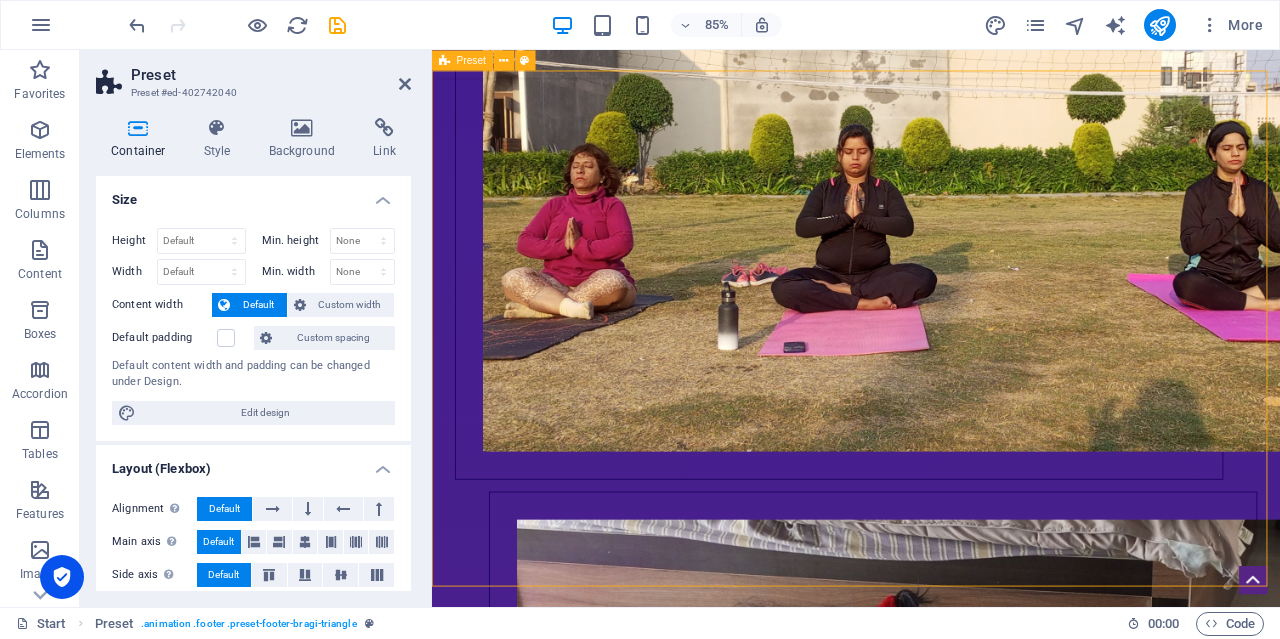 click on "Contact [GEOGRAPHIC_DATA]  Location [GEOGRAPHIC_DATA]  Phone [PHONE_NUMBER]  Email [EMAIL_ADDRESS][DOMAIN_NAME] Legal Notice  |  Privacy" at bounding box center (931, 7091) 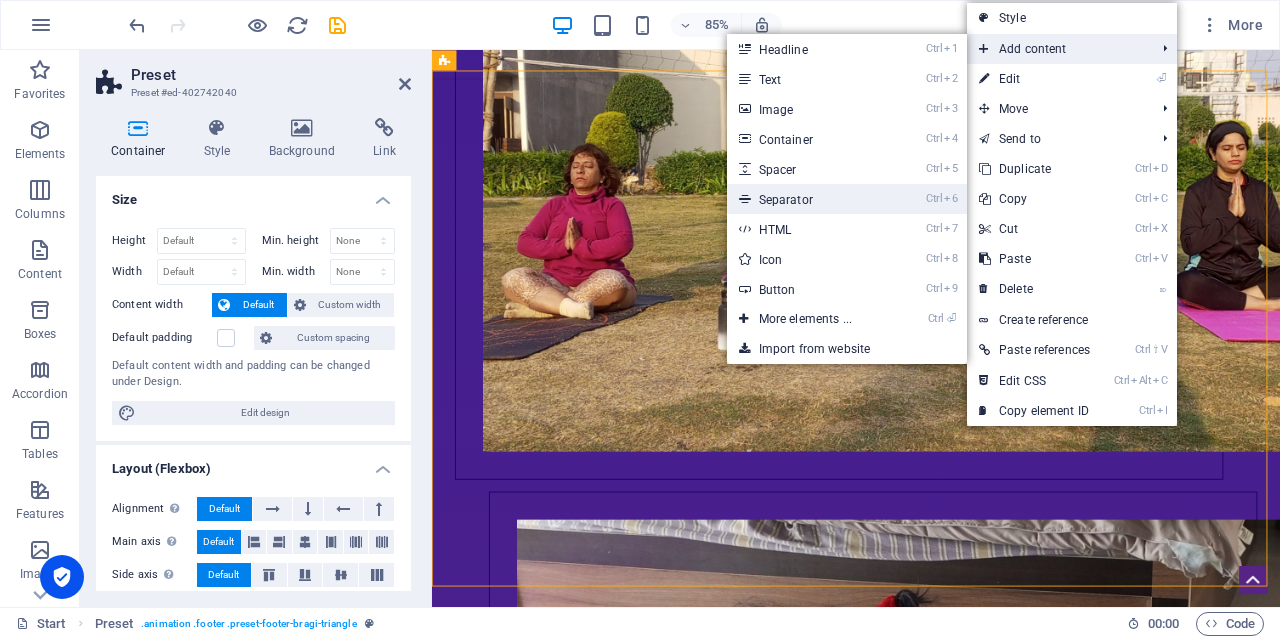 click on "Ctrl 6  Separator" at bounding box center [809, 199] 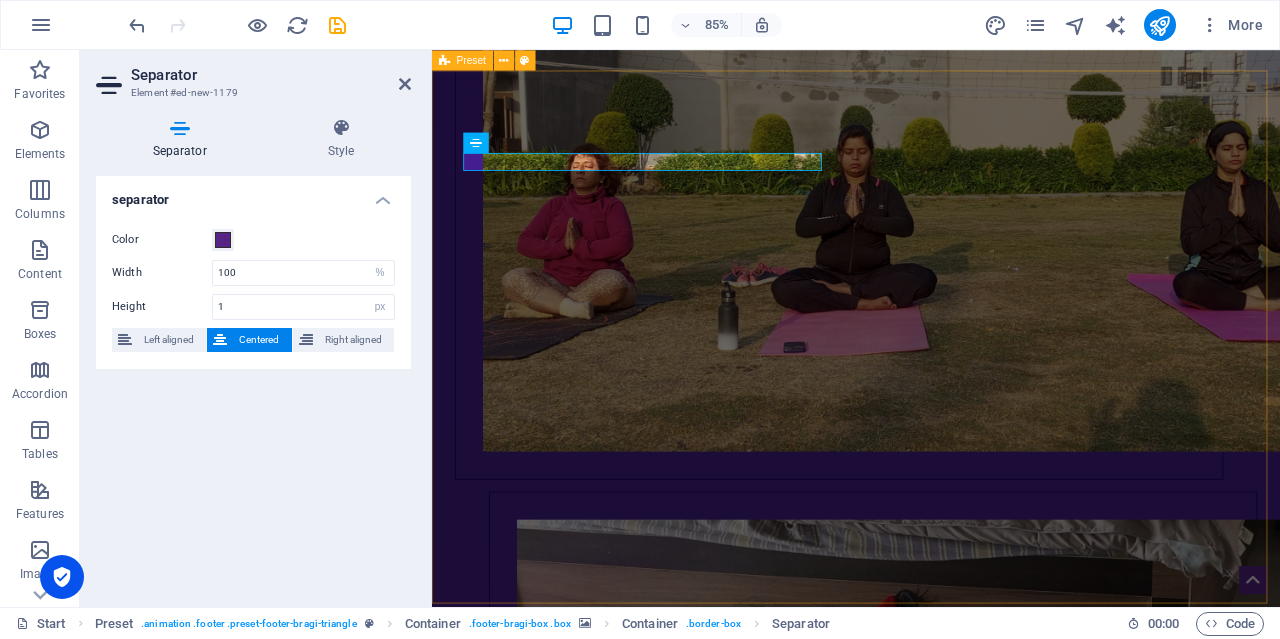 click on "Contact [GEOGRAPHIC_DATA]  Location [GEOGRAPHIC_DATA]  Phone [PHONE_NUMBER]  Email [EMAIL_ADDRESS][DOMAIN_NAME] Legal Notice  |  Privacy" at bounding box center (931, 7111) 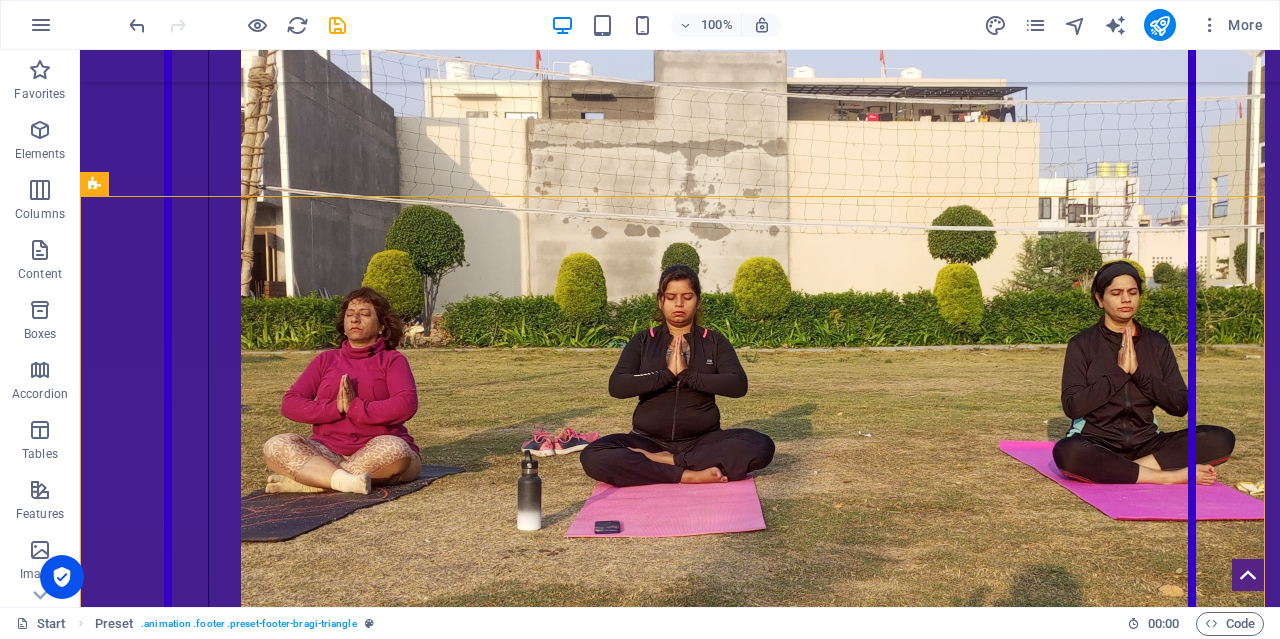 scroll, scrollTop: 8755, scrollLeft: 0, axis: vertical 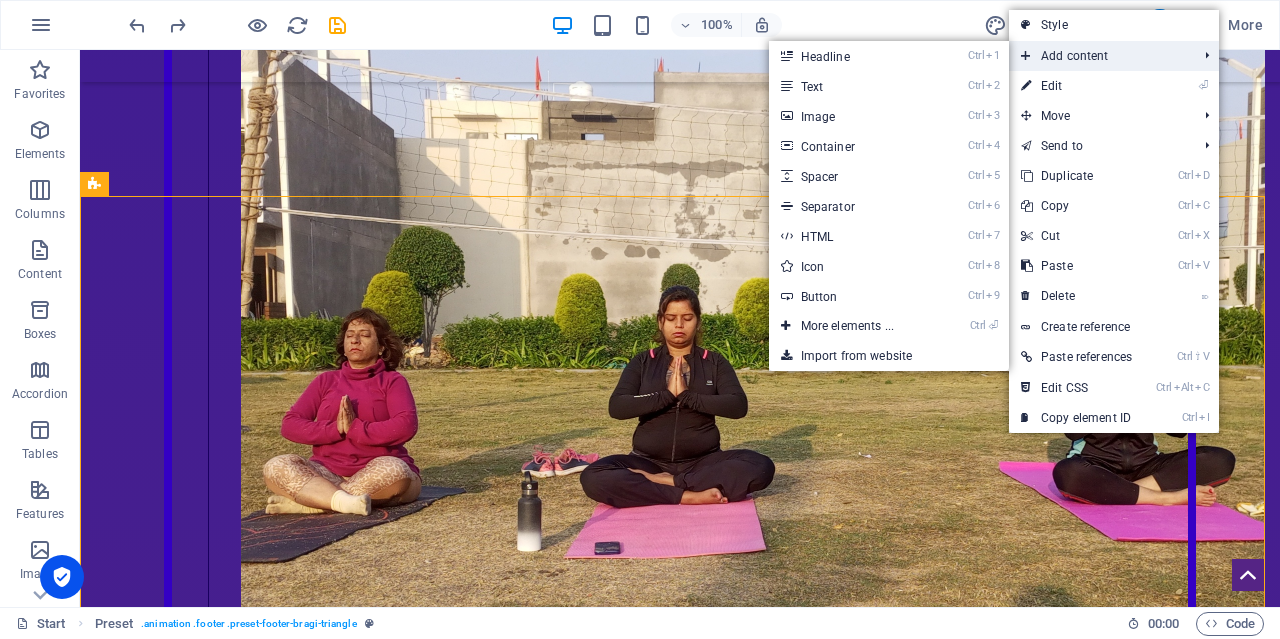 click on "Add content" at bounding box center (1099, 56) 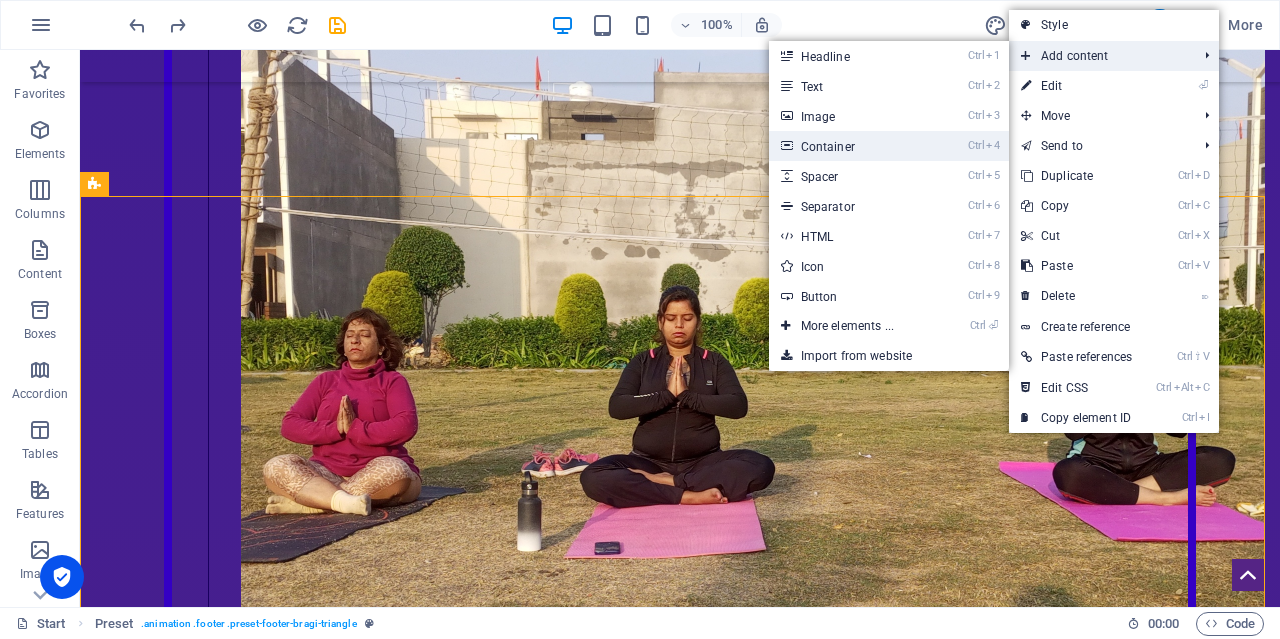click on "Ctrl 4  Container" at bounding box center [851, 146] 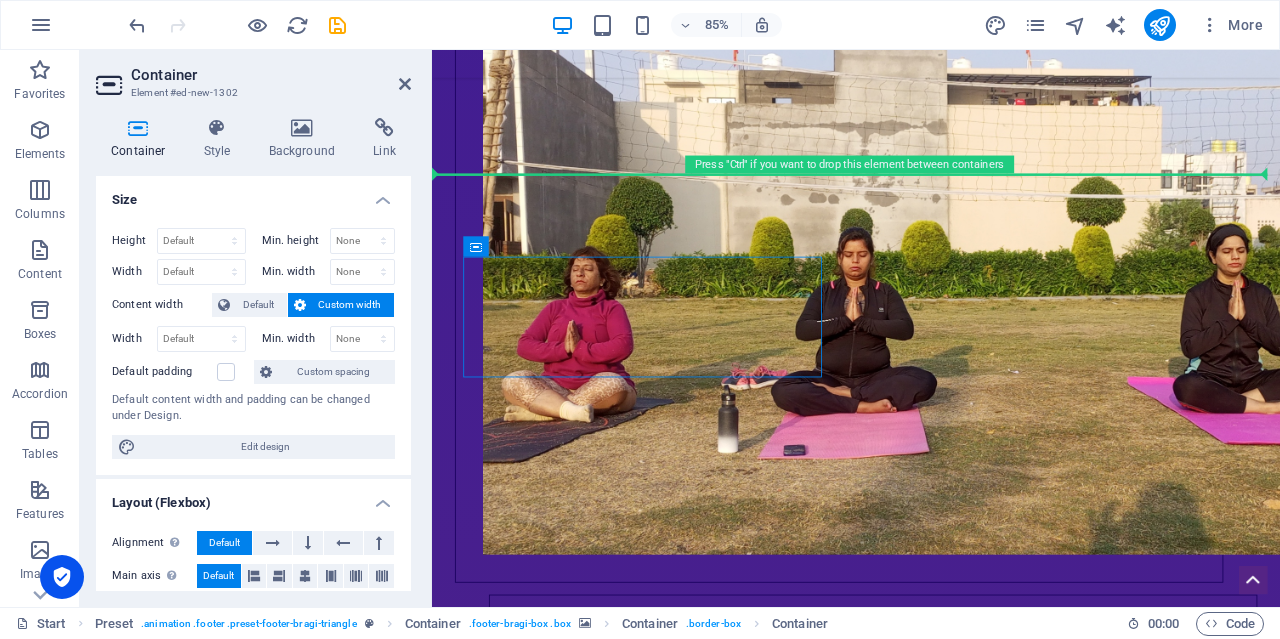 drag, startPoint x: 973, startPoint y: 299, endPoint x: 1010, endPoint y: 424, distance: 130.36104 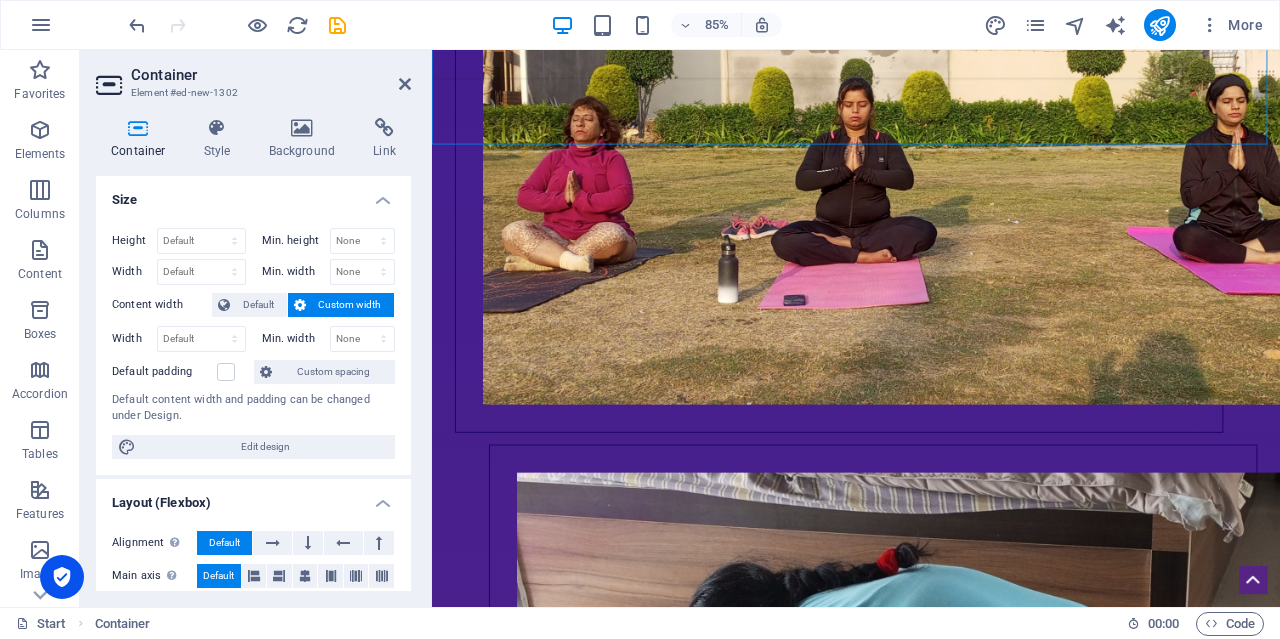 scroll, scrollTop: 8899, scrollLeft: 0, axis: vertical 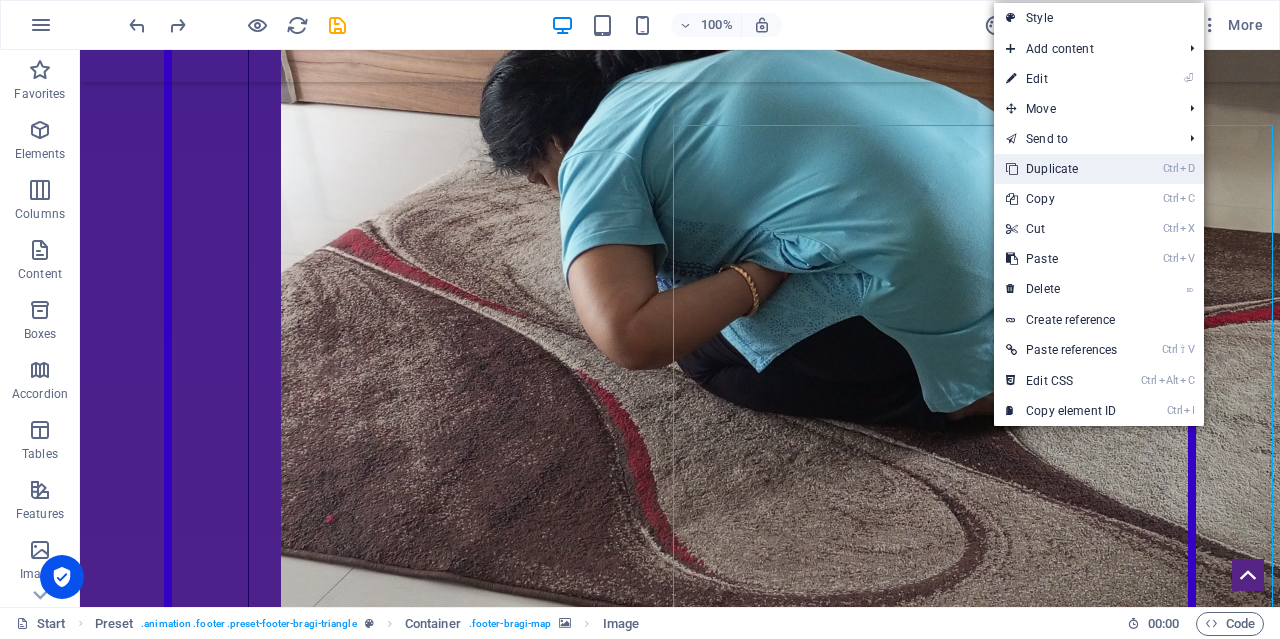 click on "Ctrl D  Duplicate" at bounding box center [1061, 169] 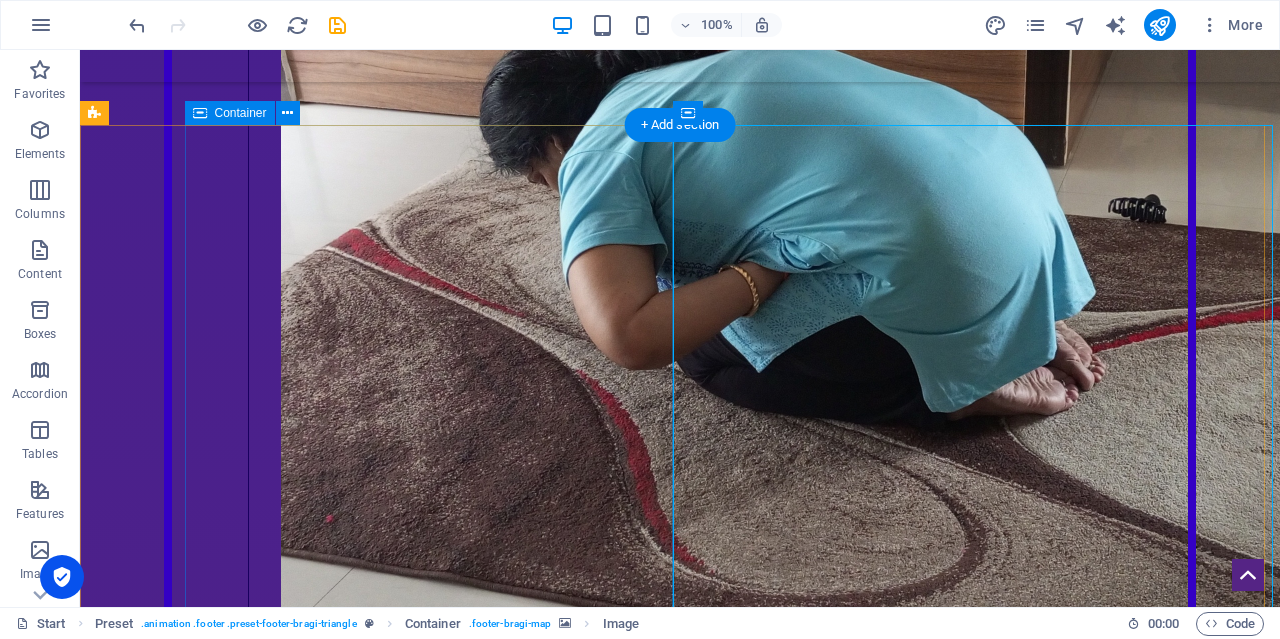 click on "Contact [PERSON_NAME][GEOGRAPHIC_DATA]  Location [PERSON_NAME][GEOGRAPHIC_DATA]  Phone [PHONE_NUMBER]  Email [EMAIL_ADDRESS][DOMAIN_NAME] Legal Notice  |  Privacy" at bounding box center (436, 7813) 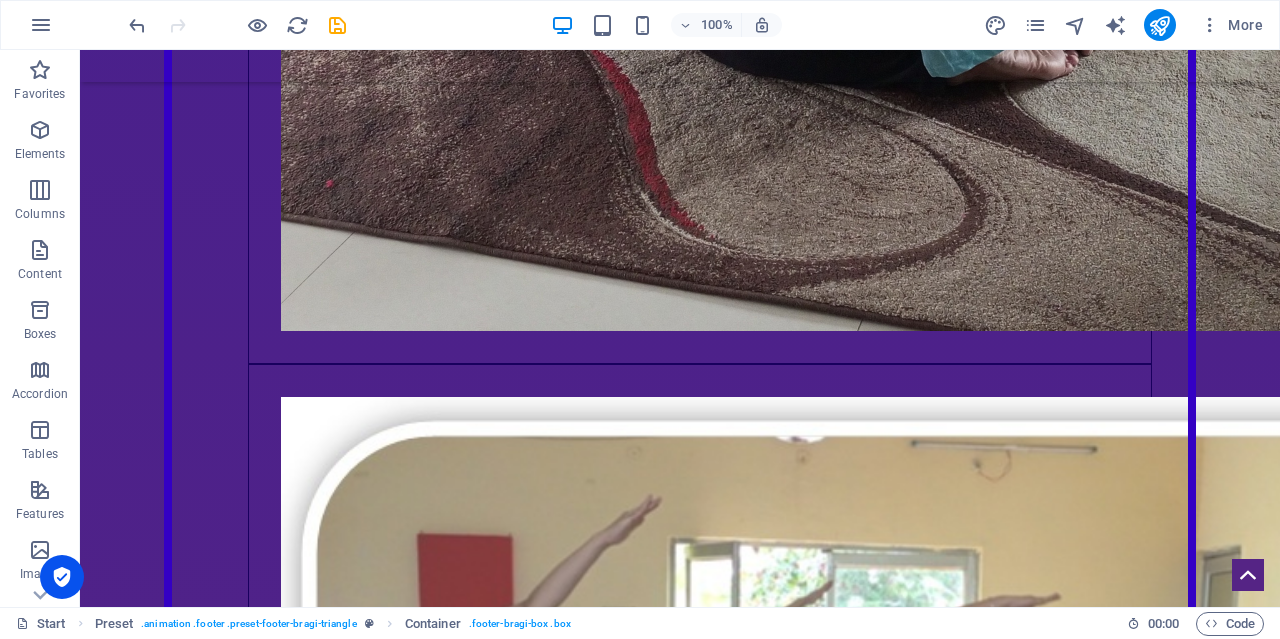 scroll, scrollTop: 7216, scrollLeft: 0, axis: vertical 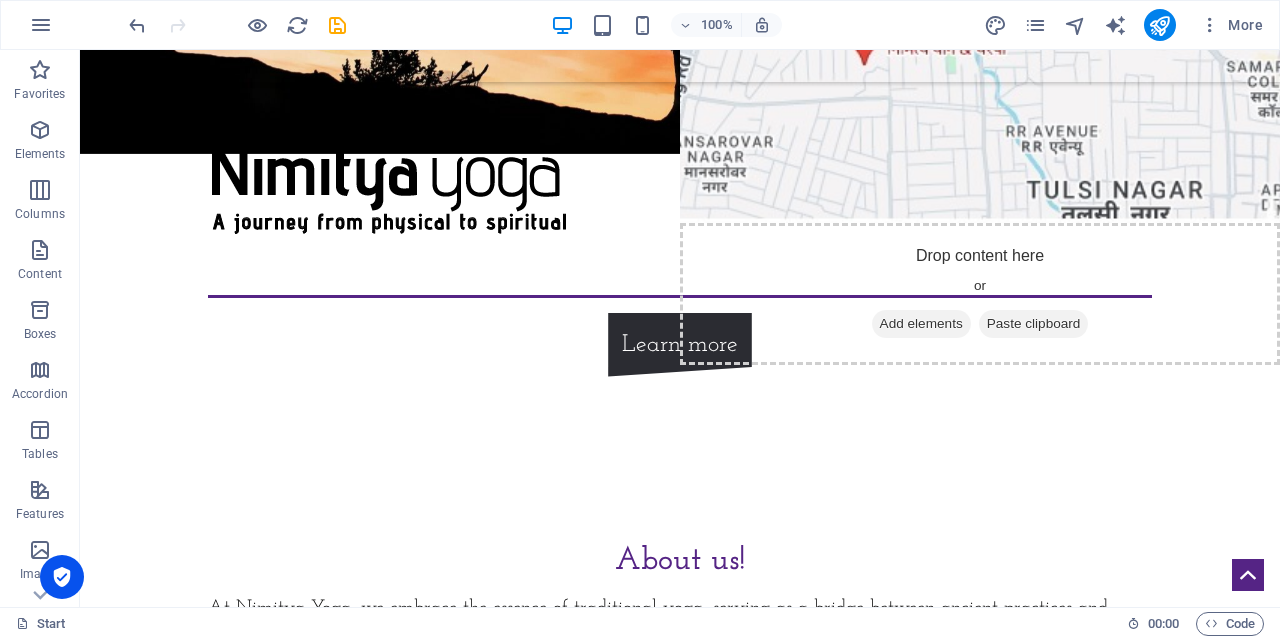 click at bounding box center [237, 25] 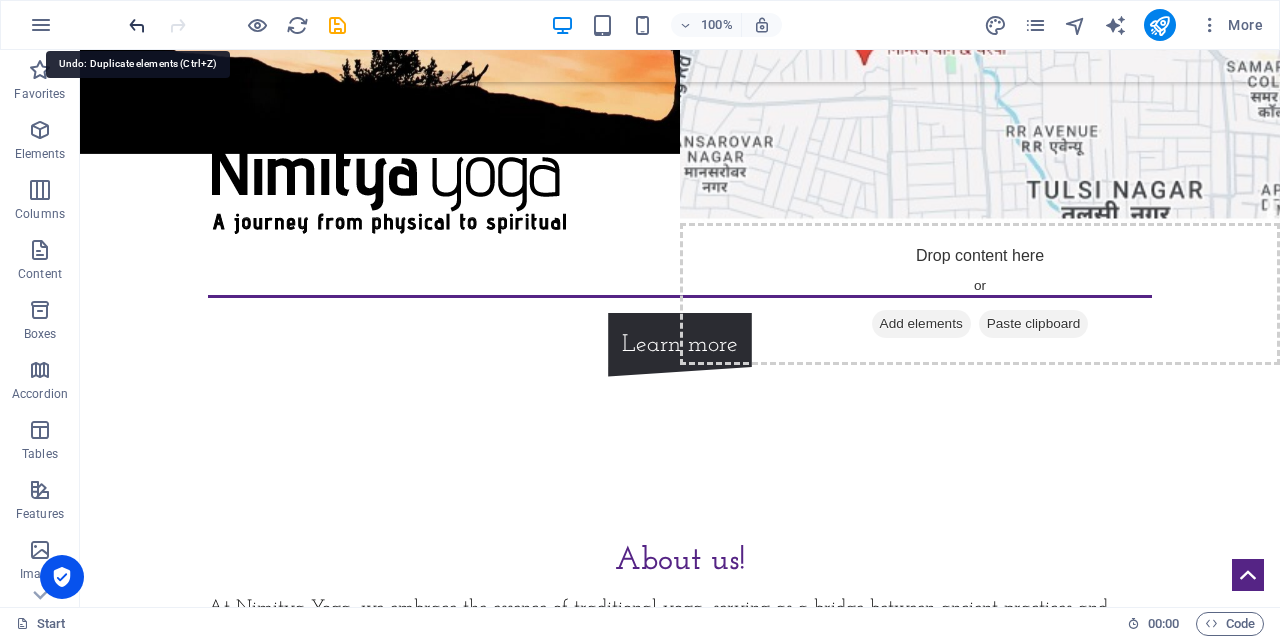 click at bounding box center (137, 25) 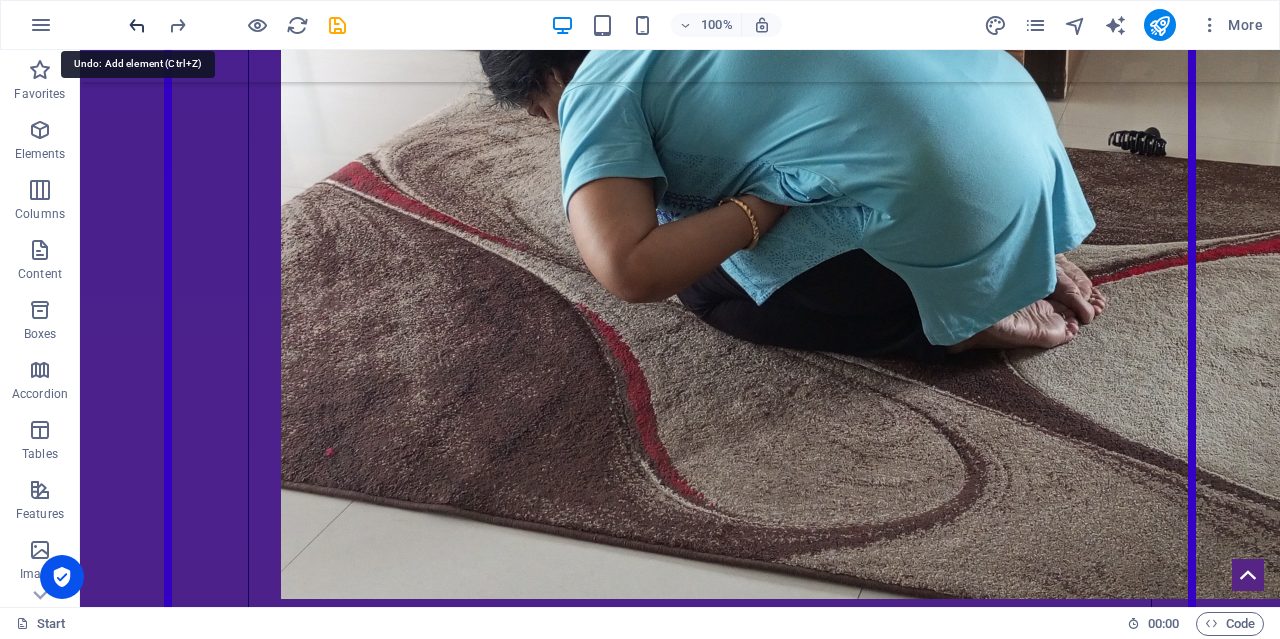 scroll, scrollTop: 9699, scrollLeft: 0, axis: vertical 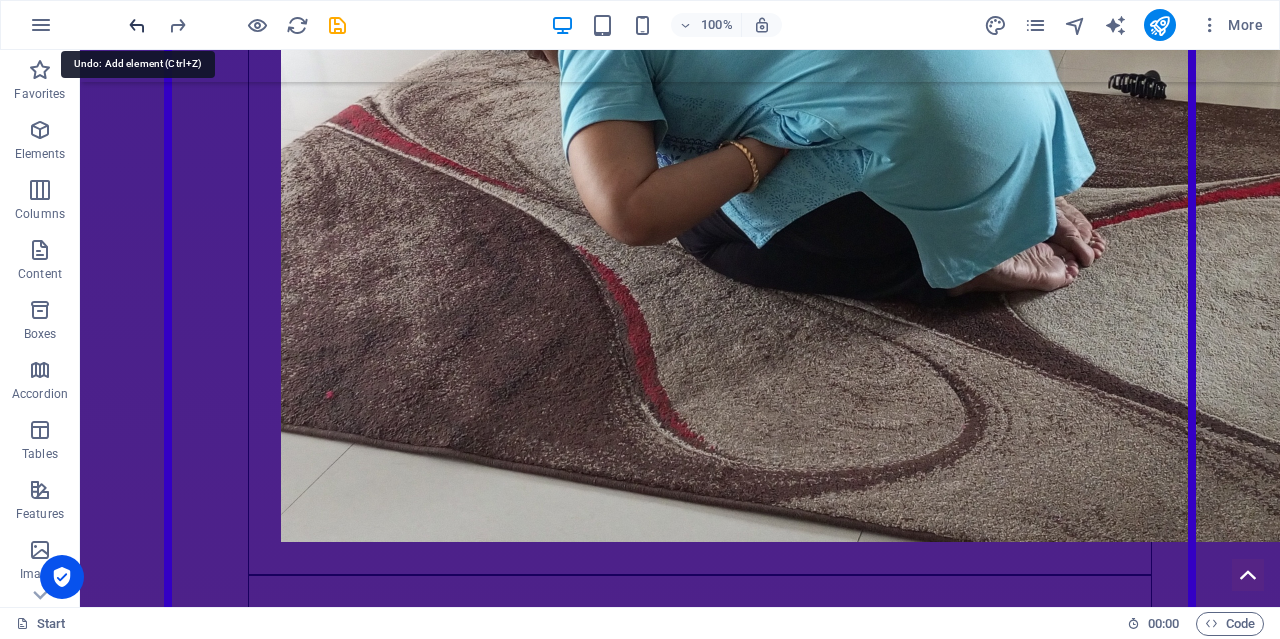 click at bounding box center (137, 25) 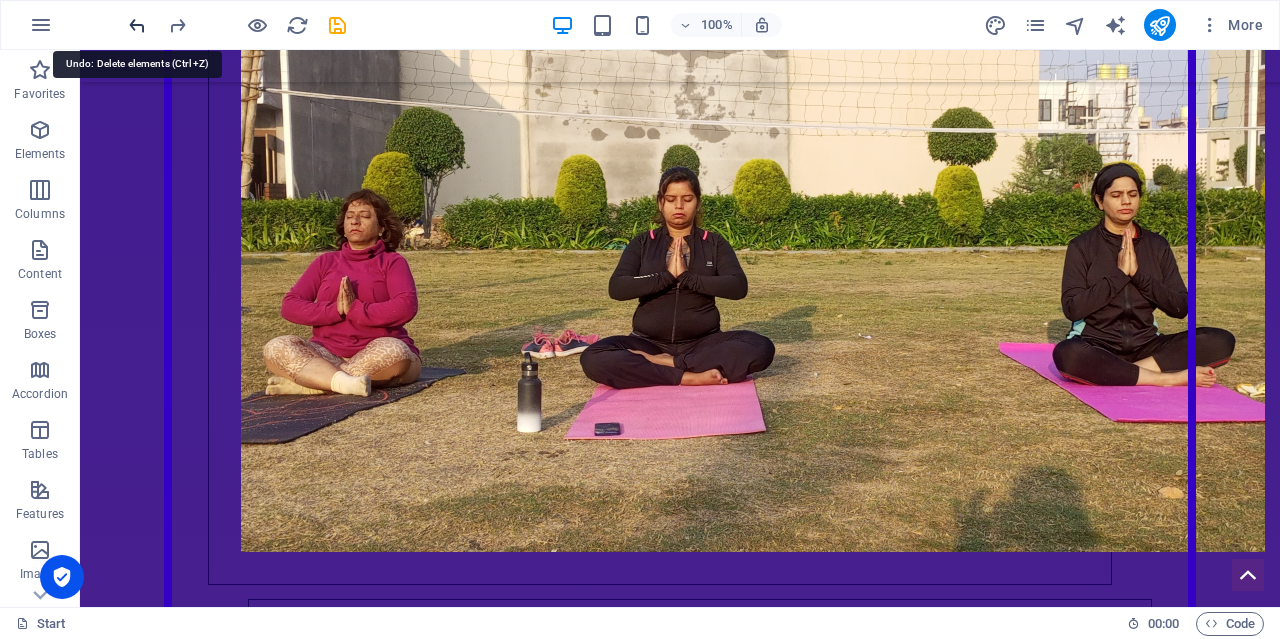scroll, scrollTop: 8791, scrollLeft: 0, axis: vertical 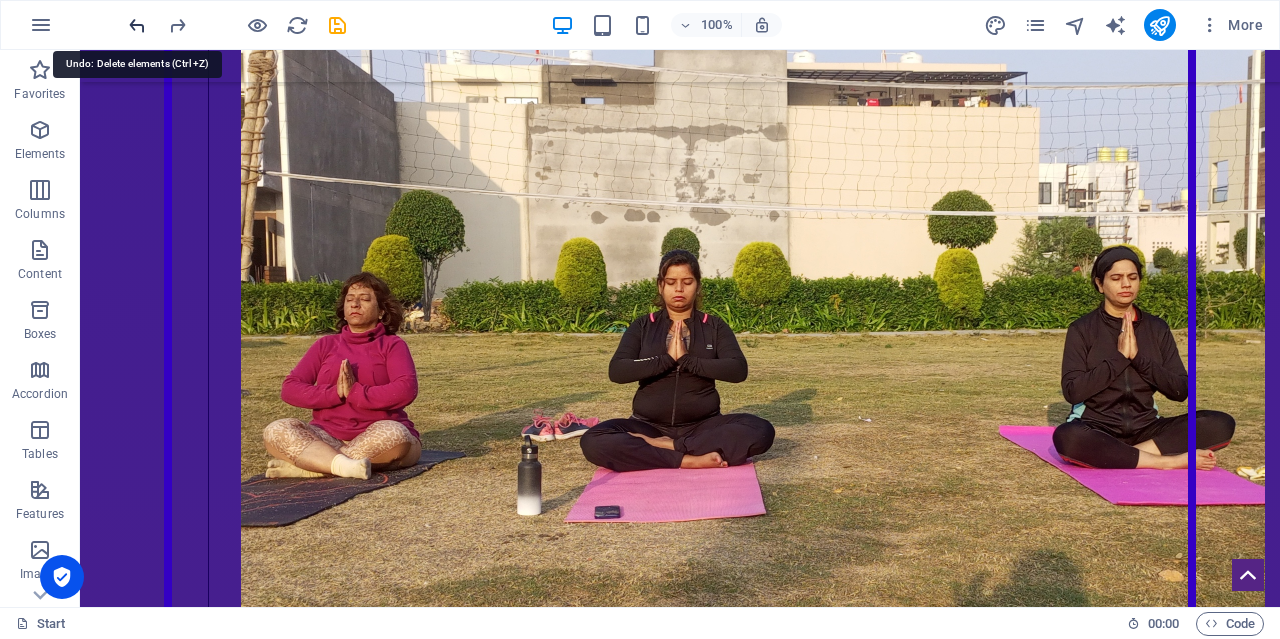 click at bounding box center (137, 25) 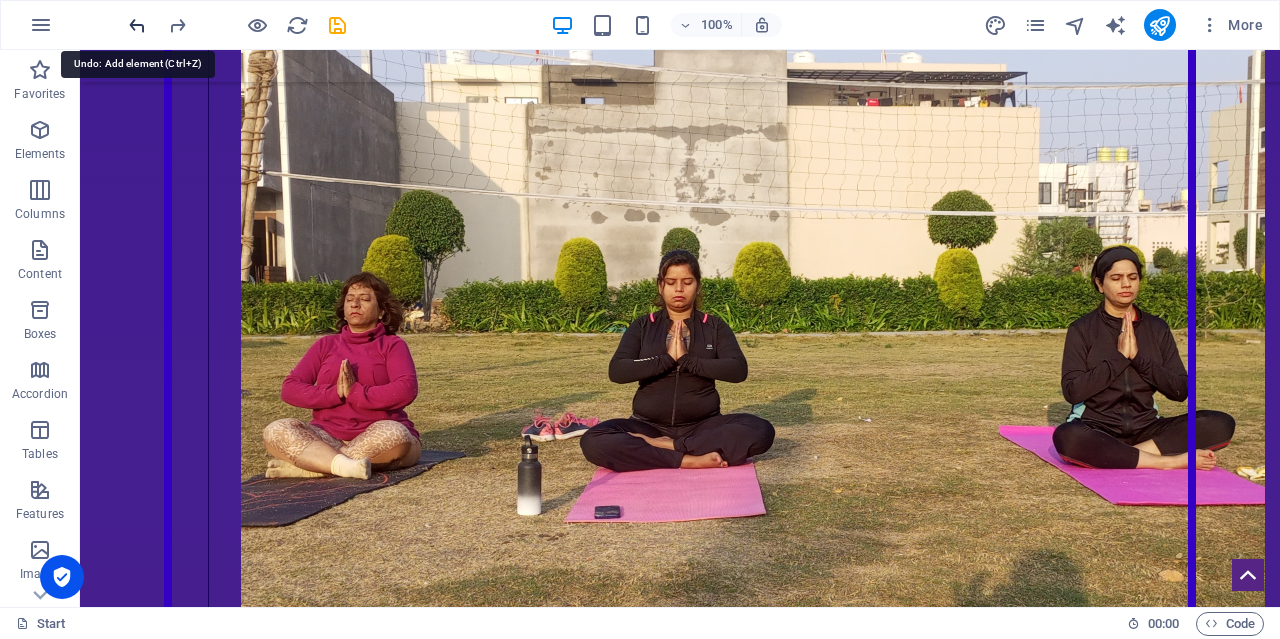 click at bounding box center [137, 25] 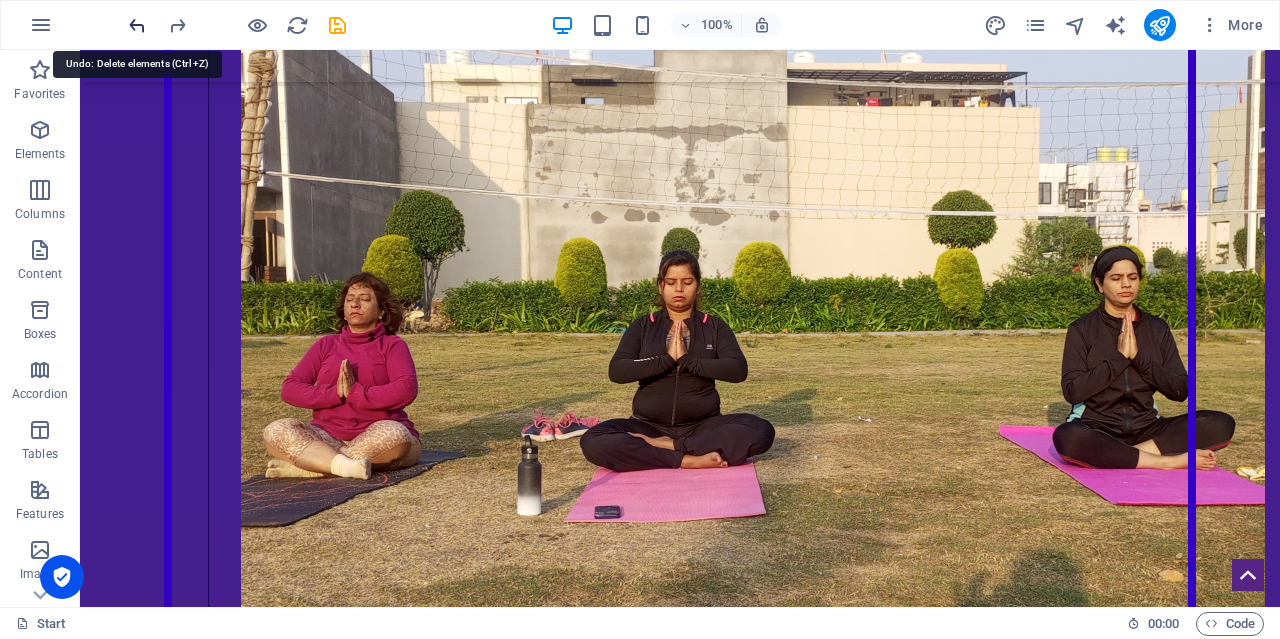 click at bounding box center (137, 25) 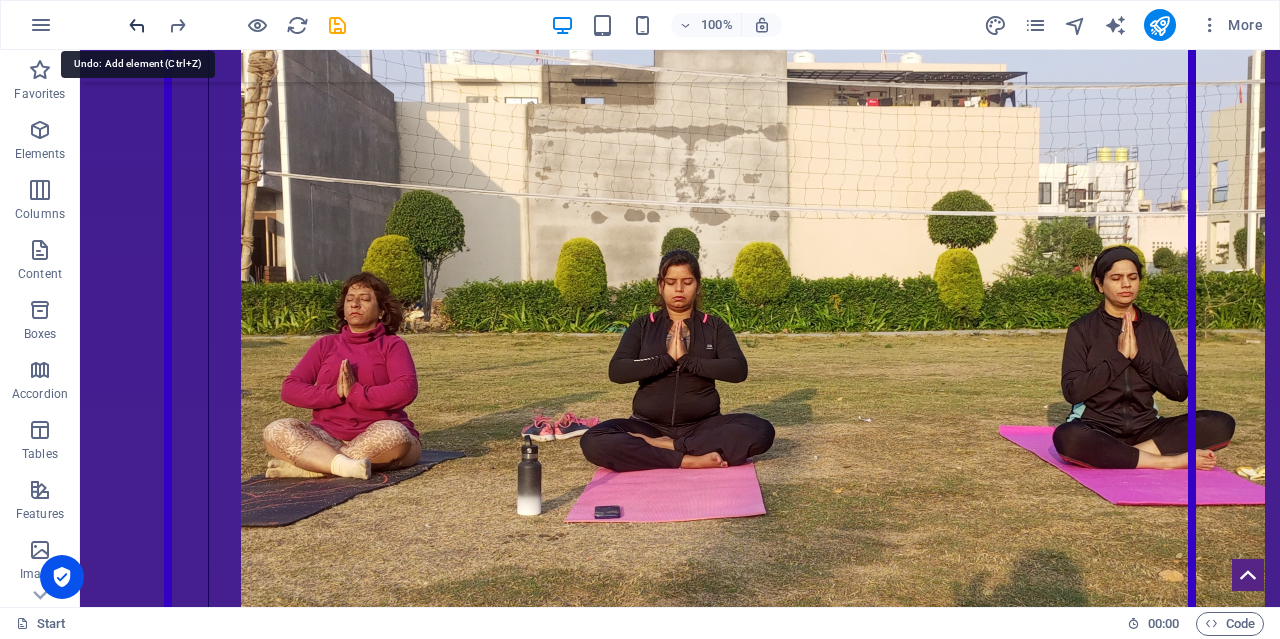 scroll, scrollTop: 8862, scrollLeft: 0, axis: vertical 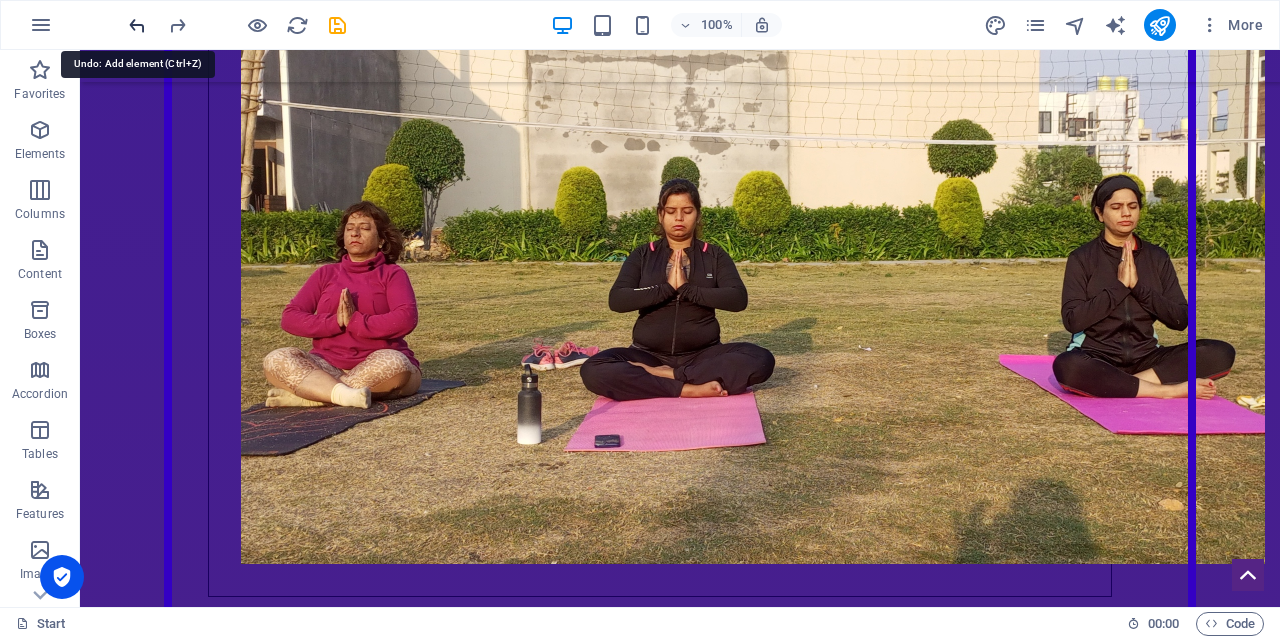 click at bounding box center [137, 25] 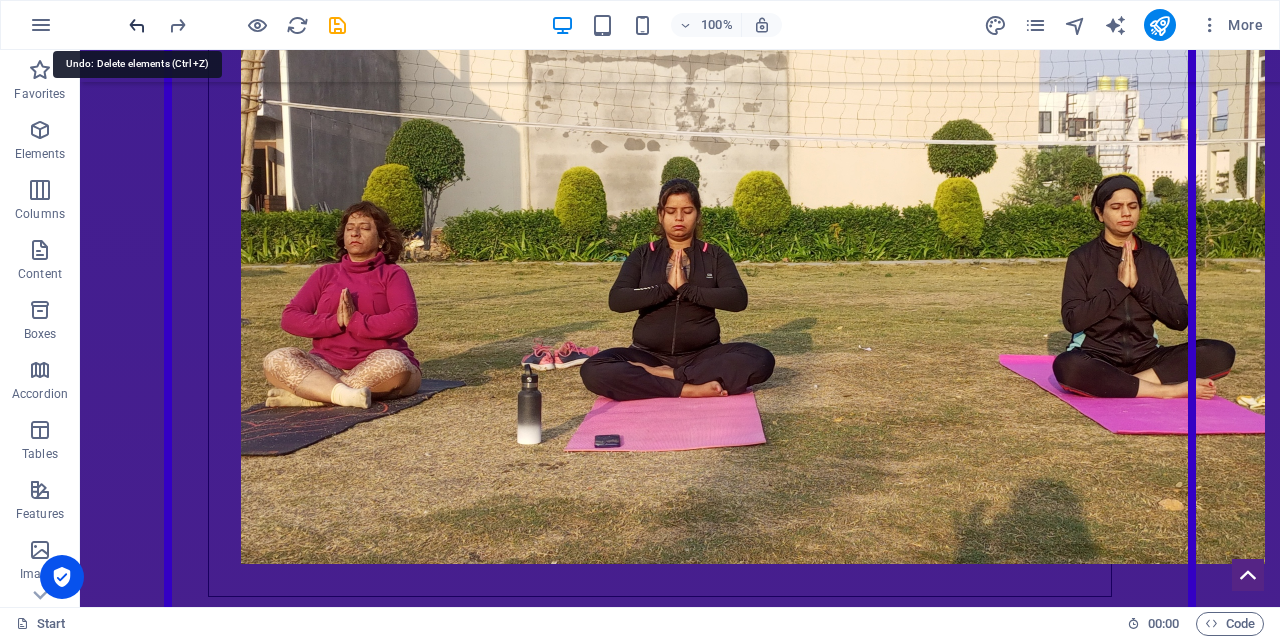 click at bounding box center (137, 25) 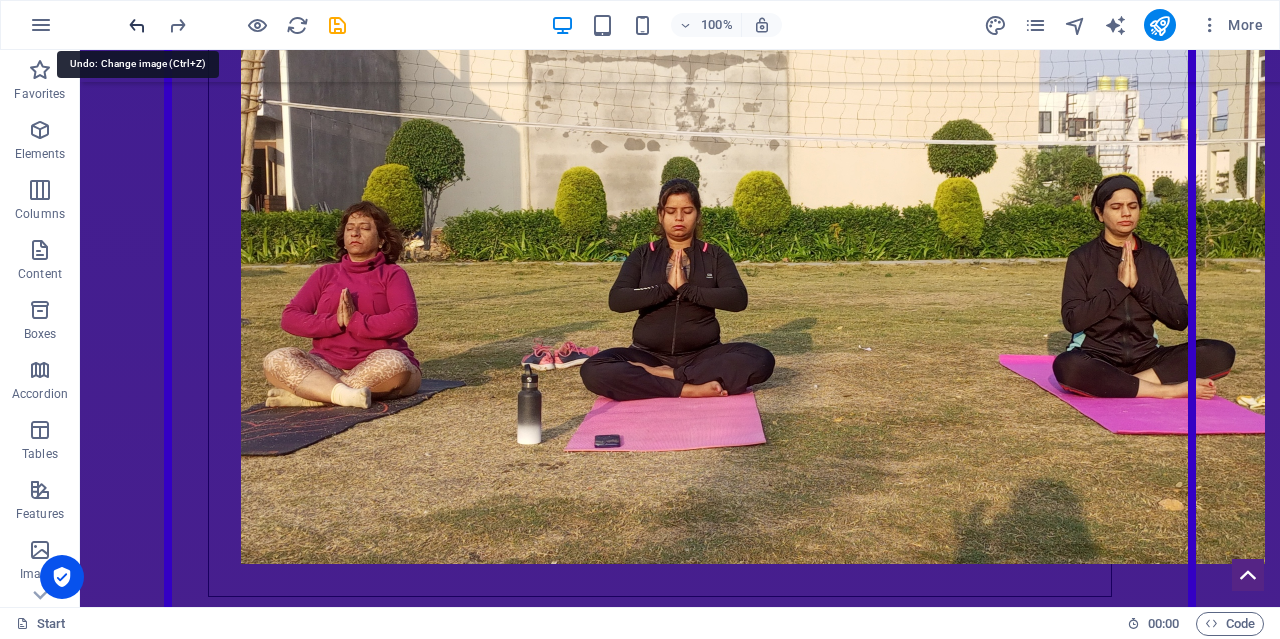 click at bounding box center [137, 25] 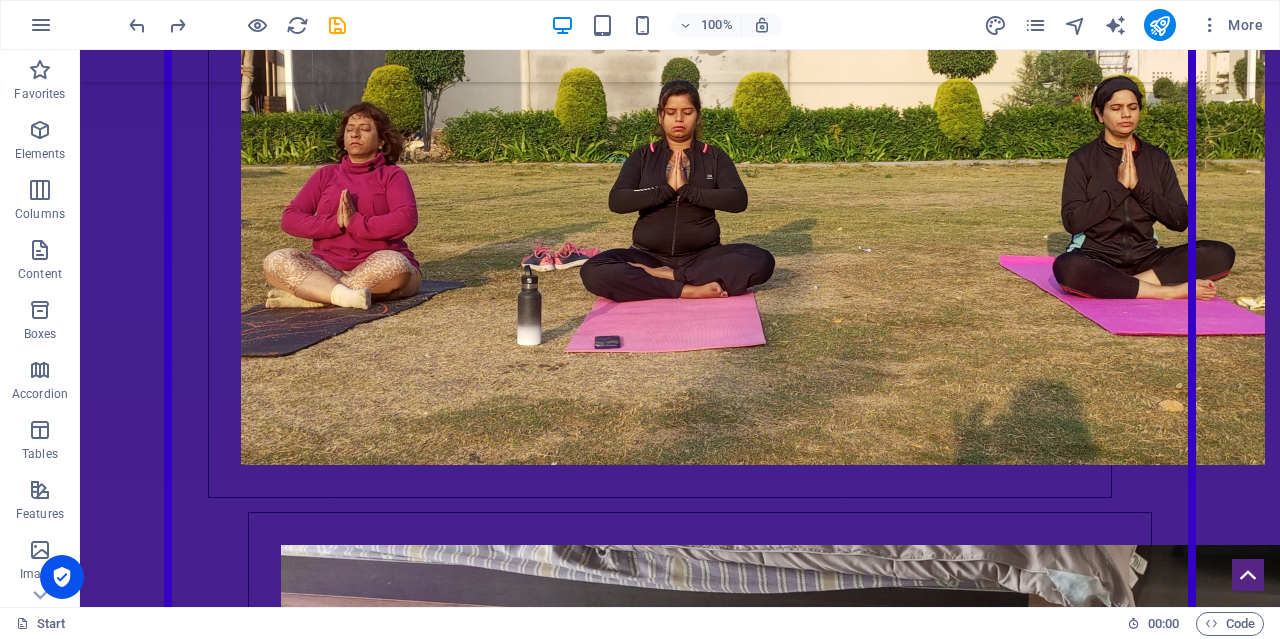 scroll, scrollTop: 8902, scrollLeft: 0, axis: vertical 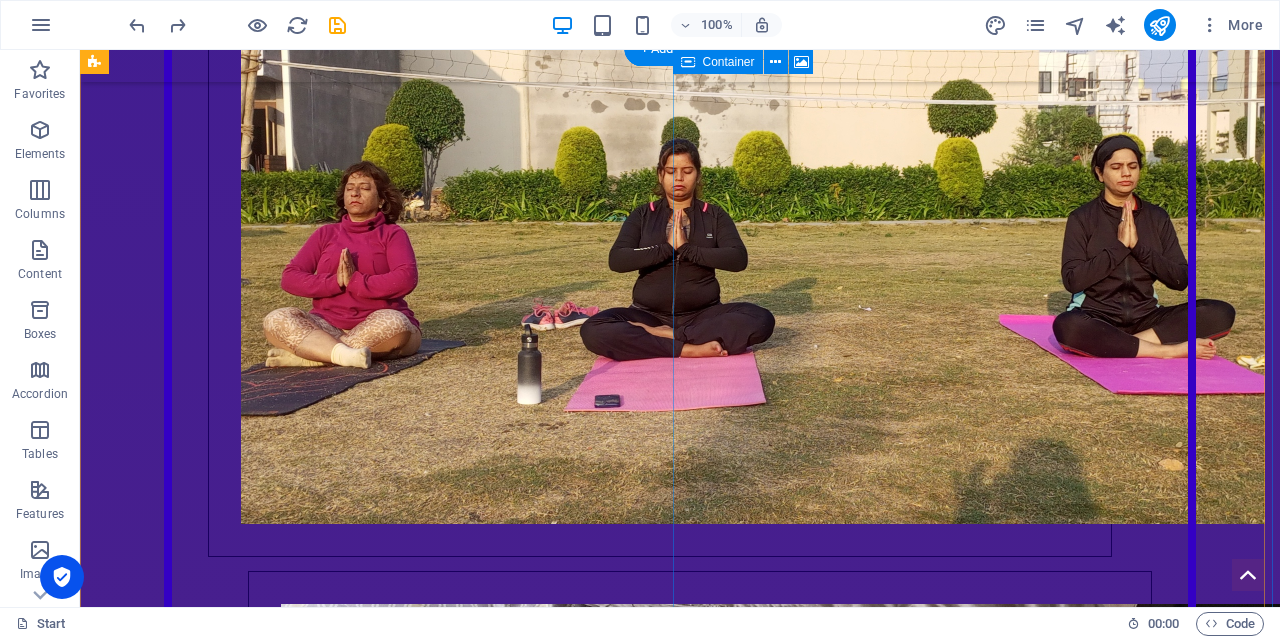 click at bounding box center [980, -8549] 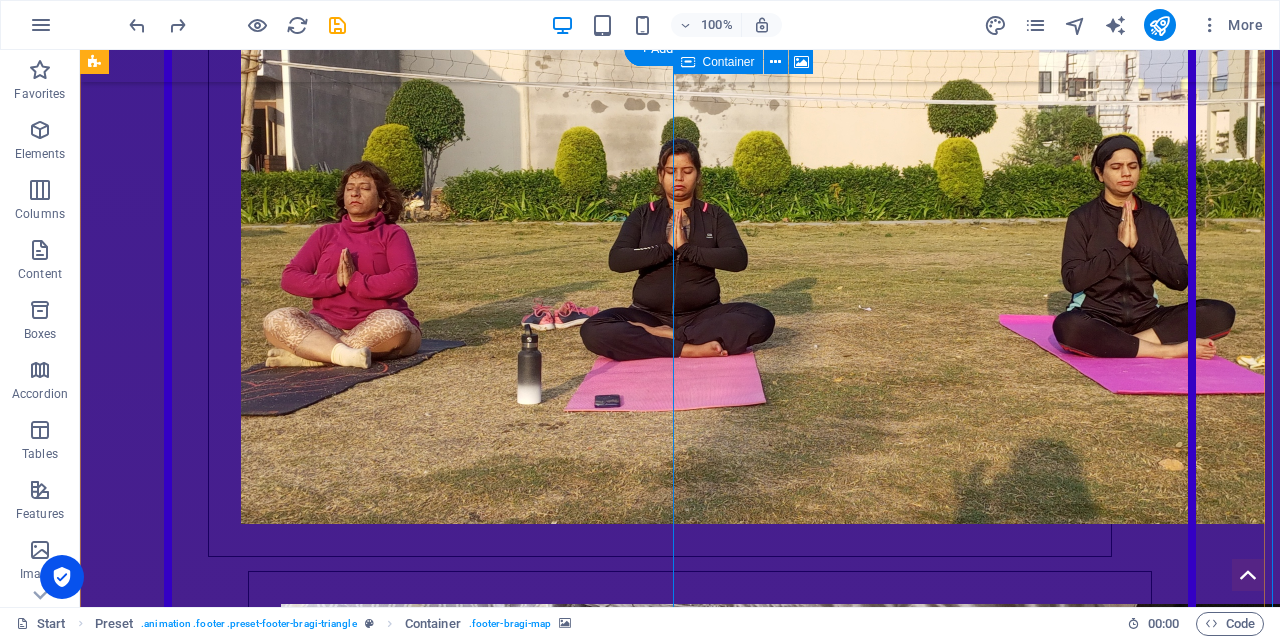 click on "Drop content here or  Add elements  Paste clipboard" at bounding box center (980, -8174) 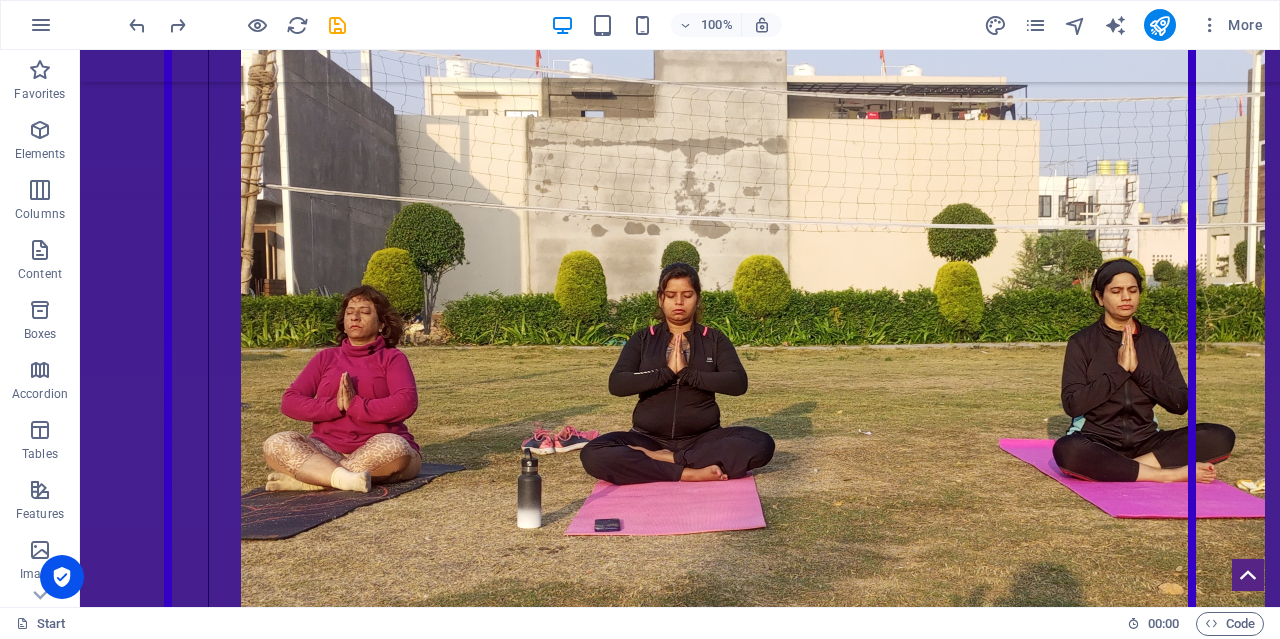 scroll, scrollTop: 9035, scrollLeft: 0, axis: vertical 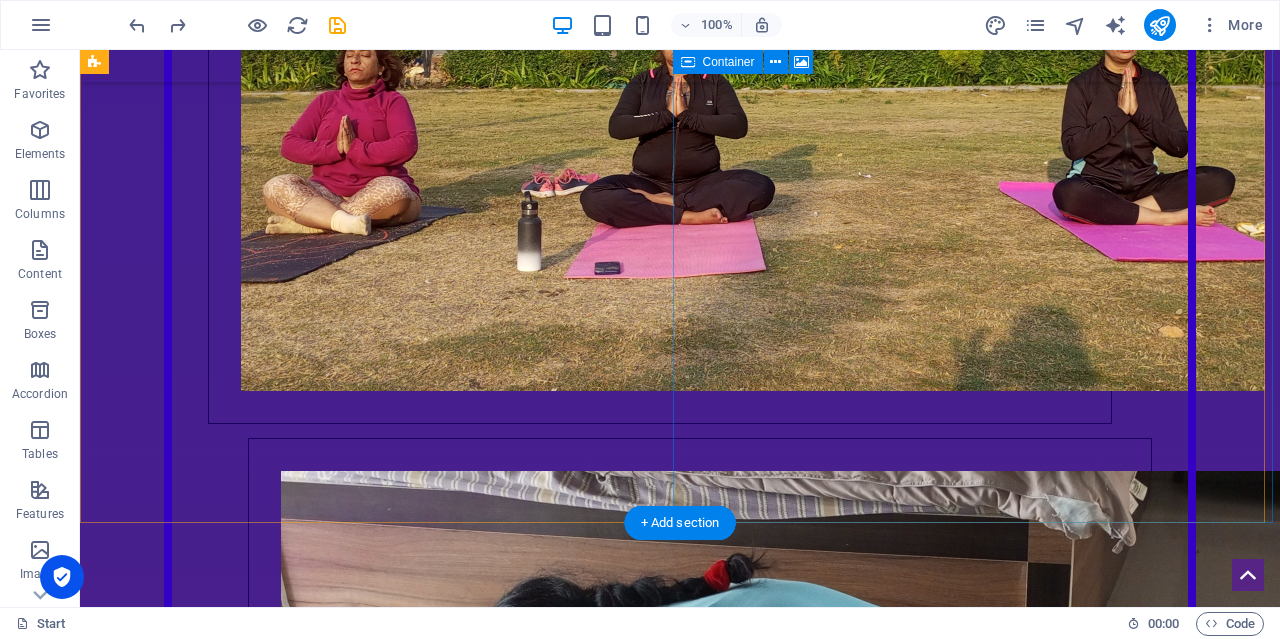 click at bounding box center (980, -8682) 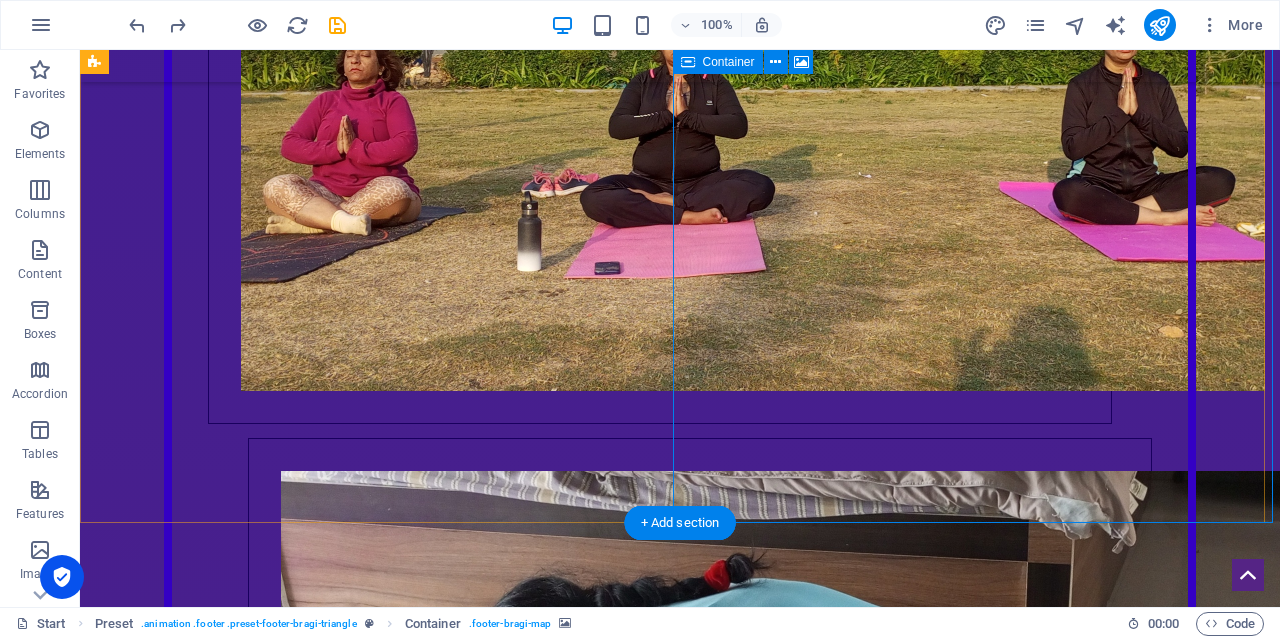 click at bounding box center [980, -8682] 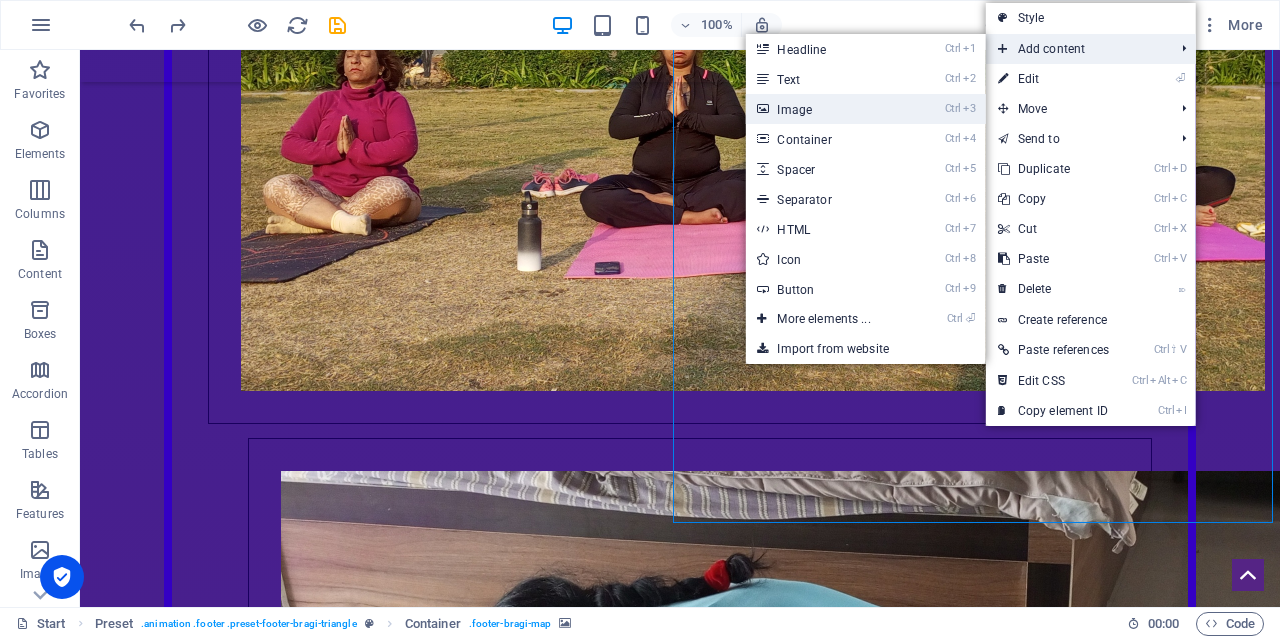 drag, startPoint x: 873, startPoint y: 117, endPoint x: 528, endPoint y: 81, distance: 346.87317 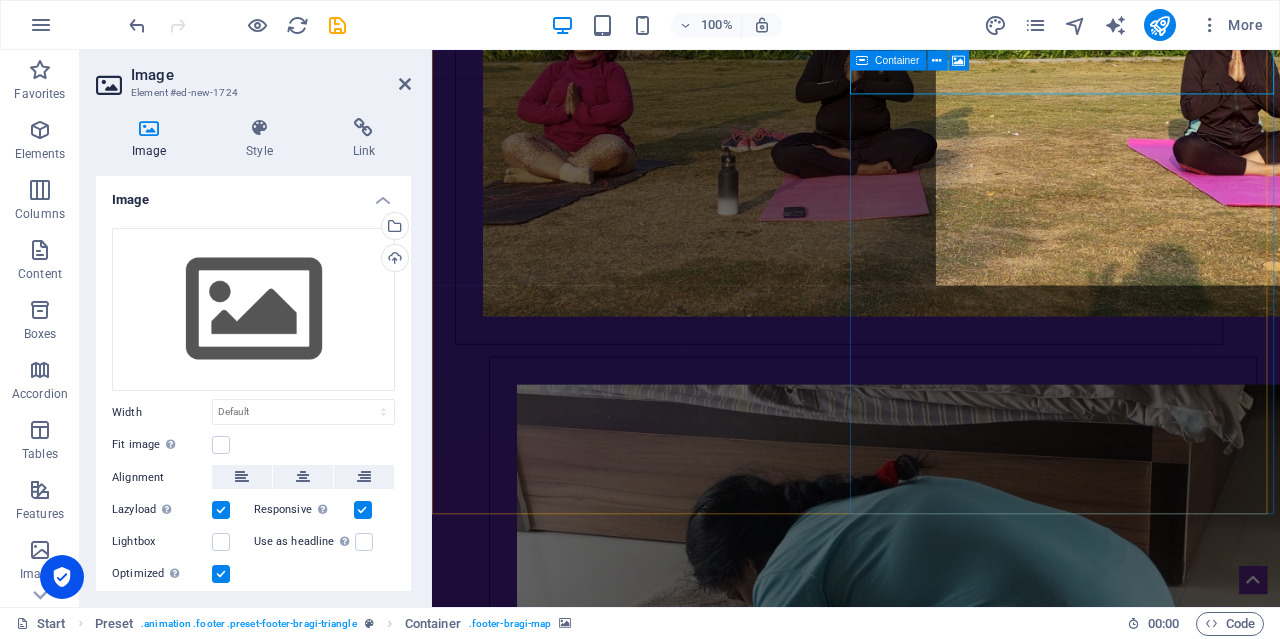 scroll, scrollTop: 8630, scrollLeft: 0, axis: vertical 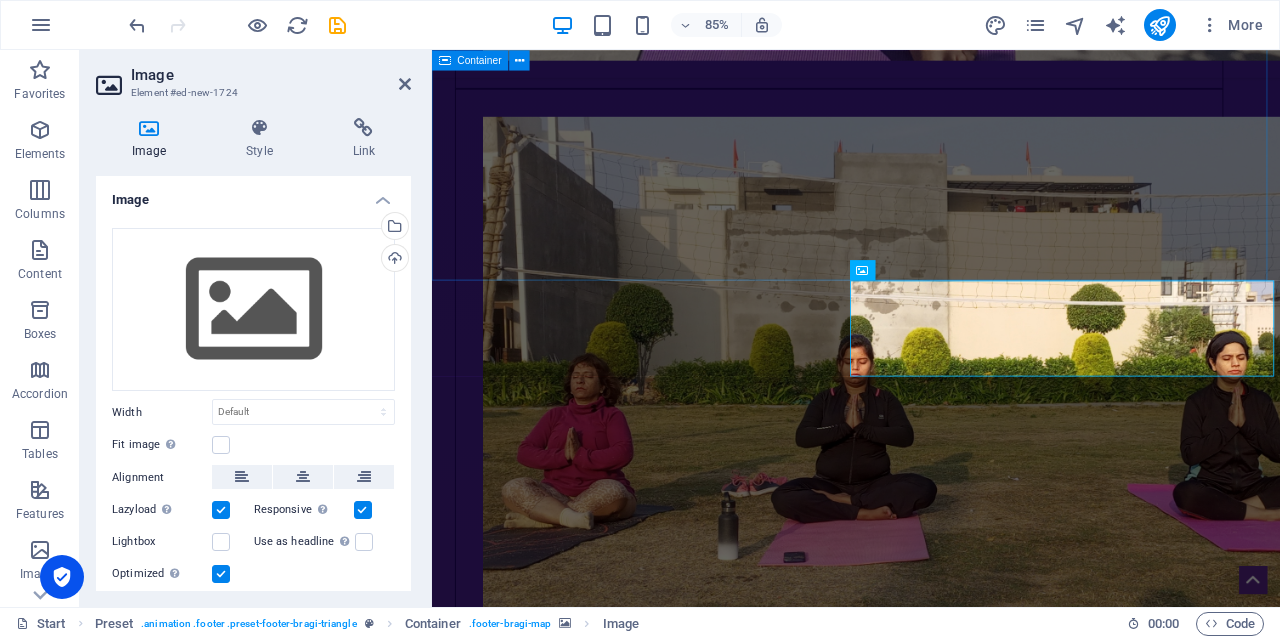 click at bounding box center [1180, -8277] 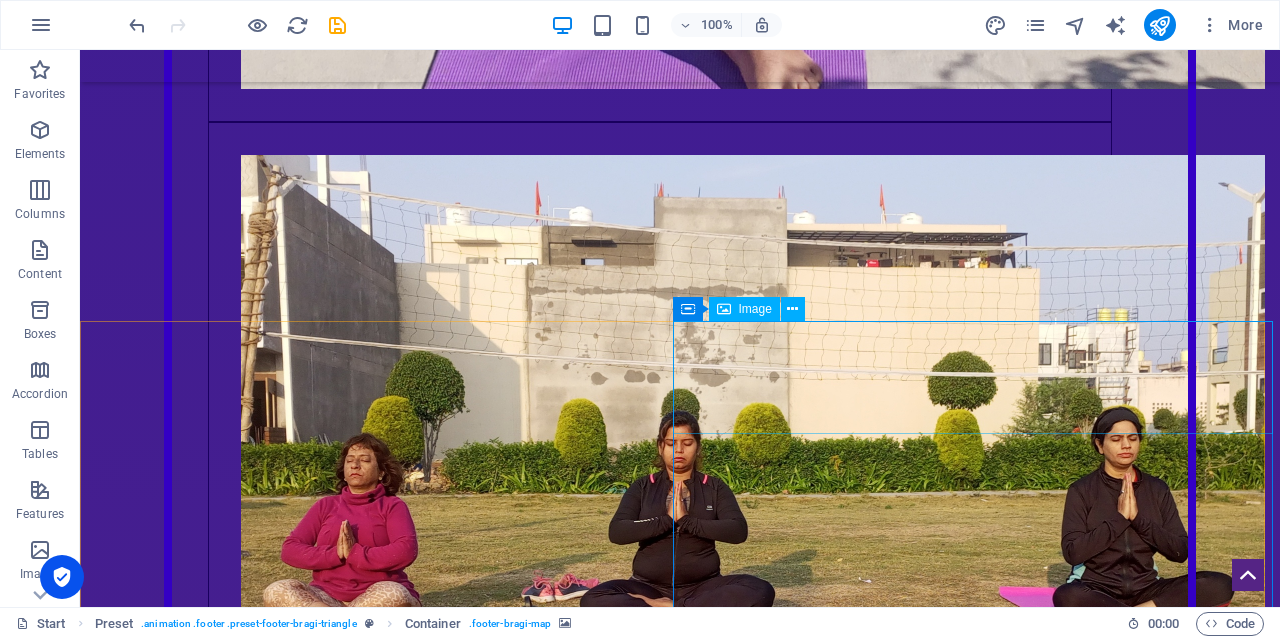click on "Image" at bounding box center (755, 309) 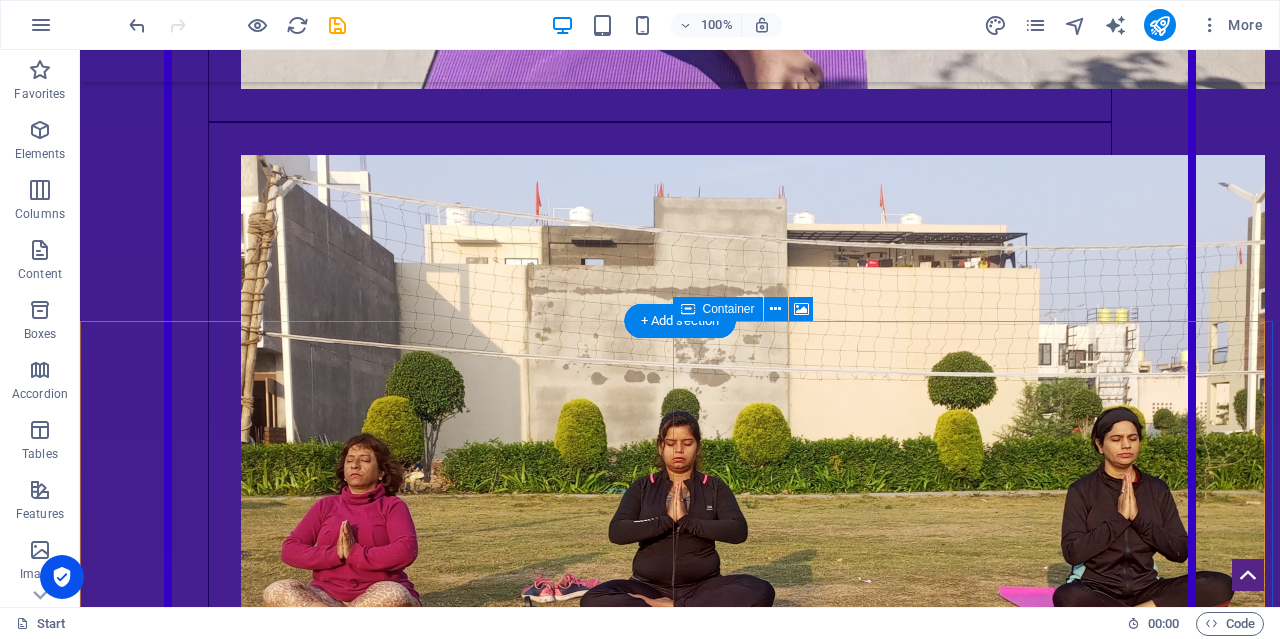 click on "Drop content here or  Add elements  Paste clipboard" at bounding box center (980, -7902) 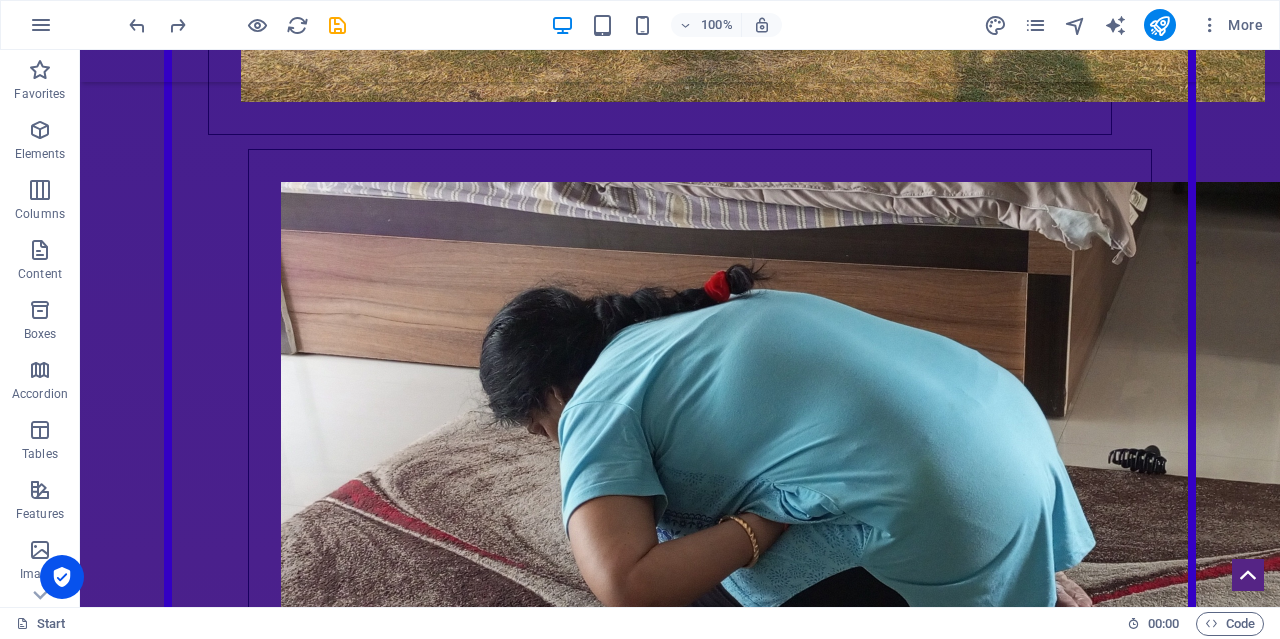 scroll, scrollTop: 9264, scrollLeft: 0, axis: vertical 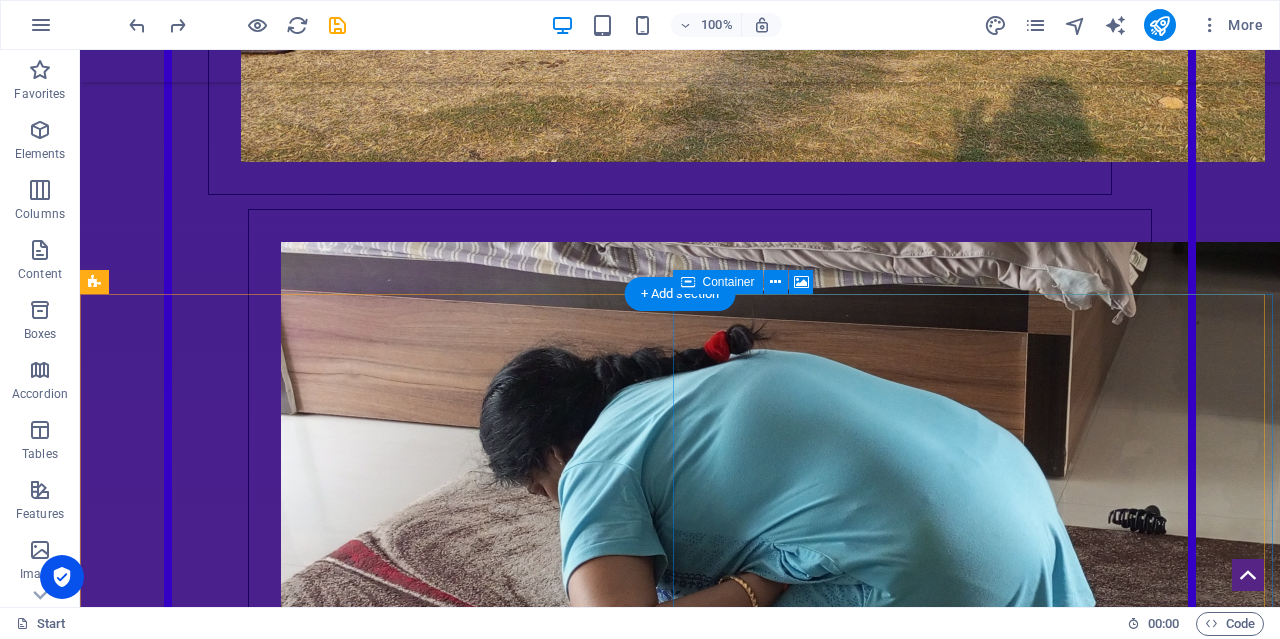 click on "Drop content here or  Add elements  Paste clipboard" at bounding box center [980, -8488] 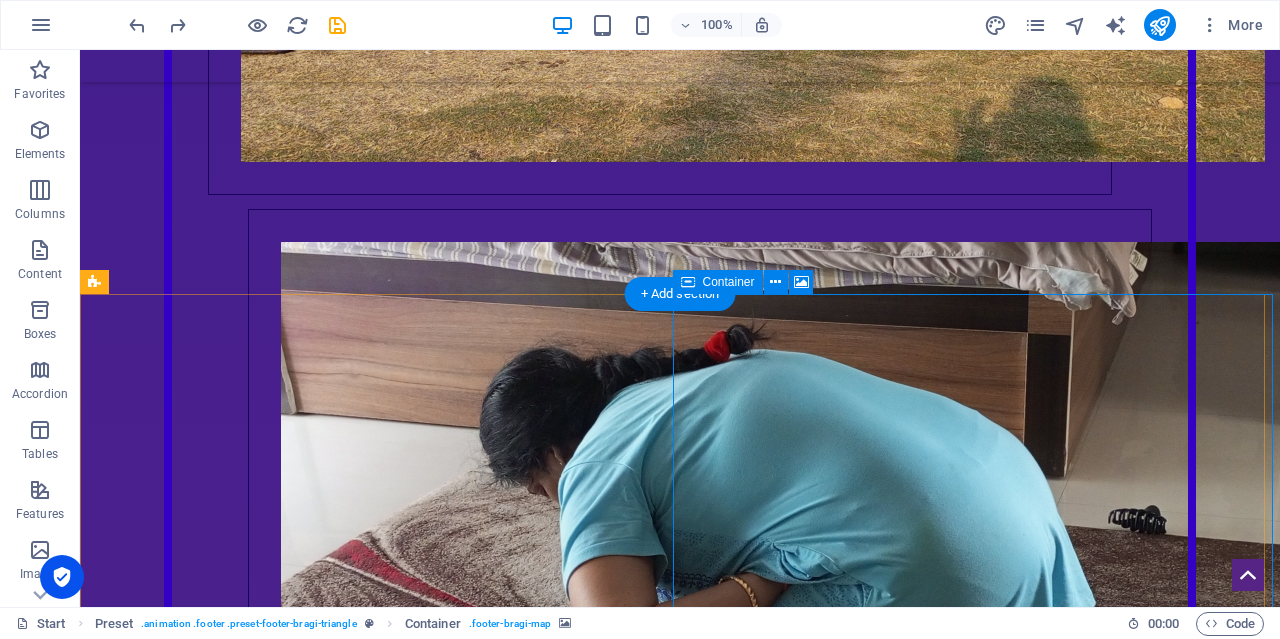 click on "Drop content here or  Add elements  Paste clipboard" at bounding box center (980, -8488) 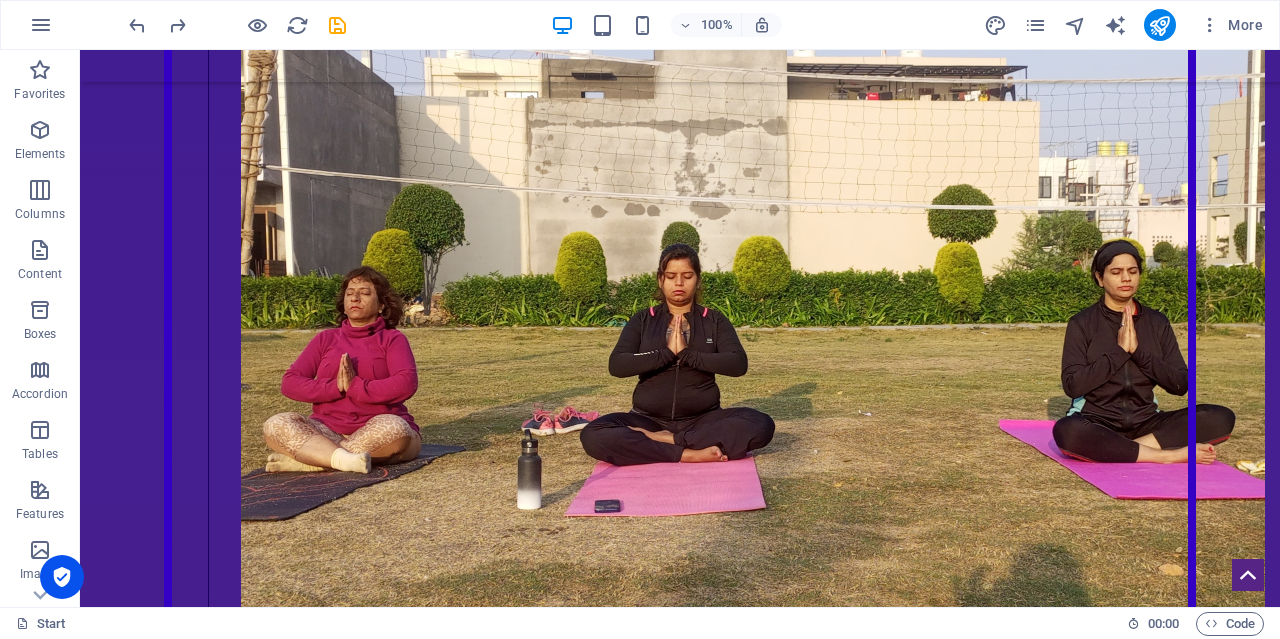 scroll, scrollTop: 8758, scrollLeft: 0, axis: vertical 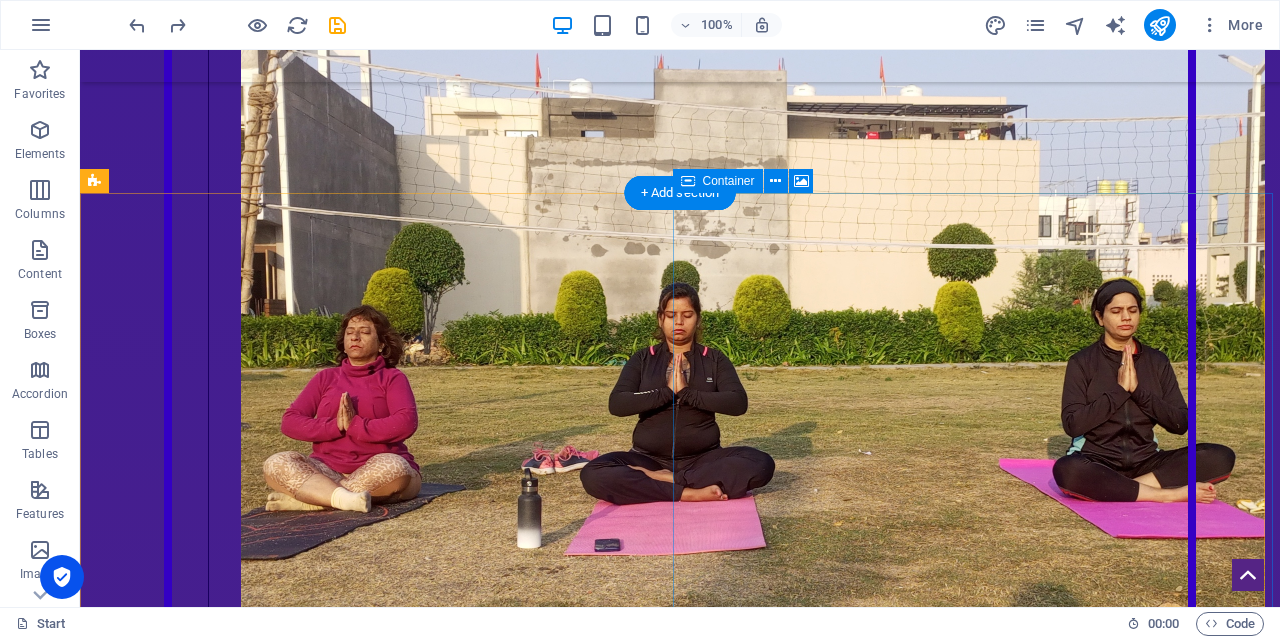 click at bounding box center (980, -8405) 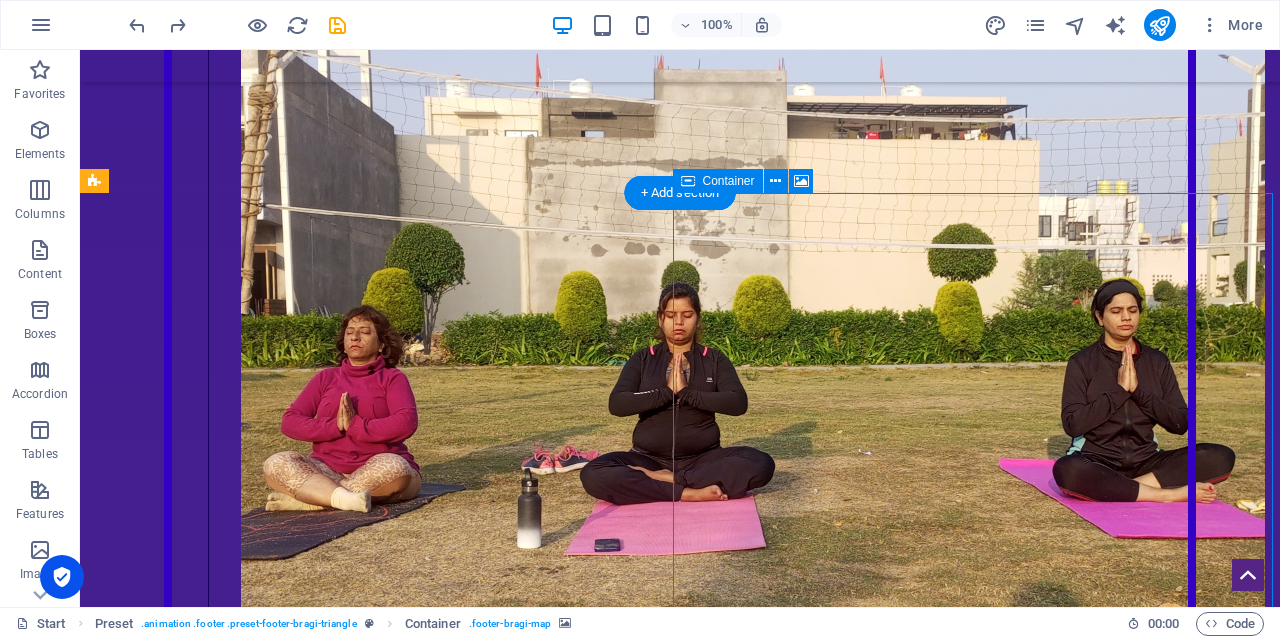 click at bounding box center [980, -8405] 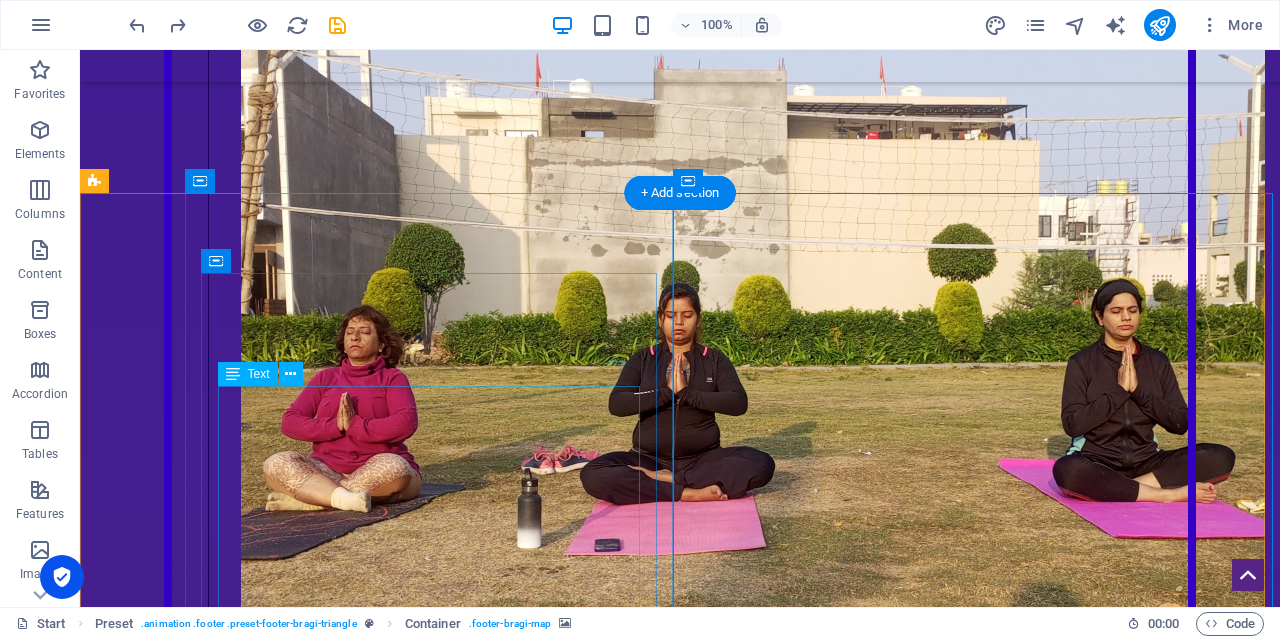 click on "Location [GEOGRAPHIC_DATA]  Phone [PHONE_NUMBER]  Email [EMAIL_ADDRESS][DOMAIN_NAME] Legal Notice  |  Privacy" at bounding box center (436, 7739) 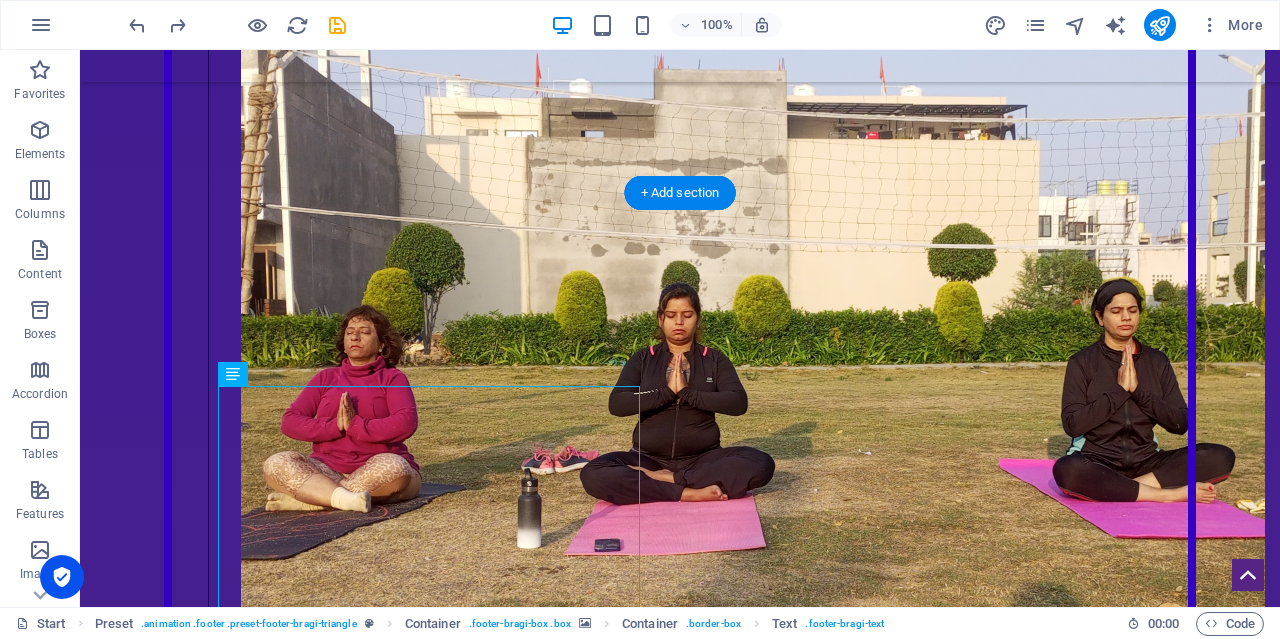 click at bounding box center (436, 7036) 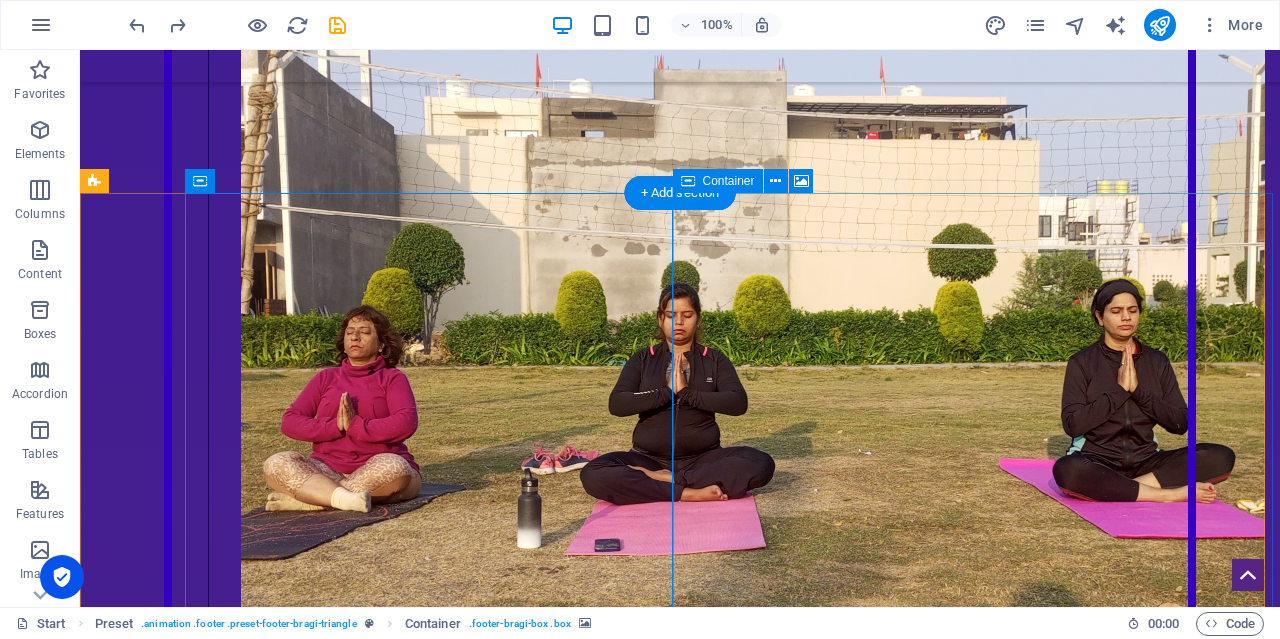 click at bounding box center [980, -8405] 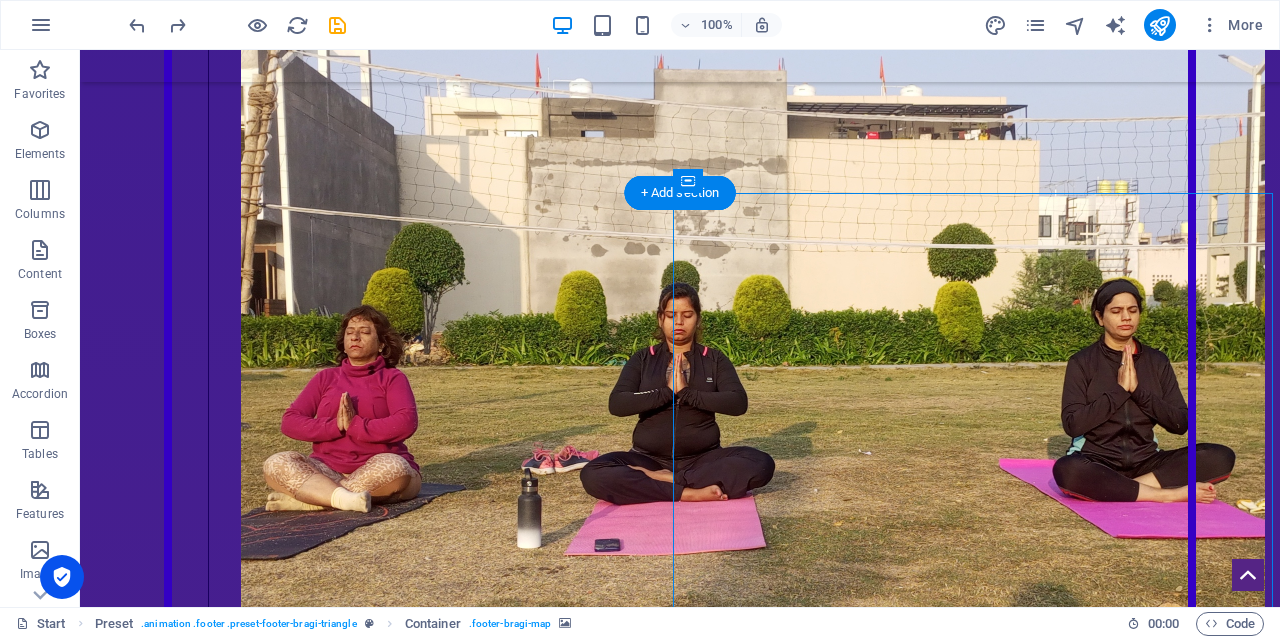 click at bounding box center (436, 7036) 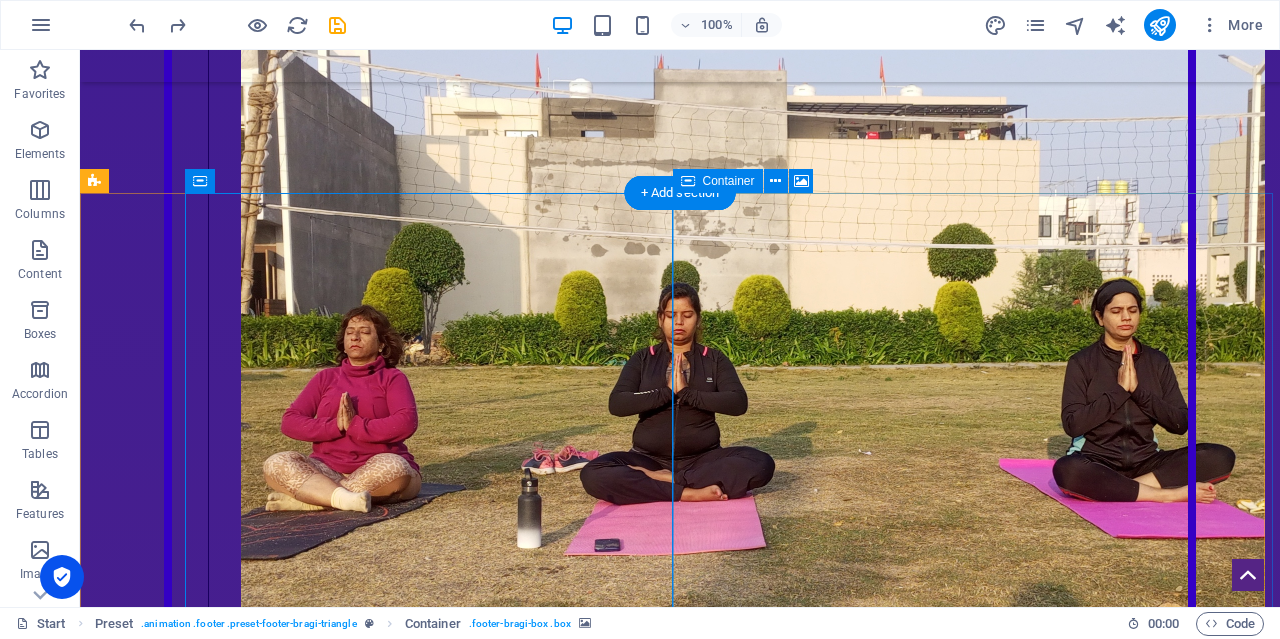 click on "Drop content here or  Add elements  Paste clipboard" at bounding box center (980, -8030) 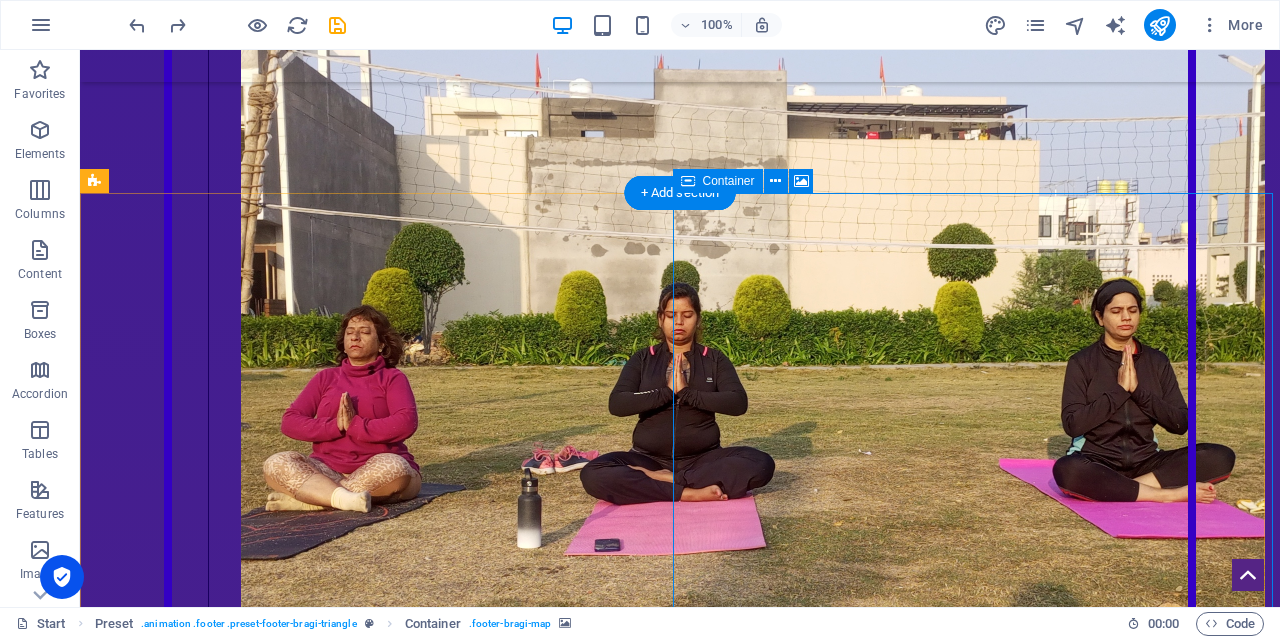 click at bounding box center (980, -8405) 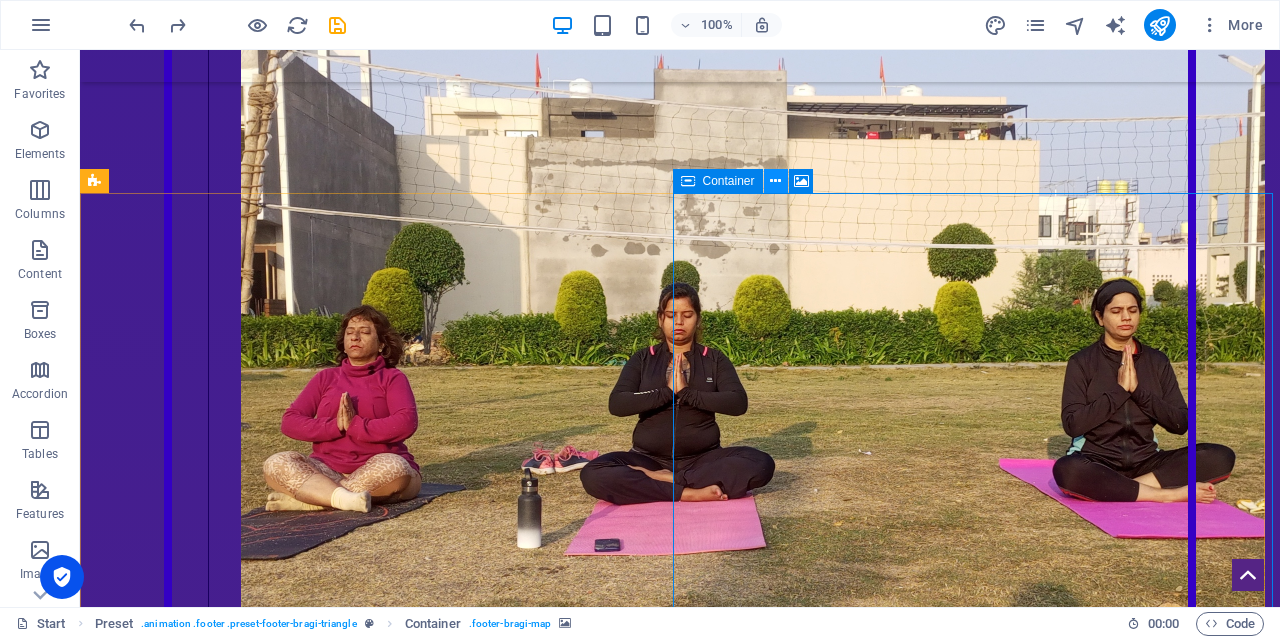 click at bounding box center [775, 181] 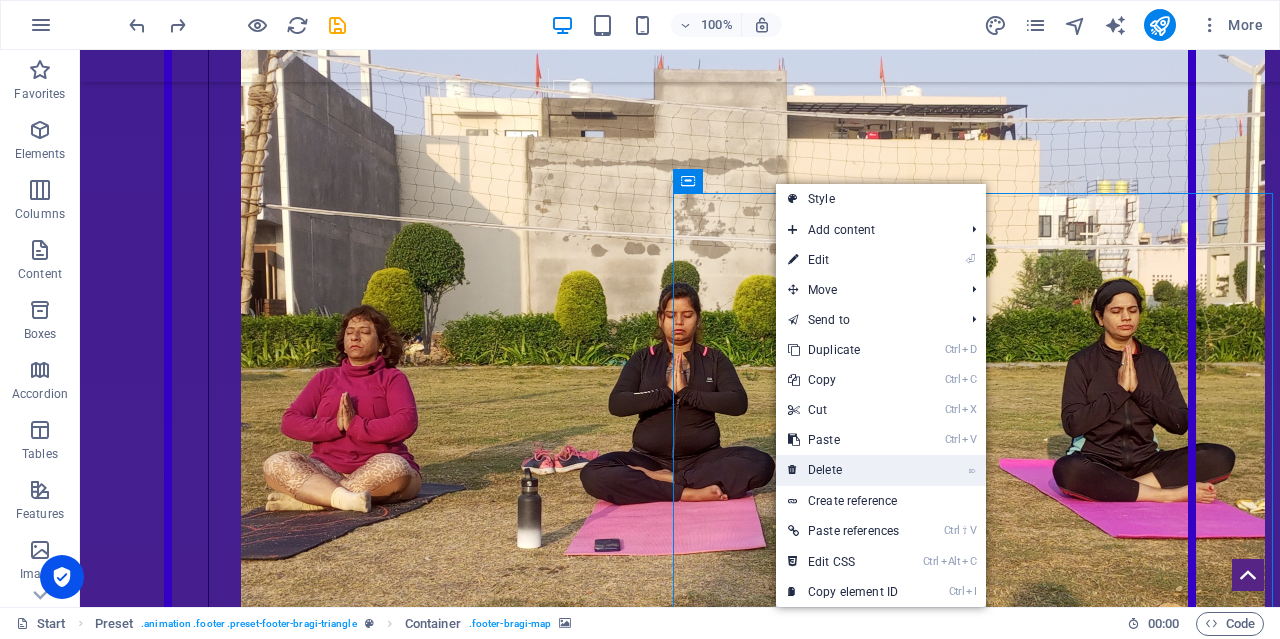 click on "⌦  Delete" at bounding box center [843, 470] 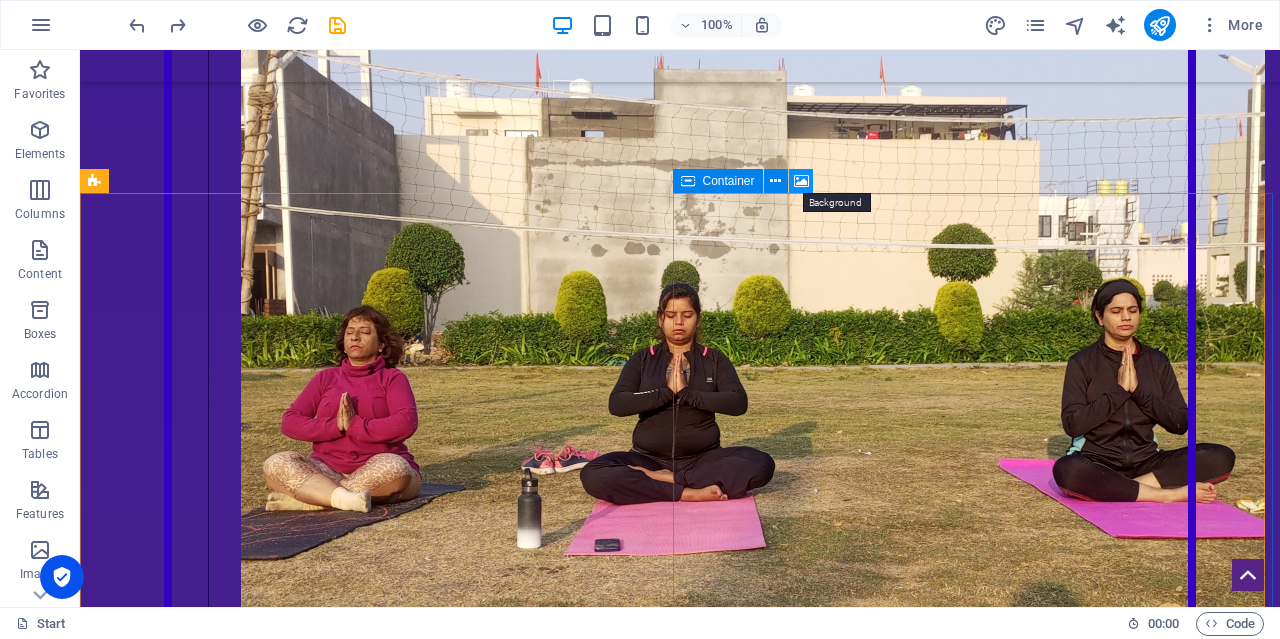 click at bounding box center [801, 181] 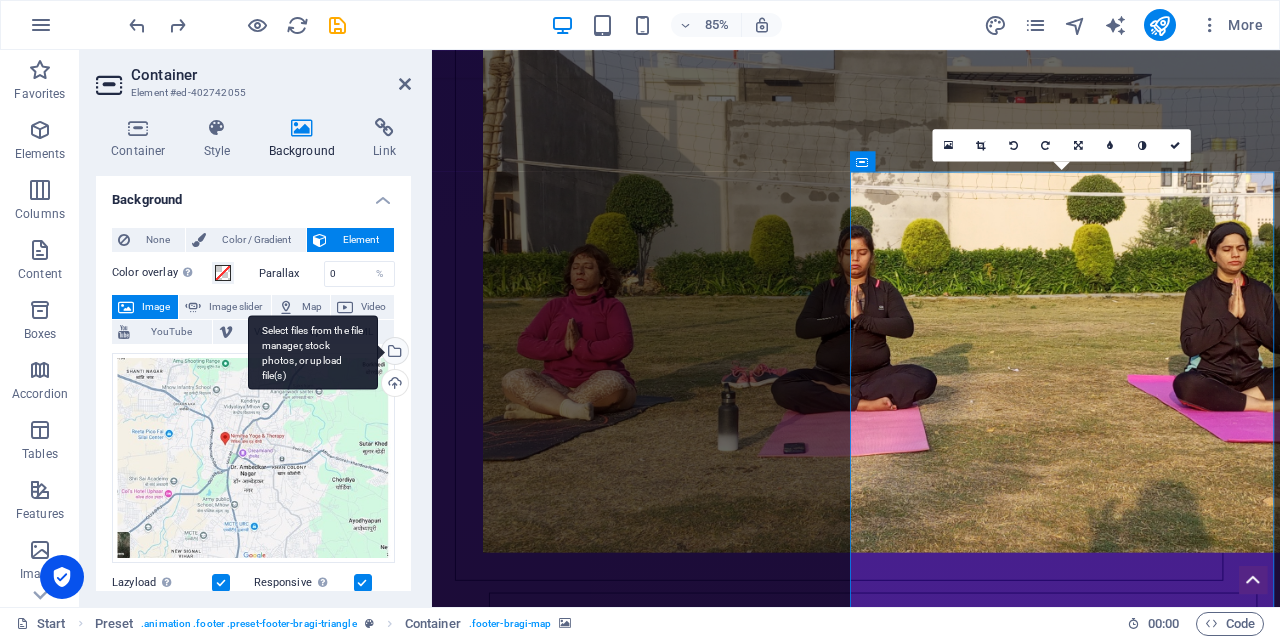 click on "Select files from the file manager, stock photos, or upload file(s)" at bounding box center [393, 353] 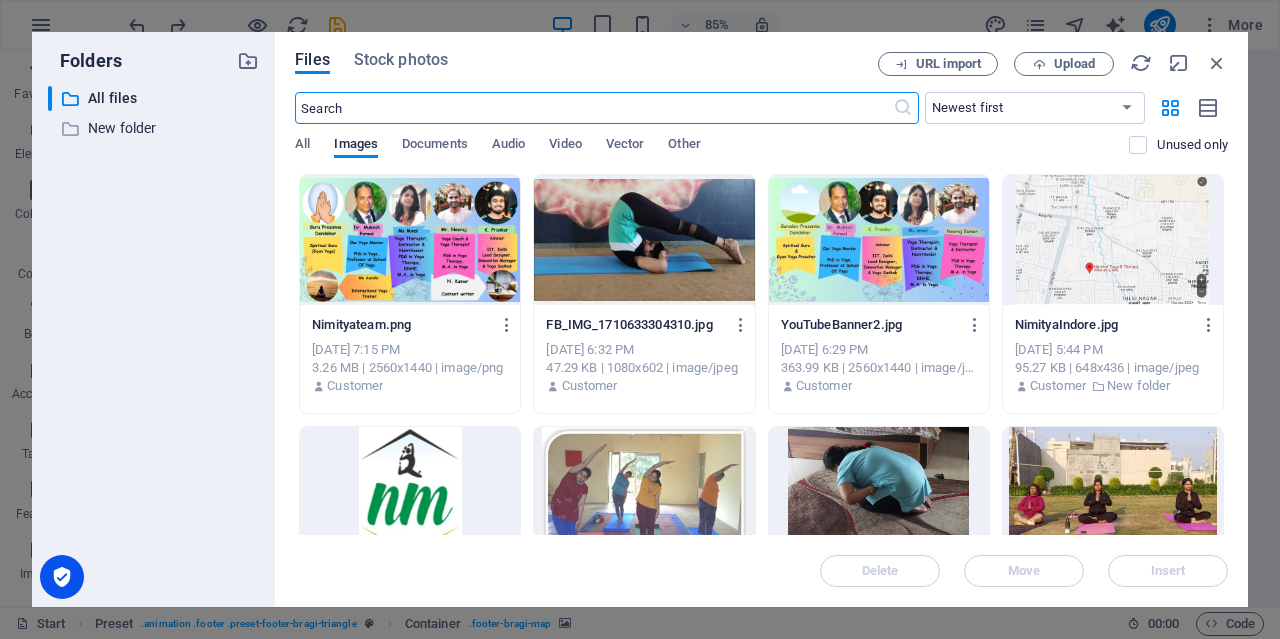 scroll, scrollTop: 9634, scrollLeft: 0, axis: vertical 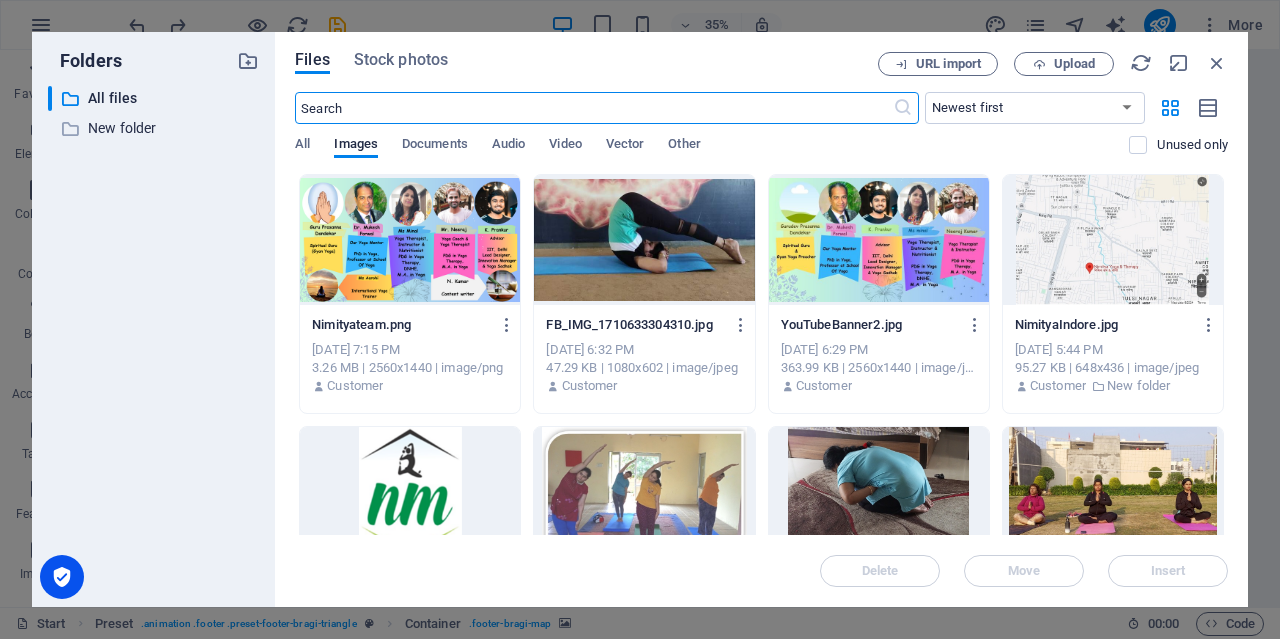 click at bounding box center (1113, 240) 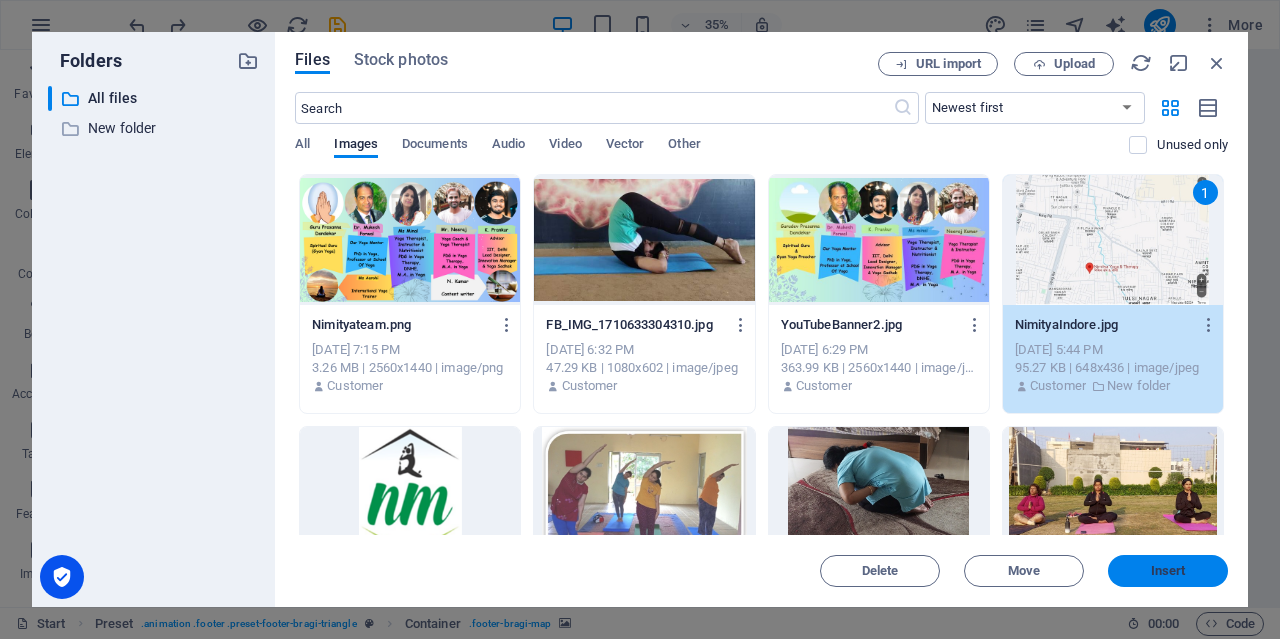click on "Insert" at bounding box center (1168, 571) 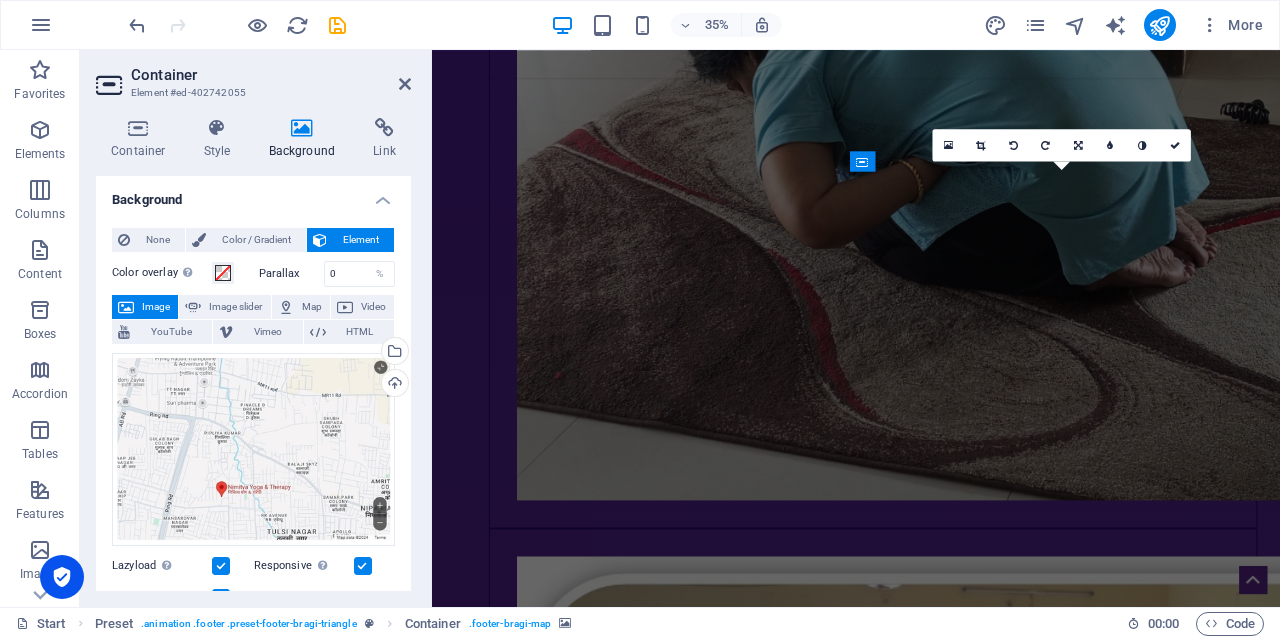 scroll, scrollTop: 8758, scrollLeft: 0, axis: vertical 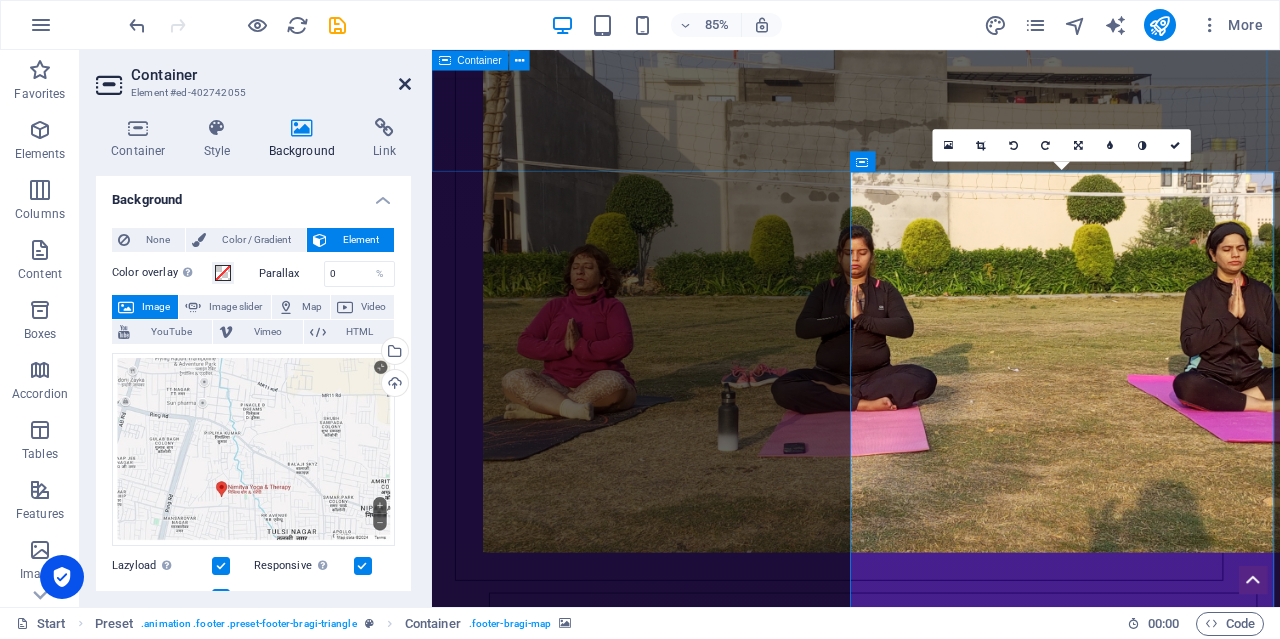 click at bounding box center (405, 84) 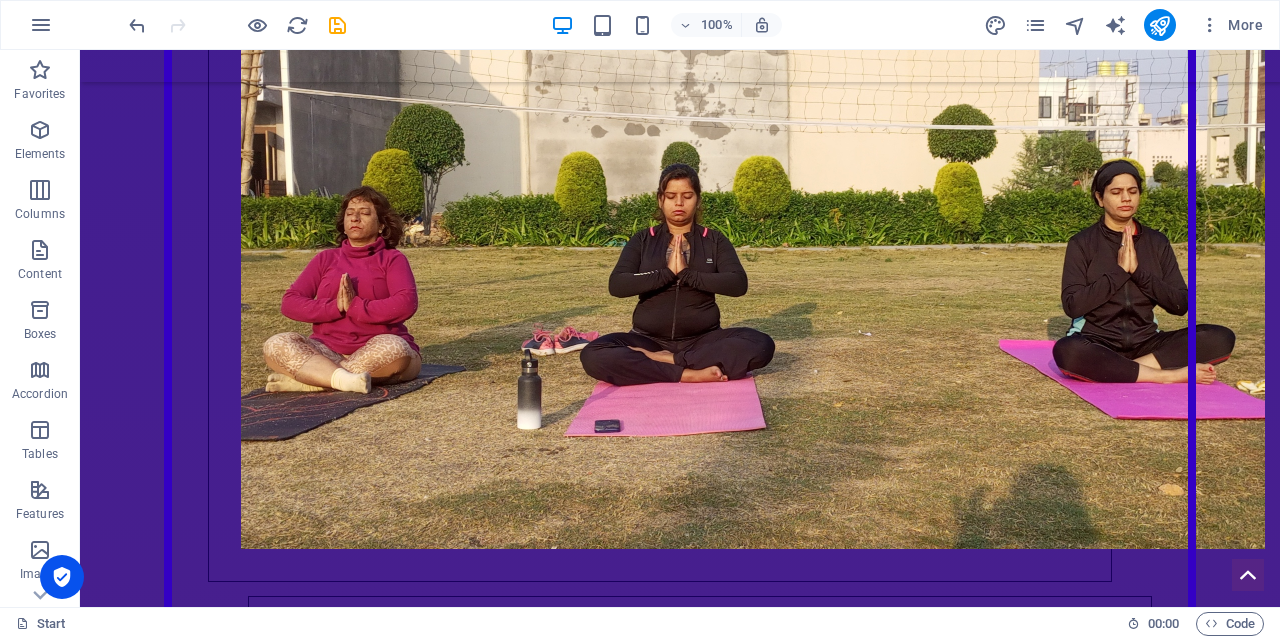 scroll, scrollTop: 8857, scrollLeft: 0, axis: vertical 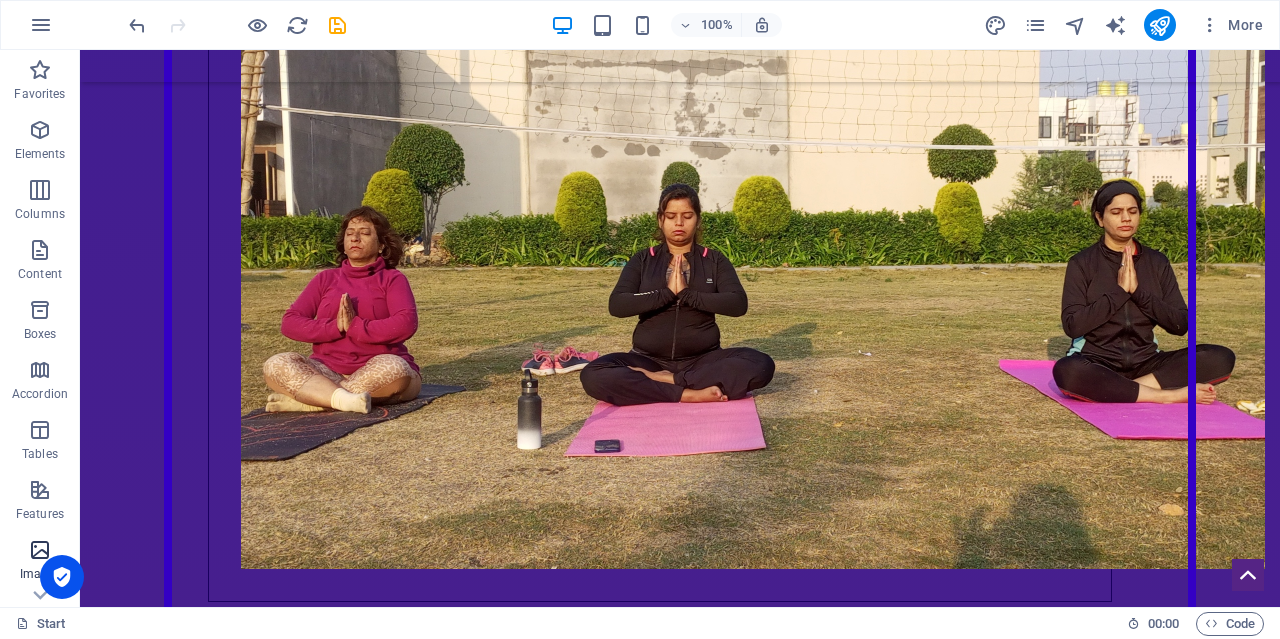 click at bounding box center [40, 550] 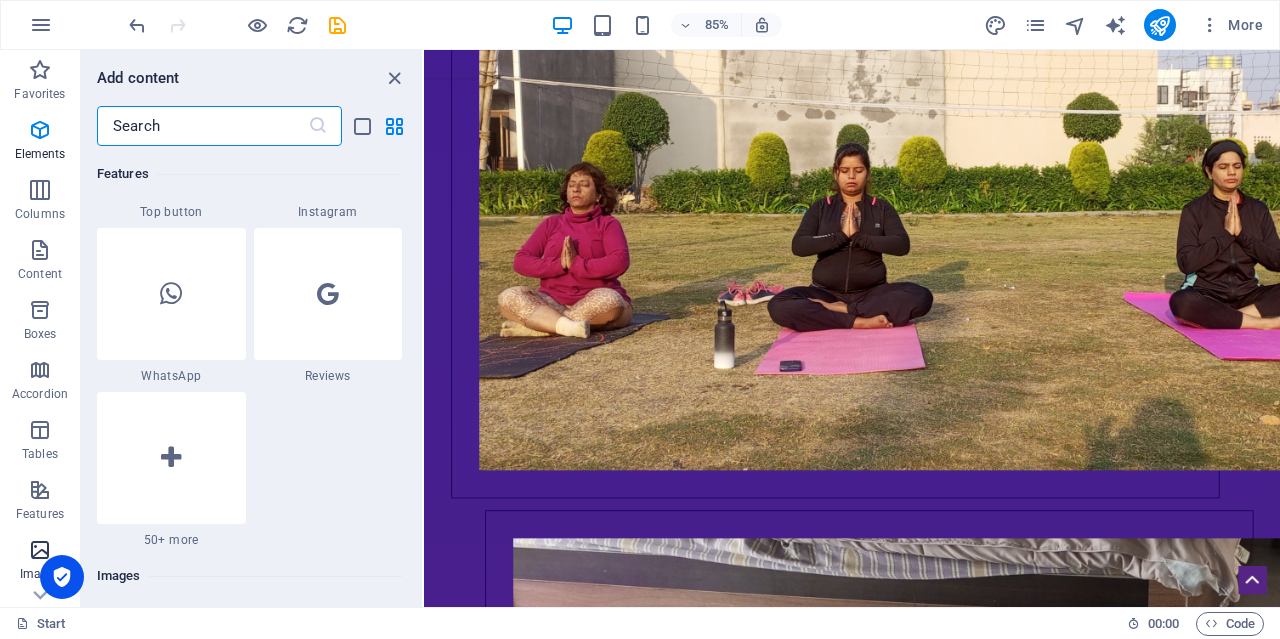 scroll, scrollTop: 9976, scrollLeft: 0, axis: vertical 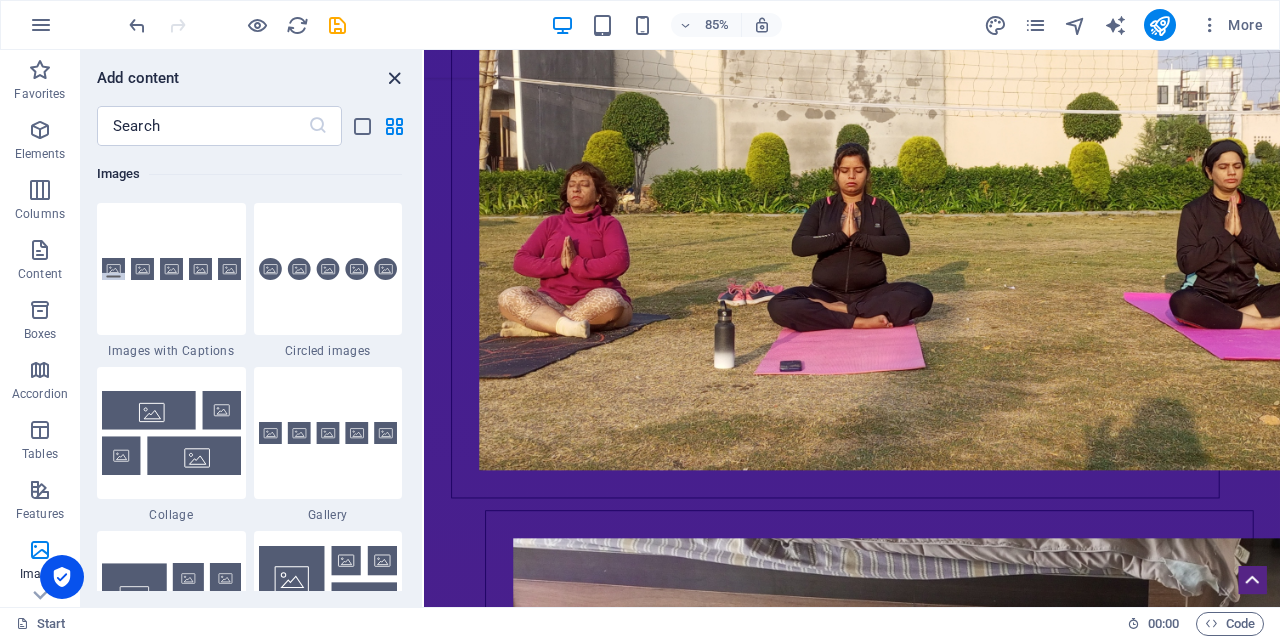 click at bounding box center [394, 78] 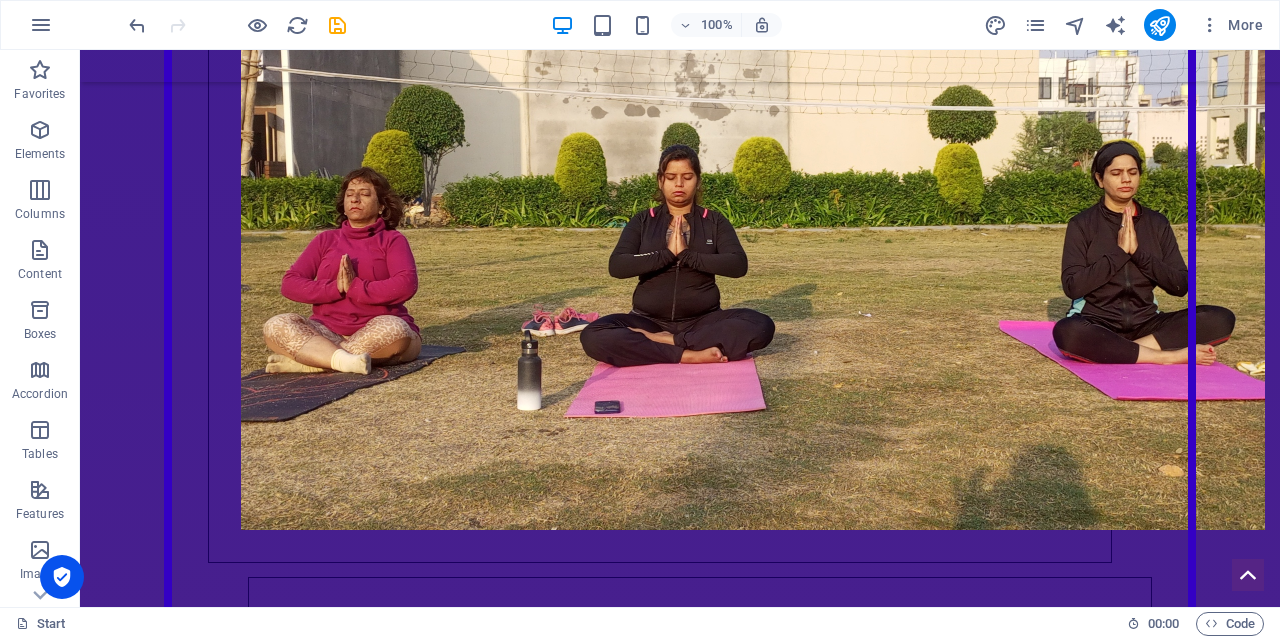 scroll, scrollTop: 8877, scrollLeft: 0, axis: vertical 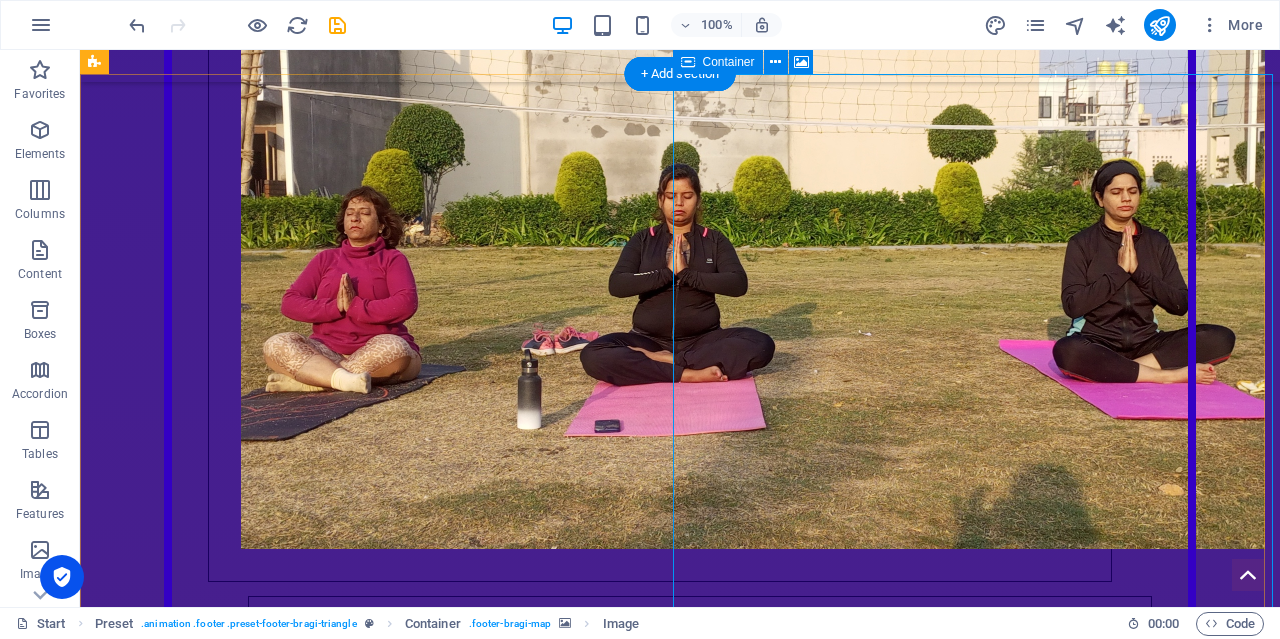 click at bounding box center (980, -8524) 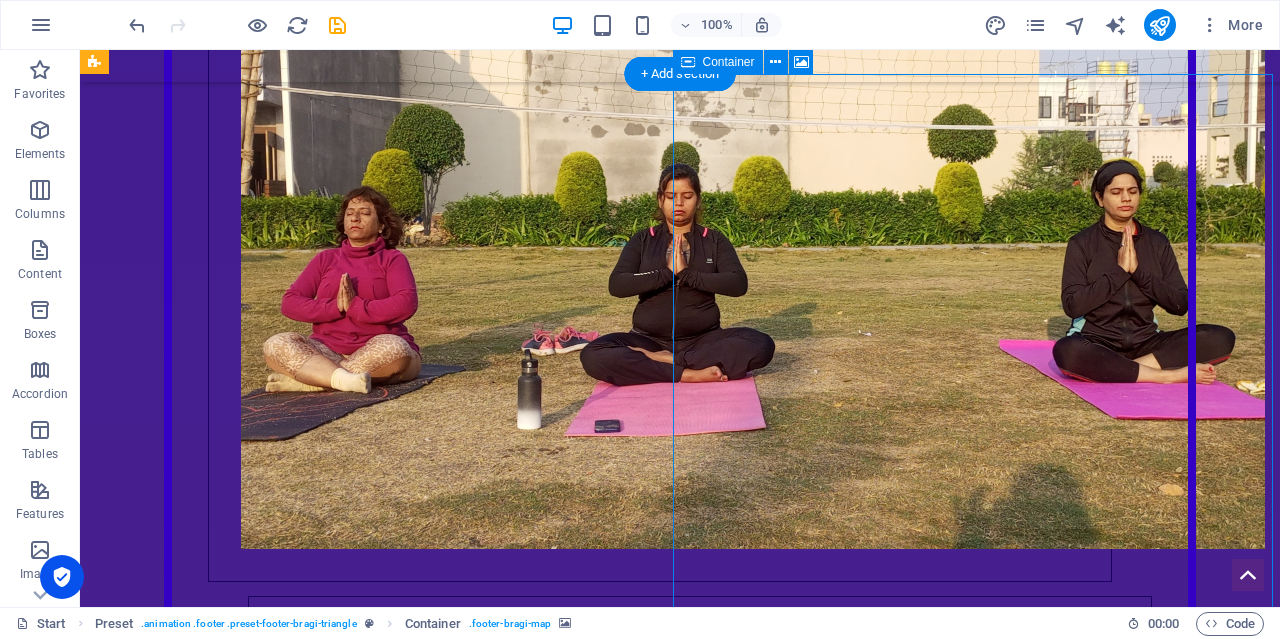 click at bounding box center [980, -8524] 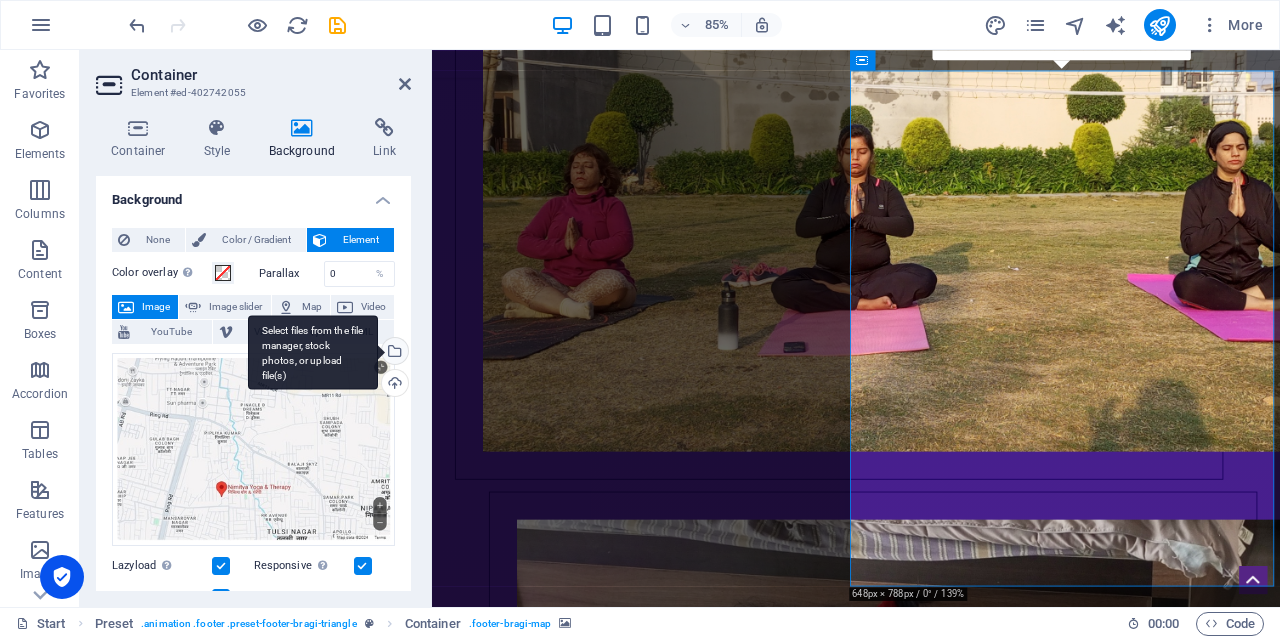 click on "Select files from the file manager, stock photos, or upload file(s)" at bounding box center (313, 352) 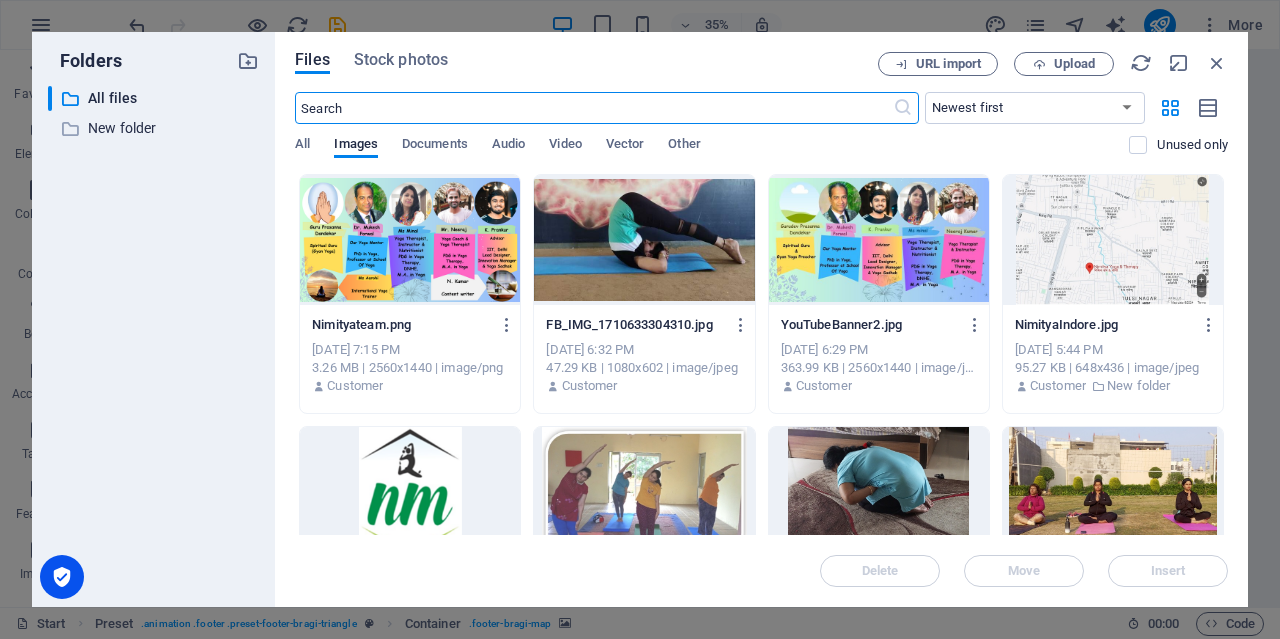scroll, scrollTop: 9634, scrollLeft: 0, axis: vertical 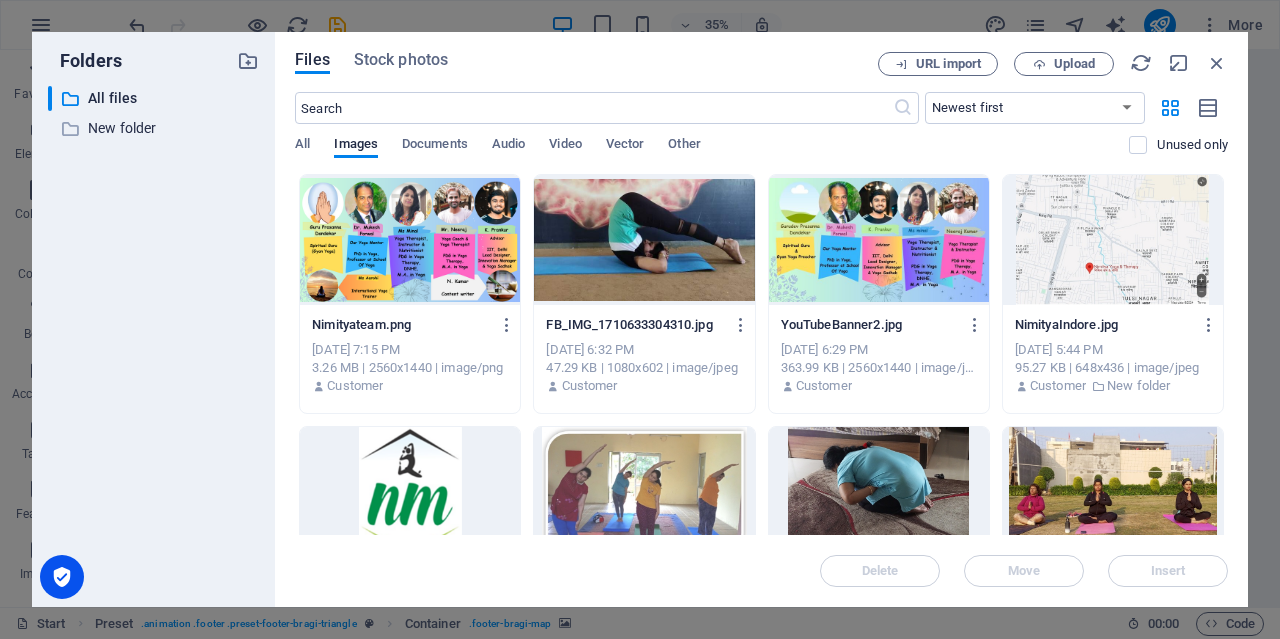 drag, startPoint x: 1228, startPoint y: 223, endPoint x: 1232, endPoint y: 294, distance: 71.11259 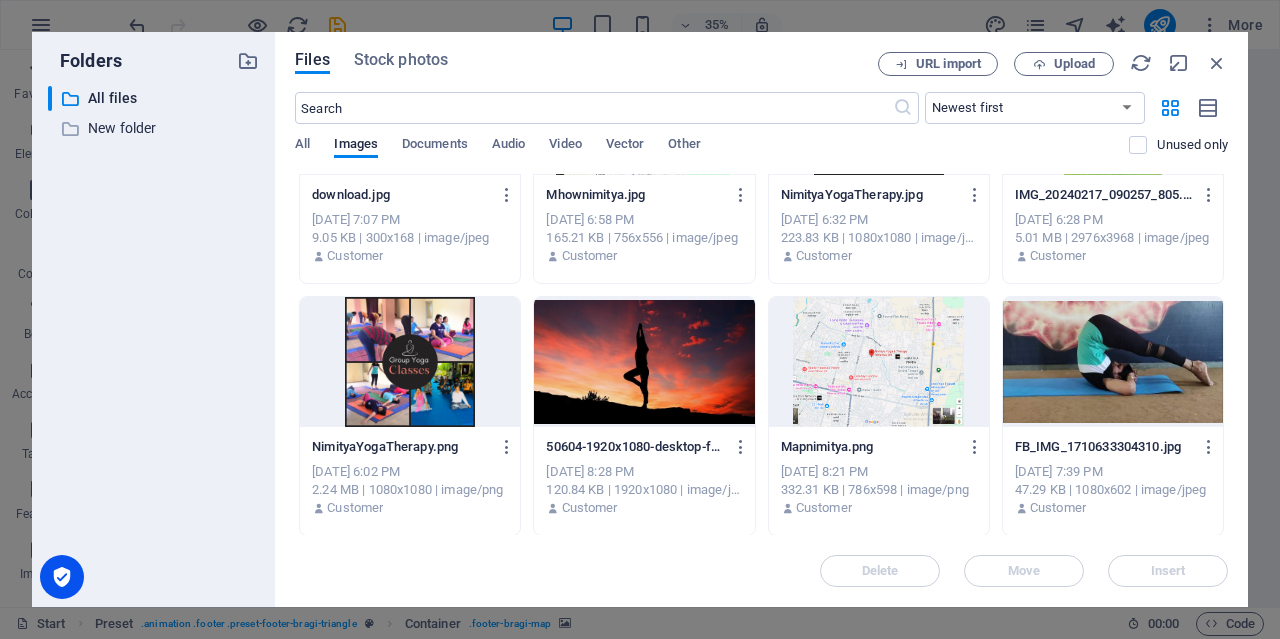 scroll, scrollTop: 1132, scrollLeft: 0, axis: vertical 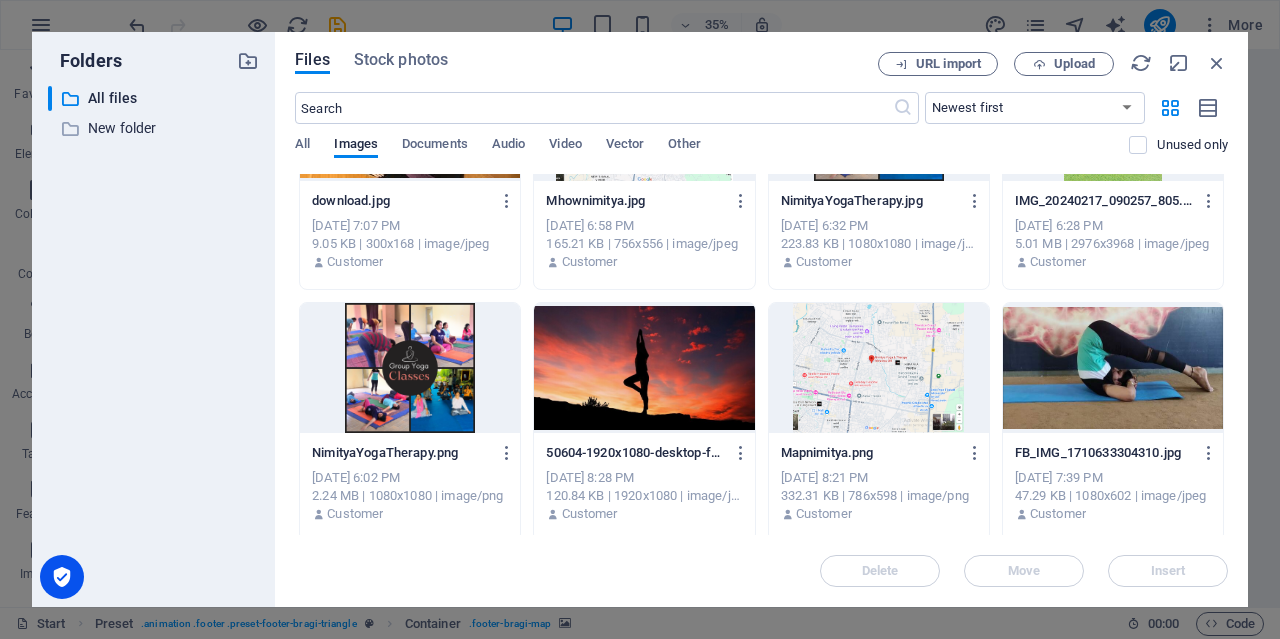 click at bounding box center [879, 368] 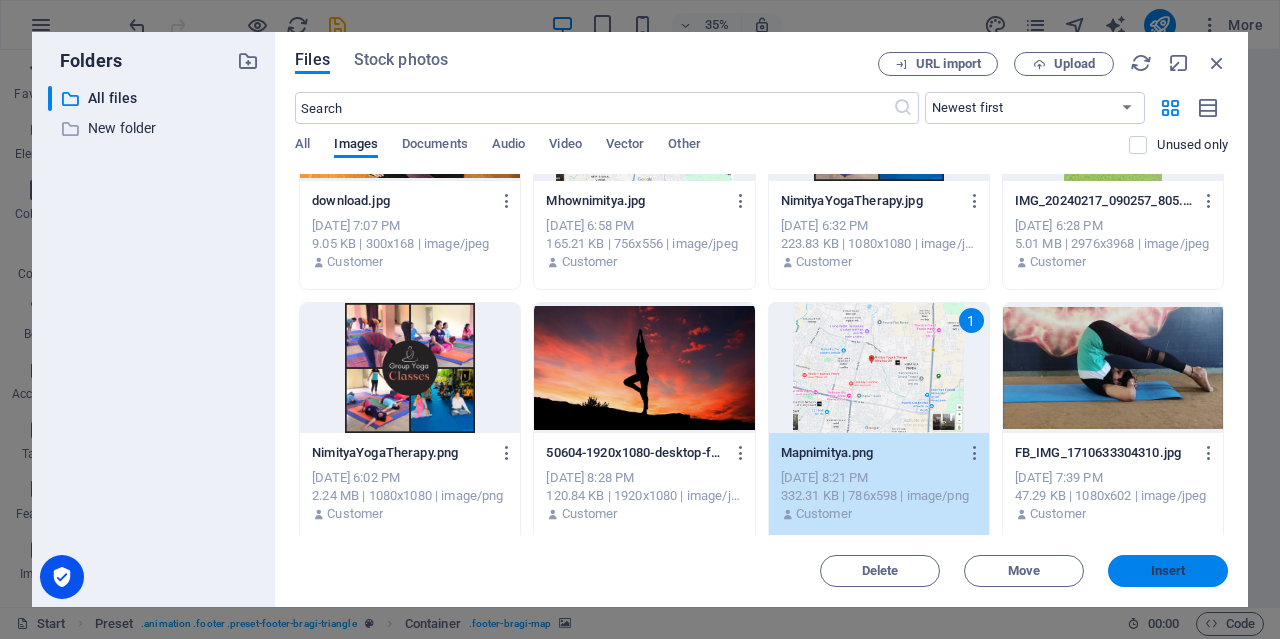 drag, startPoint x: 1149, startPoint y: 563, endPoint x: 843, endPoint y: 603, distance: 308.6033 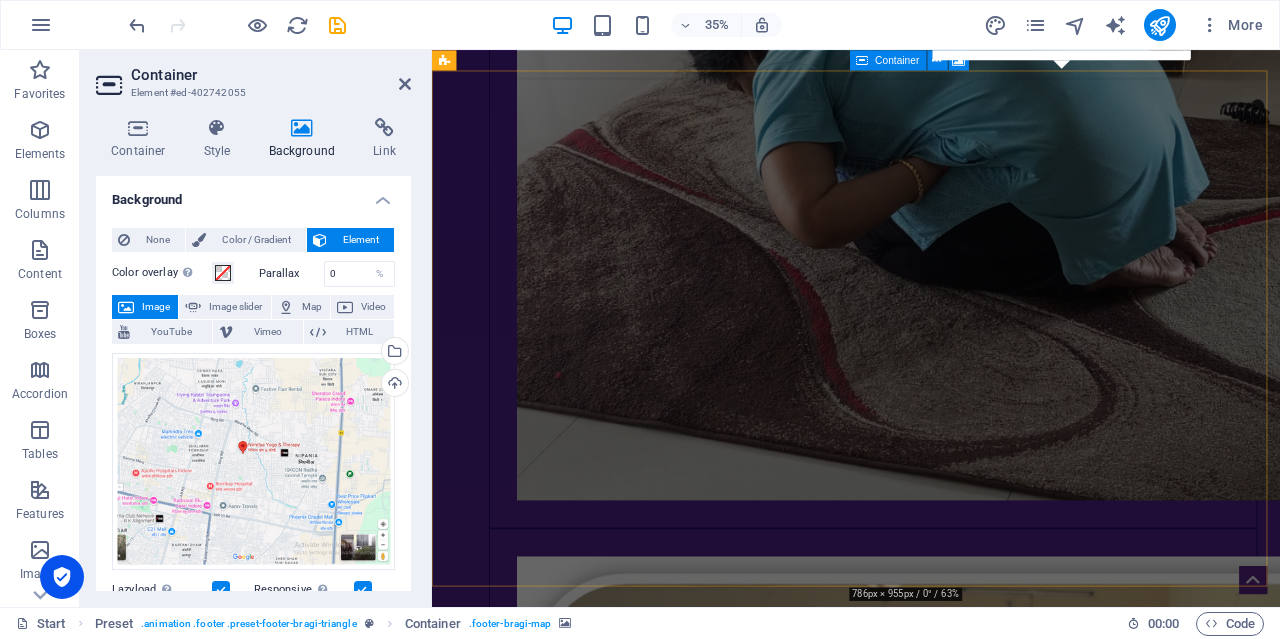 scroll, scrollTop: 8877, scrollLeft: 0, axis: vertical 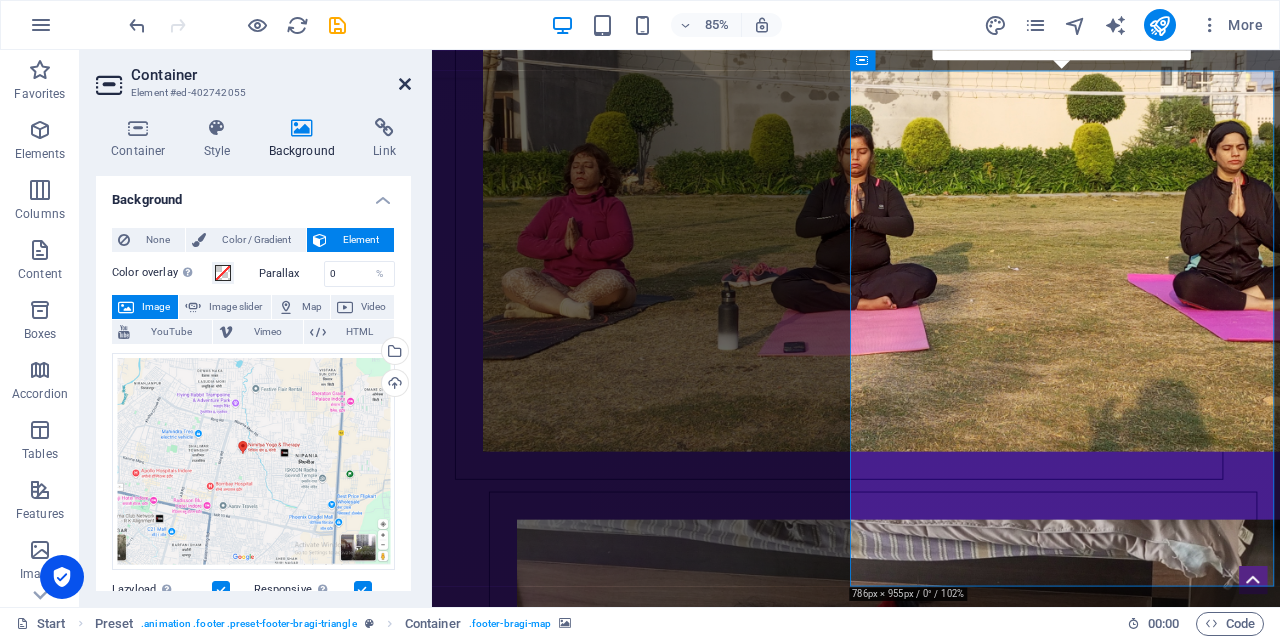 click at bounding box center [405, 84] 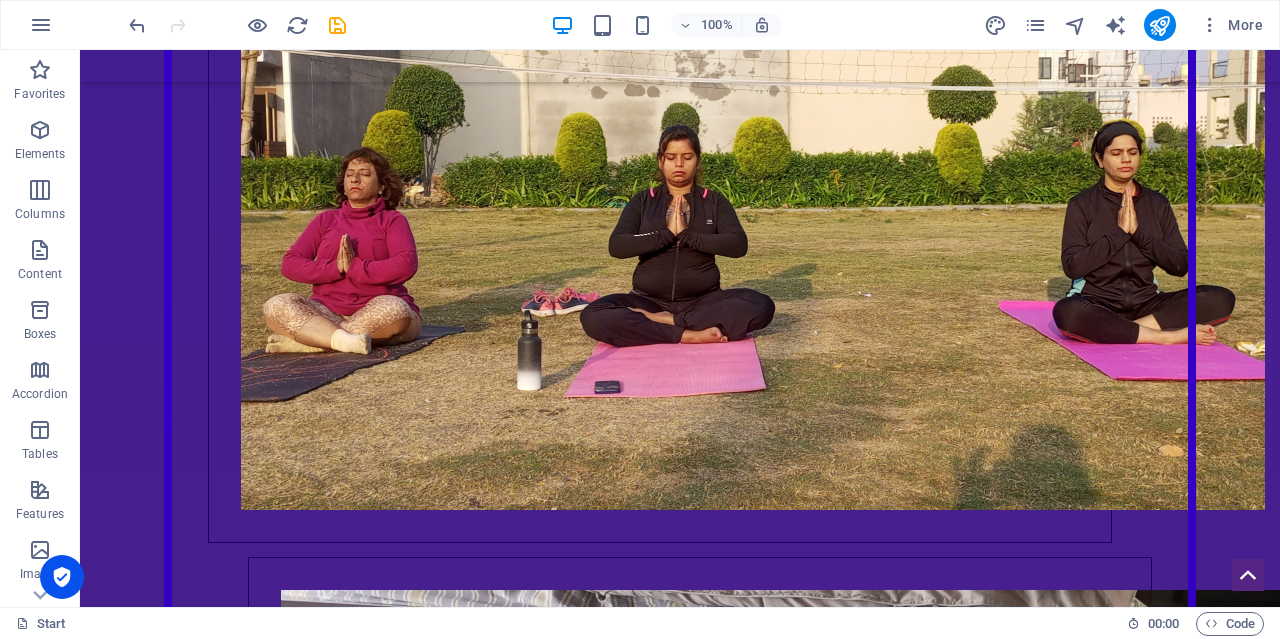 scroll, scrollTop: 8876, scrollLeft: 0, axis: vertical 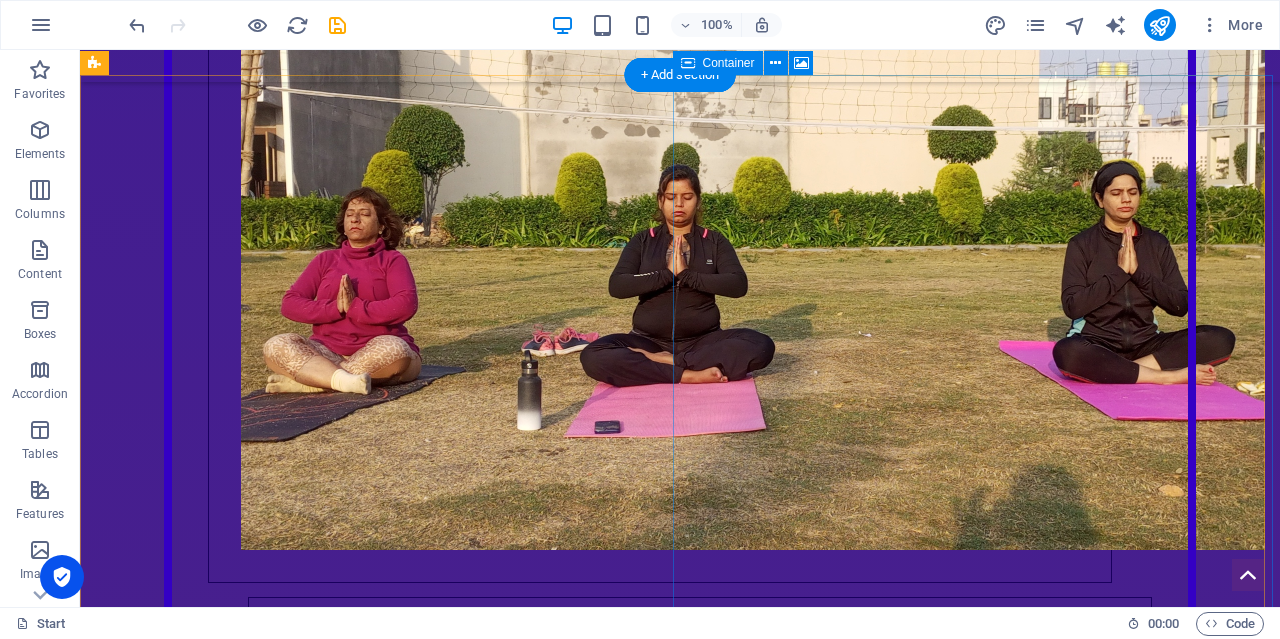 click at bounding box center (980, -8523) 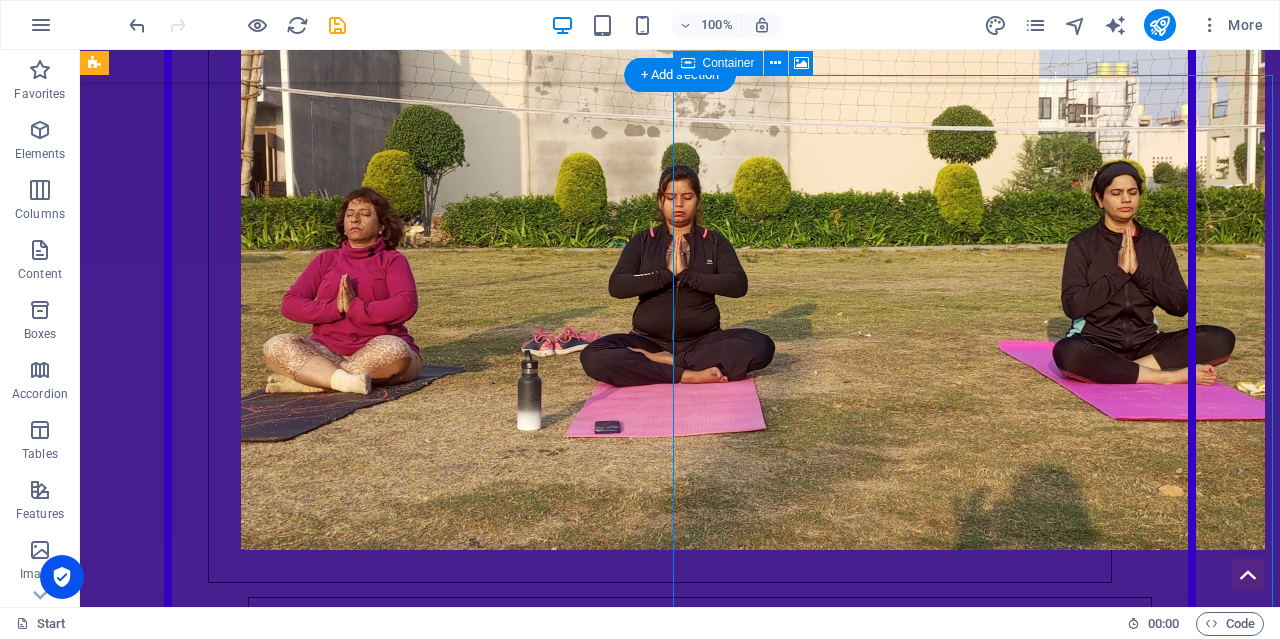 click at bounding box center (980, -8523) 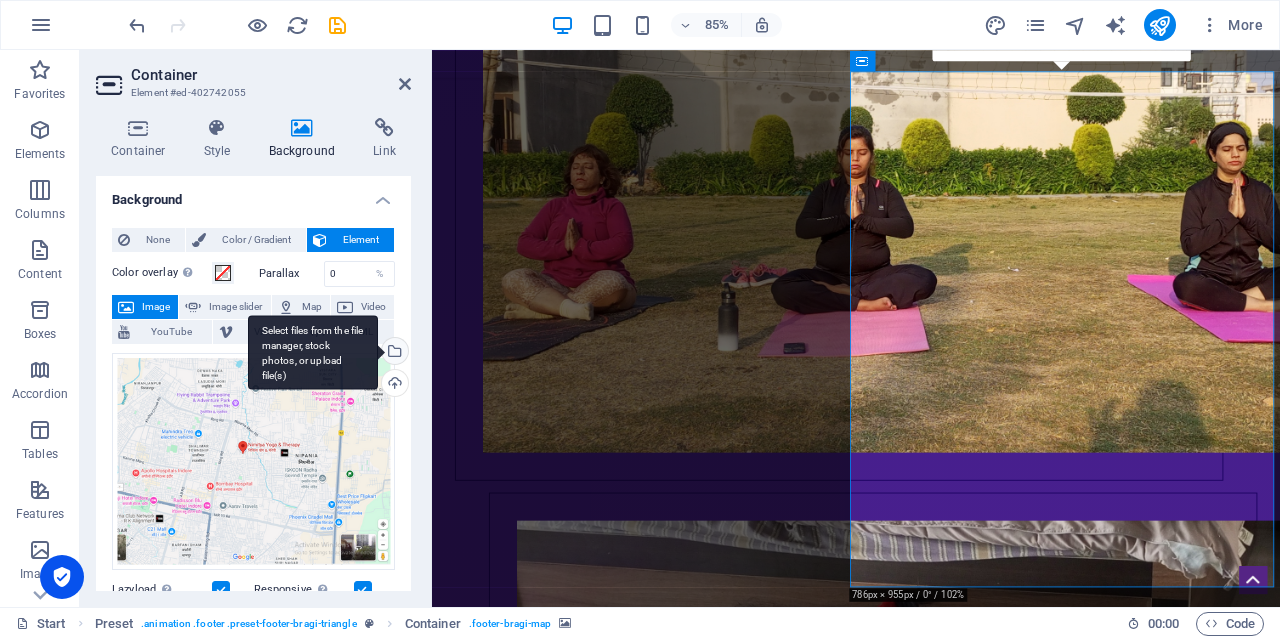 click on "Select files from the file manager, stock photos, or upload file(s)" at bounding box center (313, 352) 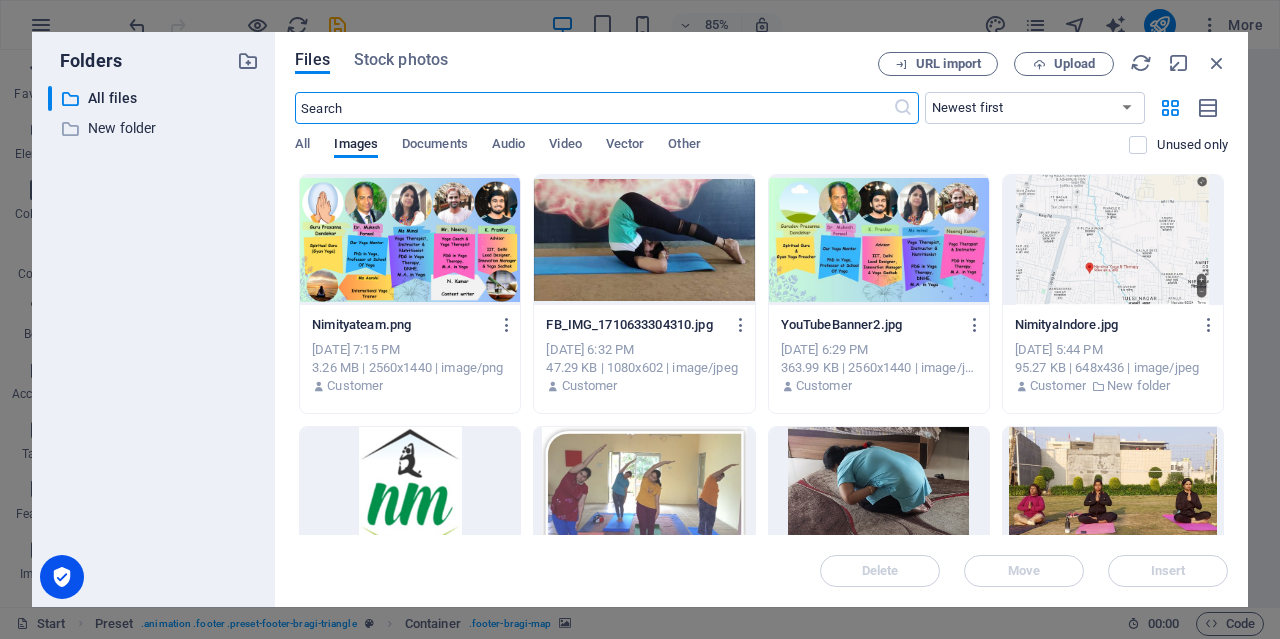 scroll, scrollTop: 9634, scrollLeft: 0, axis: vertical 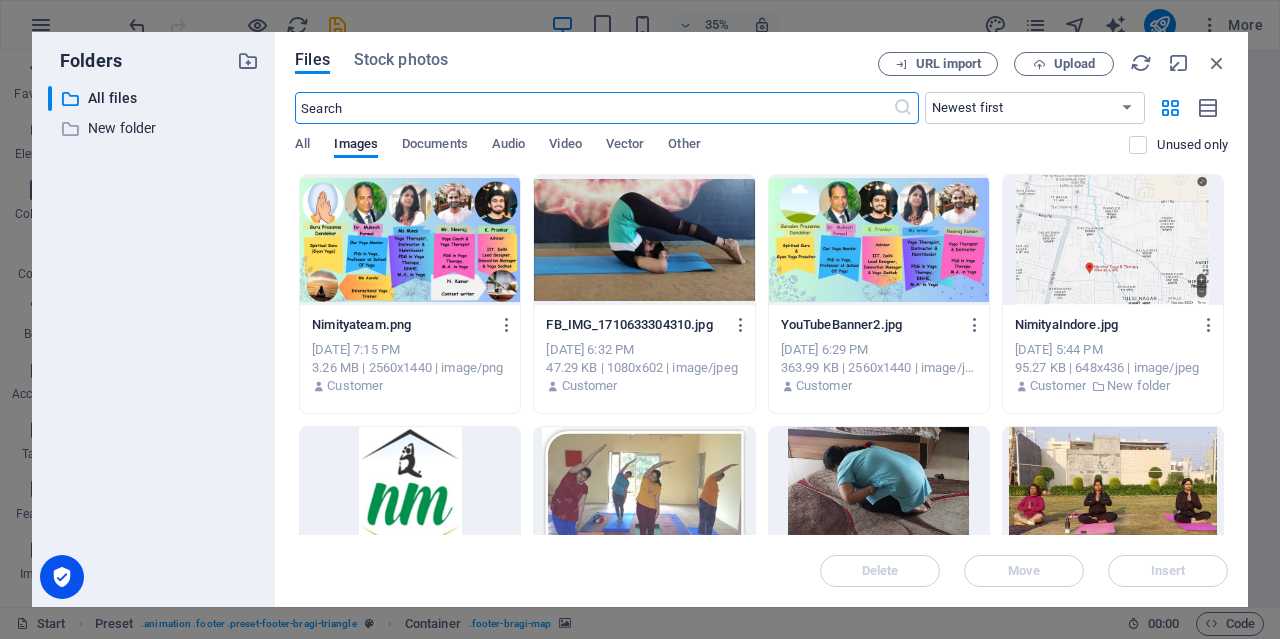 click on "​ Newest first Oldest first Name (A-Z) Name (Z-A) Size (0-9) Size (9-0) Resolution (0-9) Resolution (9-0) All Images Documents Audio Video Vector Other Unused only" at bounding box center (761, 133) 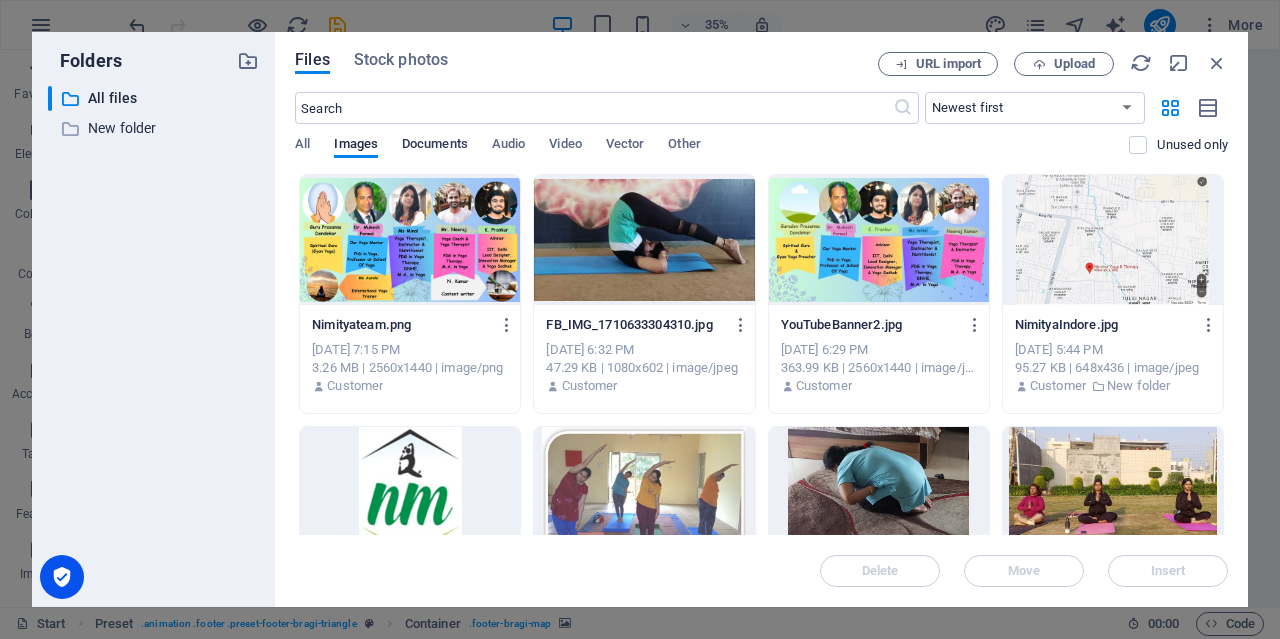 click on "​ Newest first Oldest first Name (A-Z) Name (Z-A) Size (0-9) Size (9-0) Resolution (0-9) Resolution (9-0) All Images Documents Audio Video Vector Other Unused only" at bounding box center [761, 133] 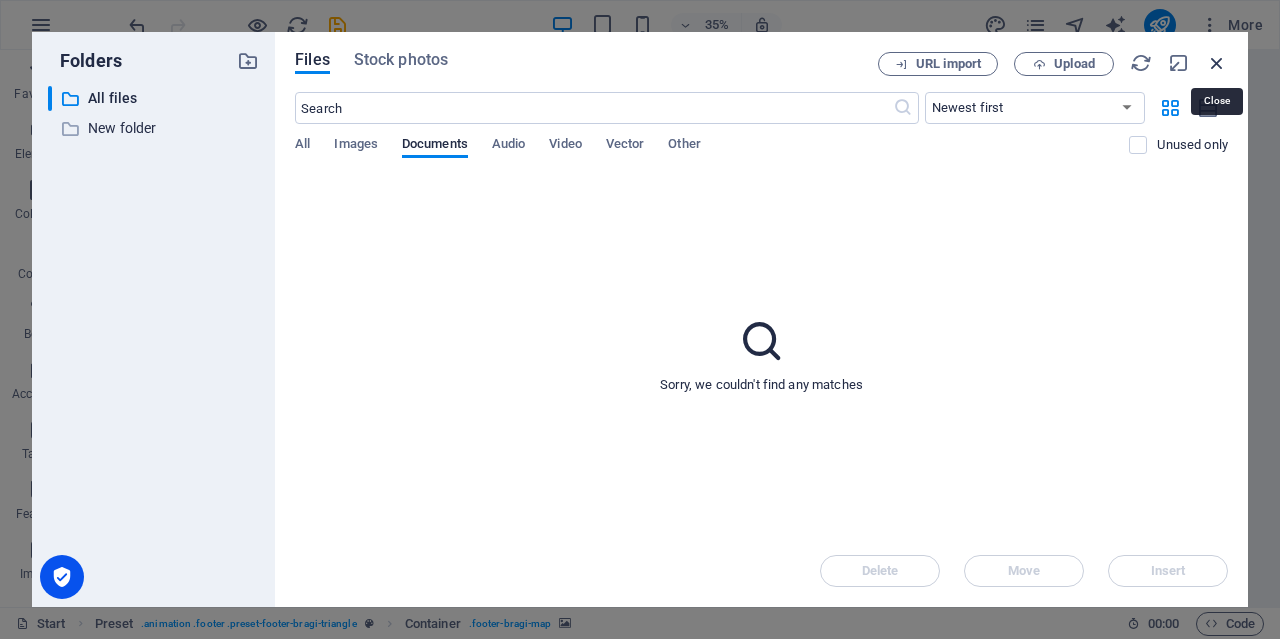 click at bounding box center [1217, 63] 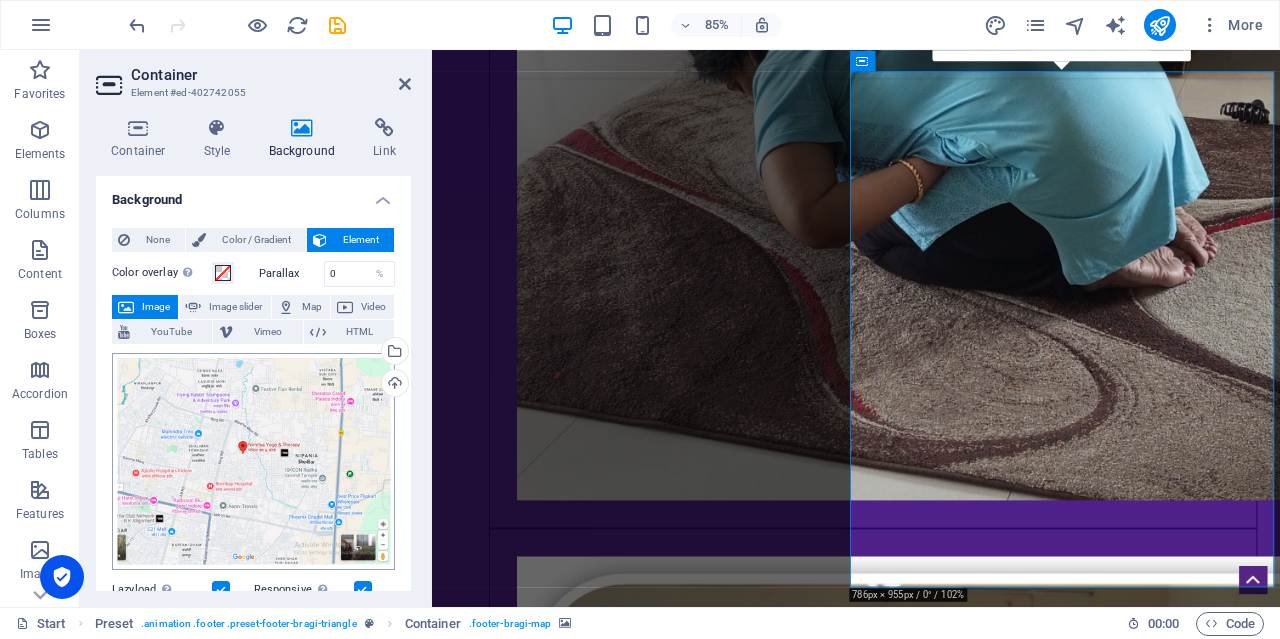 scroll, scrollTop: 8876, scrollLeft: 0, axis: vertical 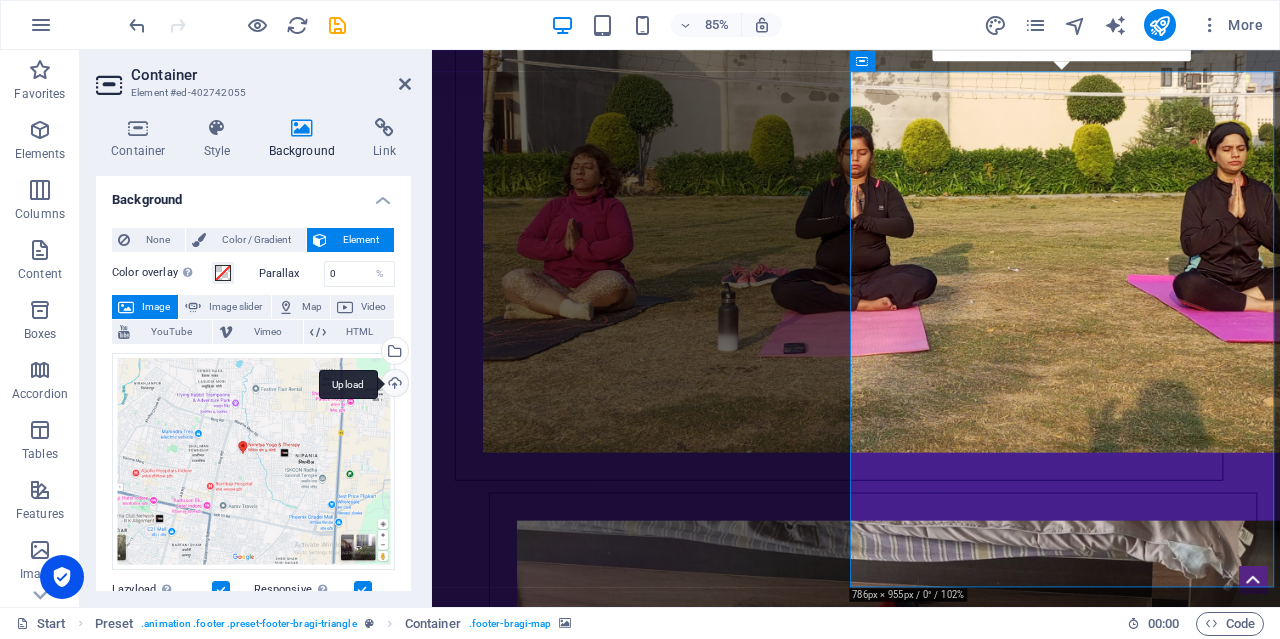 click on "Upload" at bounding box center (393, 385) 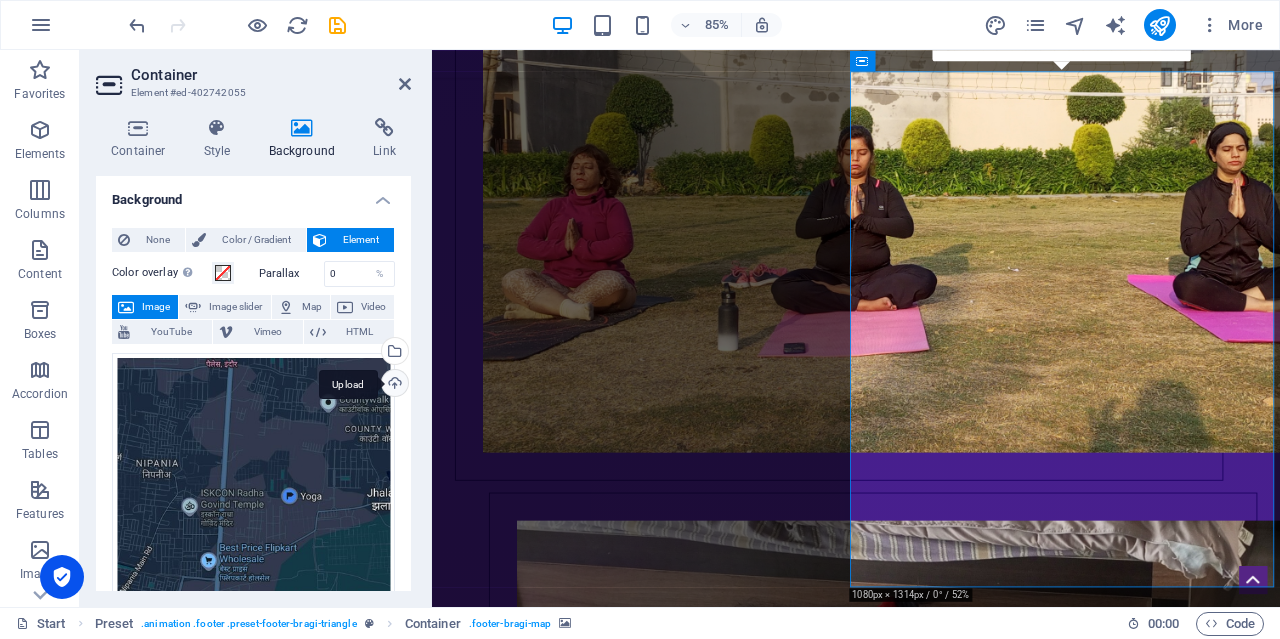 click on "Upload" at bounding box center (393, 385) 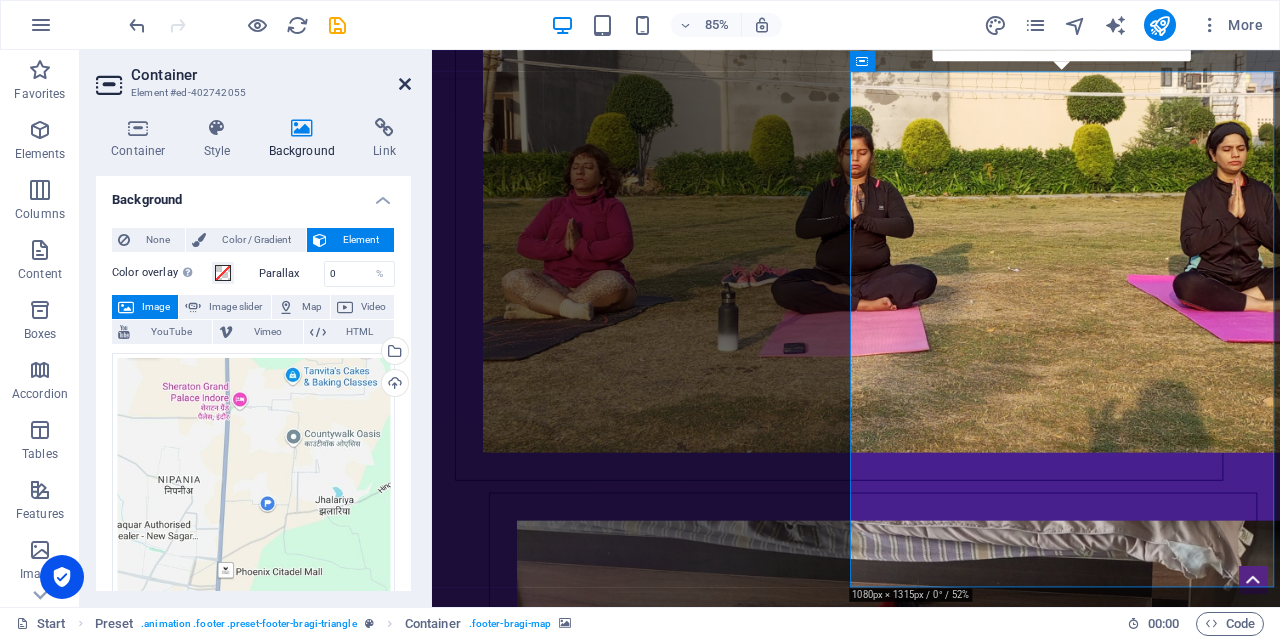 click at bounding box center (405, 84) 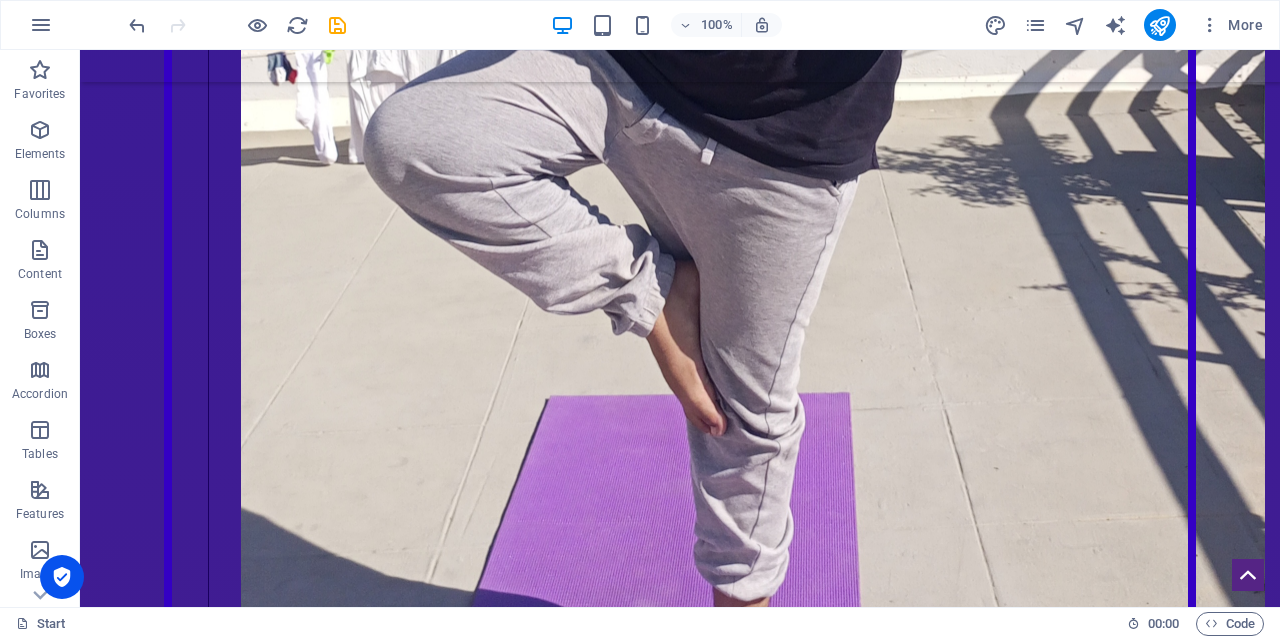 scroll, scrollTop: 6043, scrollLeft: 0, axis: vertical 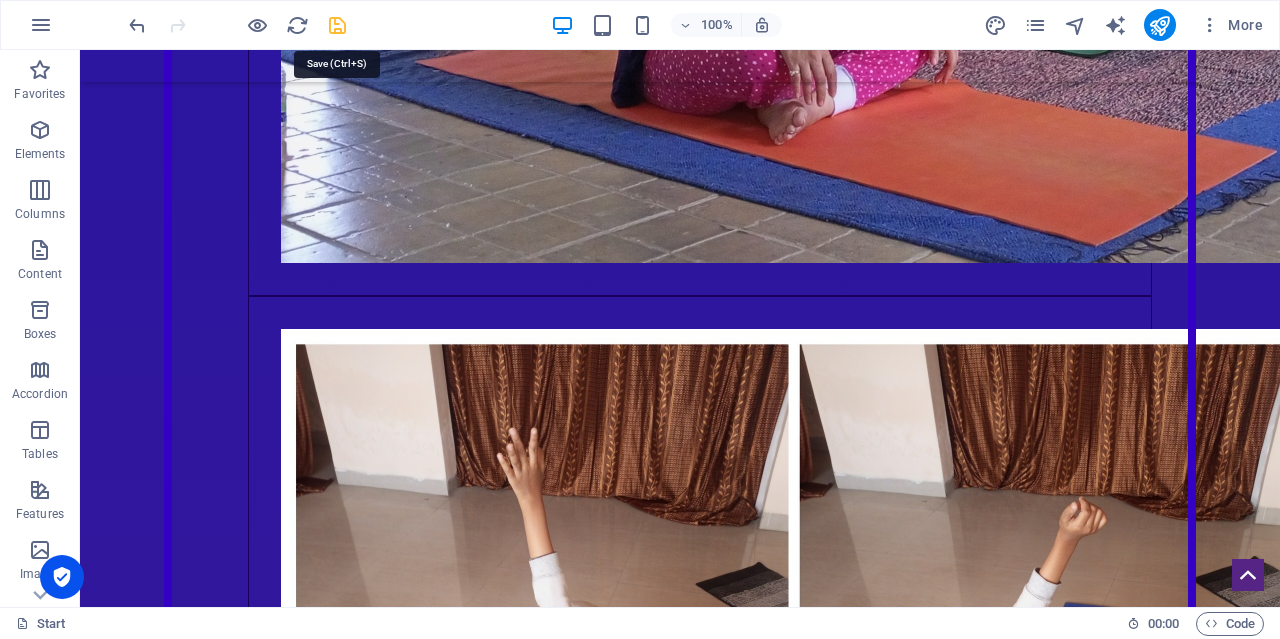 drag, startPoint x: 344, startPoint y: 27, endPoint x: 673, endPoint y: 171, distance: 359.13367 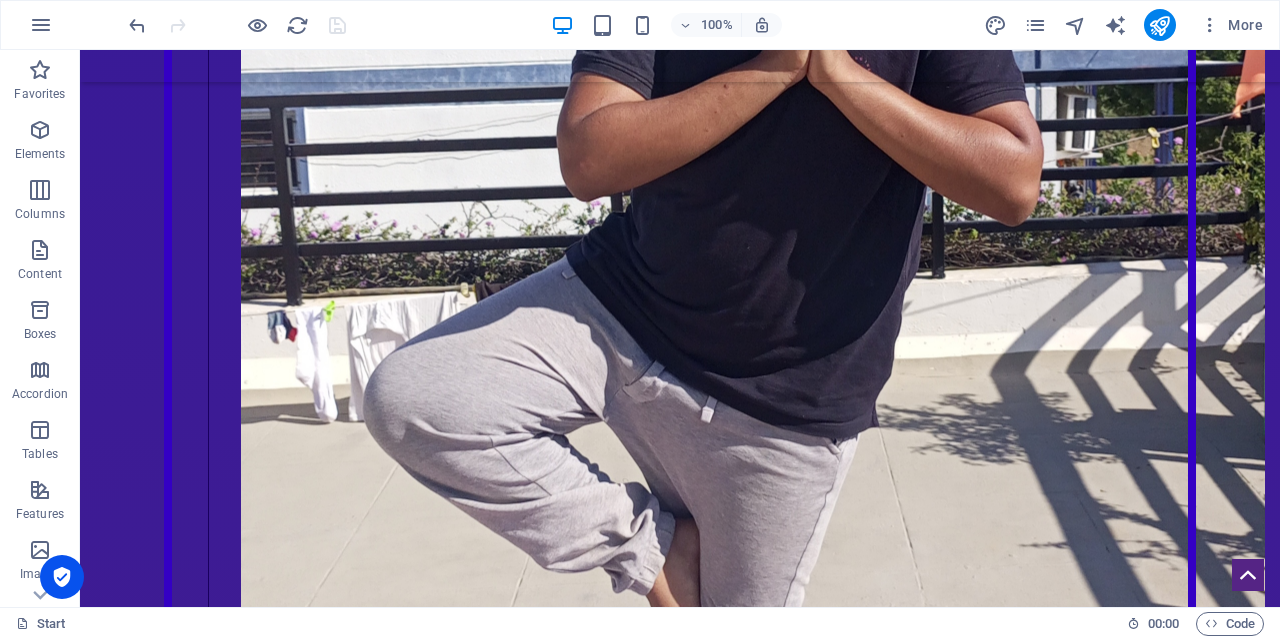scroll, scrollTop: 7687, scrollLeft: 0, axis: vertical 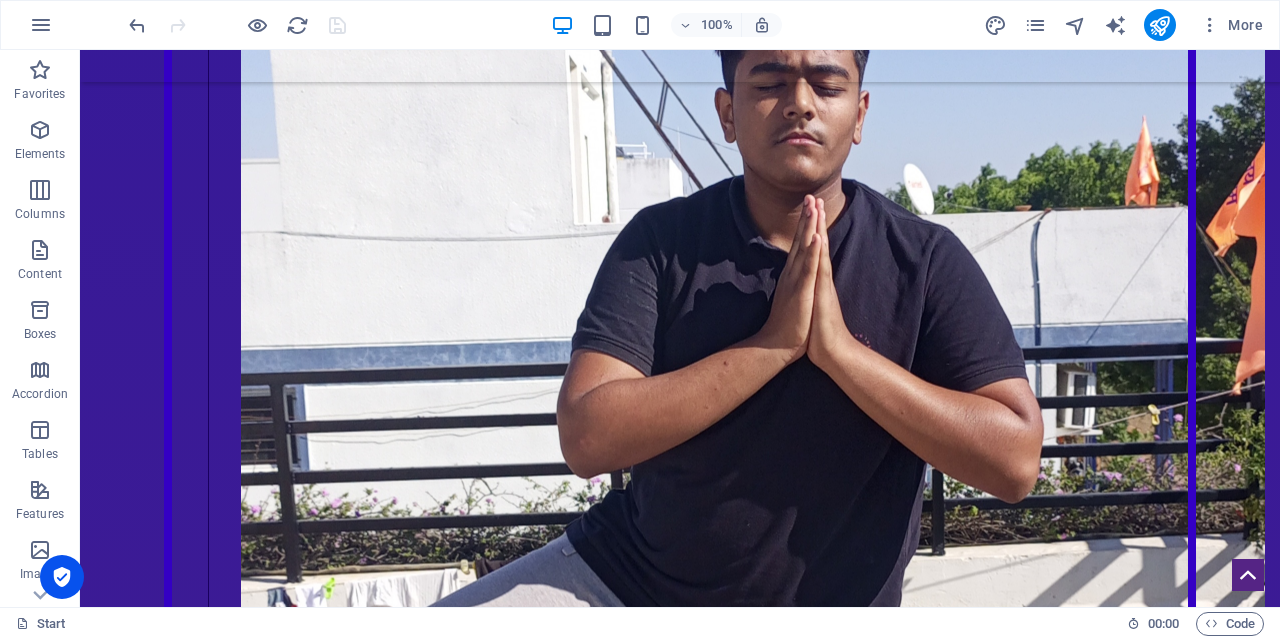 click at bounding box center (680, 7028) 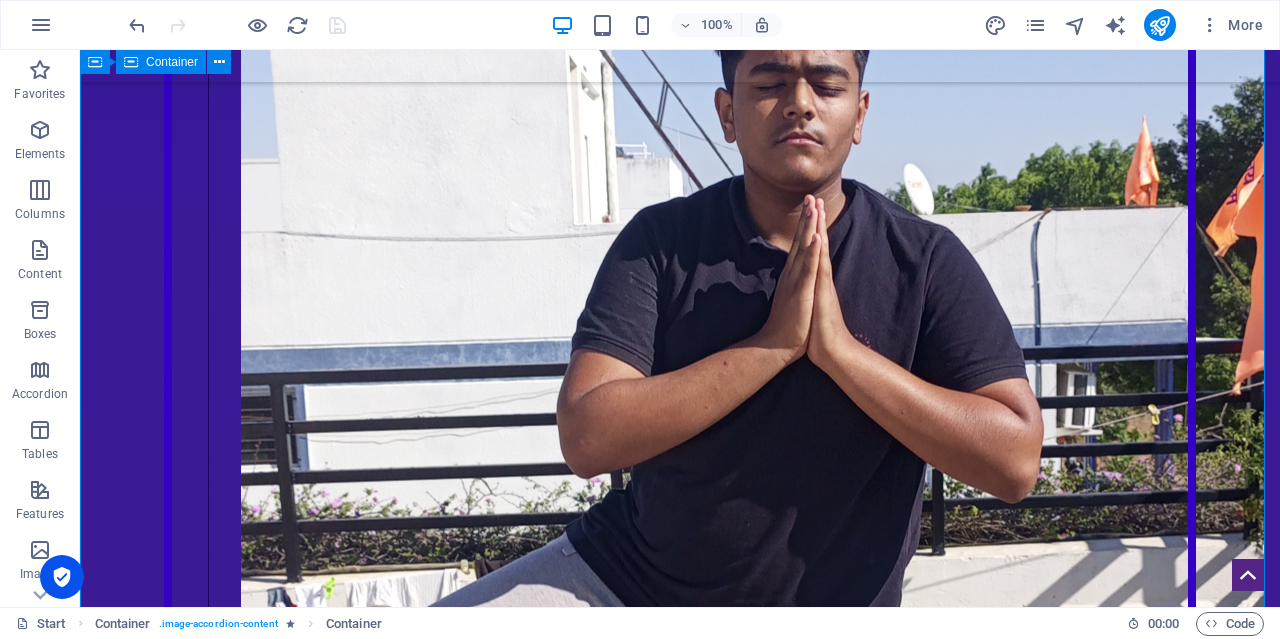 click on "More Classes Group Yoga Group Yoga Experience the transformative power of group yoga classes, where movement and breath unite individuals in a supportive community. This shared journey fosters connections and enhances well-being, creating an atmosphere of energy and togetherness that is simply unmatched in solitary practice. Join us to embrace this enriching experience! Personalized class Personalized class  [MEDICAL_DATA] [MEDICAL_DATA]" at bounding box center (680, 5634) 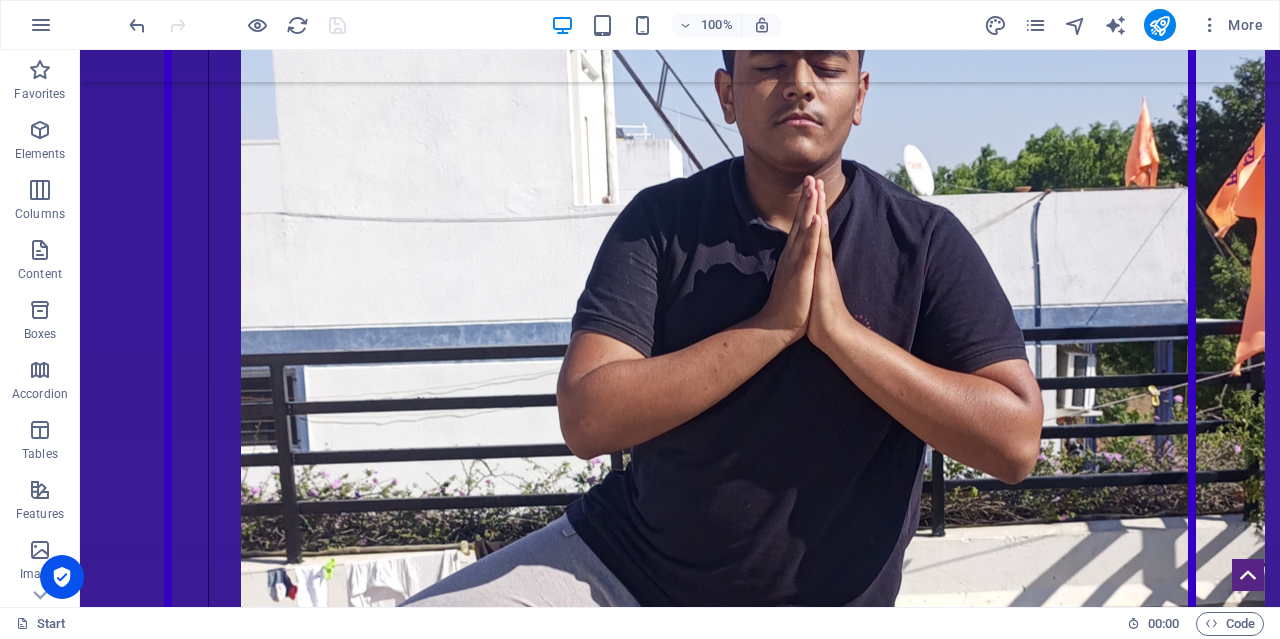 scroll, scrollTop: 7529, scrollLeft: 0, axis: vertical 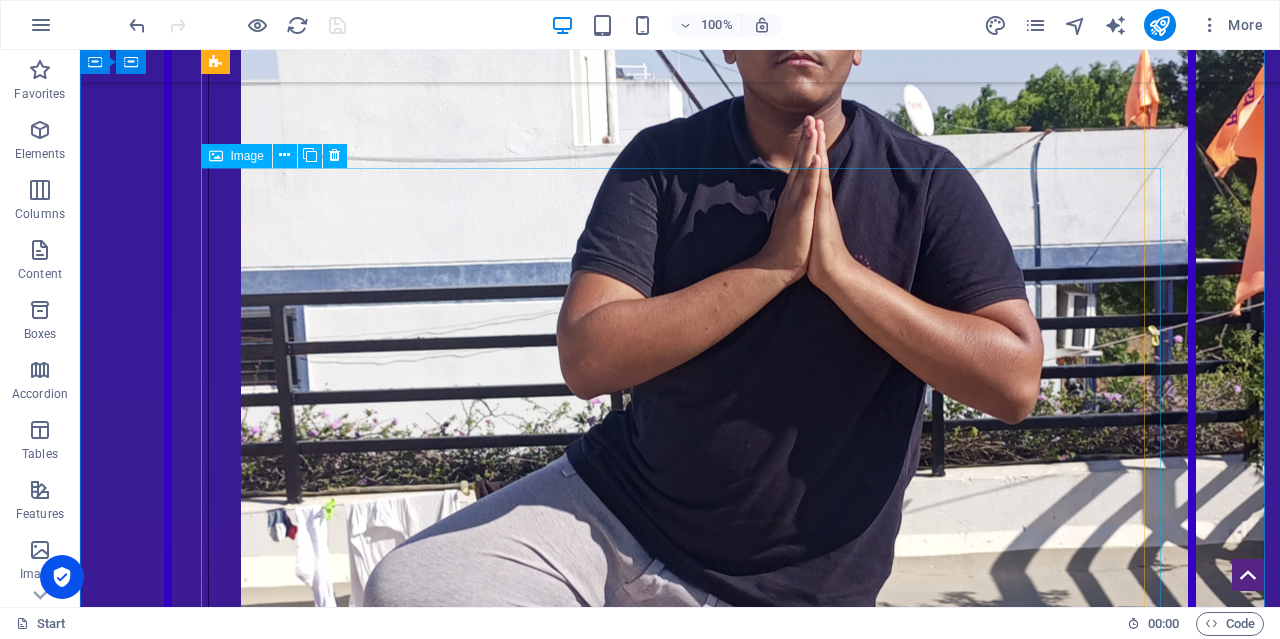 click at bounding box center (680, 6949) 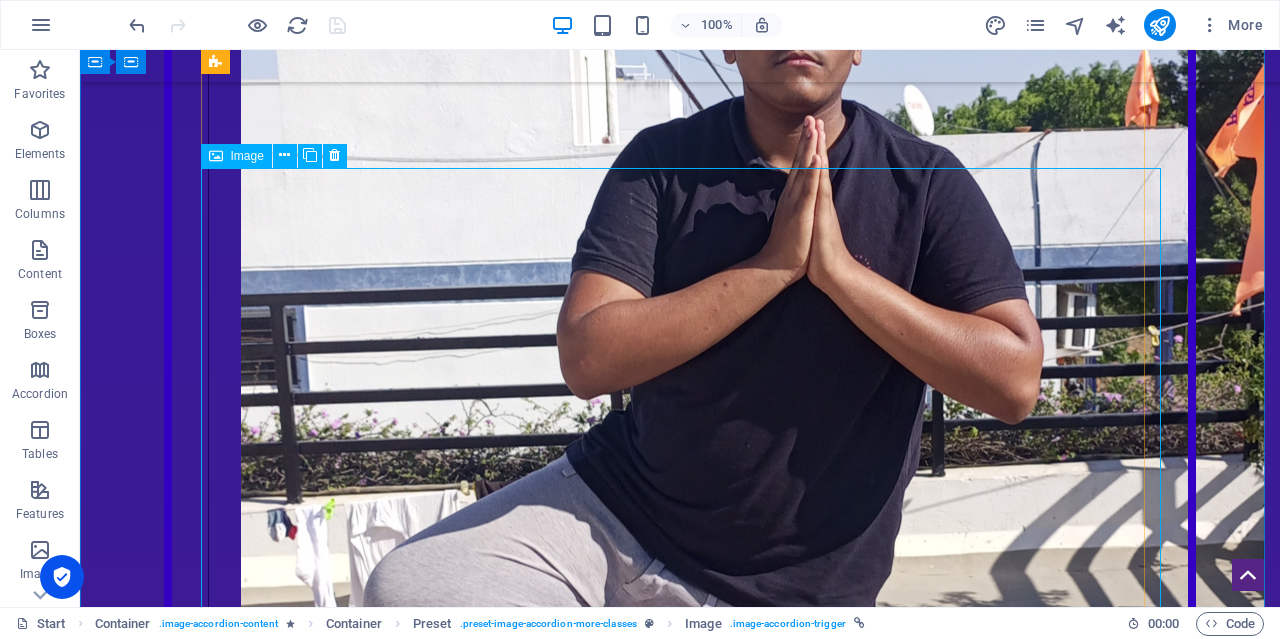 click at bounding box center [680, 6949] 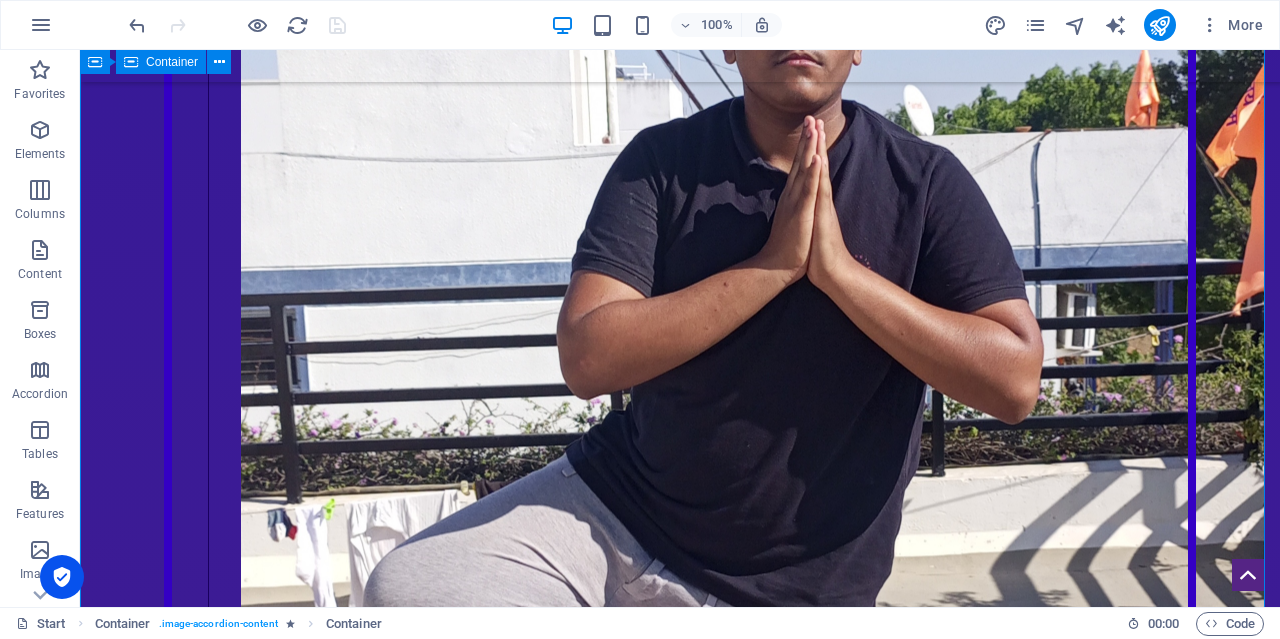 drag, startPoint x: 1162, startPoint y: 284, endPoint x: 1143, endPoint y: 283, distance: 19.026299 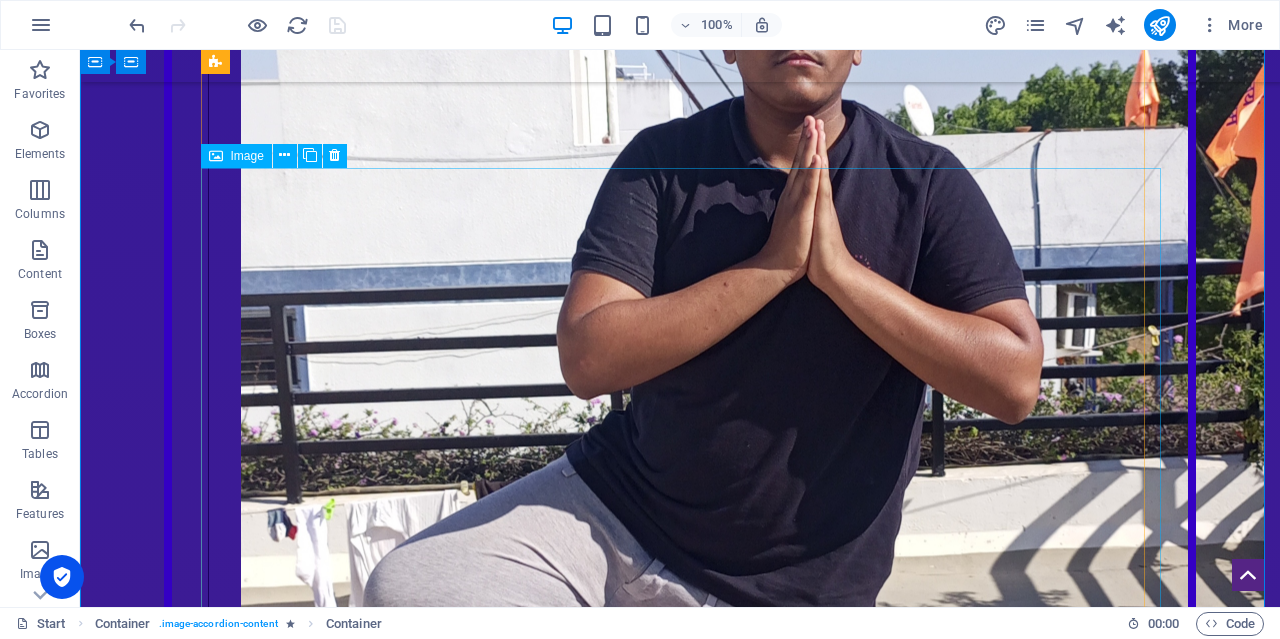 click at bounding box center (680, 6949) 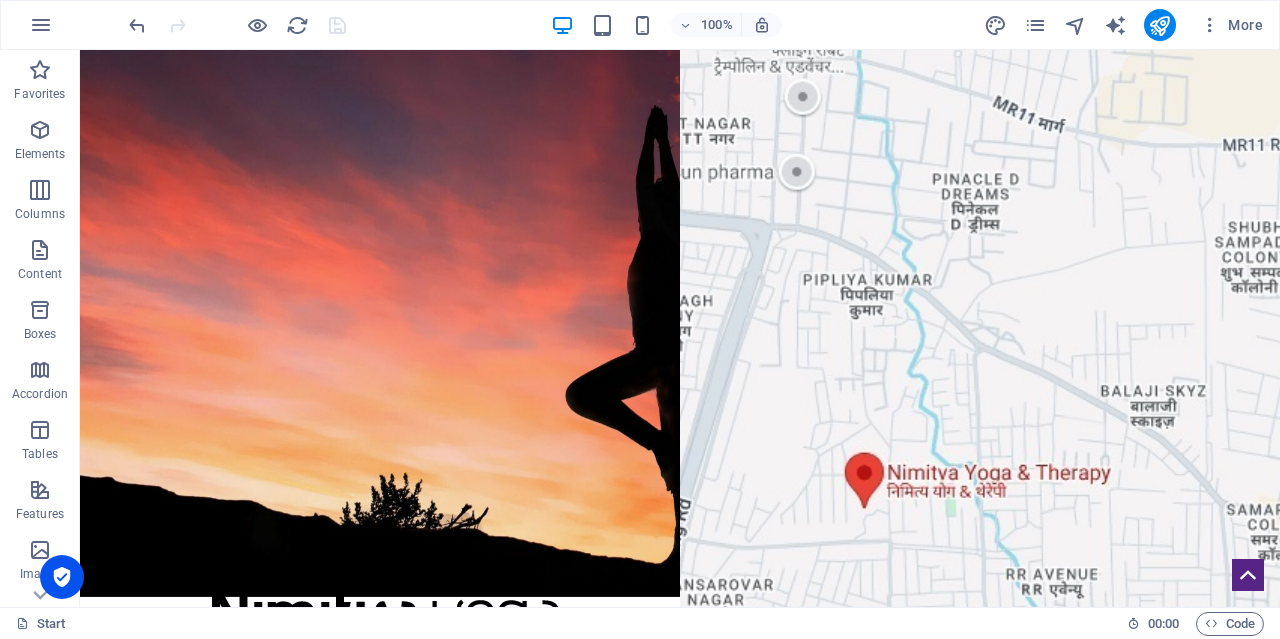 scroll, scrollTop: 0, scrollLeft: 0, axis: both 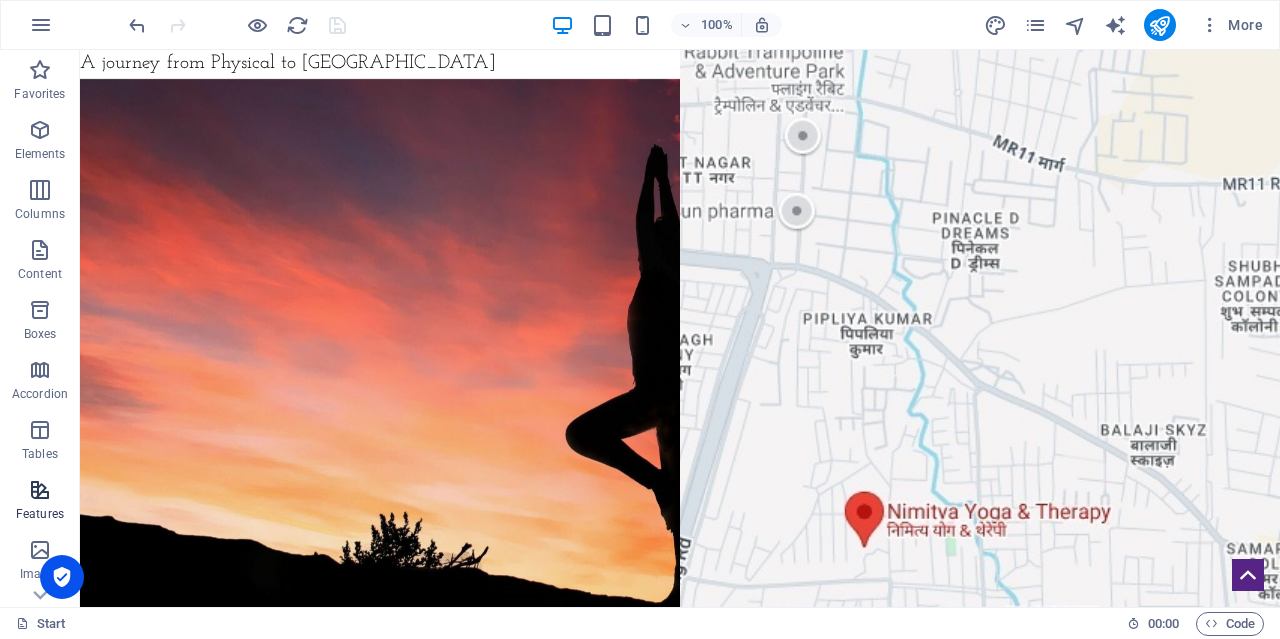 click at bounding box center (40, 490) 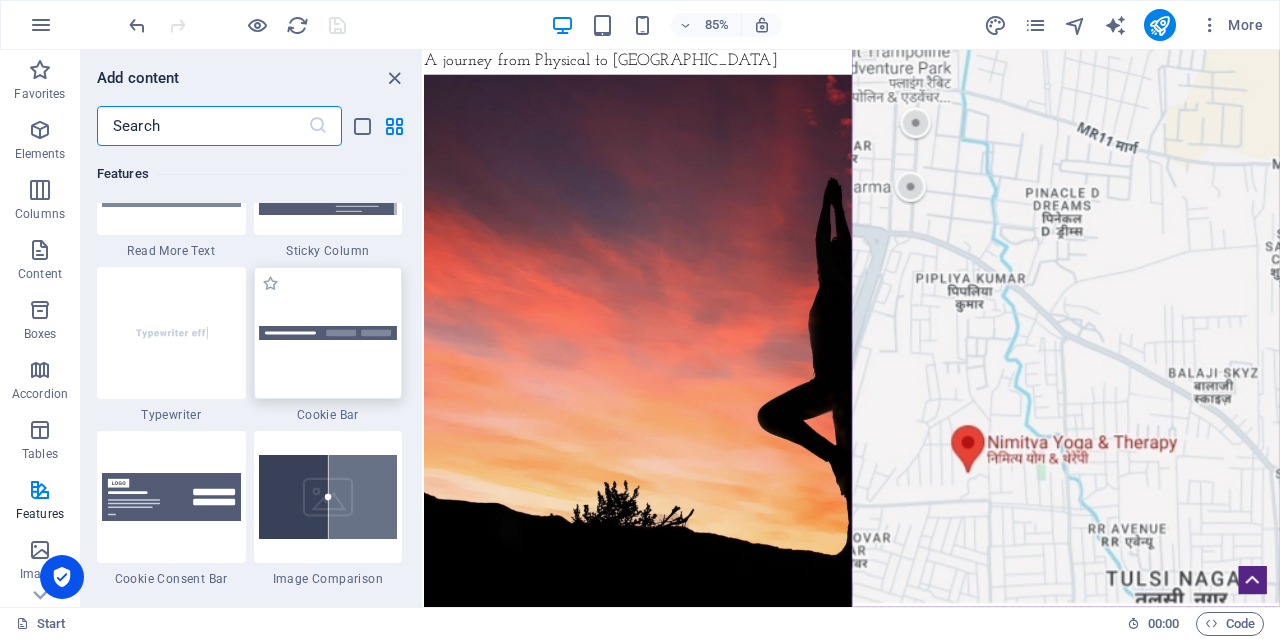scroll, scrollTop: 7731, scrollLeft: 0, axis: vertical 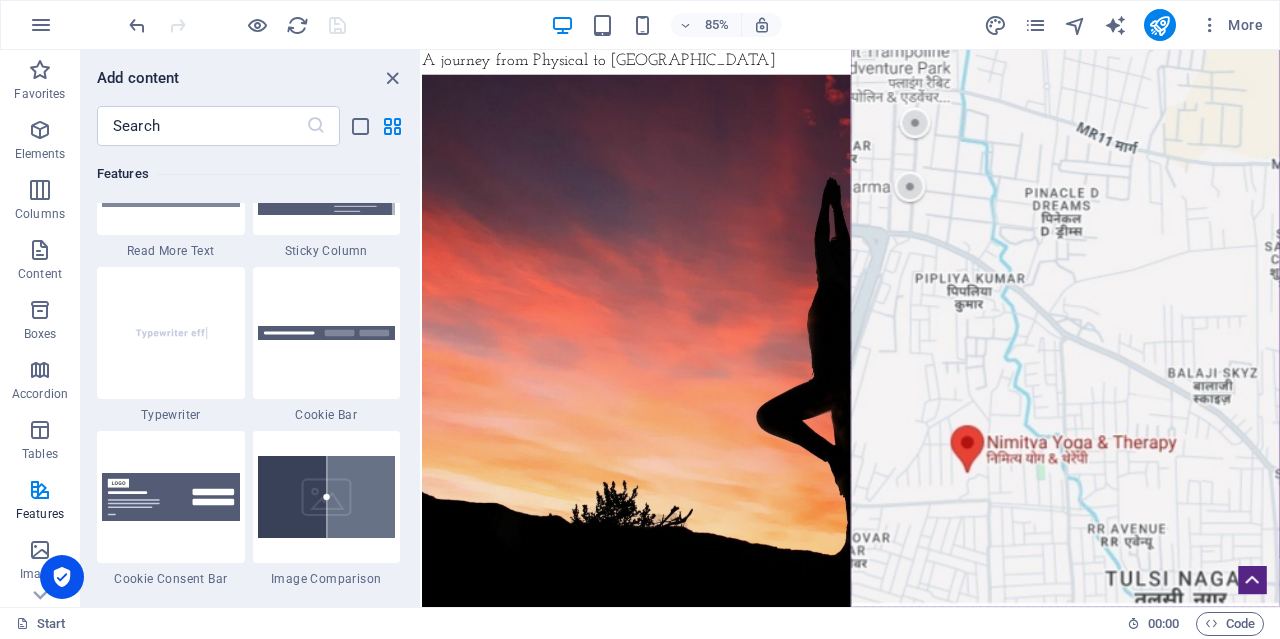 click on "Favorites Elements Columns Content Boxes Accordion Tables Features Images Slider Header Footer Forms Marketing Collections Add content ​ Favorites 1 Star Headline 1 Star Container Elements 1 Star Headline 1 Star Text 1 Star Image 1 Star Container 1 Star Spacer 1 Star Separator 1 Star HTML 1 Star Icon 1 Star Button 1 Star Logo 1 Star SVG 1 Star Image slider 1 Star Slider 1 Star Gallery 1 Star Menu 1 Star Map 1 Star Facebook 1 Star Video 1 Star YouTube 1 Star Vimeo 1 Star Document 1 Star Audio 1 Star Iframe 1 Star Privacy 1 Star Languages Columns 1 Star Container 1 Star 2 columns 1 Star 3 columns 1 Star 4 columns 1 Star 5 columns 1 Star 6 columns 1 Star 40-60 1 Star 20-80 1 Star 80-20 1 Star 30-70 1 Star 70-30 1 Star Unequal Columns 1 Star 25-25-50 1 Star 25-50-25 1 Star 50-25-25 1 Star 20-60-20 1 Star [PHONE_NUMBER] 1 Star [PHONE_NUMBER] 1 Star Grid 2-1 1 Star Grid 1-2 1 Star Grid 3-1 1 Star Grid 1-3 1 Star Grid 4-1 1 Star Grid 1-4 1 Star Grid 1-2-1 1 Star Grid 1-1-2 1 Star Grid 2h-2v 1 Star Grid 2v-2h 1 Star Text" at bounding box center (640, 328) 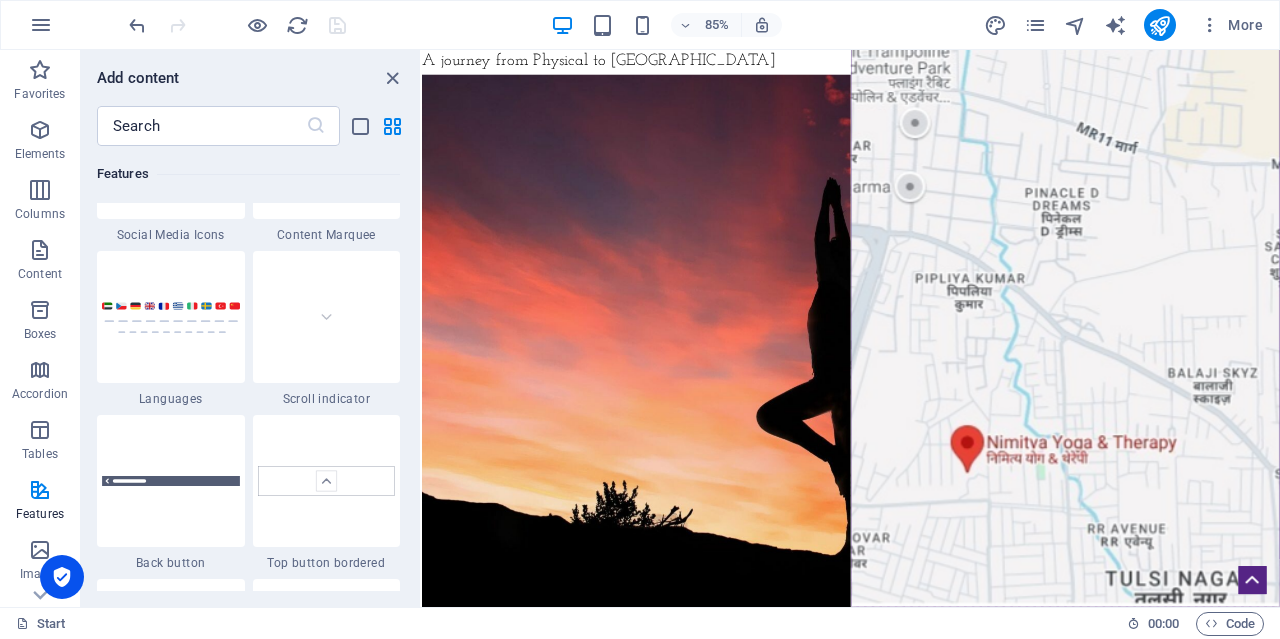 scroll, scrollTop: 8130, scrollLeft: 0, axis: vertical 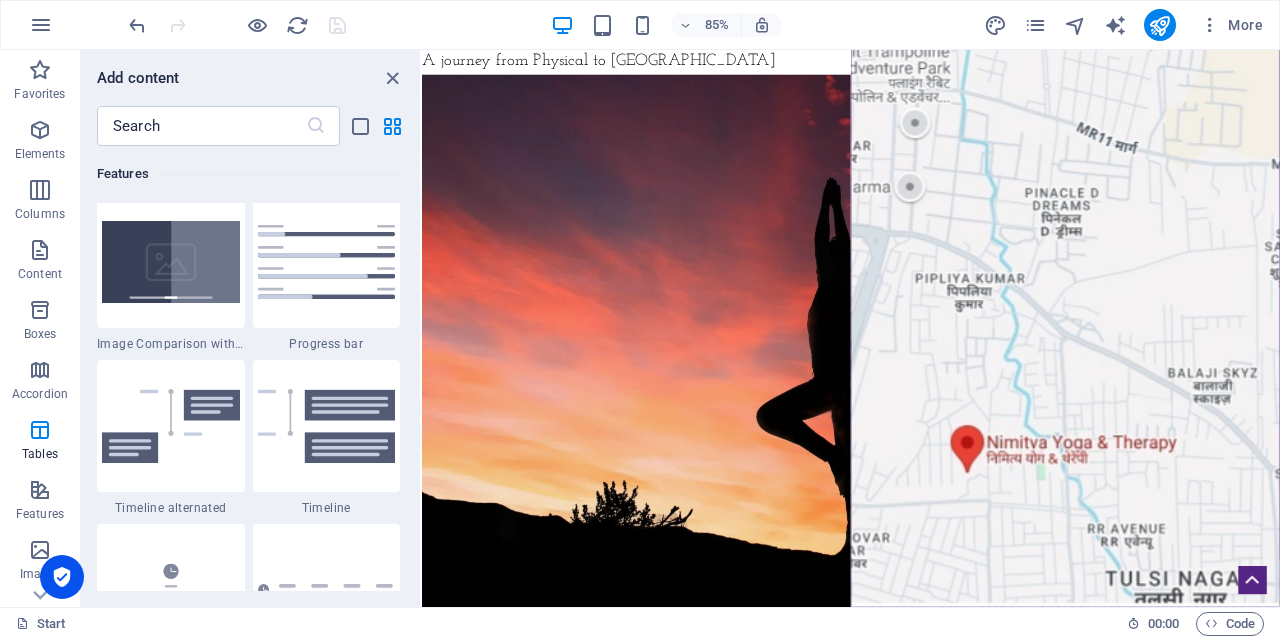 drag, startPoint x: 416, startPoint y: 330, endPoint x: 24, endPoint y: 74, distance: 468.188 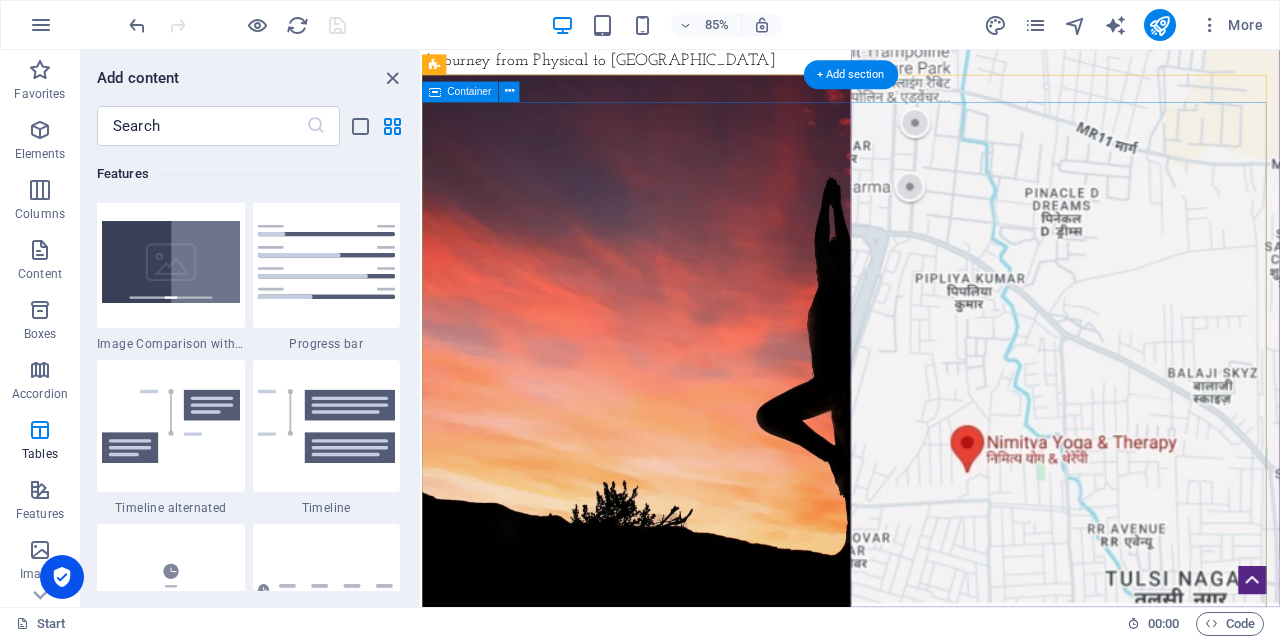 scroll, scrollTop: 0, scrollLeft: 0, axis: both 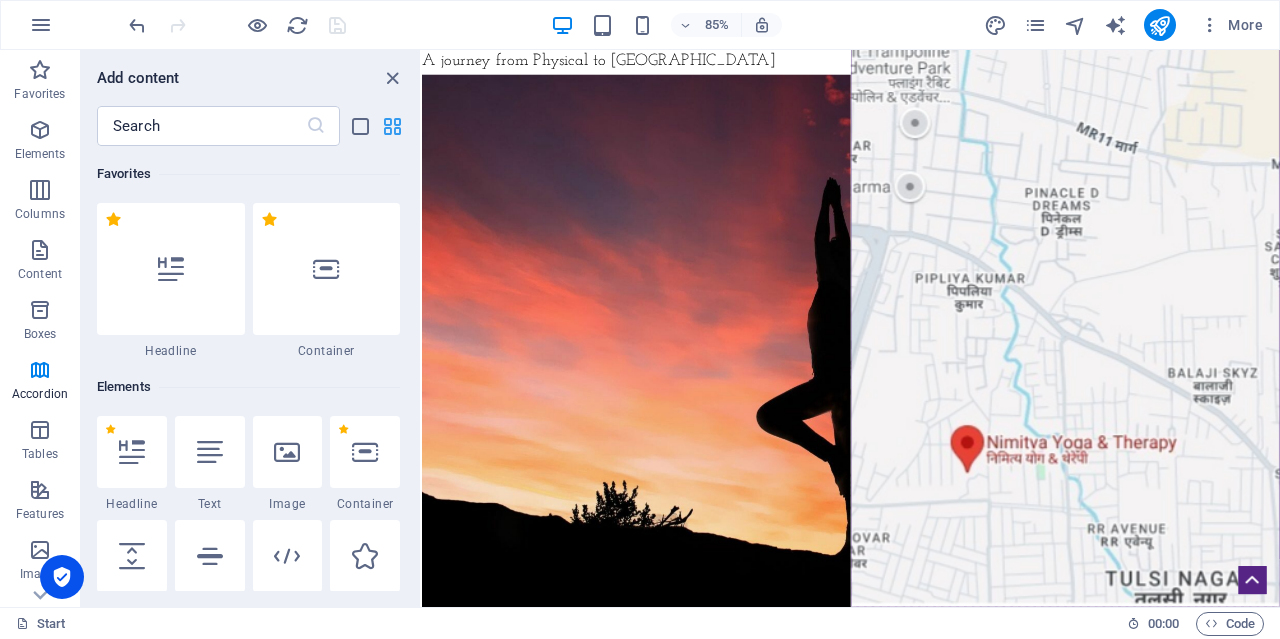 click at bounding box center (392, 126) 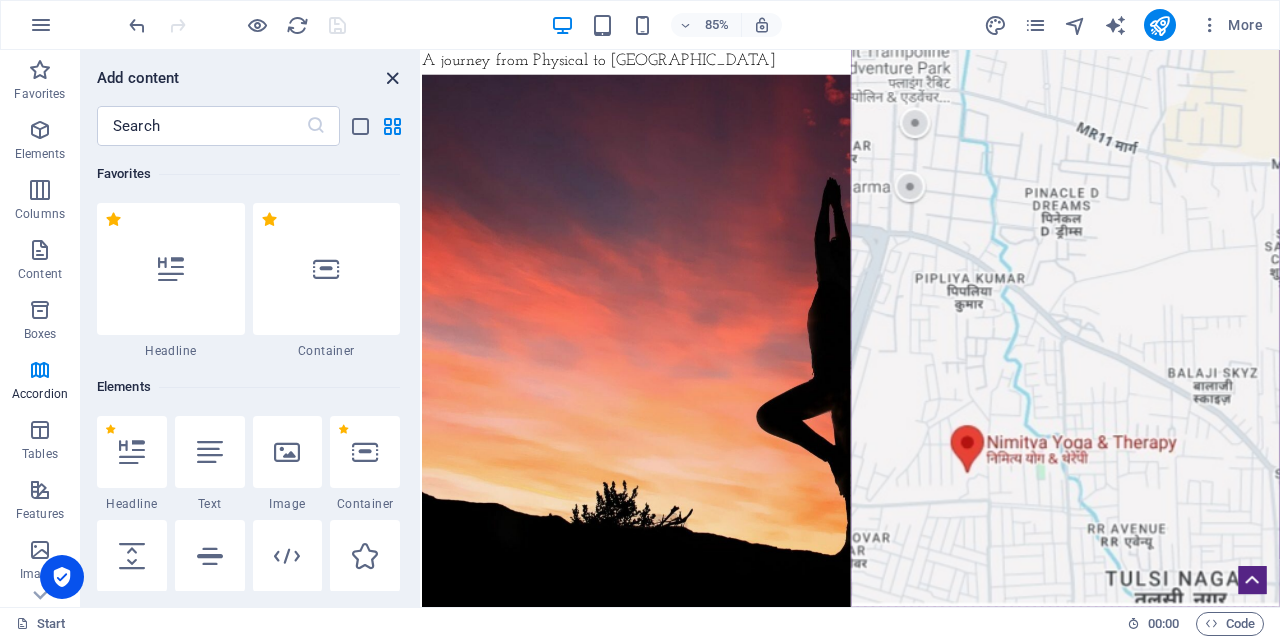 click at bounding box center (392, 78) 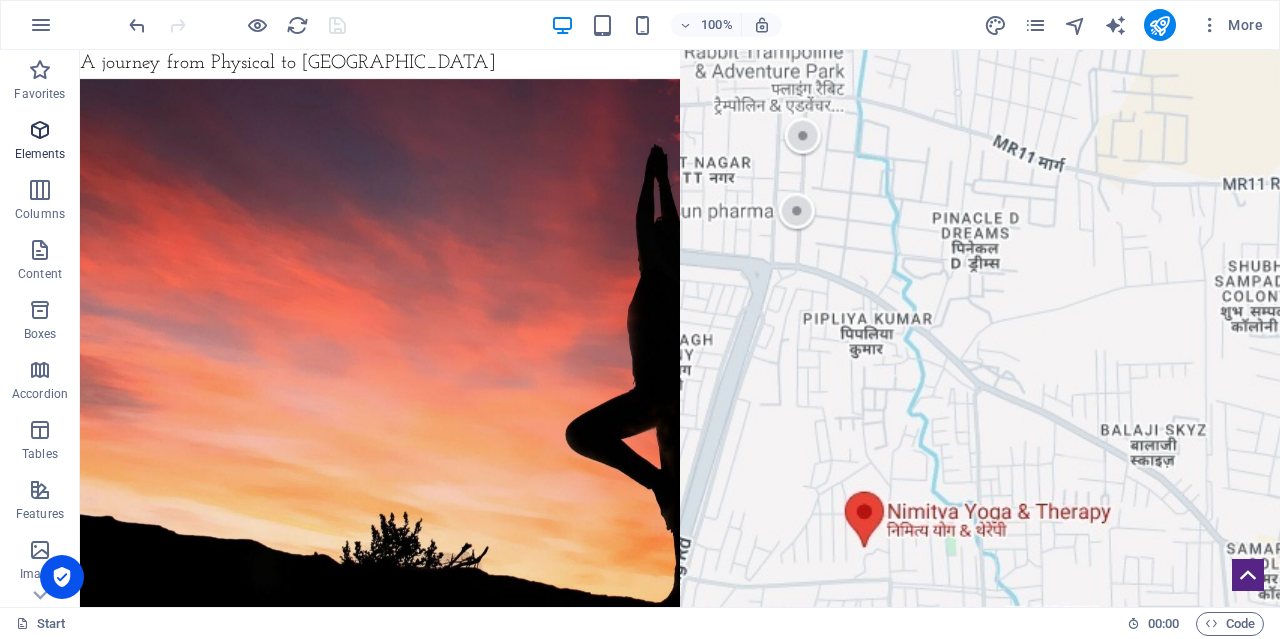 click at bounding box center [40, 130] 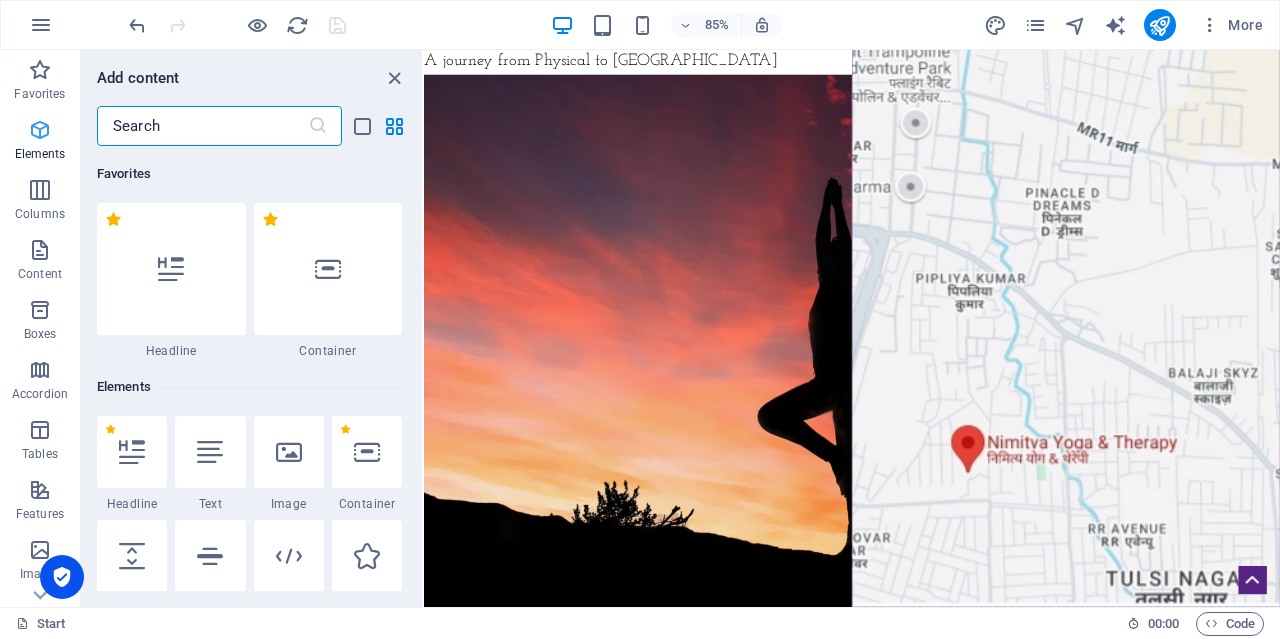 scroll, scrollTop: 213, scrollLeft: 0, axis: vertical 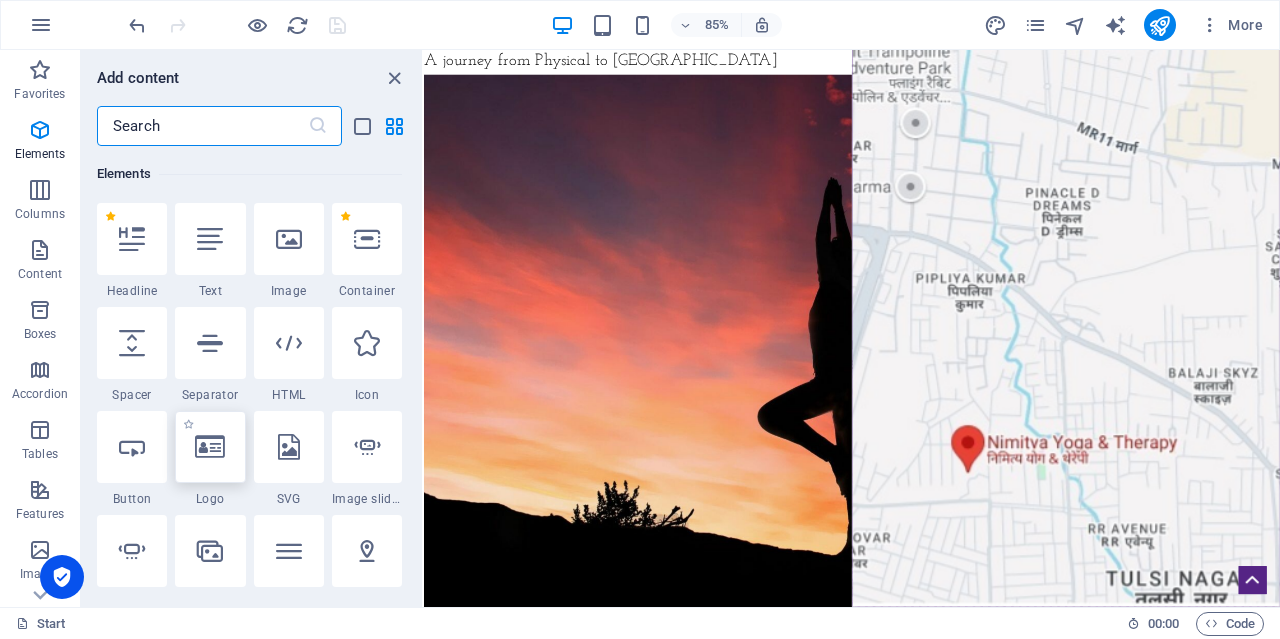 click at bounding box center (210, 447) 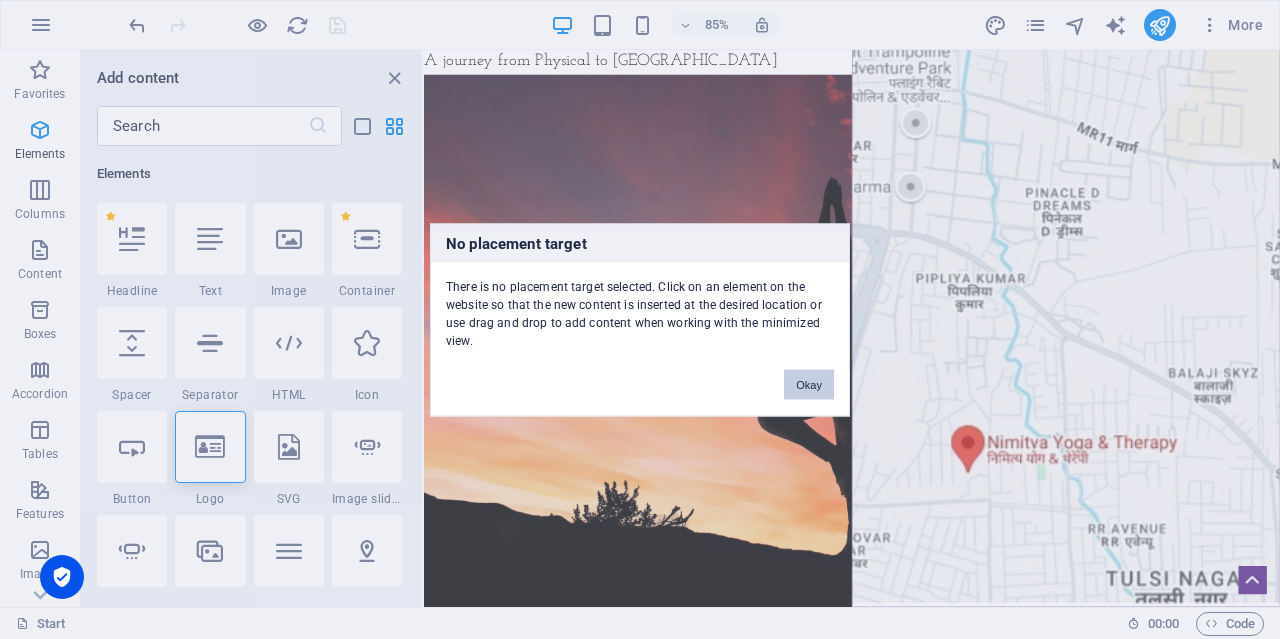 drag, startPoint x: 803, startPoint y: 387, endPoint x: 445, endPoint y: 396, distance: 358.1131 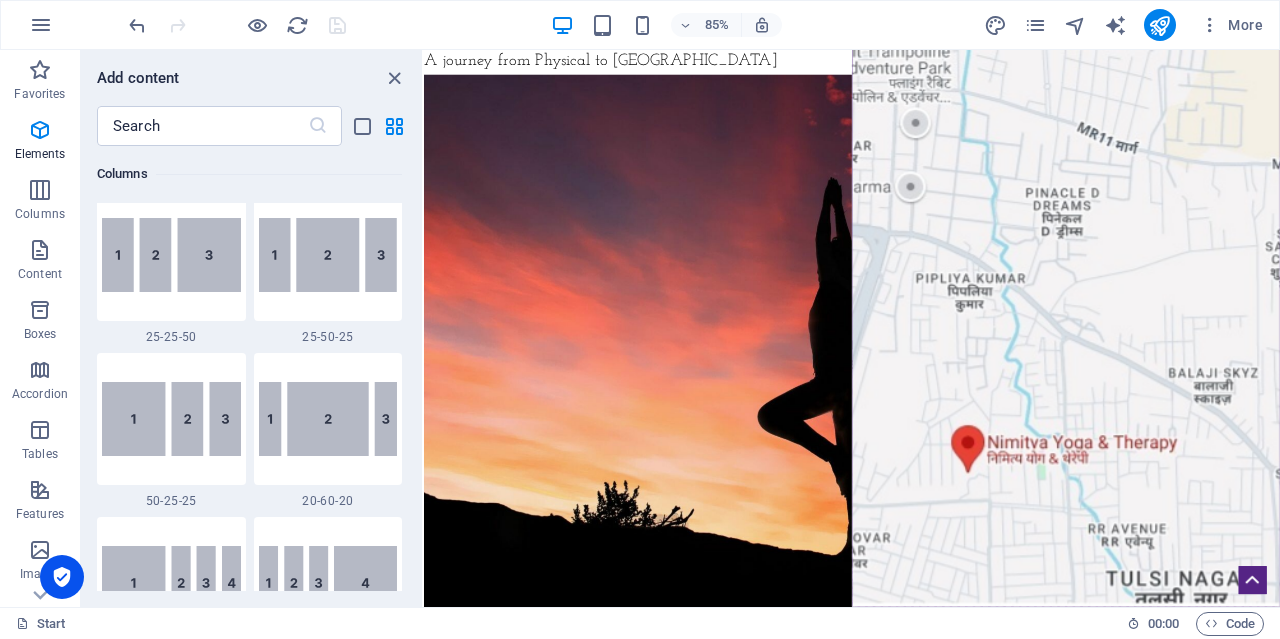 scroll, scrollTop: 0, scrollLeft: 0, axis: both 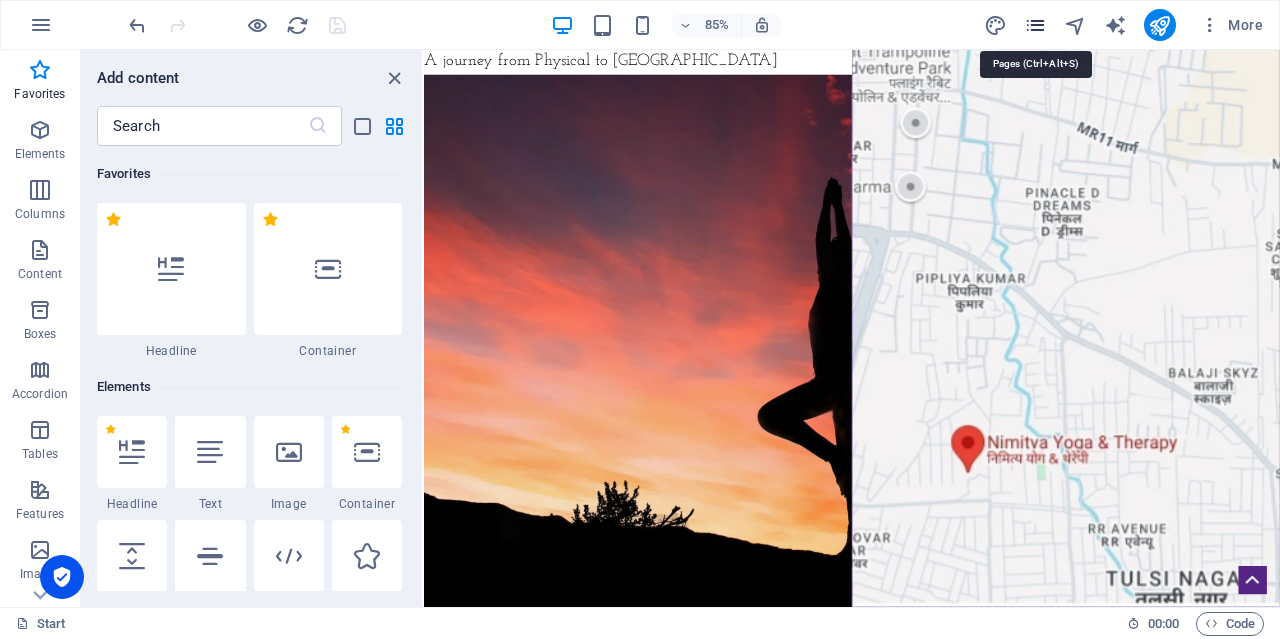 click at bounding box center [1035, 25] 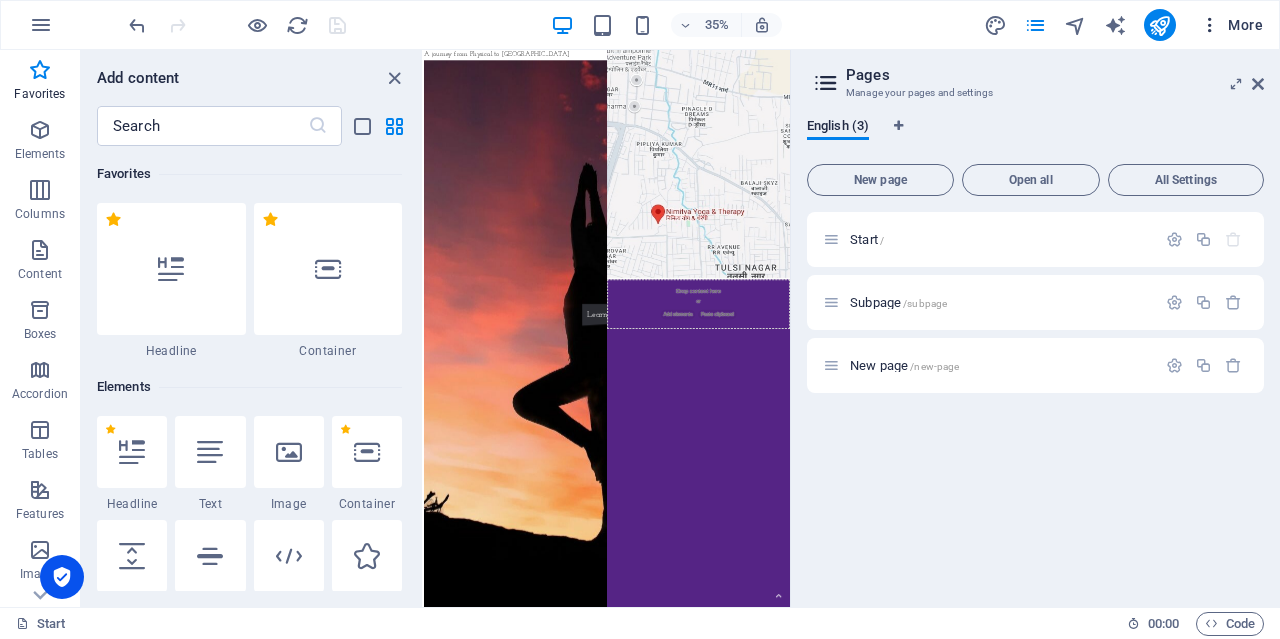 click at bounding box center (1210, 25) 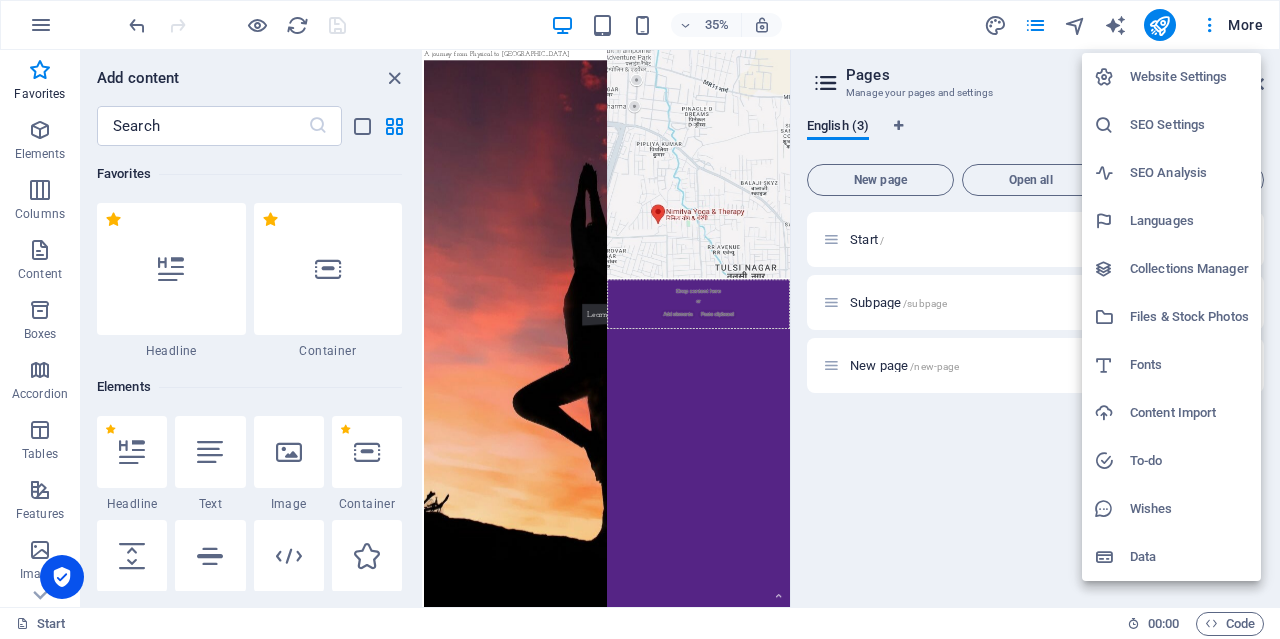 click at bounding box center [640, 319] 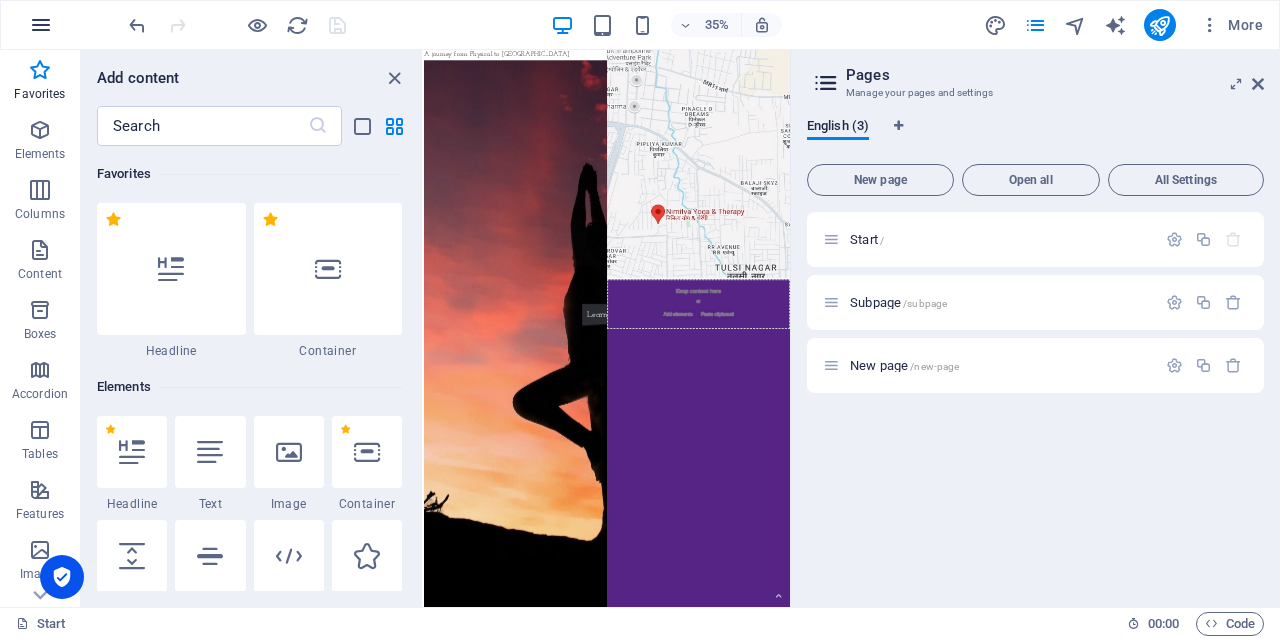click at bounding box center (41, 25) 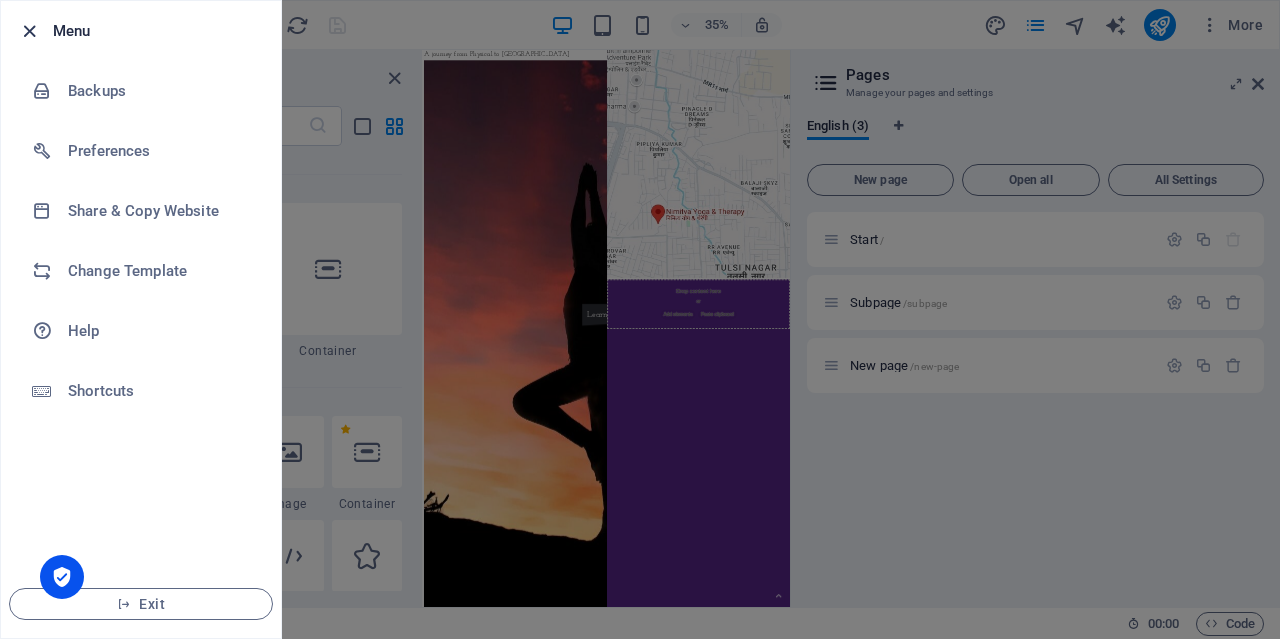 click at bounding box center [29, 31] 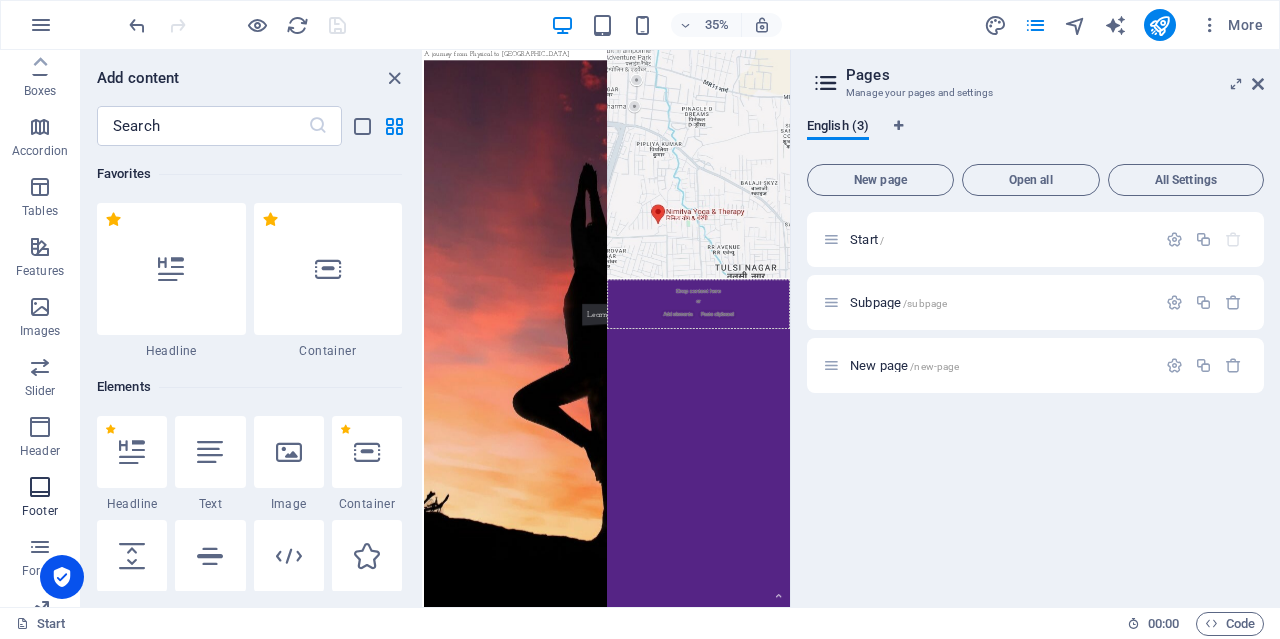 scroll, scrollTop: 143, scrollLeft: 0, axis: vertical 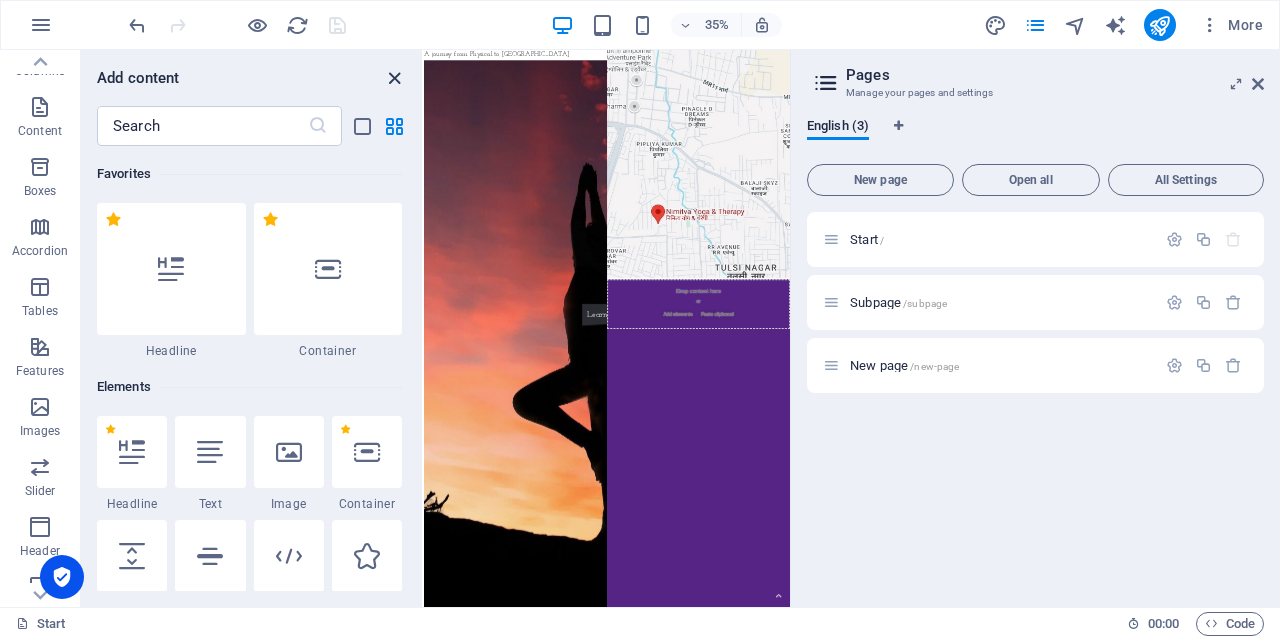 click at bounding box center [394, 78] 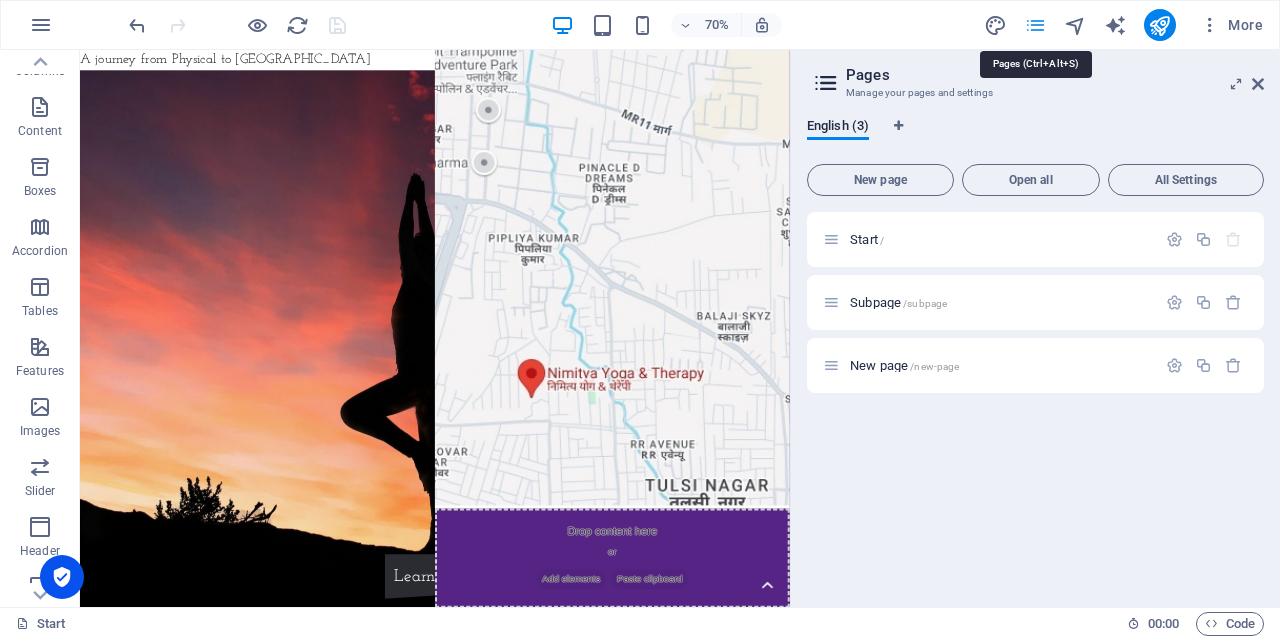 click at bounding box center (1035, 25) 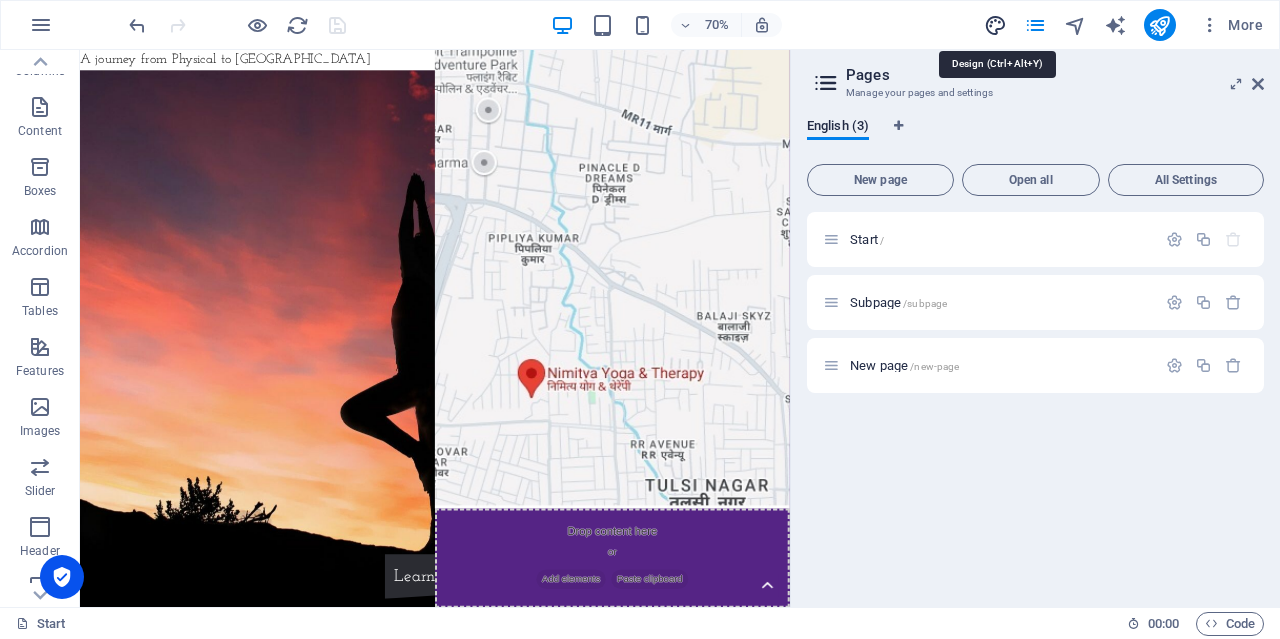 click at bounding box center (995, 25) 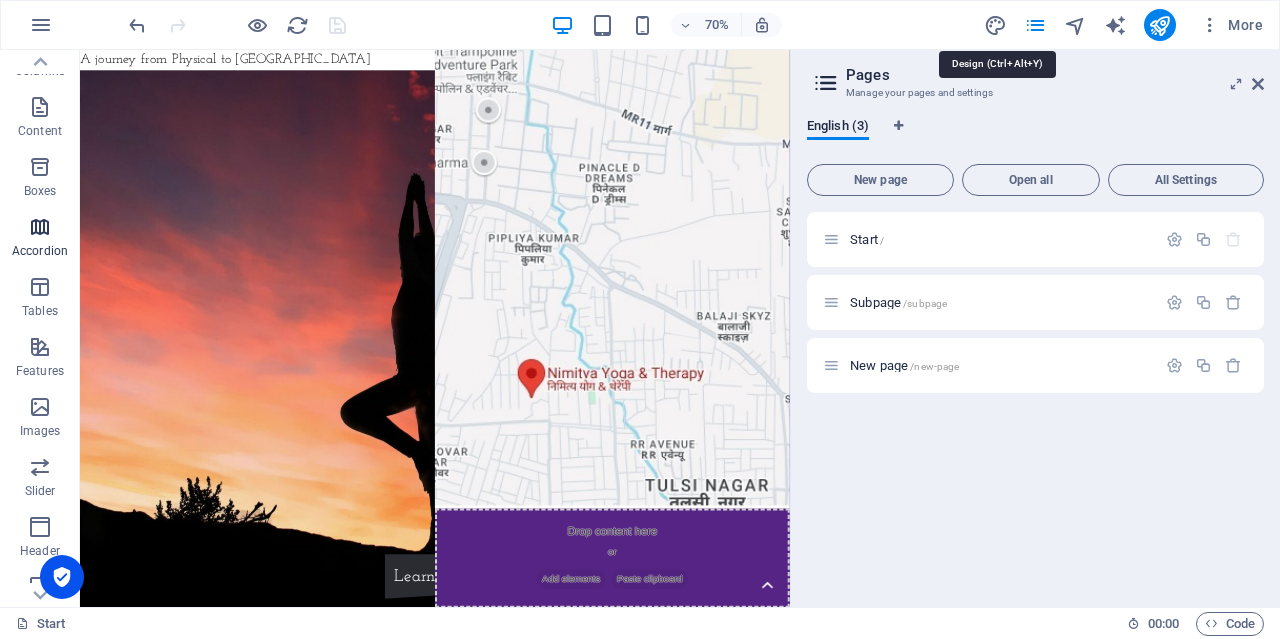 click at bounding box center [40, 227] 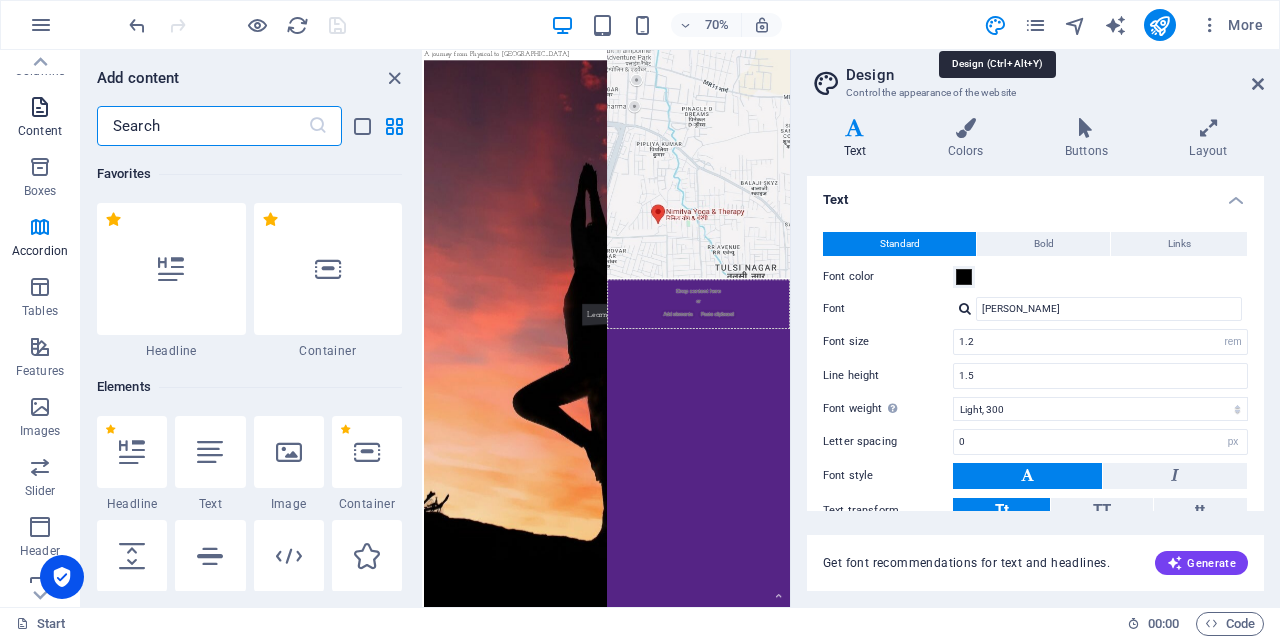 click at bounding box center (40, 107) 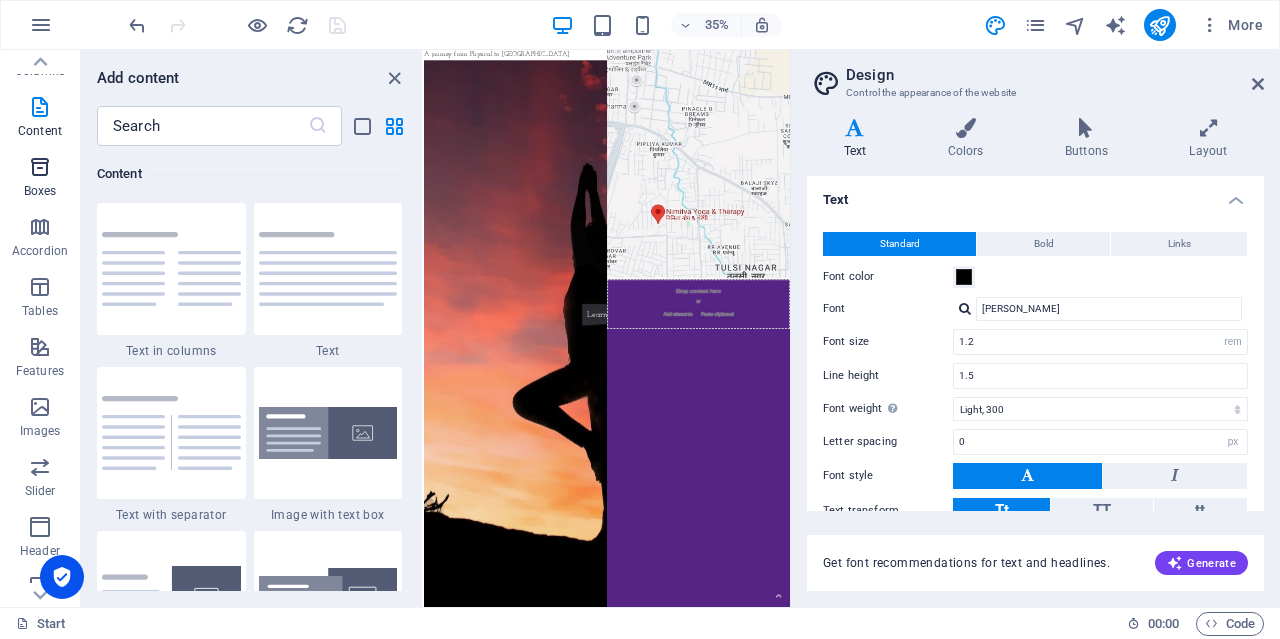 click at bounding box center (40, 167) 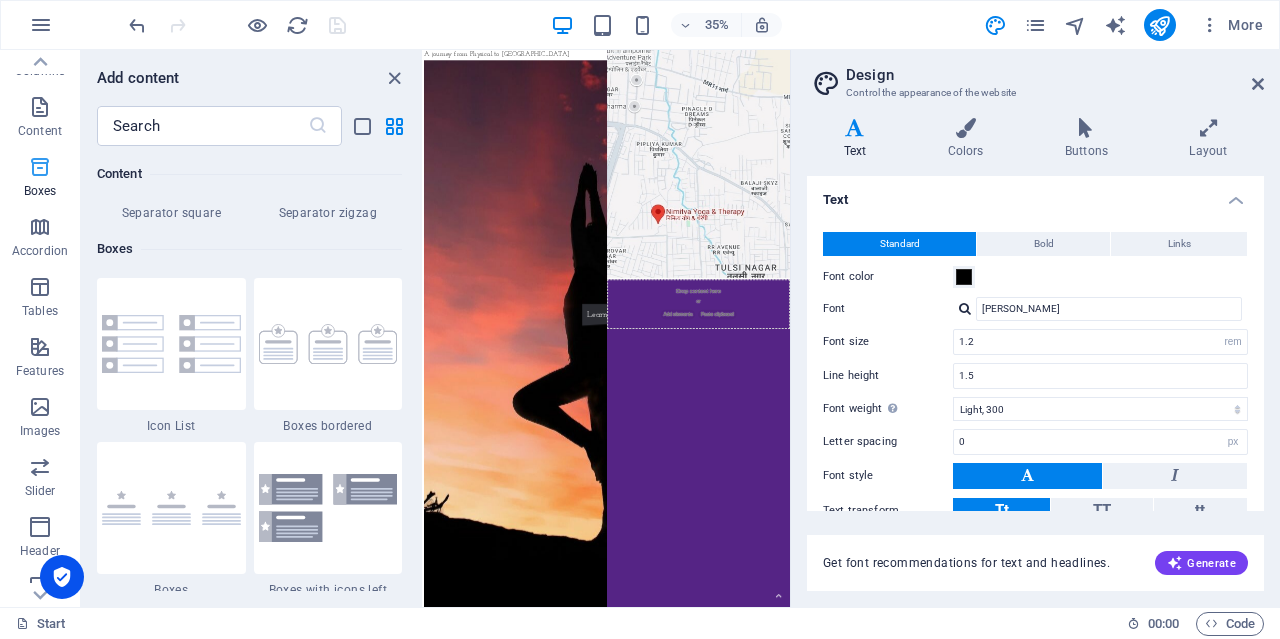 scroll, scrollTop: 5352, scrollLeft: 0, axis: vertical 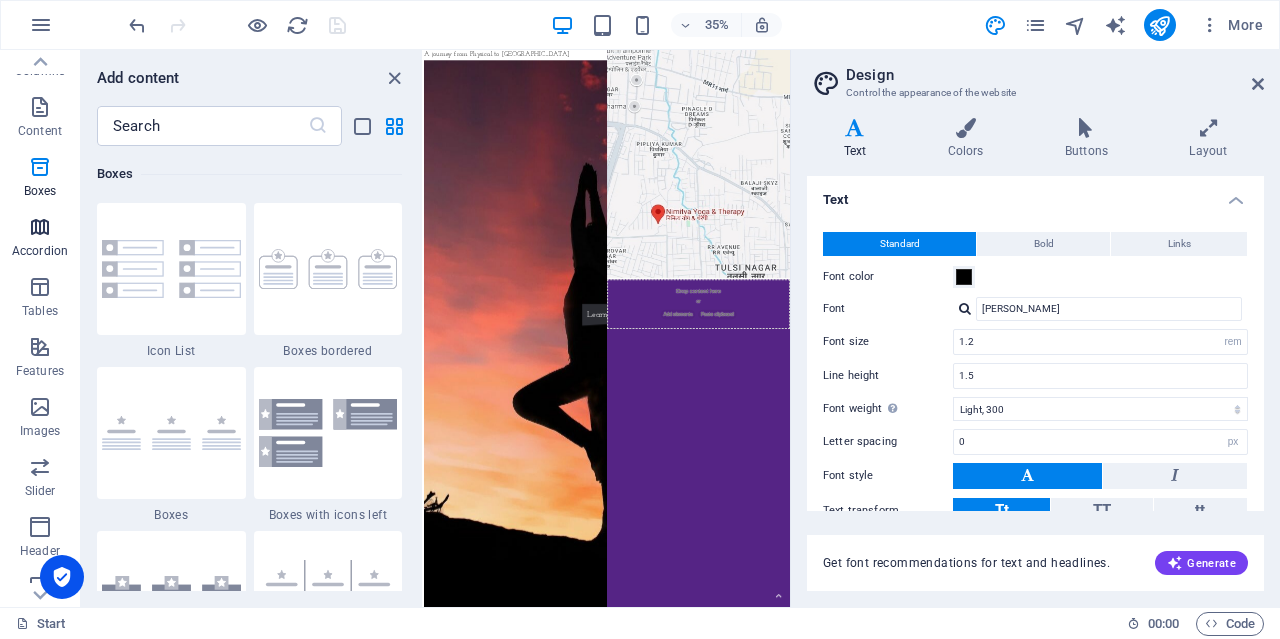 click at bounding box center (40, 227) 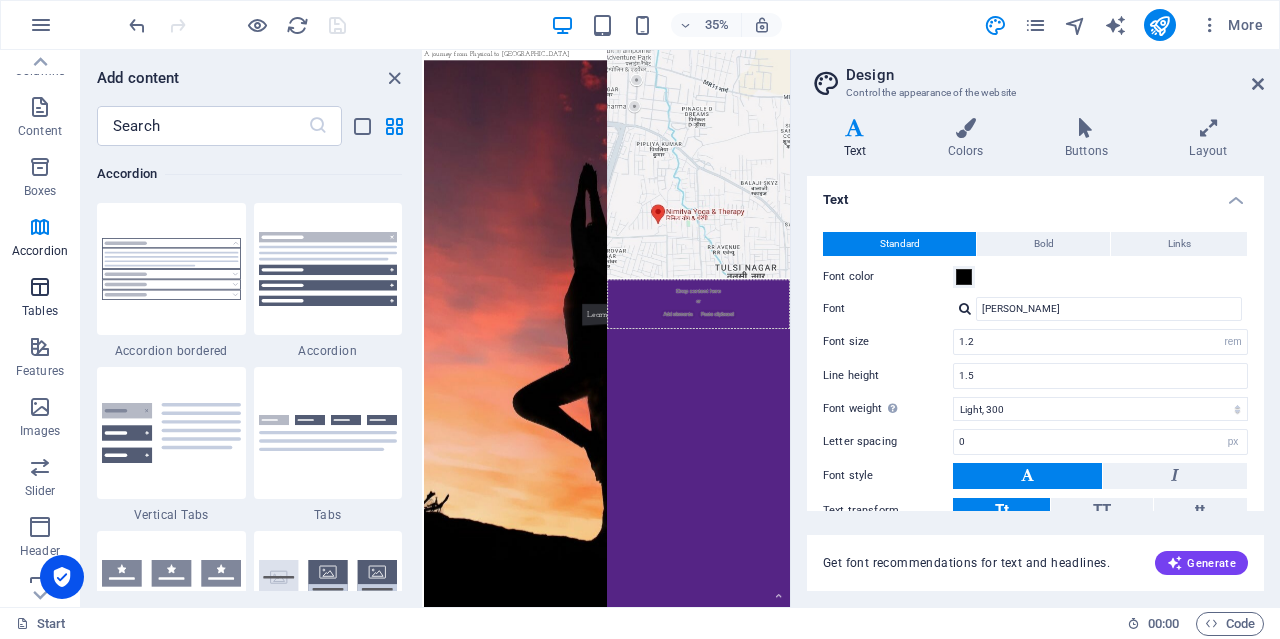 scroll, scrollTop: 6221, scrollLeft: 0, axis: vertical 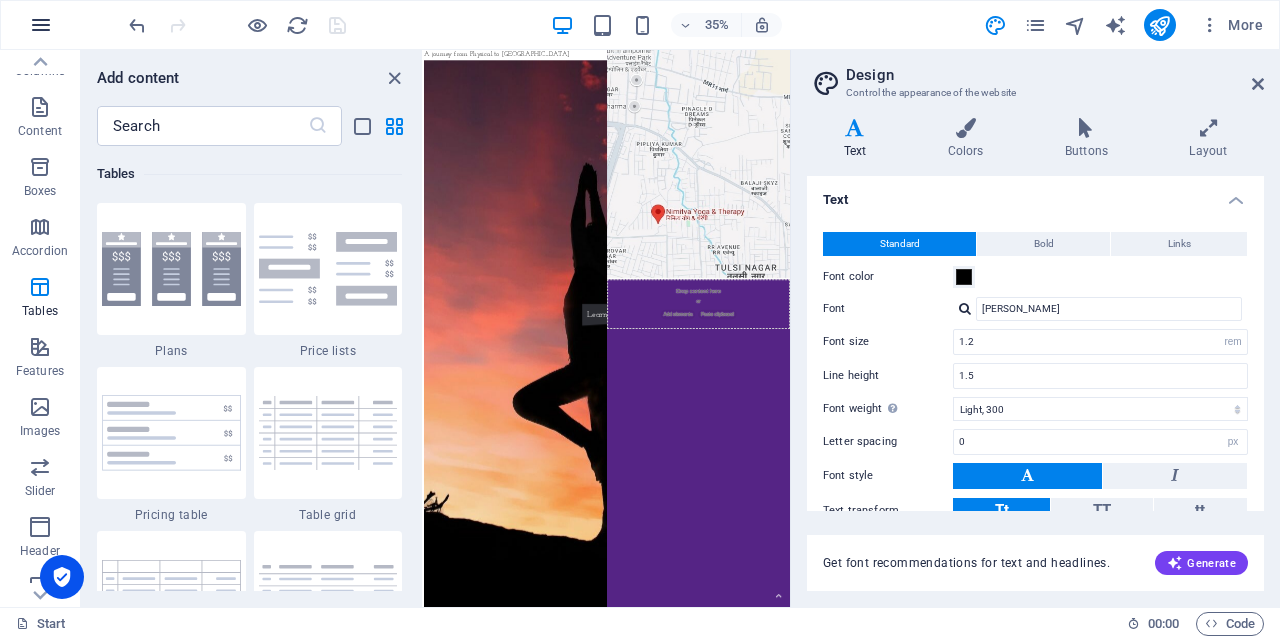 click at bounding box center [41, 25] 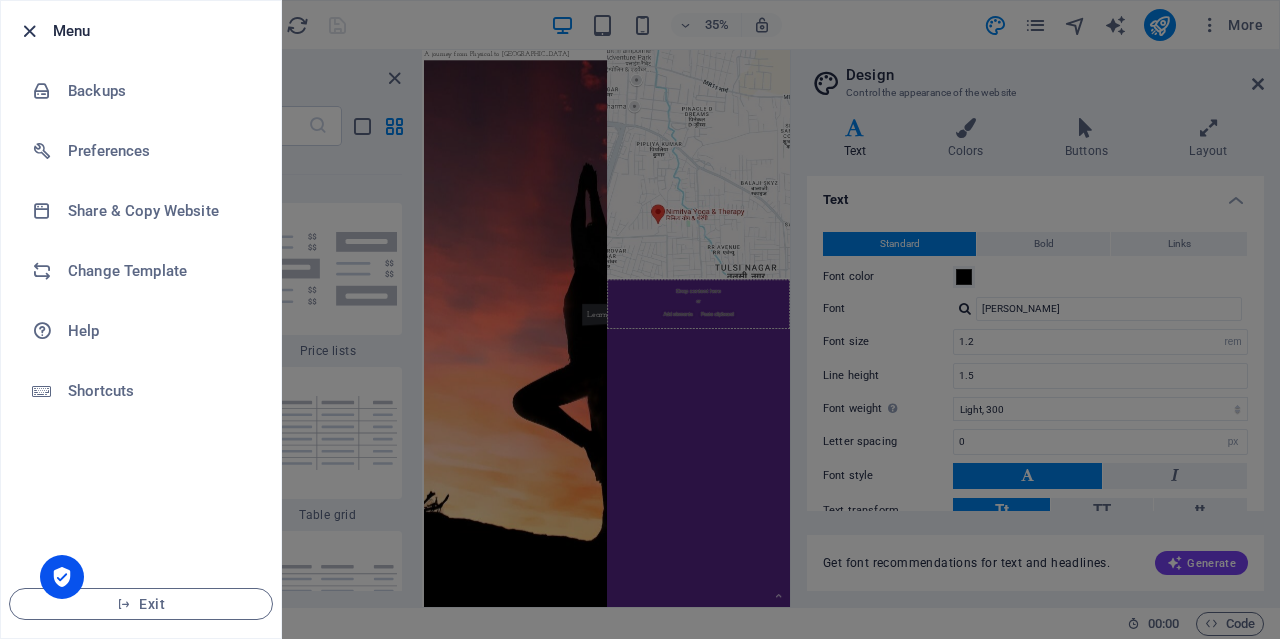 click at bounding box center (29, 31) 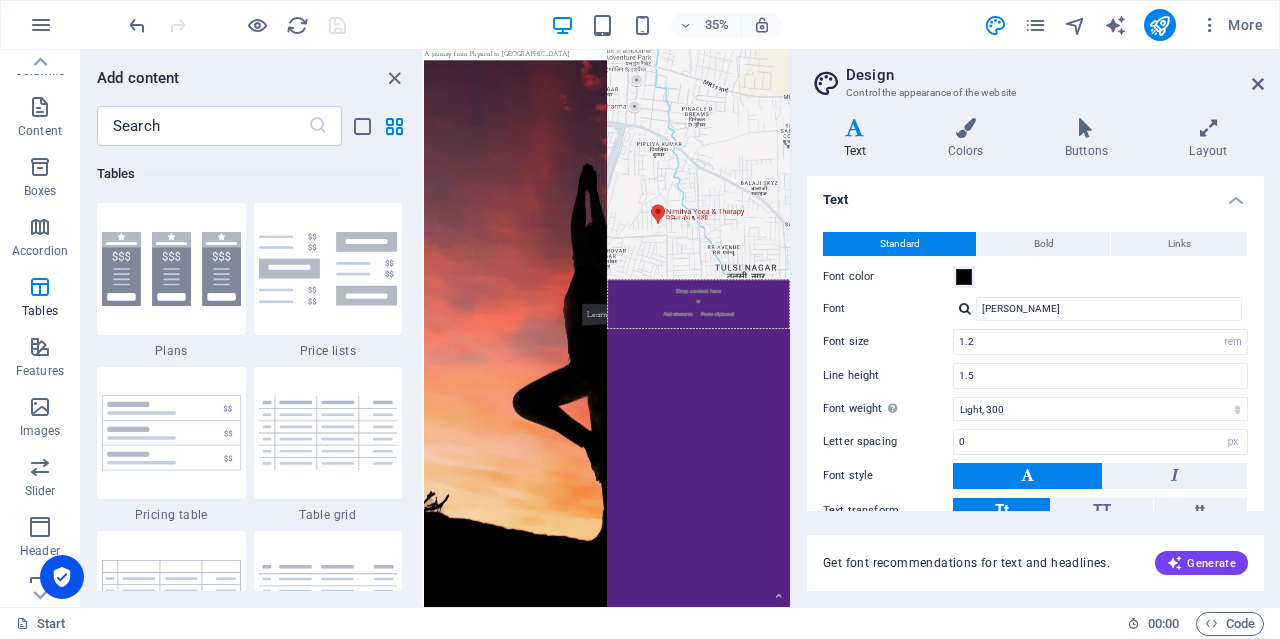 click on "Favorites 1 Star Headline 1 Star Container Elements 1 Star Headline 1 Star Text 1 Star Image 1 Star Container 1 Star Spacer 1 Star Separator 1 Star HTML 1 Star Icon 1 Star Button 1 Star Logo 1 Star SVG 1 Star Image slider 1 Star Slider 1 Star Gallery 1 Star Menu 1 Star Map 1 Star Facebook 1 Star Video 1 Star YouTube 1 Star Vimeo 1 Star Document 1 Star Audio 1 Star Iframe 1 Star Privacy 1 Star Languages Columns 1 Star Container 1 Star 2 columns 1 Star 3 columns 1 Star 4 columns 1 Star 5 columns 1 Star 6 columns 1 Star 40-60 1 Star 20-80 1 Star 80-20 1 Star 30-70 1 Star 70-30 1 Star Unequal Columns 1 Star 25-25-50 1 Star 25-50-25 1 Star 50-25-25 1 Star 20-60-20 1 Star [PHONE_NUMBER] 1 Star [PHONE_NUMBER] 1 Star Grid 2-1 1 Star Grid 1-2 1 Star Grid 3-1 1 Star Grid 1-3 1 Star Grid 4-1 1 Star Grid 1-4 1 Star Grid 1-2-1 1 Star Grid 1-1-2 1 Star Grid 2h-2v 1 Star Grid 2v-2h 1 Star Grid 2-1-2 1 Star Grid 3-4 Content 1 Star Text in columns 1 Star Text 1 Star Text with separator 1 Star Image with text box 1 Star 1 Star Boxes" at bounding box center [251, 368] 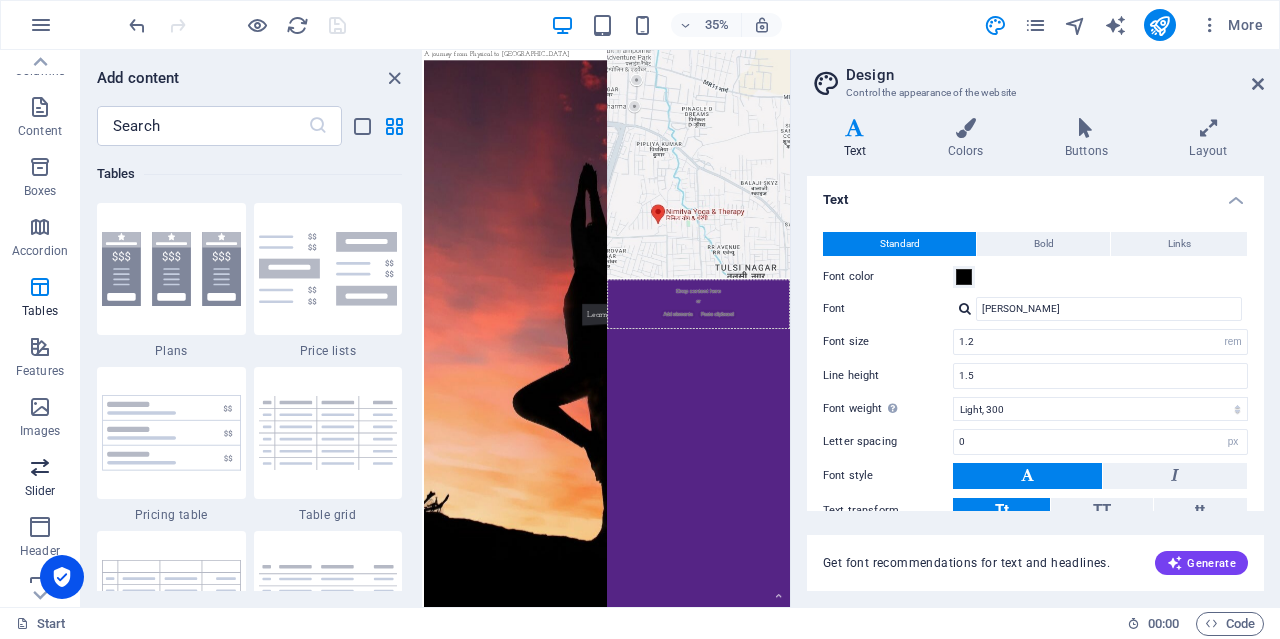 drag, startPoint x: 94, startPoint y: 442, endPoint x: 2, endPoint y: 461, distance: 93.941475 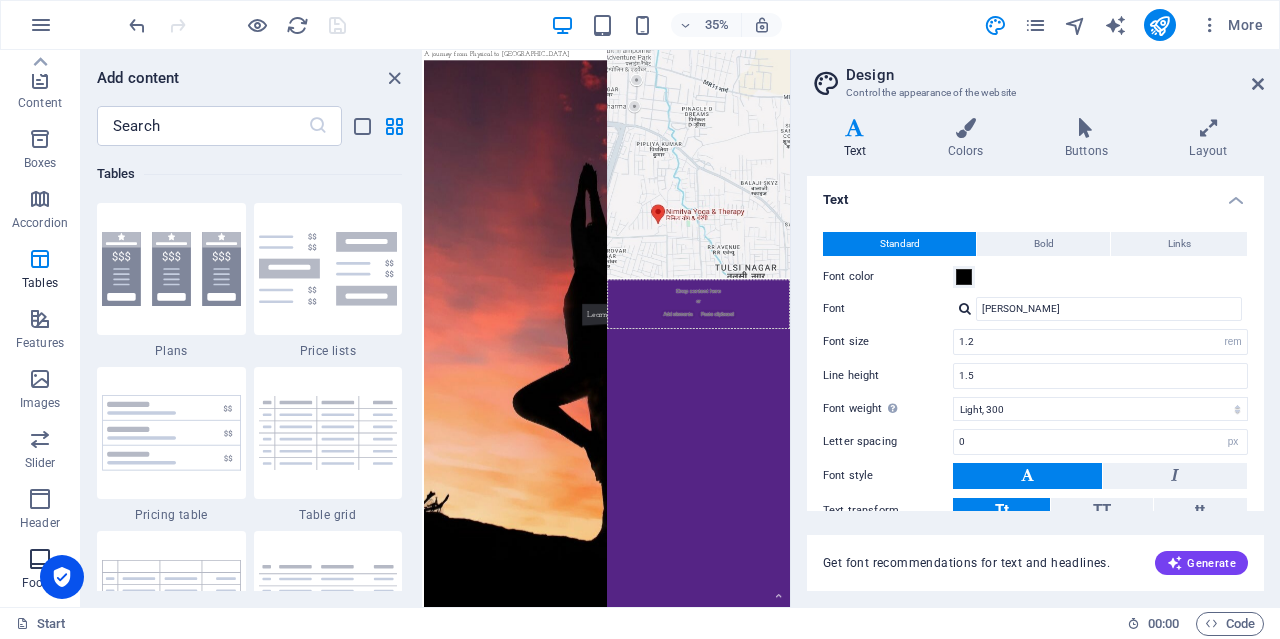 scroll, scrollTop: 43, scrollLeft: 0, axis: vertical 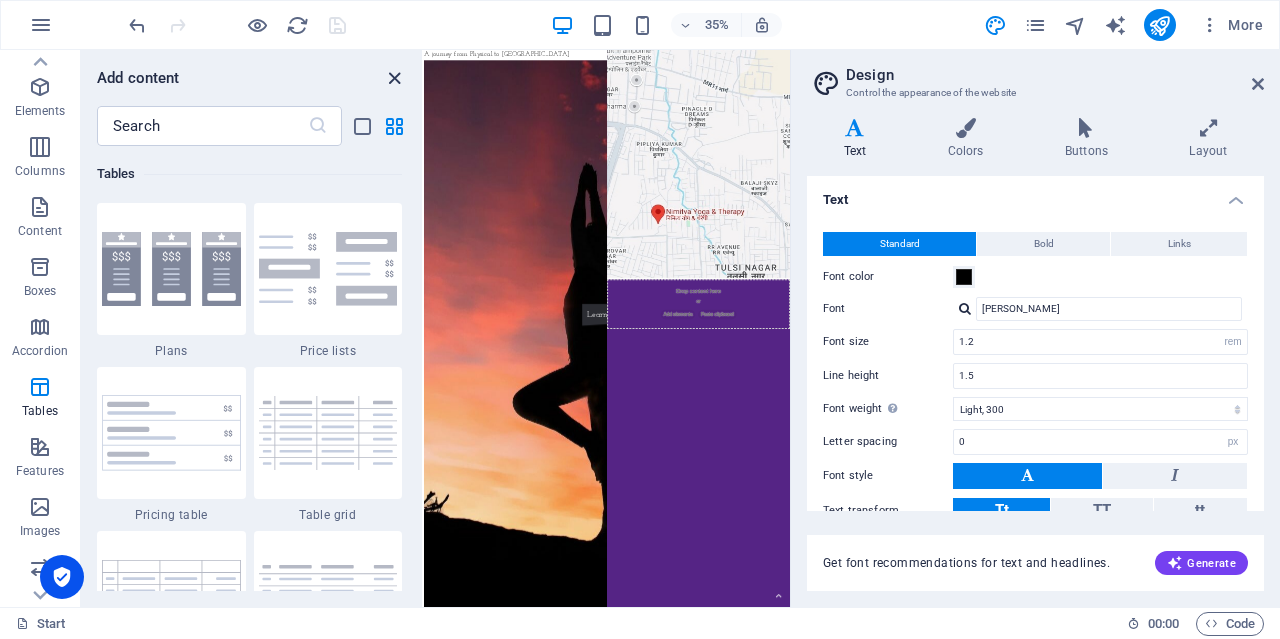 click at bounding box center [394, 78] 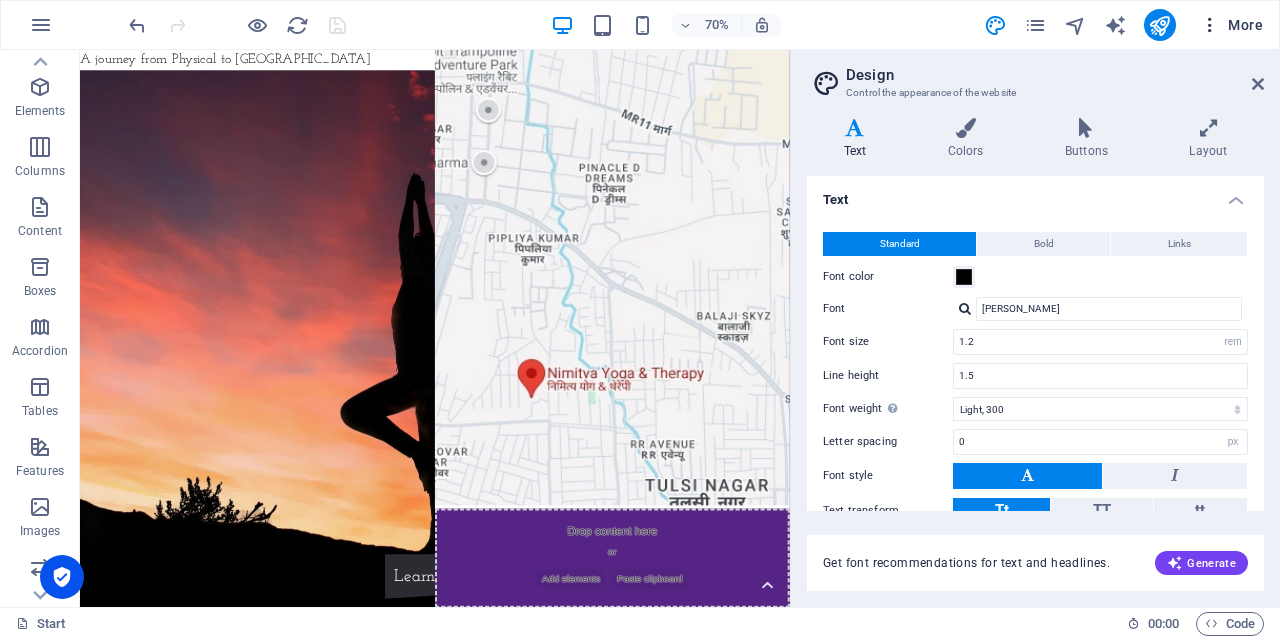 click on "More" at bounding box center (1231, 25) 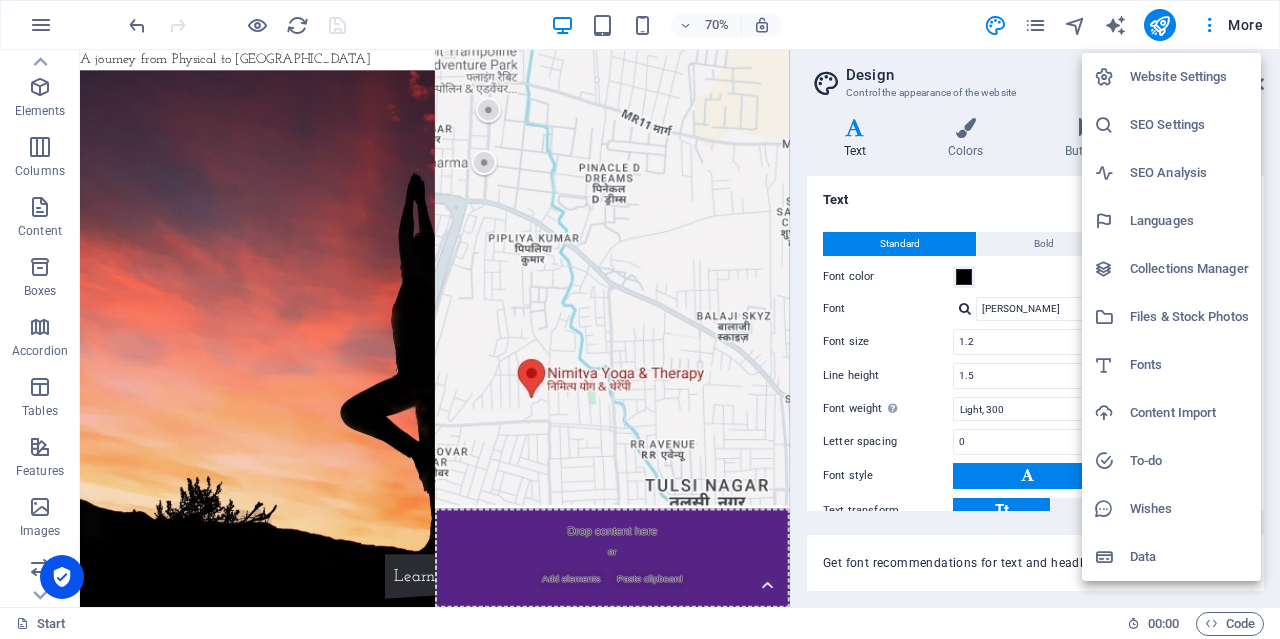 click at bounding box center (640, 319) 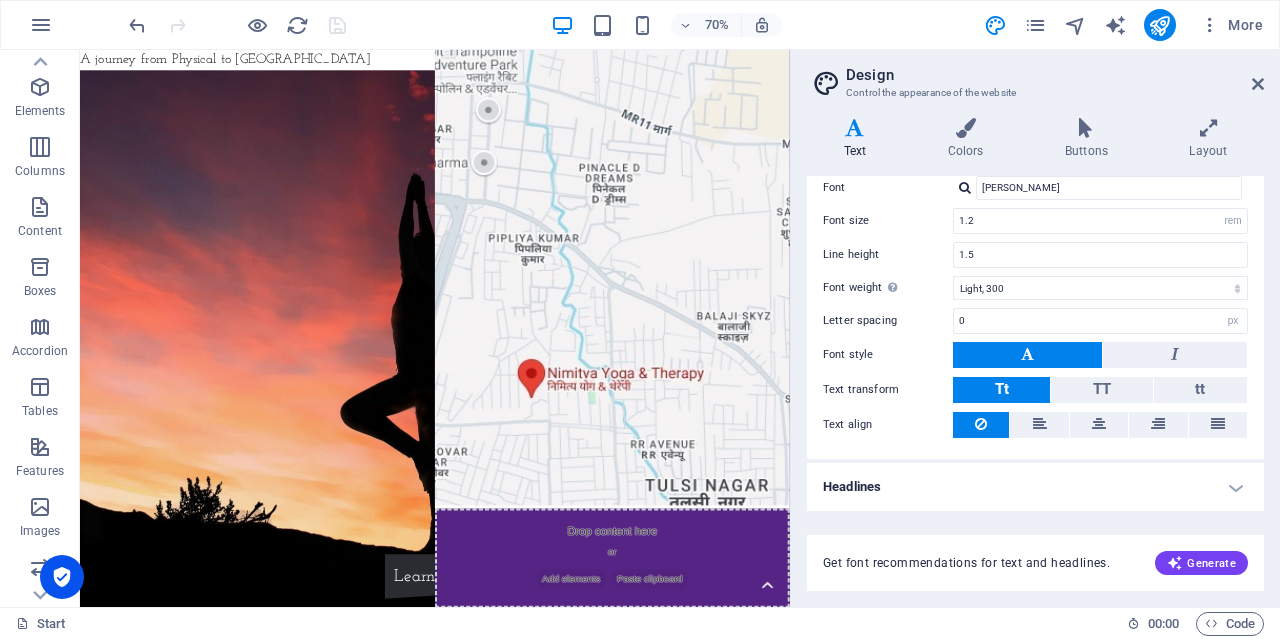scroll, scrollTop: 0, scrollLeft: 0, axis: both 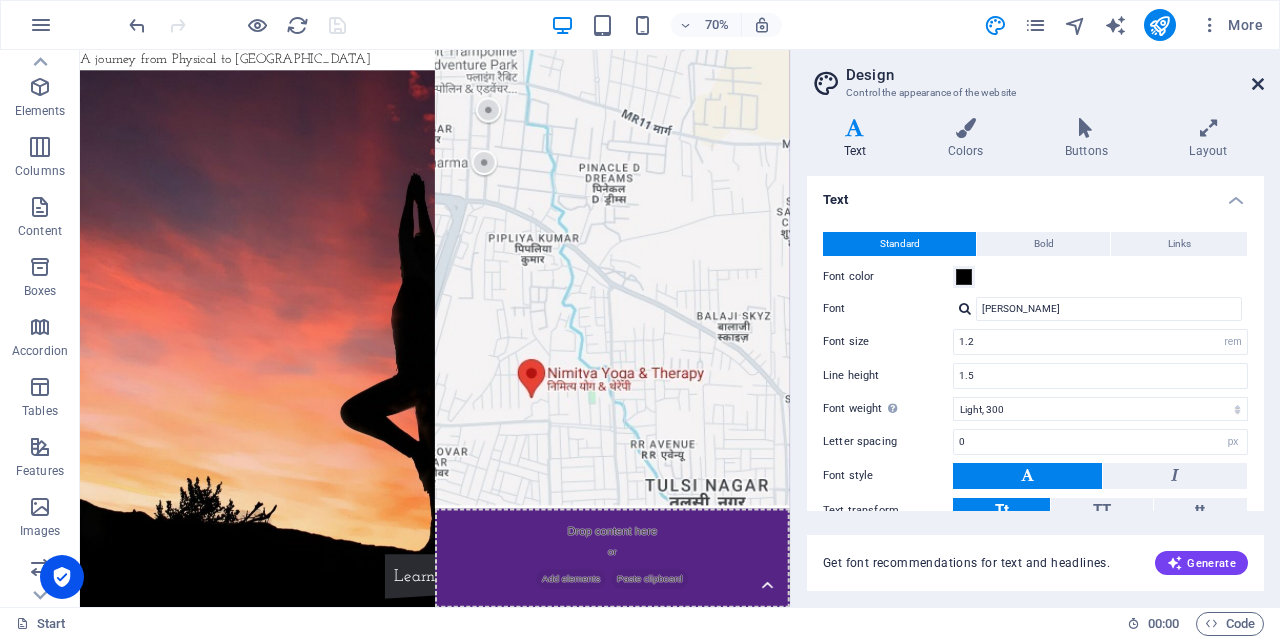 drag, startPoint x: 1260, startPoint y: 78, endPoint x: 1180, endPoint y: 28, distance: 94.33981 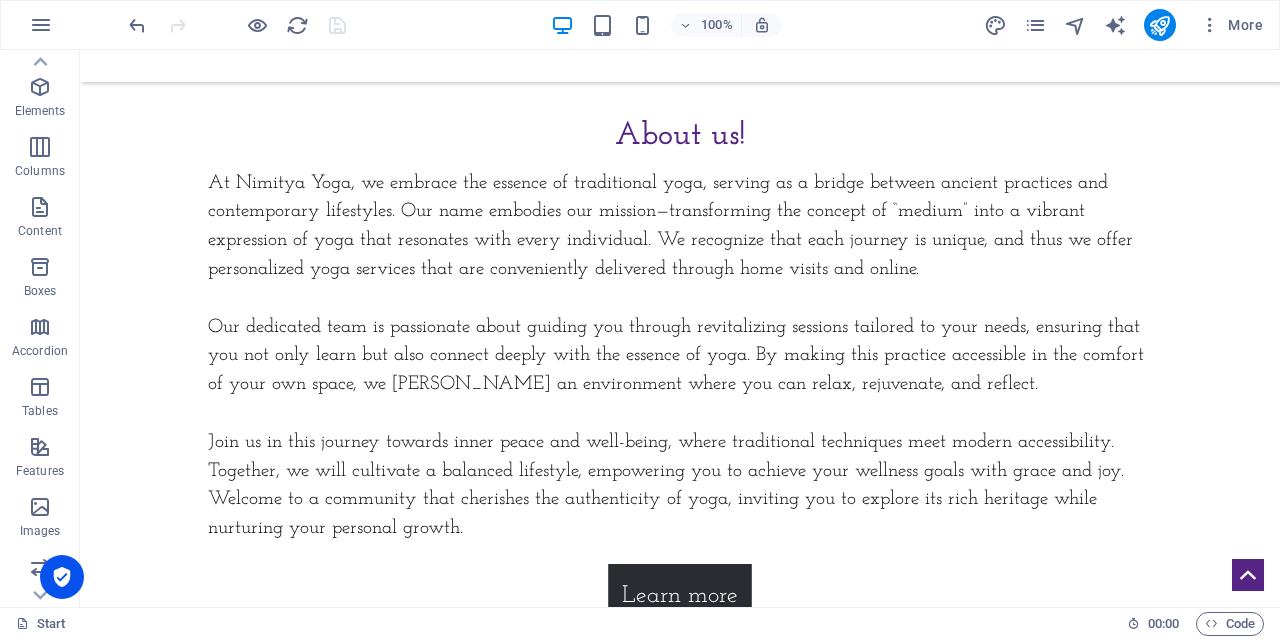 scroll, scrollTop: 1000, scrollLeft: 0, axis: vertical 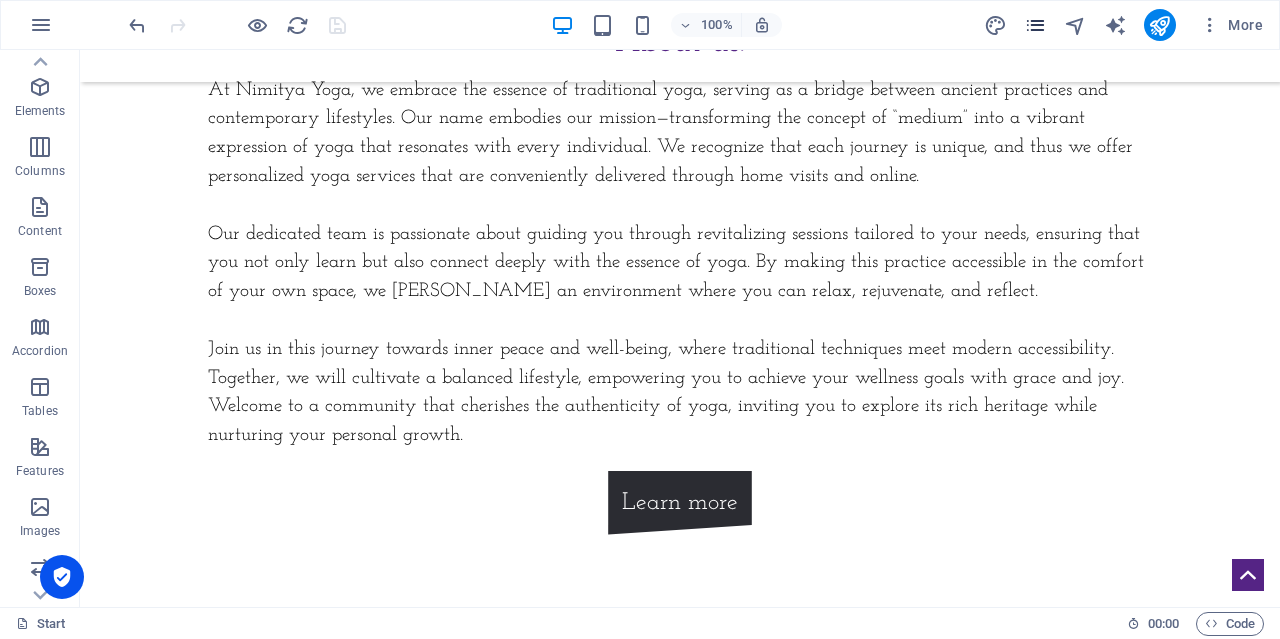 click at bounding box center (1035, 25) 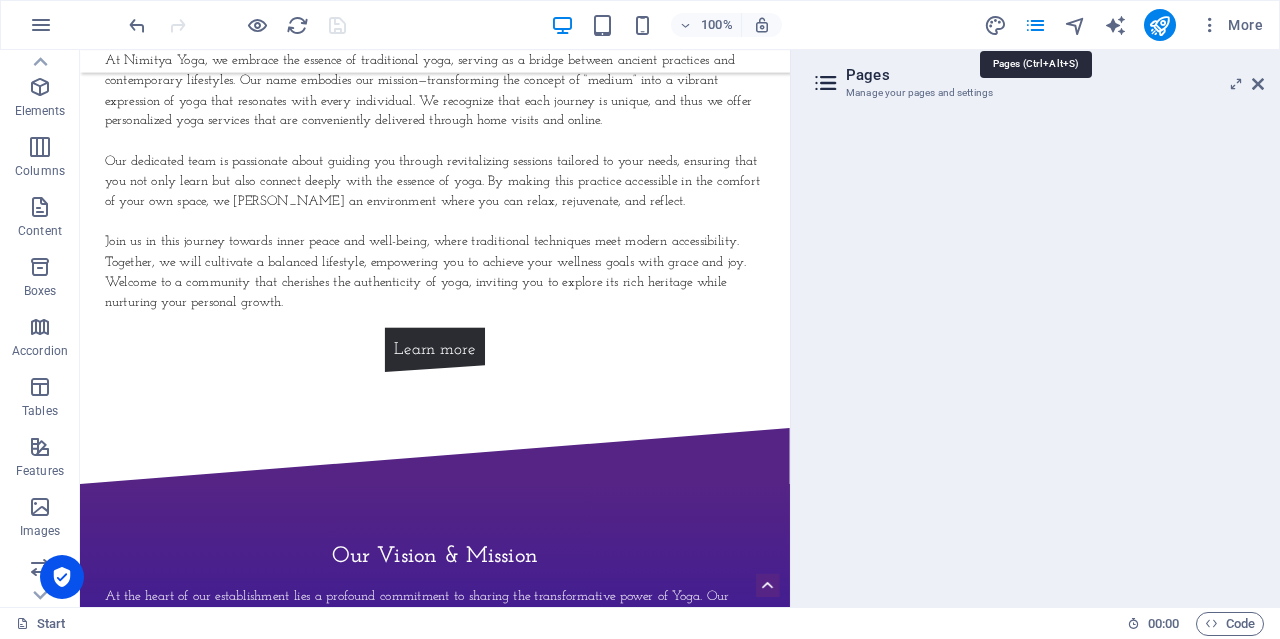 scroll, scrollTop: 1105, scrollLeft: 0, axis: vertical 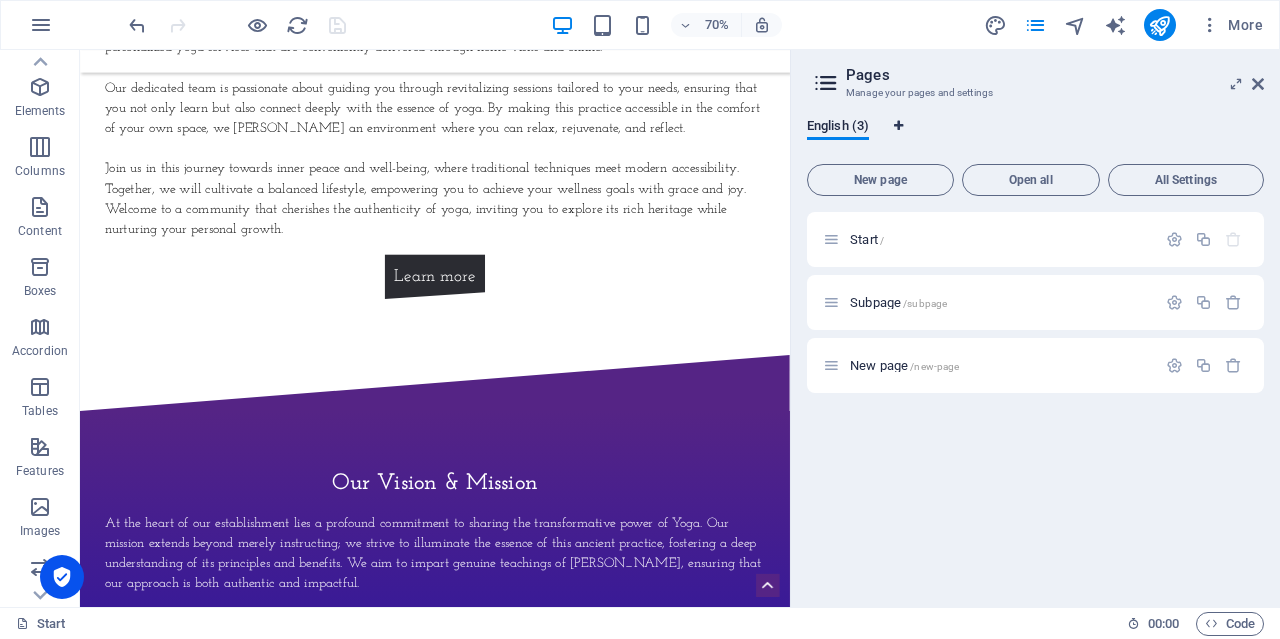 click at bounding box center [899, 126] 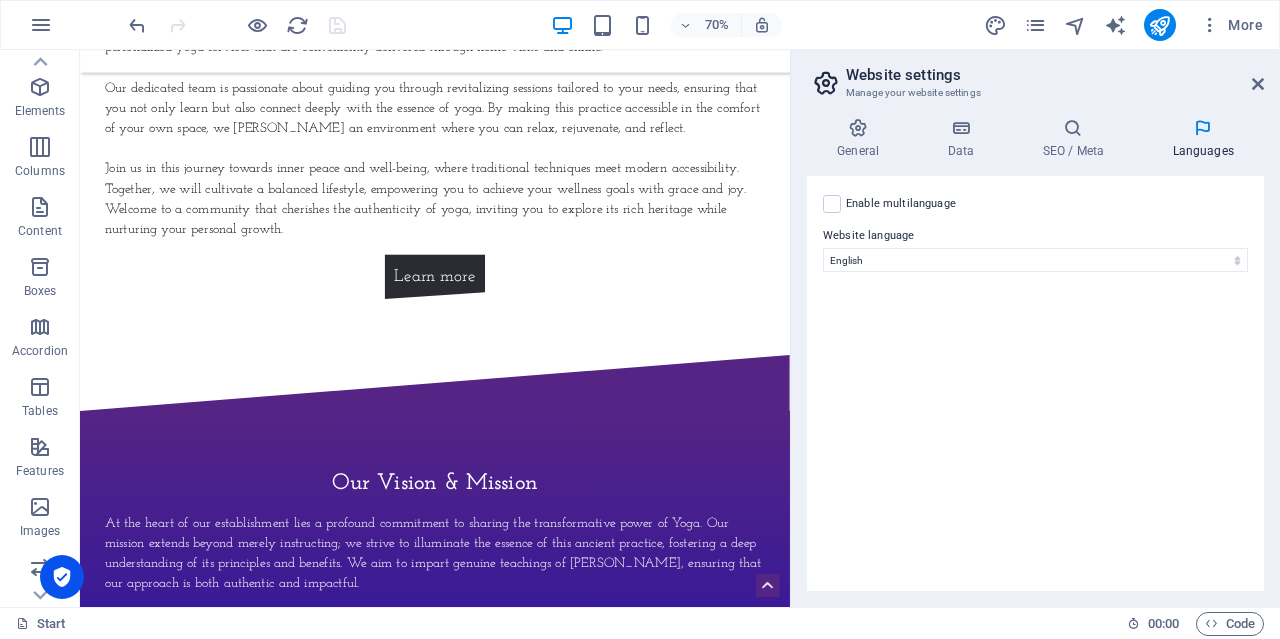 click on "Website settings Manage your website settings  General  Data  SEO / Meta  Languages Website name Nimitya Yoga Logo Drag files here, click to choose files or select files from Files or our free stock photos & videos Select files from the file manager, stock photos, or upload file(s) Upload Favicon Set the favicon of your website here. A favicon is a small icon shown in the browser tab next to your website title. It helps visitors identify your website. Drag files here, click to choose files or select files from Files or our free stock photos & videos Select files from the file manager, stock photos, or upload file(s) Upload Preview Image (Open Graph) This image will be shown when the website is shared on social networks Drag files here, click to choose files or select files from Files or our free stock photos & videos Select files from the file manager, stock photos, or upload file(s) Upload Contact data for this website. This can be used everywhere on the website and will update automatically. Company Nimitya" at bounding box center (1035, 328) 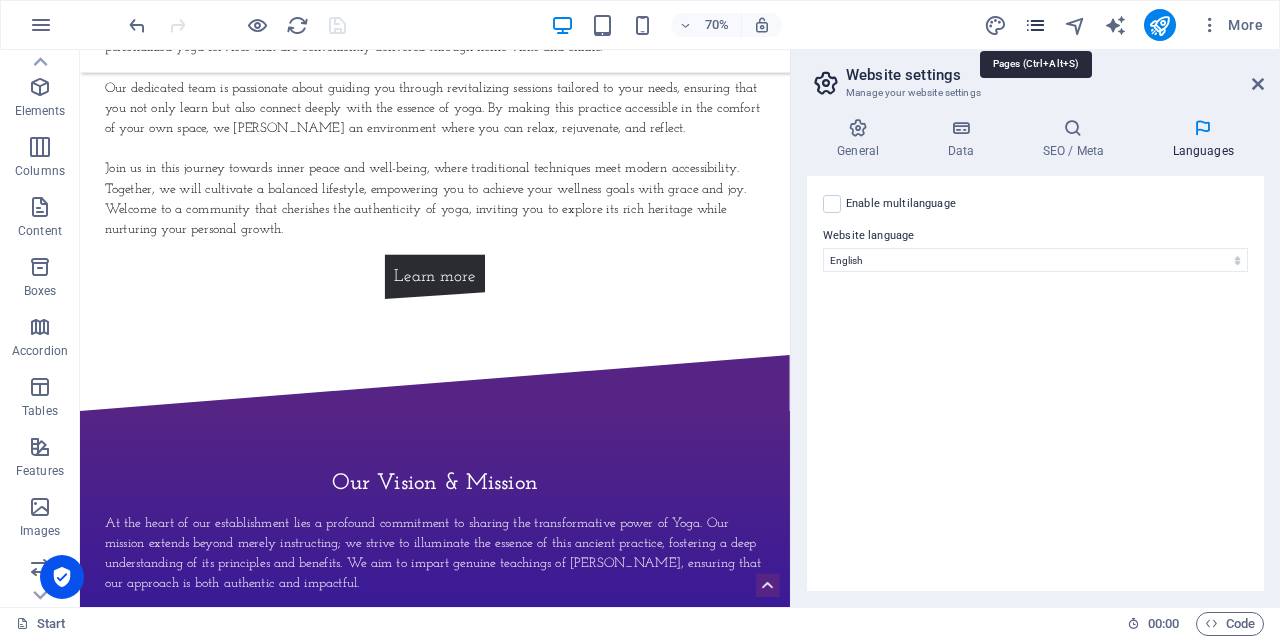click on "Nimitya Yoga Start Favorites Elements Columns Content Boxes Accordion Tables Features Images Slider Header Footer Forms Marketing Collections
Drag here to replace the existing content. Press “Ctrl” if you want to create a new element.
H1   Banner   Container   Image   Container   Preset   Image   Placeholder   Menu Bar   Image   Text   Container   Container   Container   Preset   Placeholder   Container   H2   Container   Container   Image   Container   H2   Image   Container   Image   Text   Container   H2   H2   Reference   Container   Placeholder   Form button   Preset   Preset   Form   Top button   Container   Container   Separator   Container   Container   Placeholder   Image   Image   Button   Image   Checkbox   Captcha   Container   Container   Container   Image   Preset   Image   Preset   HTML   Preset   Preset   Text 70% More Start 00 : 00 Code Website settings Manage your website settings AI" at bounding box center [640, 319] 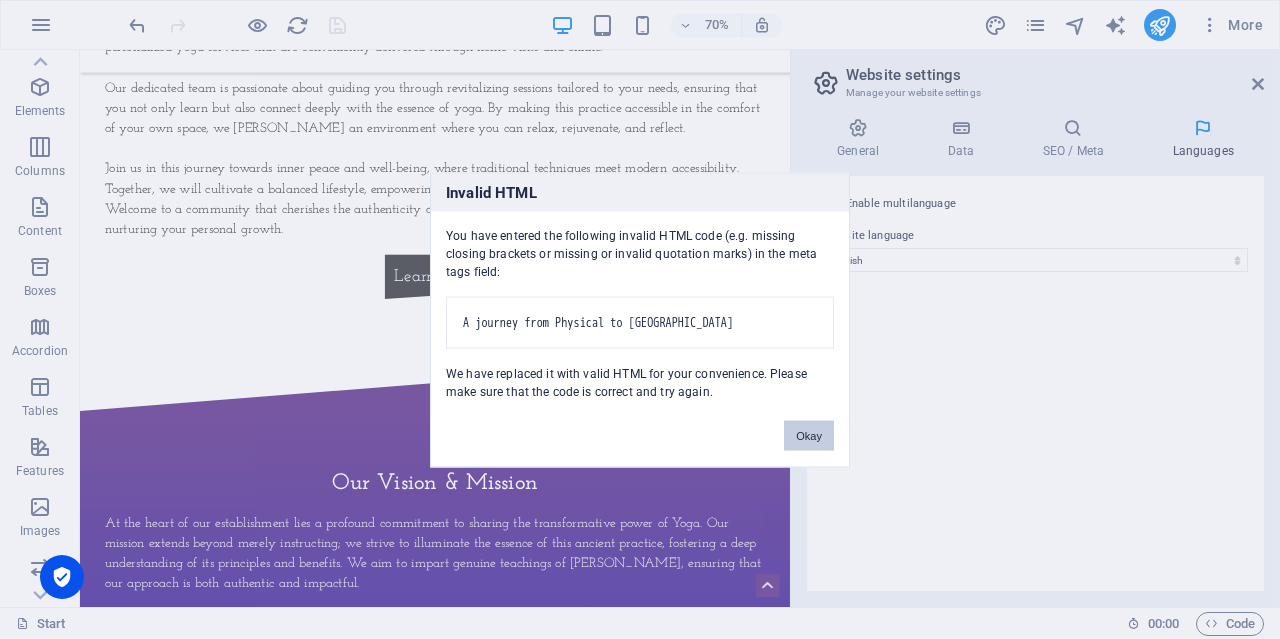 click on "Okay" at bounding box center (809, 435) 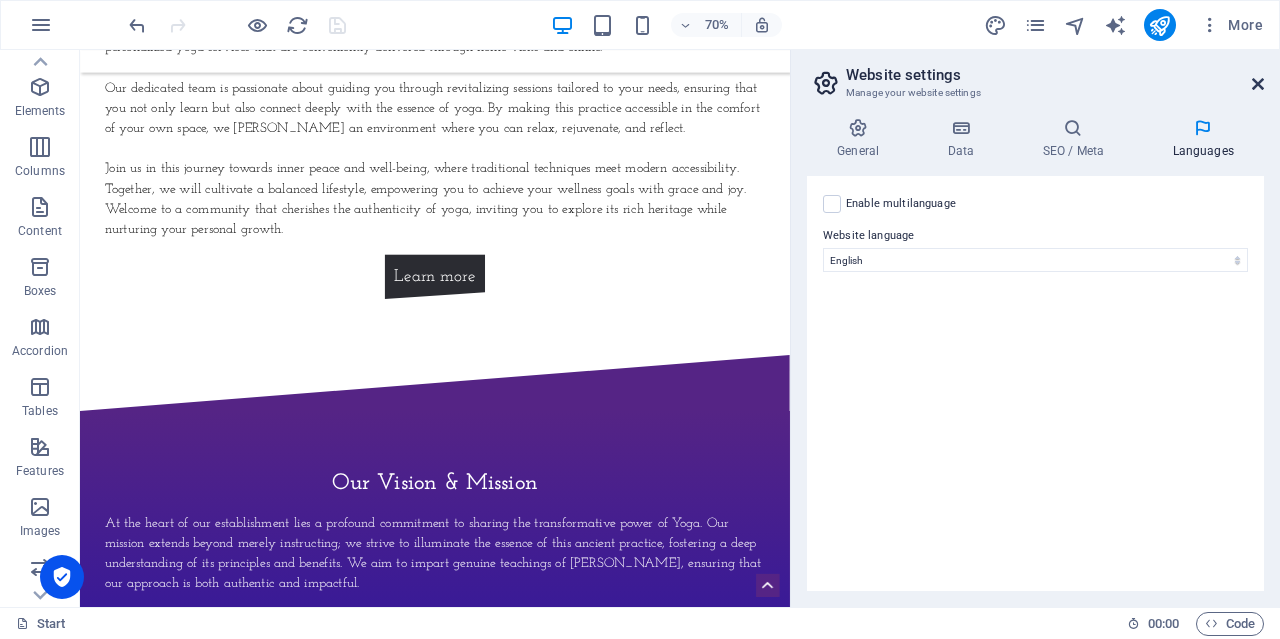click at bounding box center [1258, 84] 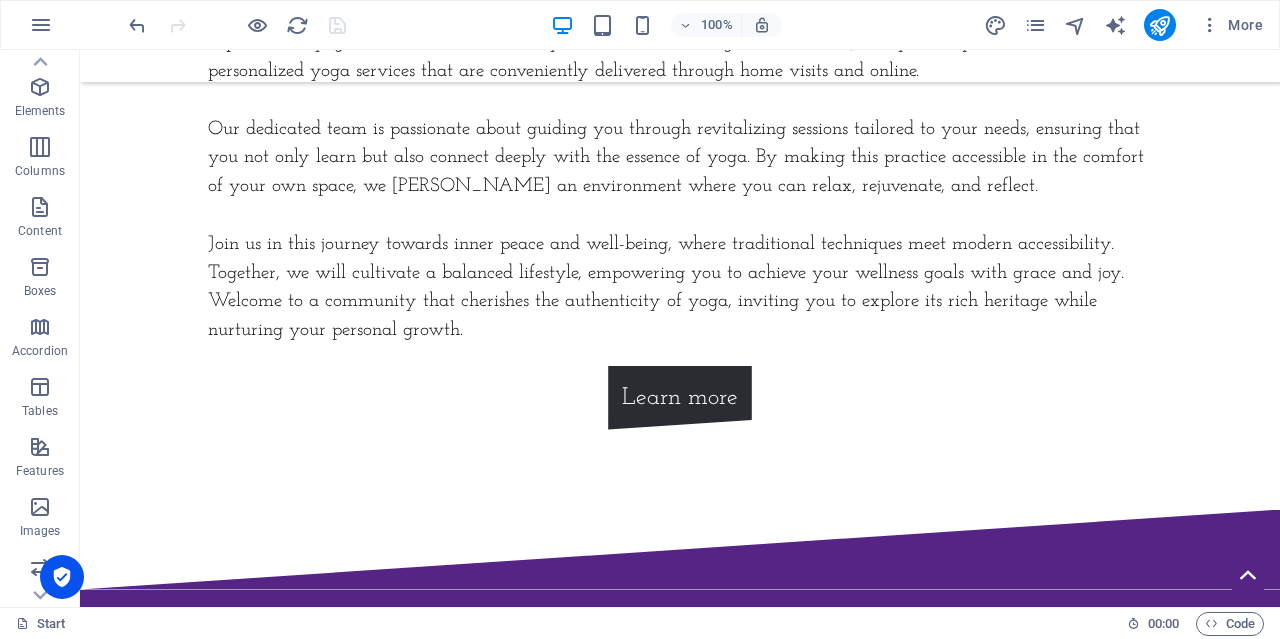 scroll, scrollTop: 1000, scrollLeft: 0, axis: vertical 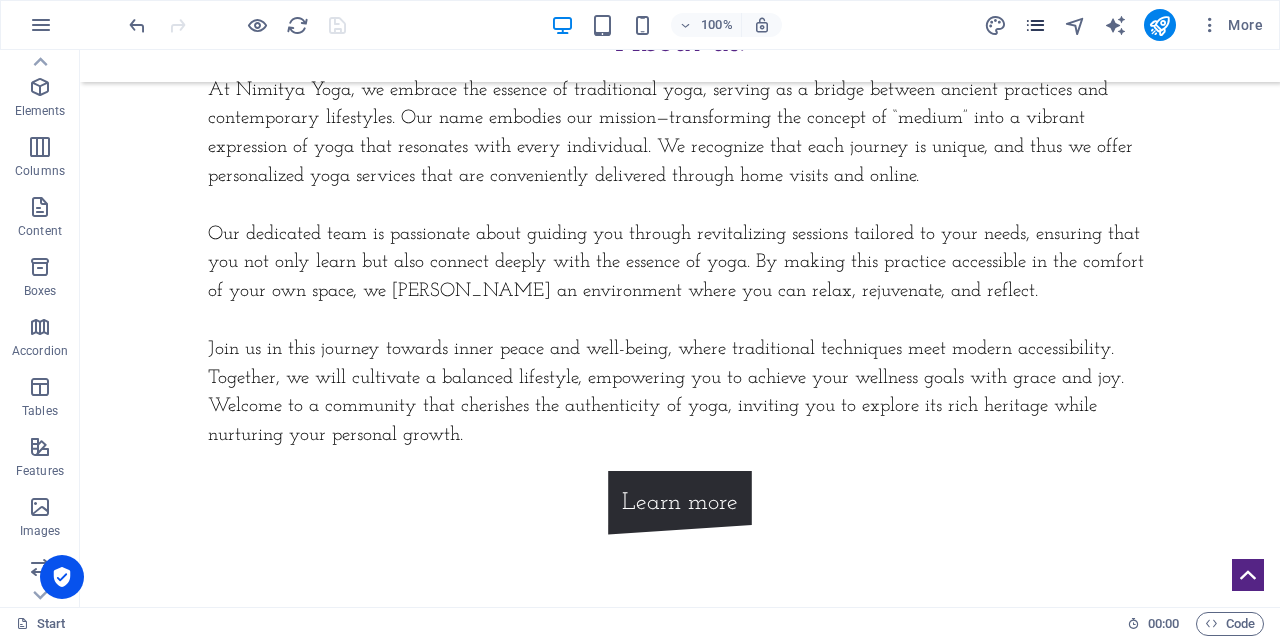 click at bounding box center [1035, 25] 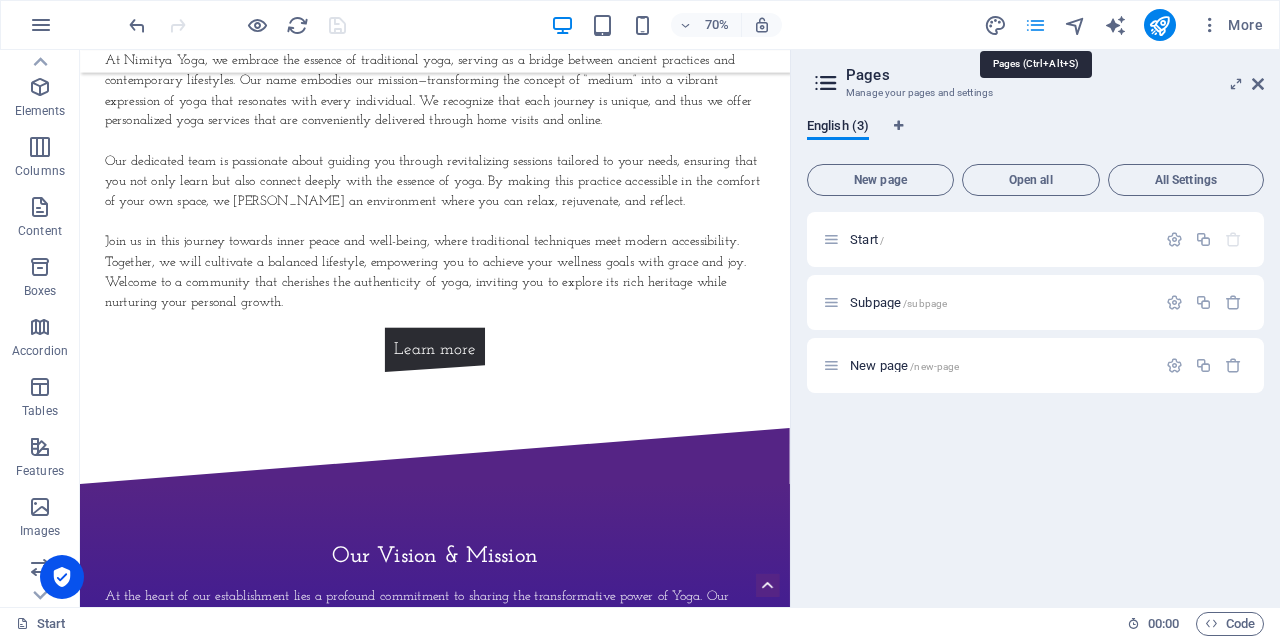scroll, scrollTop: 1105, scrollLeft: 0, axis: vertical 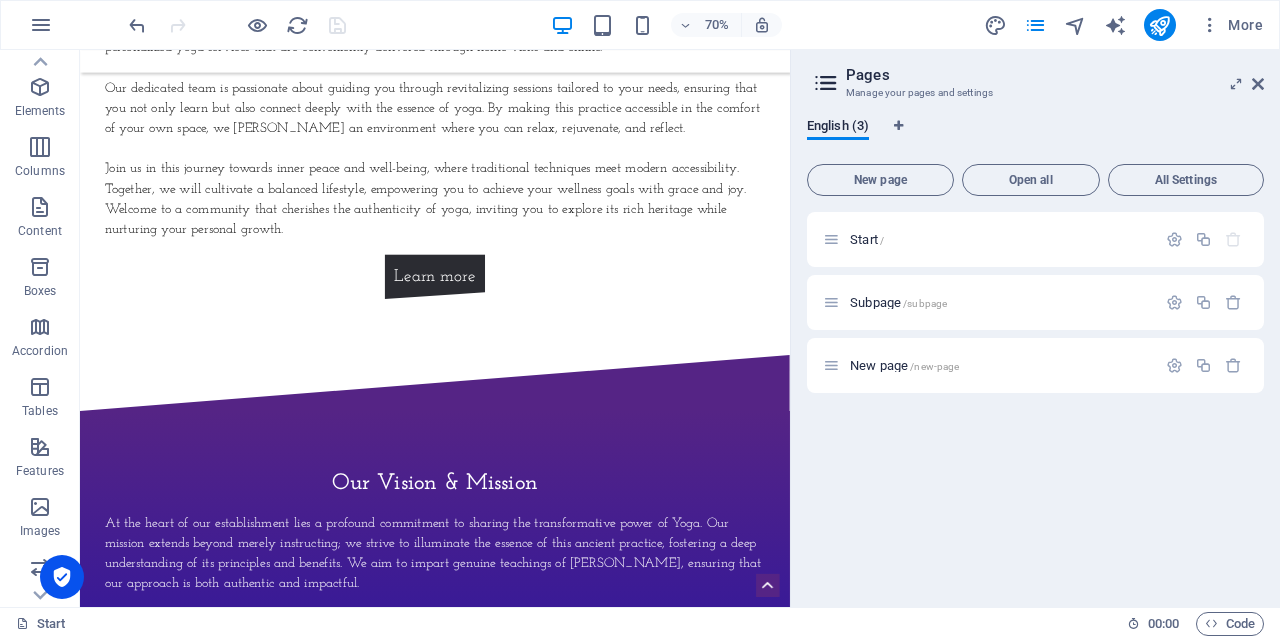 click at bounding box center [826, 83] 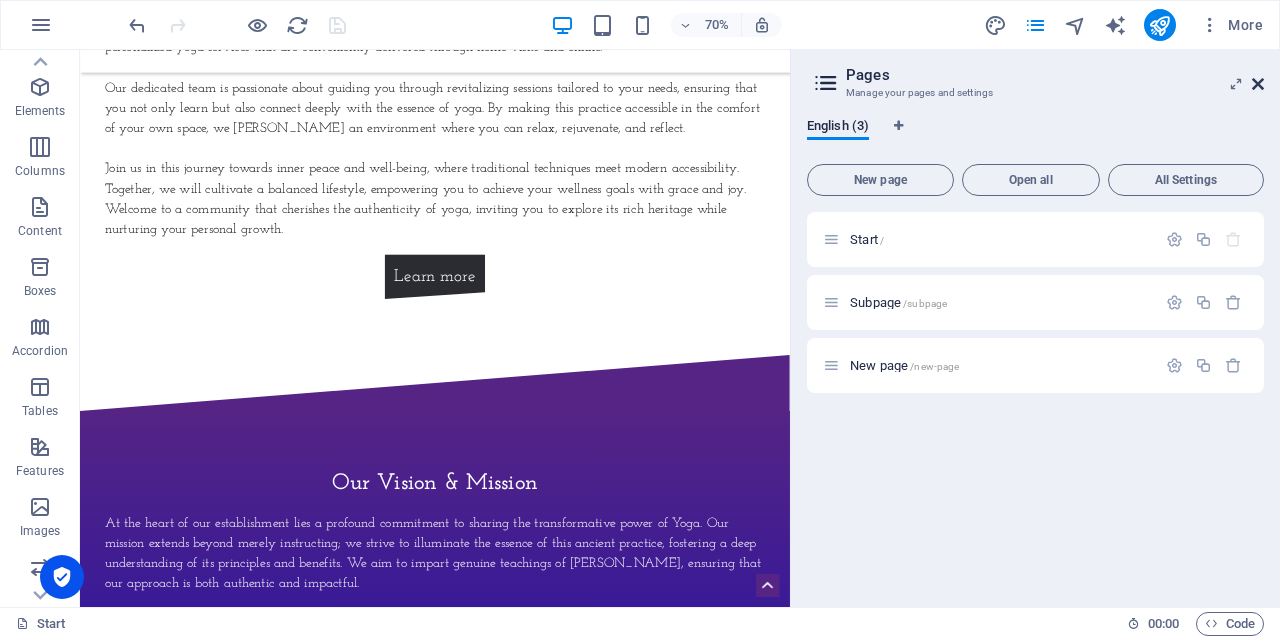 click at bounding box center [1258, 84] 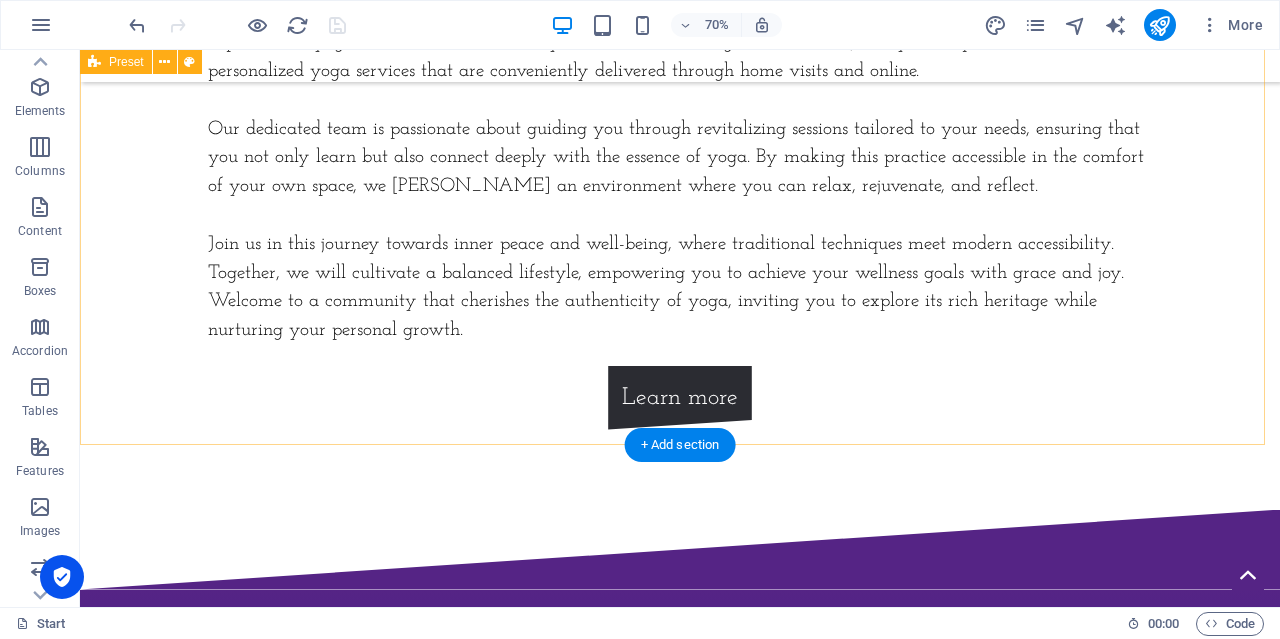 scroll, scrollTop: 1000, scrollLeft: 0, axis: vertical 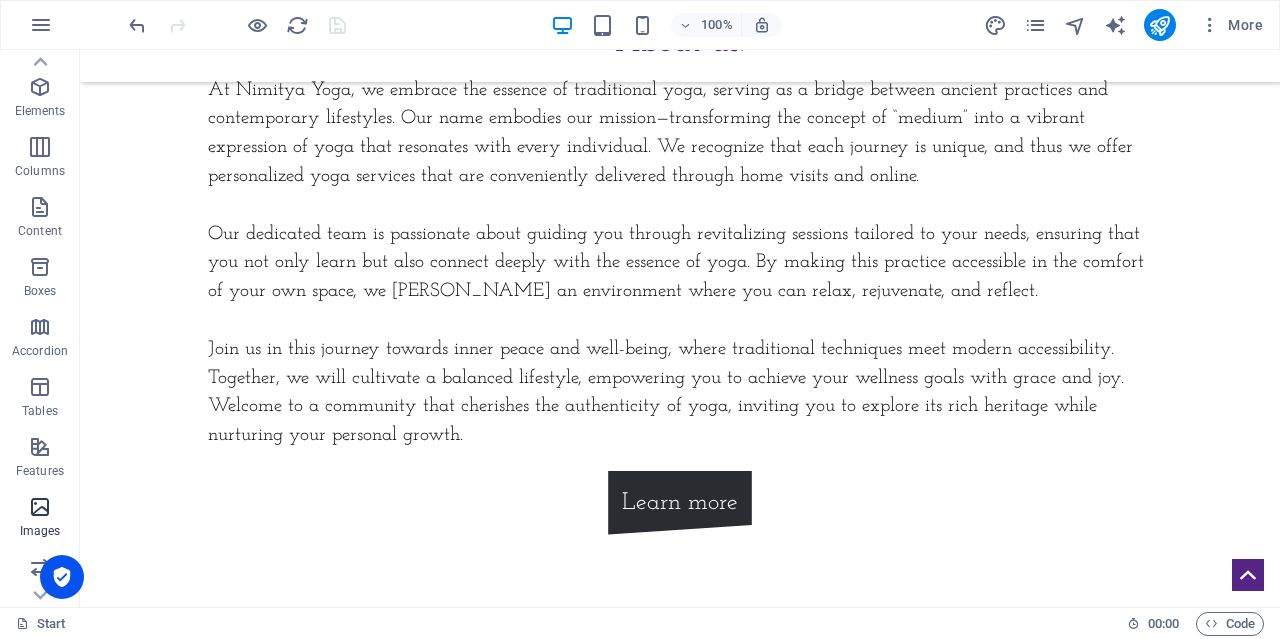 click at bounding box center (40, 507) 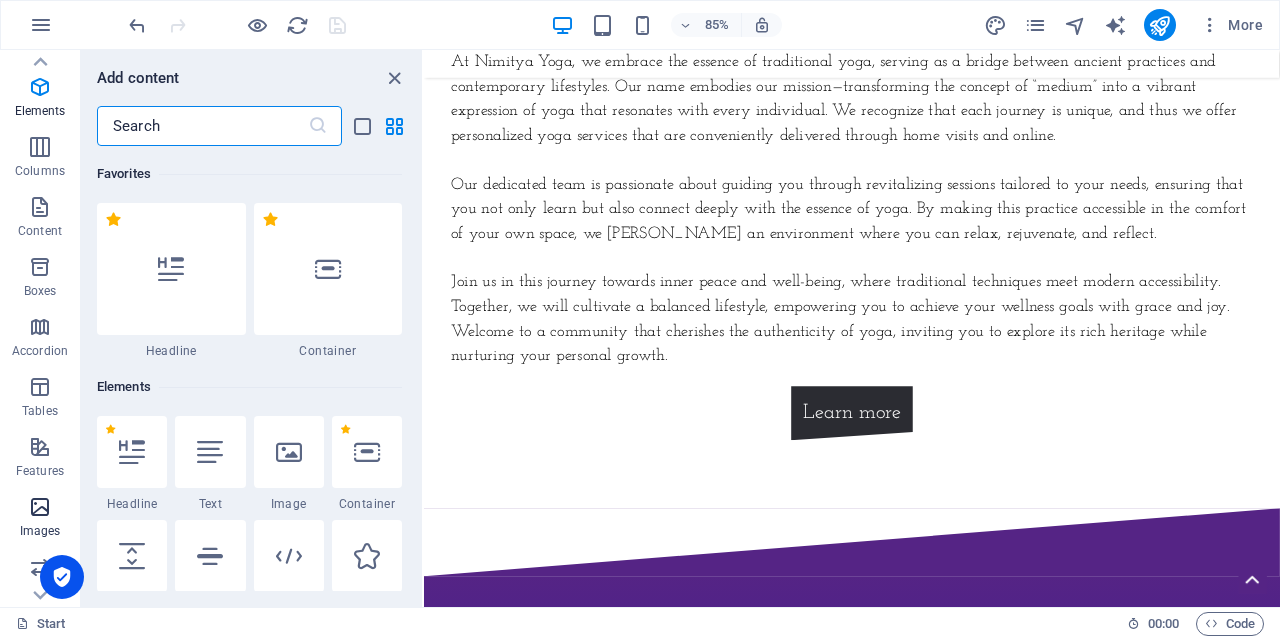 scroll, scrollTop: 9976, scrollLeft: 0, axis: vertical 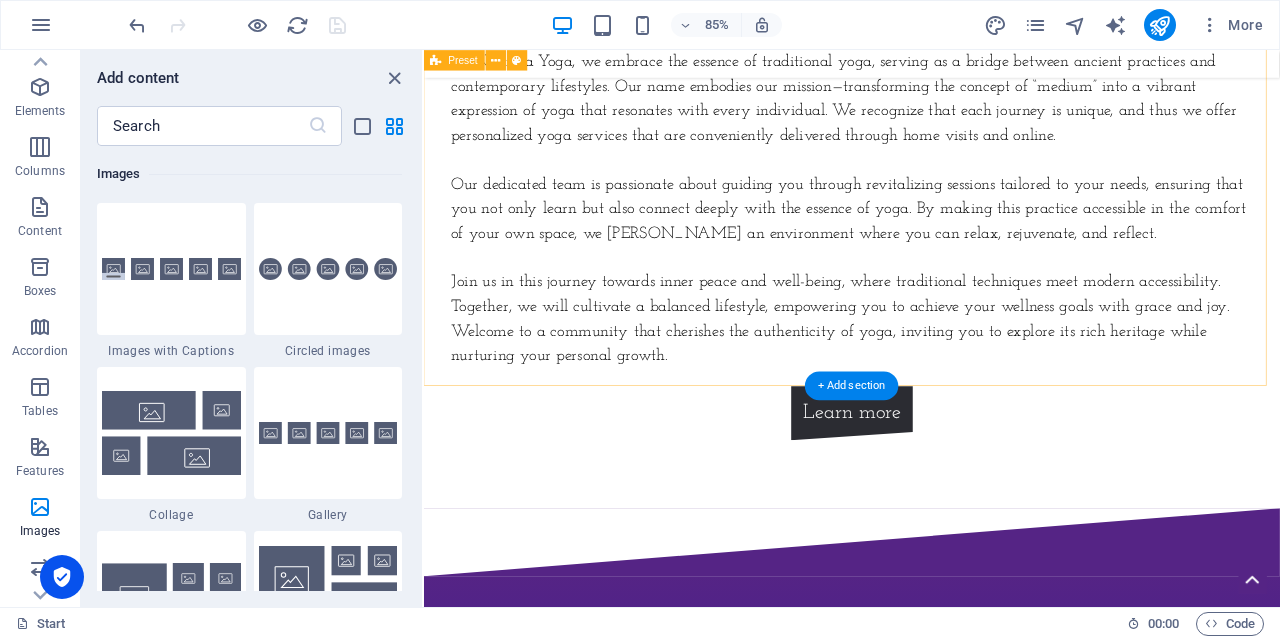 drag, startPoint x: 841, startPoint y: 431, endPoint x: 426, endPoint y: 385, distance: 417.54163 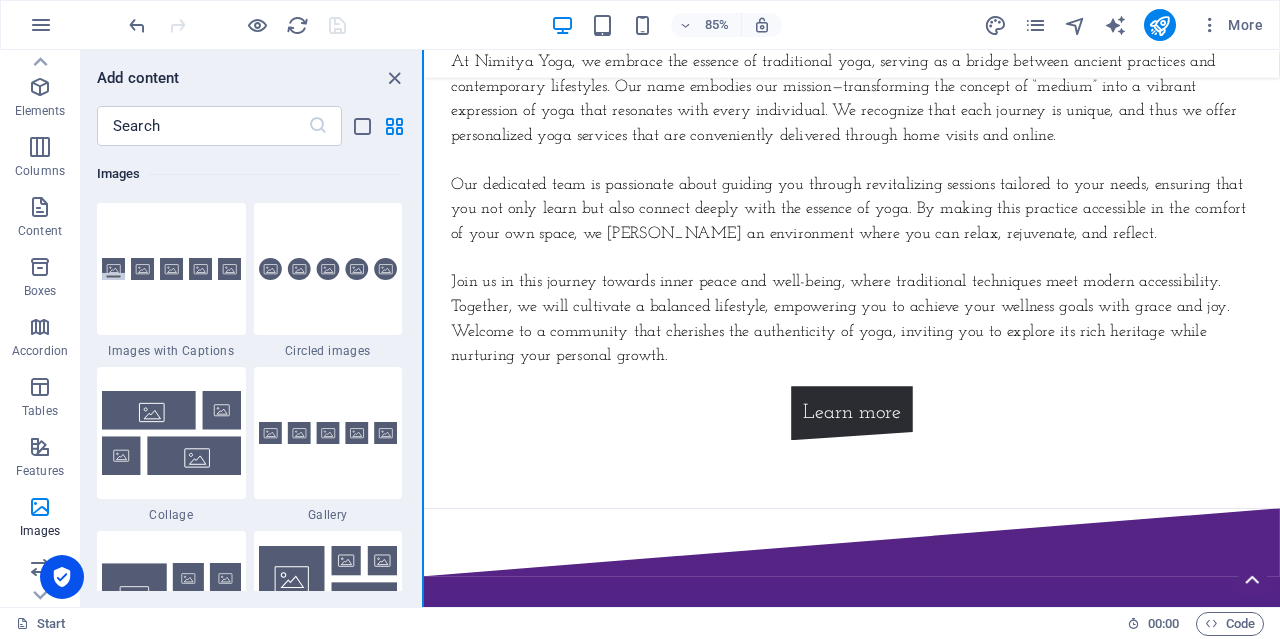 drag, startPoint x: 413, startPoint y: 378, endPoint x: 423, endPoint y: 327, distance: 51.971146 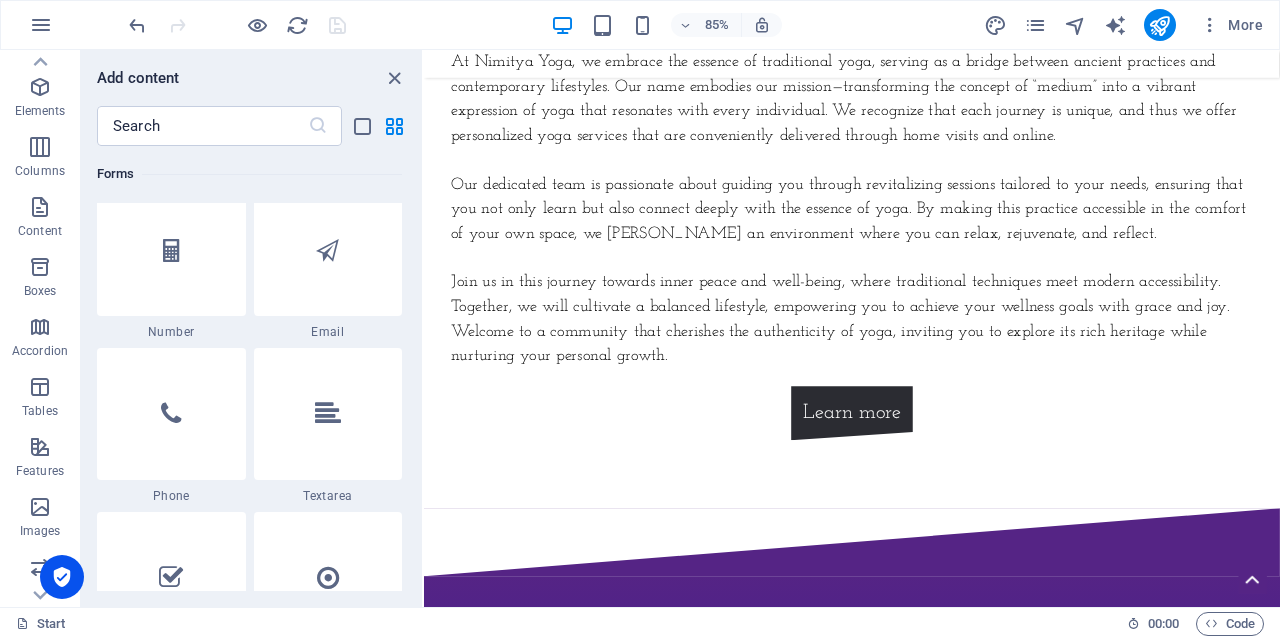 scroll, scrollTop: 0, scrollLeft: 0, axis: both 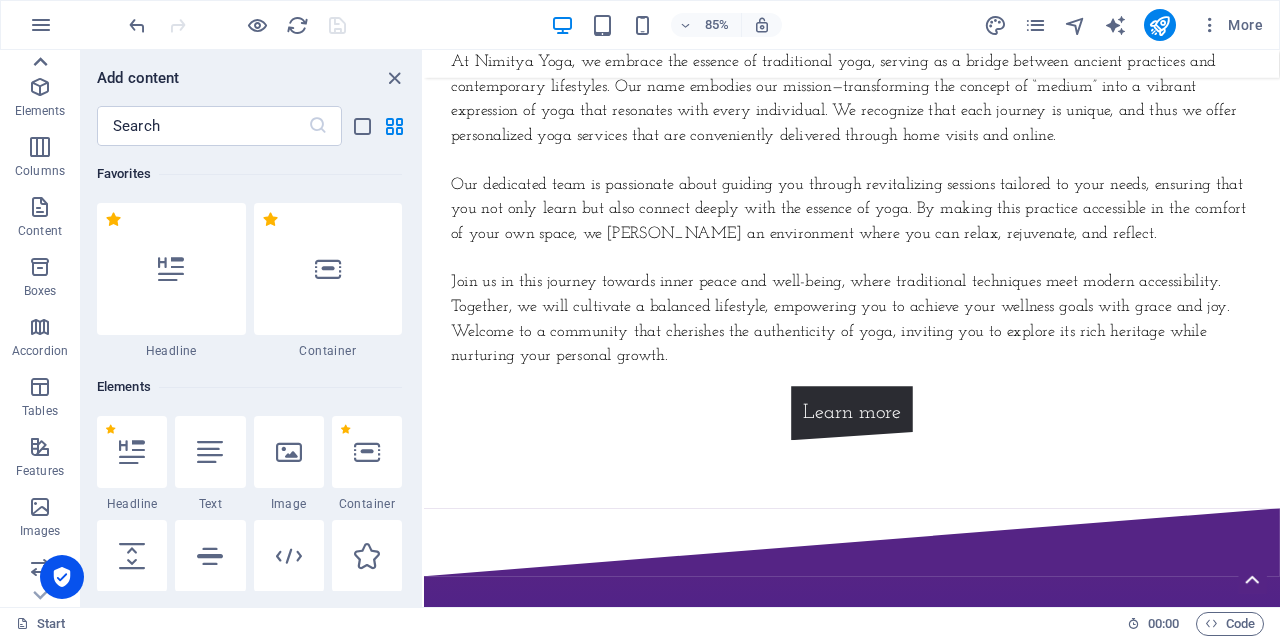 click 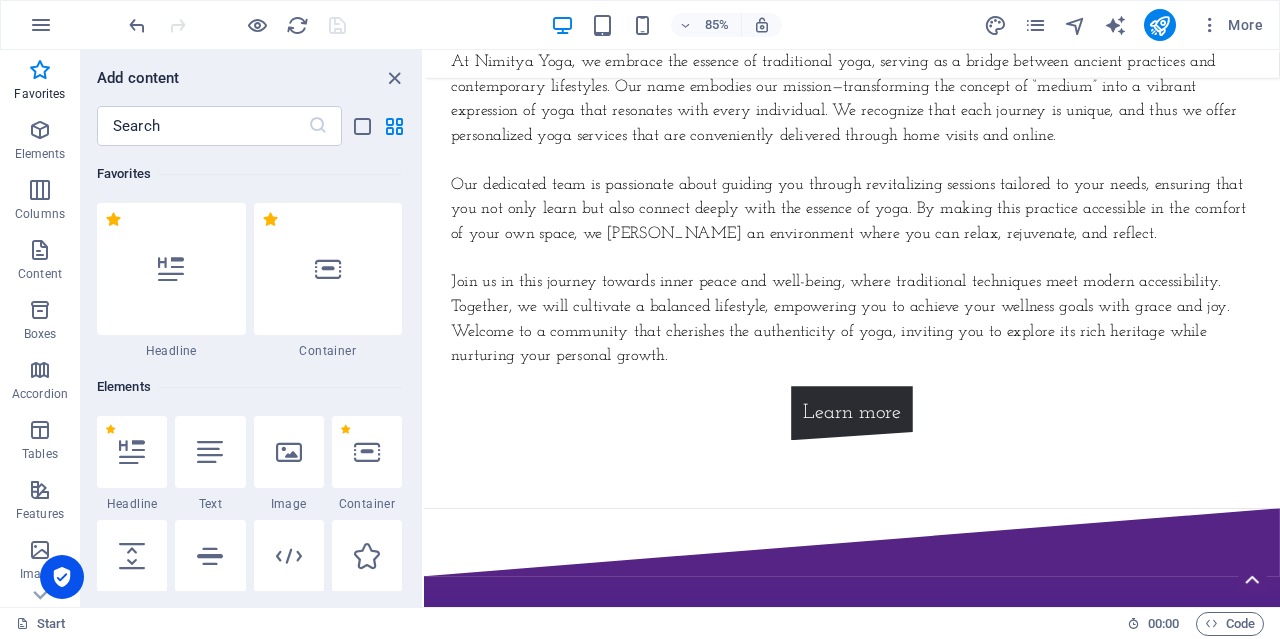 click at bounding box center (40, 70) 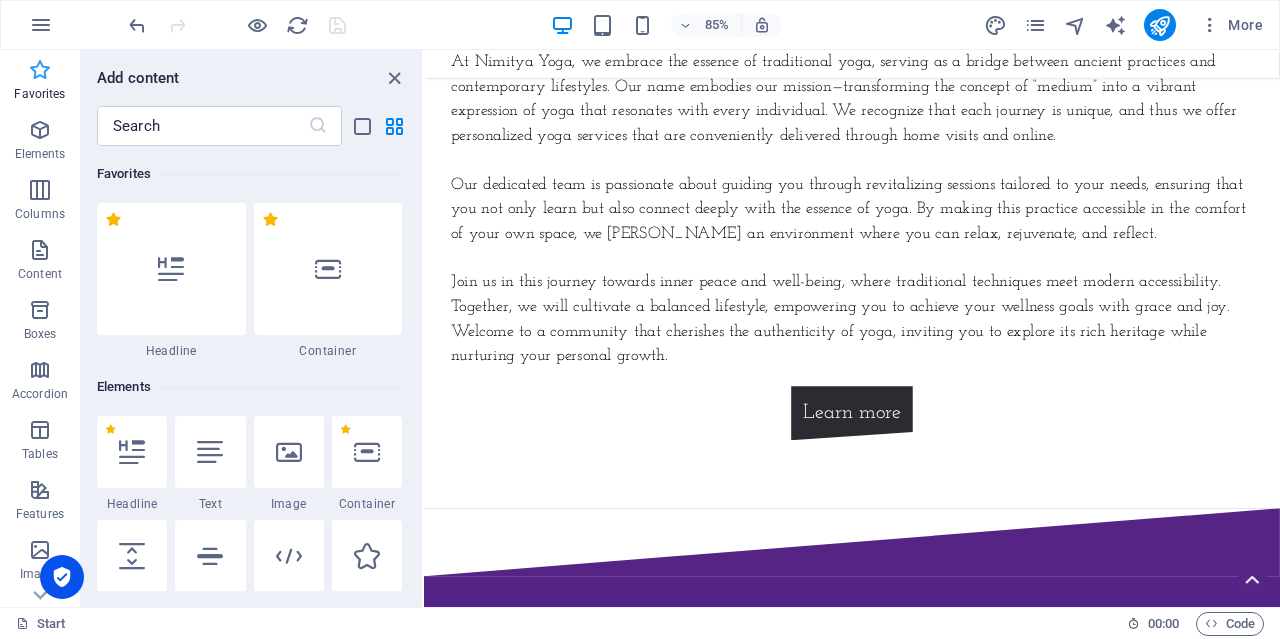 click at bounding box center [40, 70] 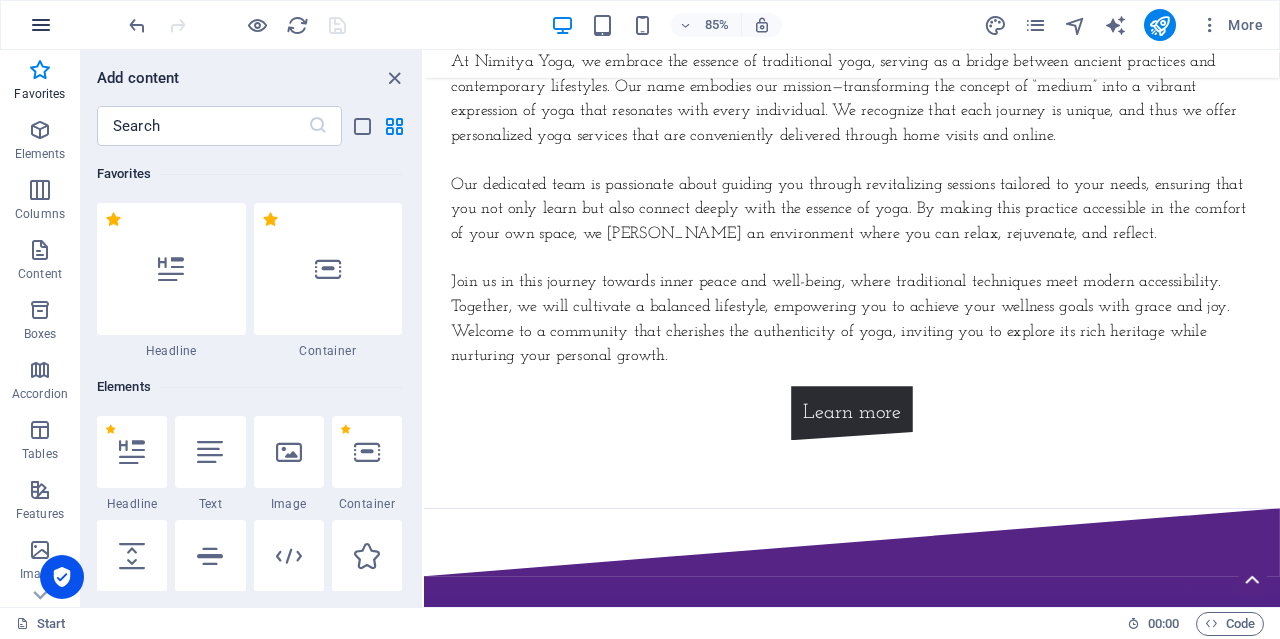 click at bounding box center (41, 25) 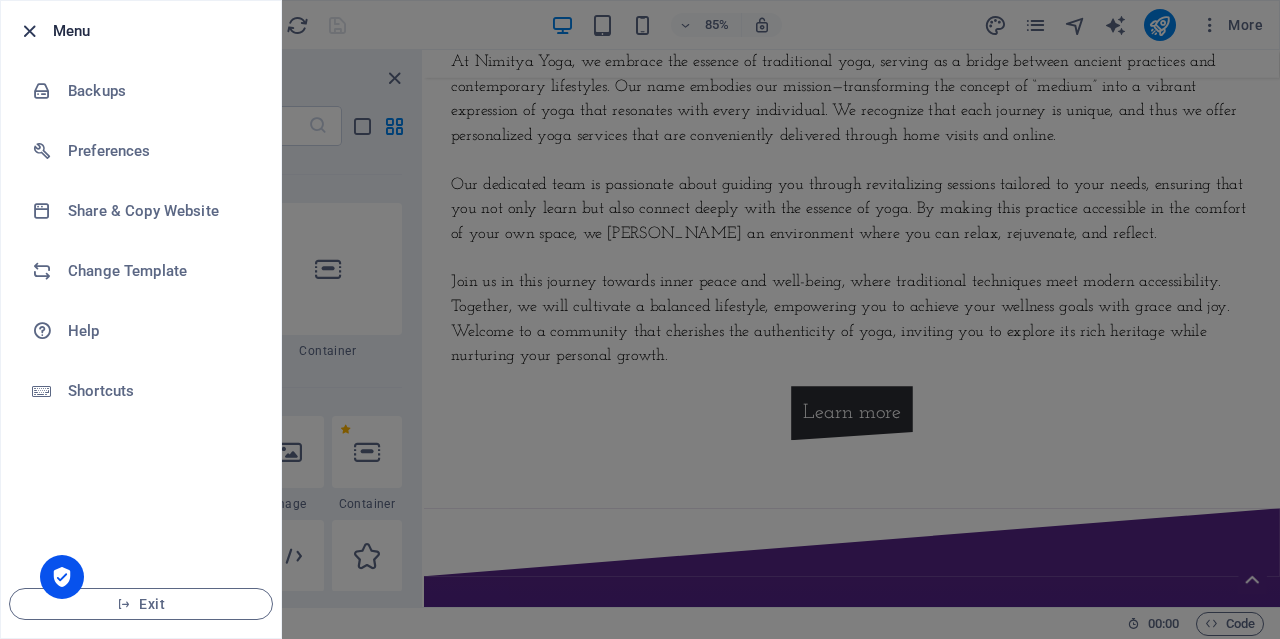 click at bounding box center (29, 31) 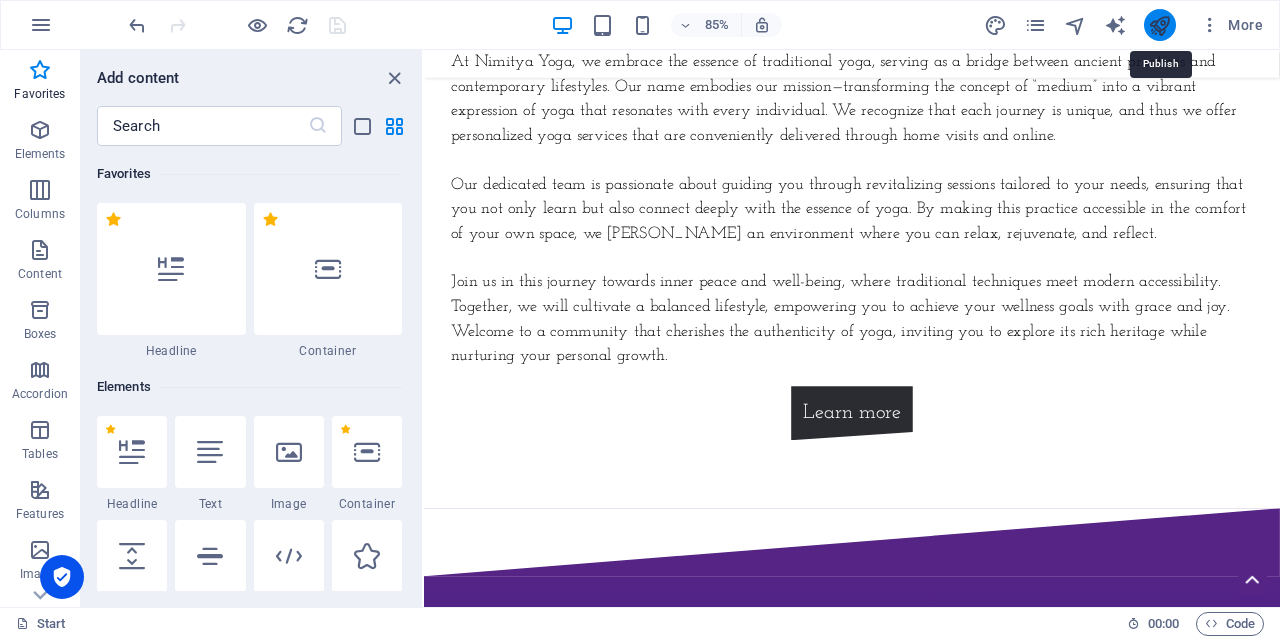 drag, startPoint x: 1167, startPoint y: 30, endPoint x: 755, endPoint y: 249, distance: 466.58868 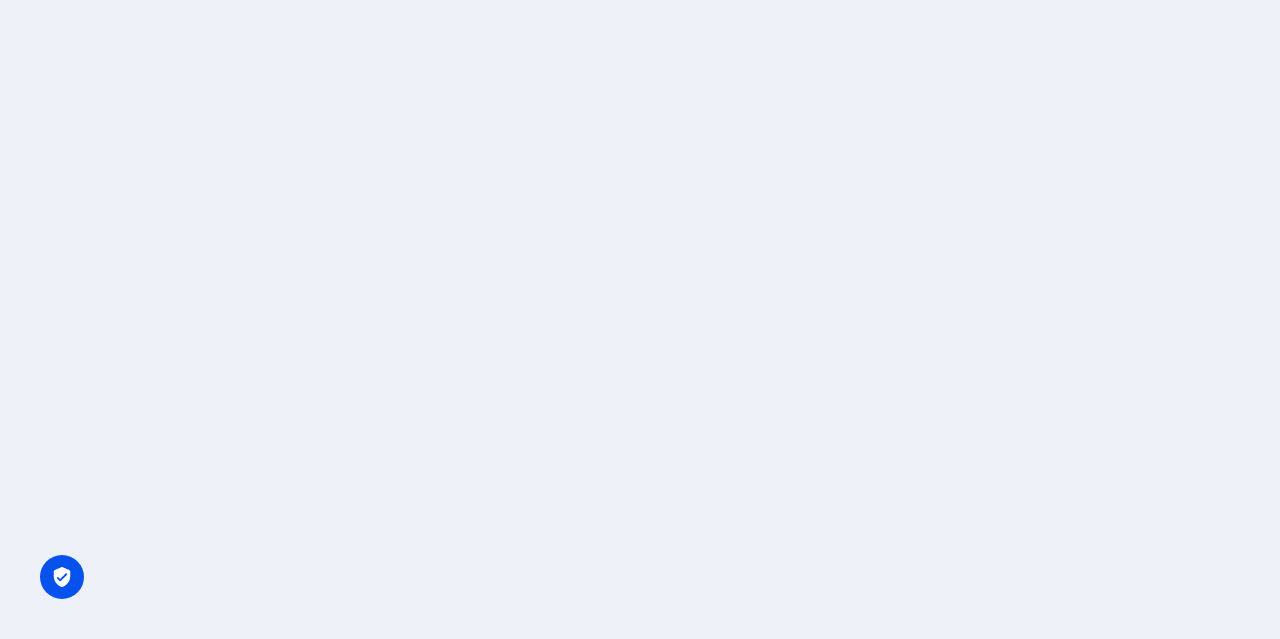 scroll, scrollTop: 0, scrollLeft: 0, axis: both 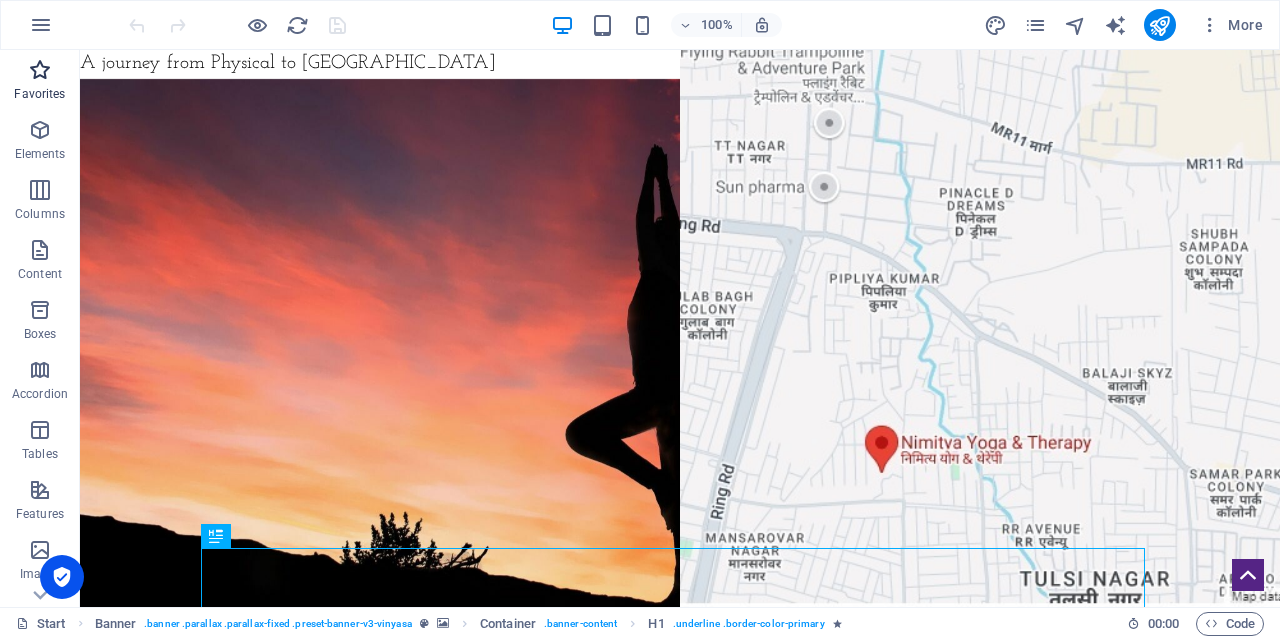 click at bounding box center [40, 70] 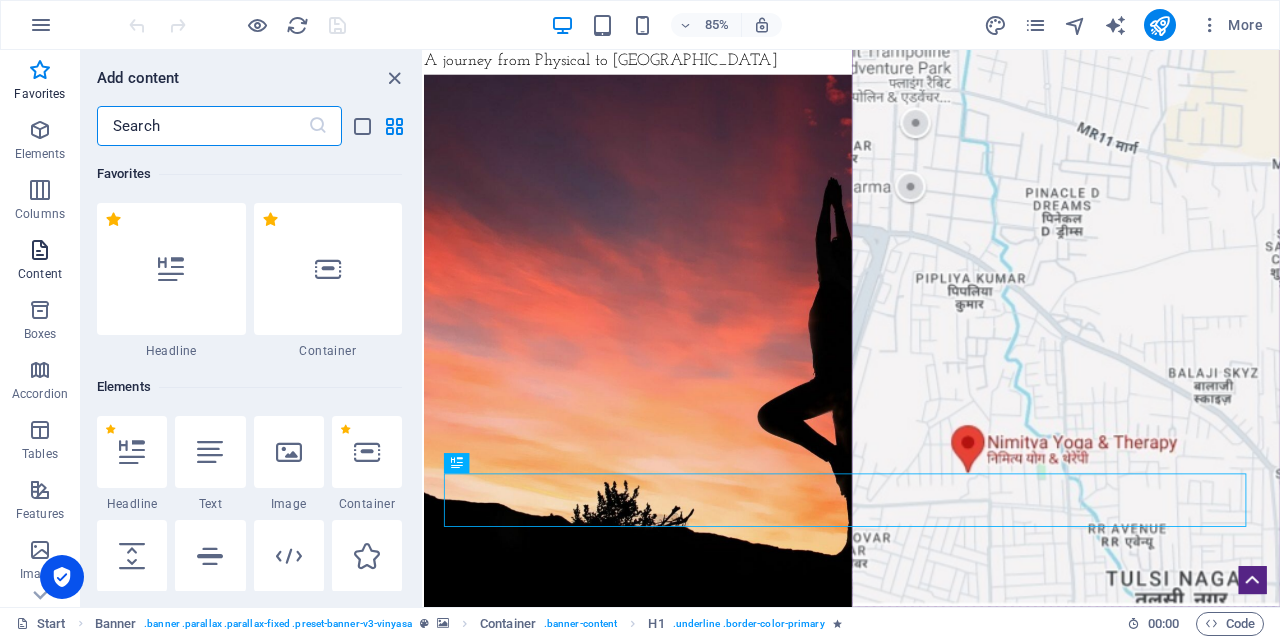 drag, startPoint x: 61, startPoint y: 234, endPoint x: 48, endPoint y: 248, distance: 19.104973 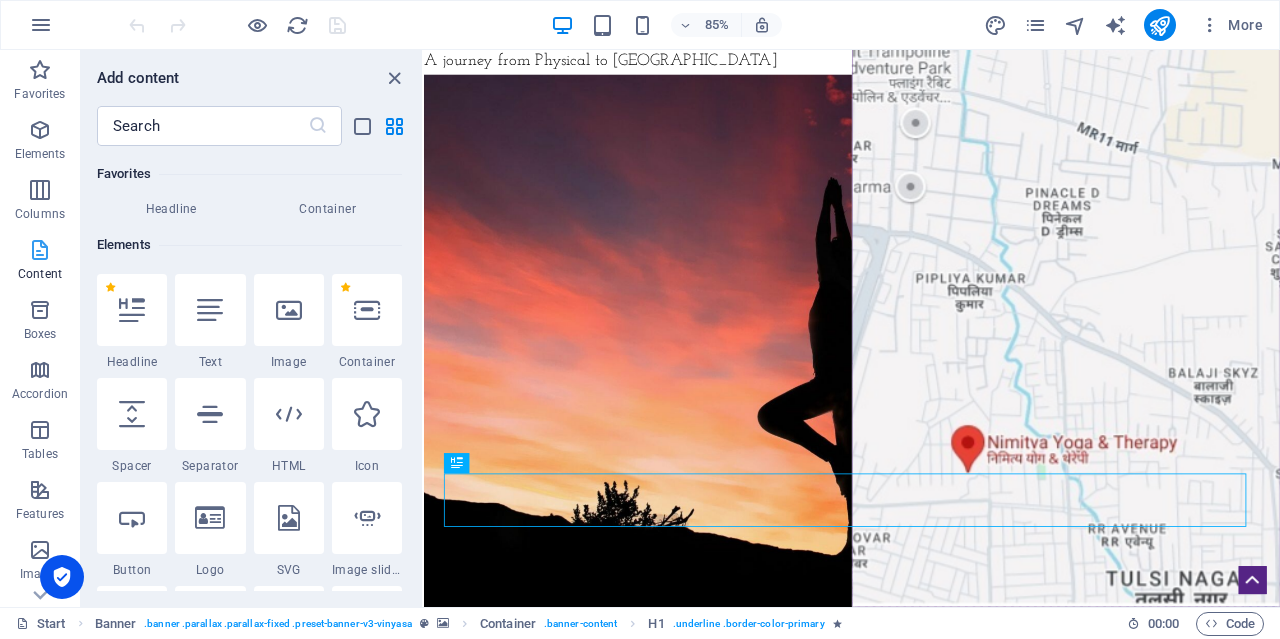 click at bounding box center [40, 250] 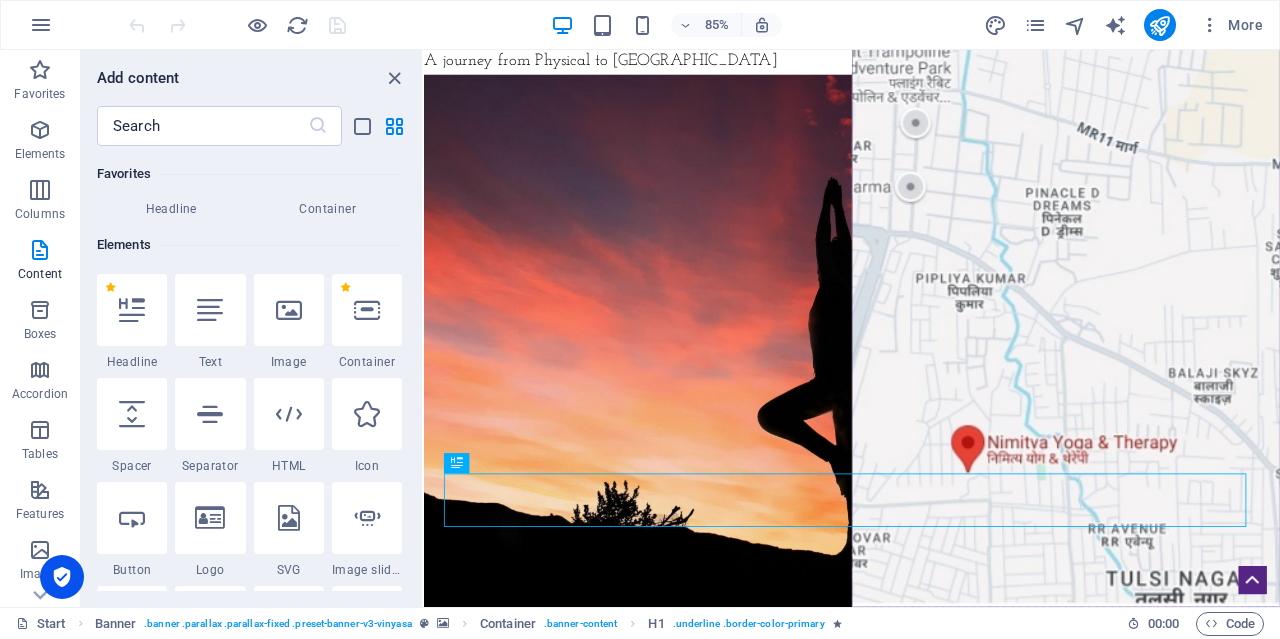 click at bounding box center [210, 518] 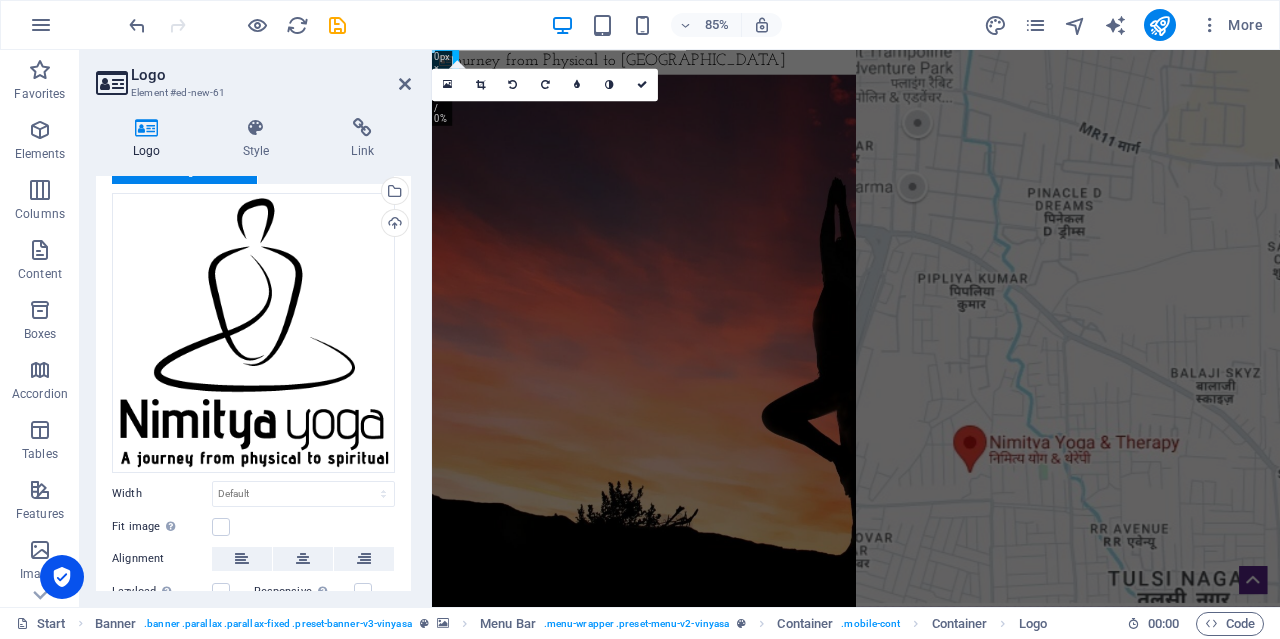 scroll, scrollTop: 0, scrollLeft: 0, axis: both 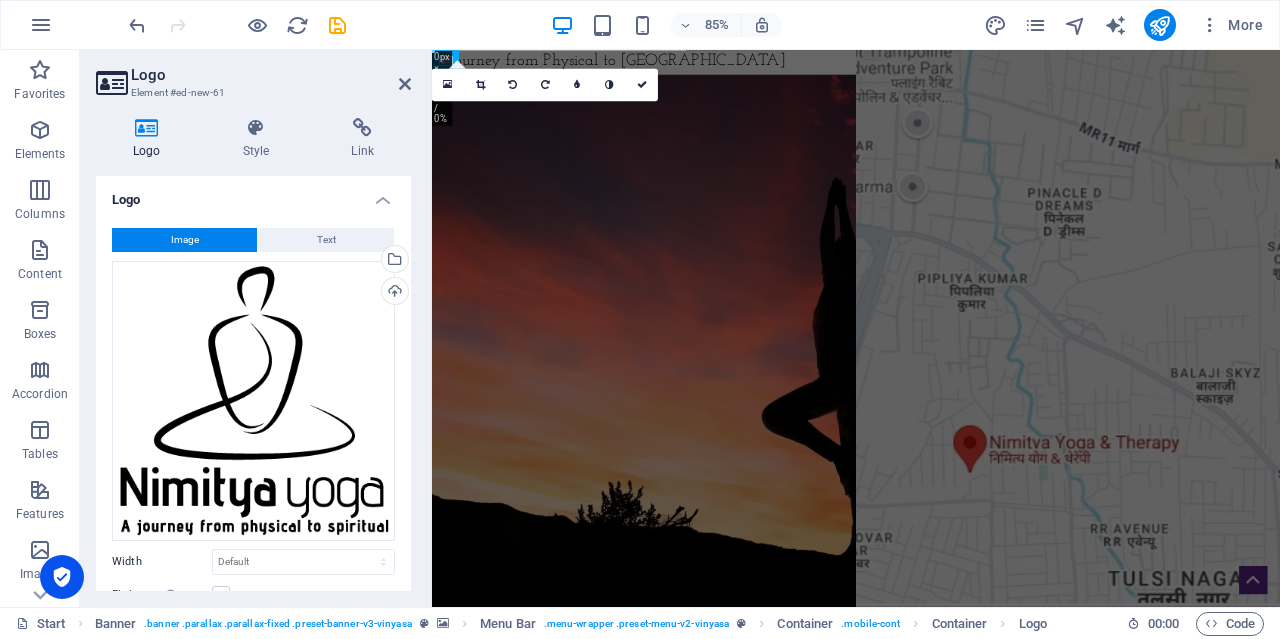 drag, startPoint x: 407, startPoint y: 337, endPoint x: -1, endPoint y: 256, distance: 415.96274 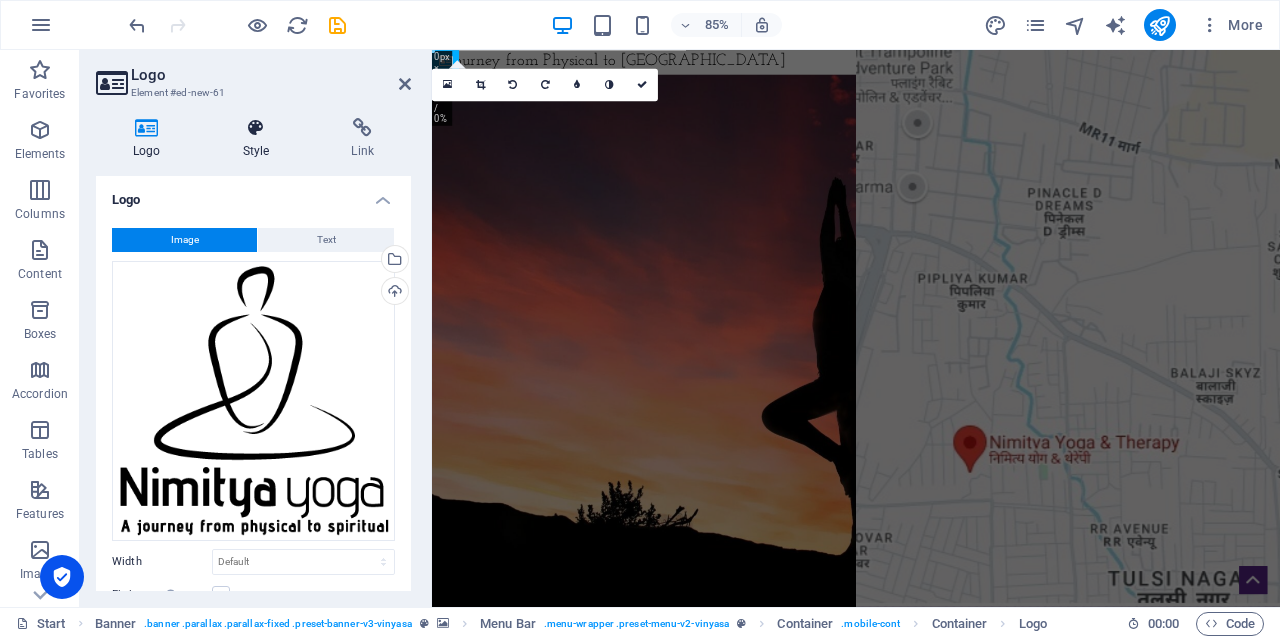 click on "Style" at bounding box center (260, 139) 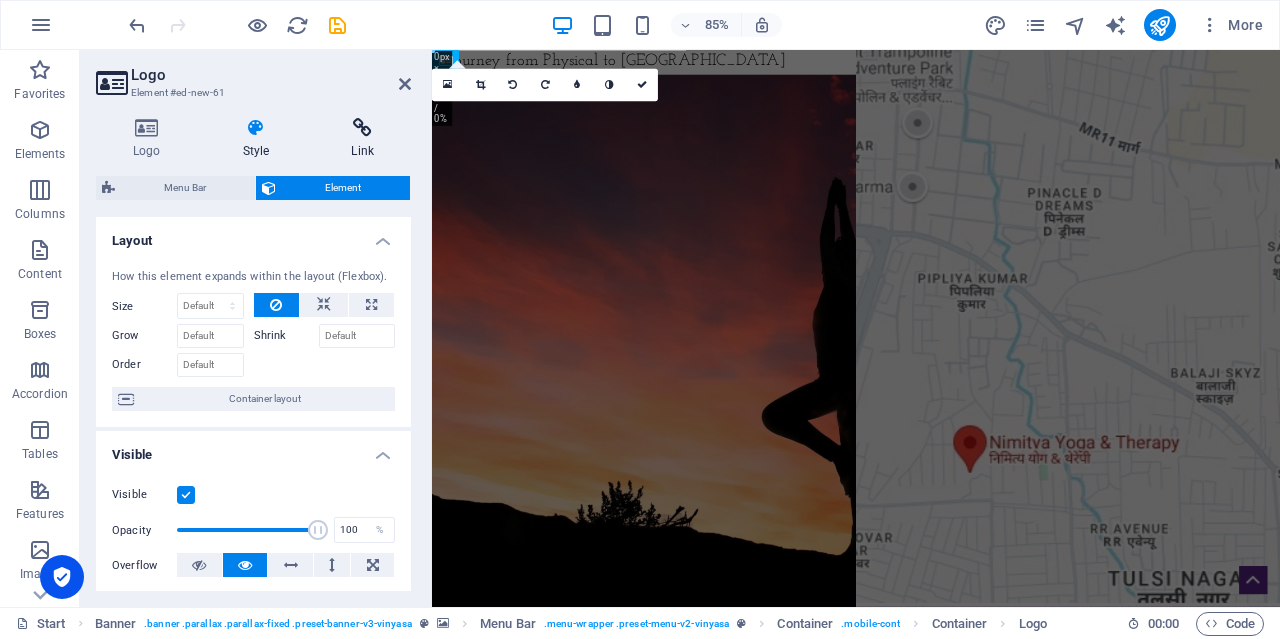 click at bounding box center [362, 128] 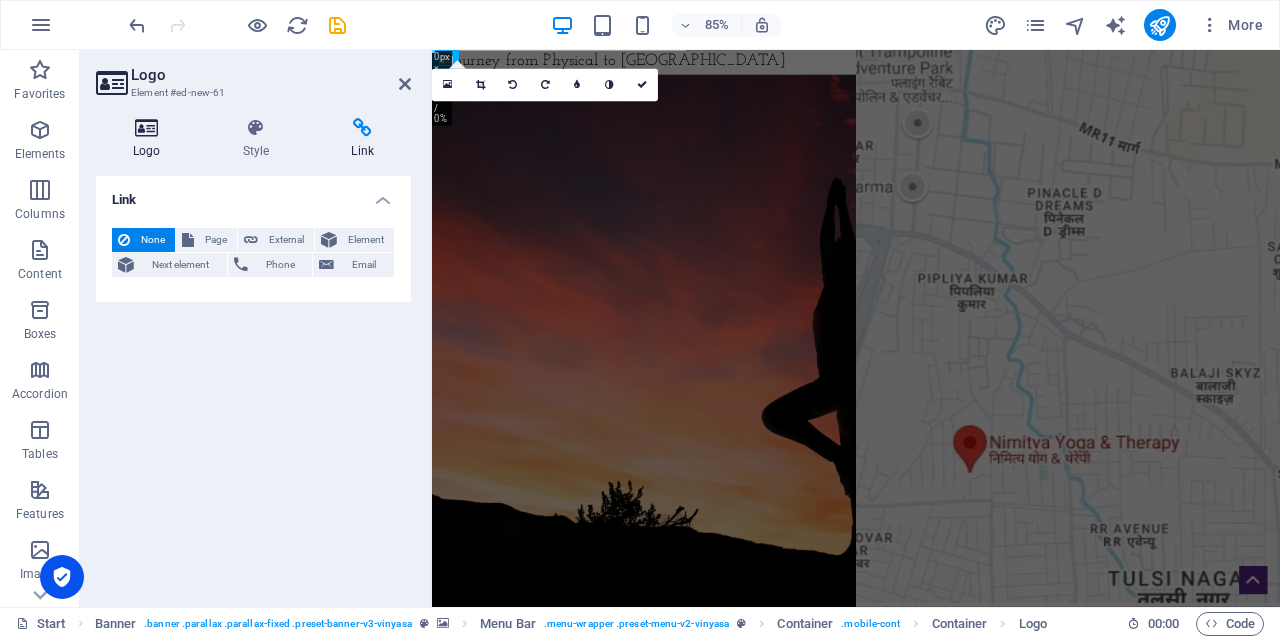 click at bounding box center (147, 128) 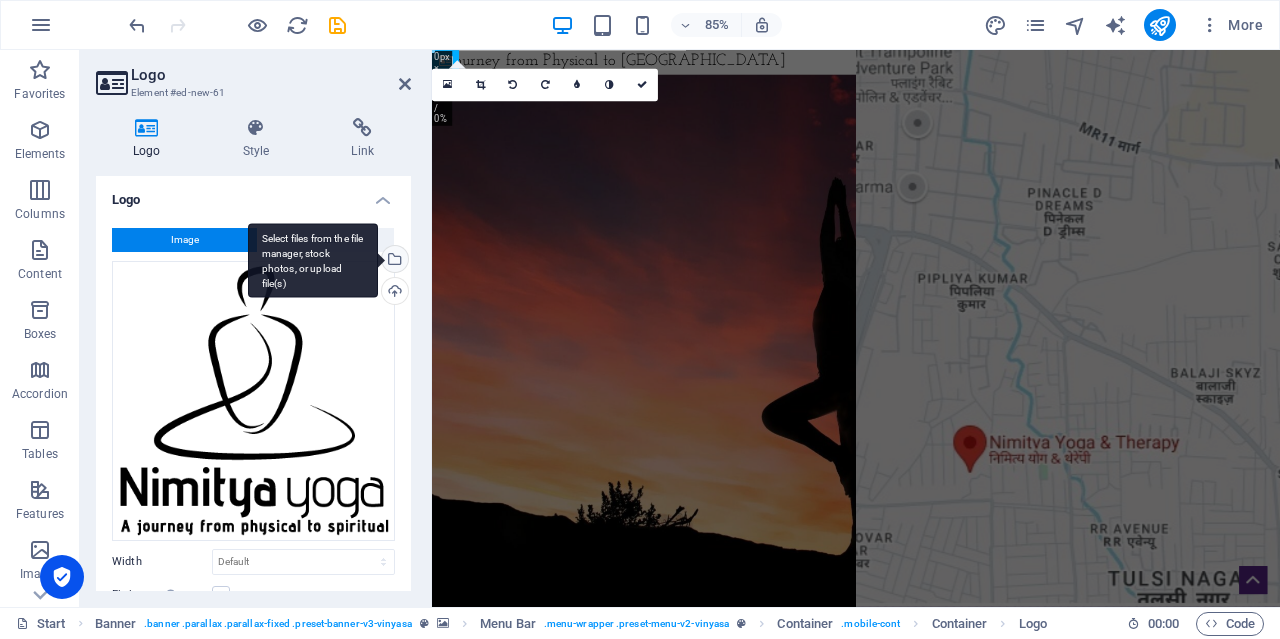 click on "Select files from the file manager, stock photos, or upload file(s)" at bounding box center (313, 260) 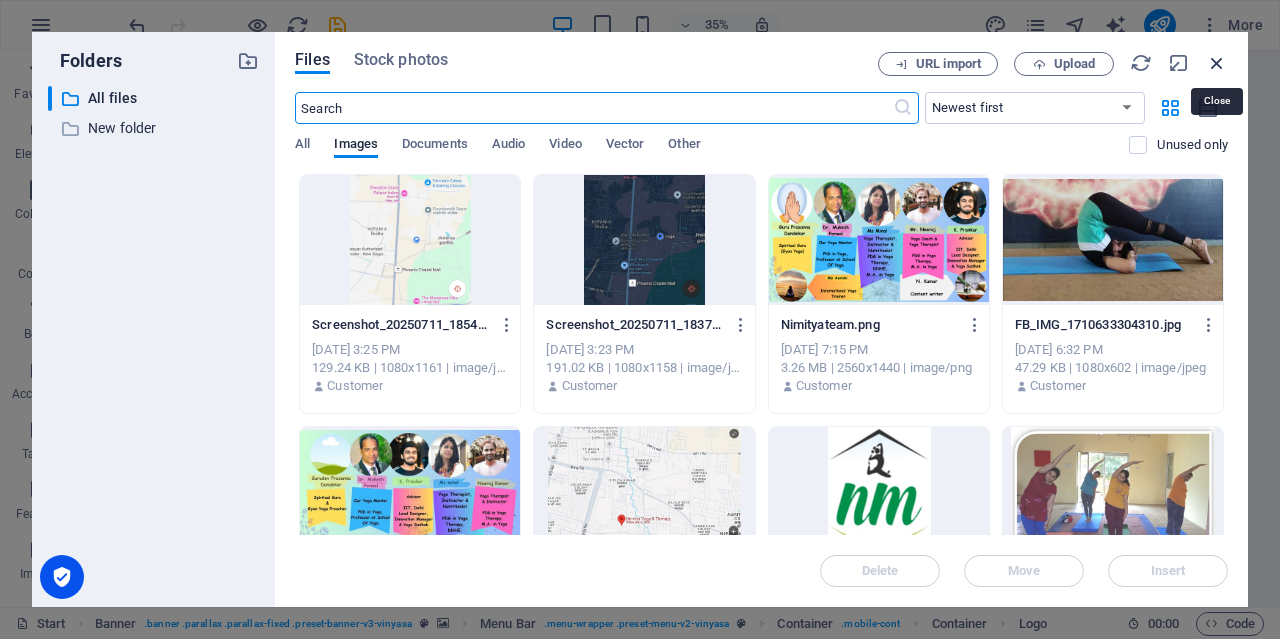 click at bounding box center [1217, 63] 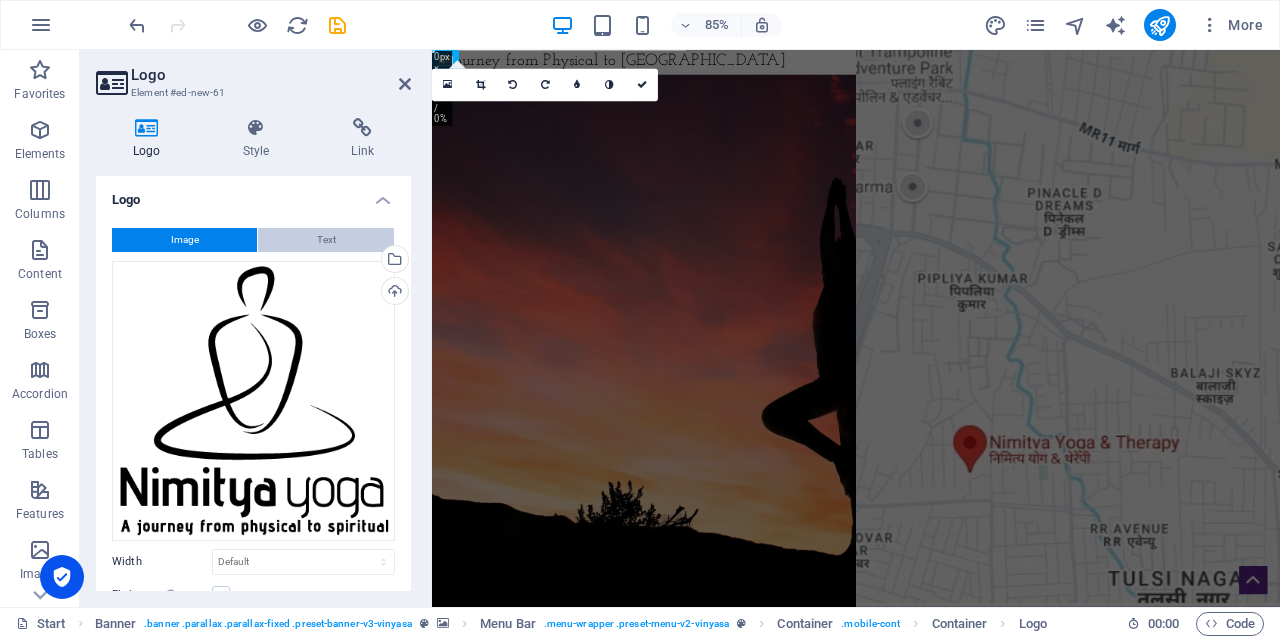 click on "Text" at bounding box center [326, 240] 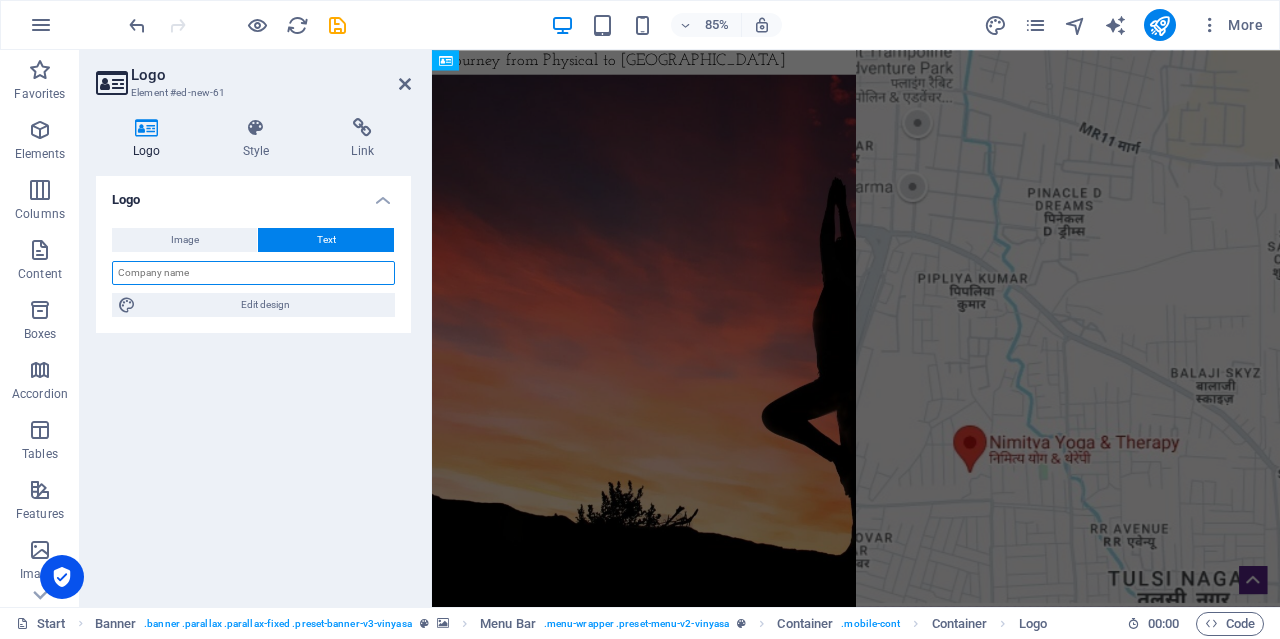 click at bounding box center [253, 273] 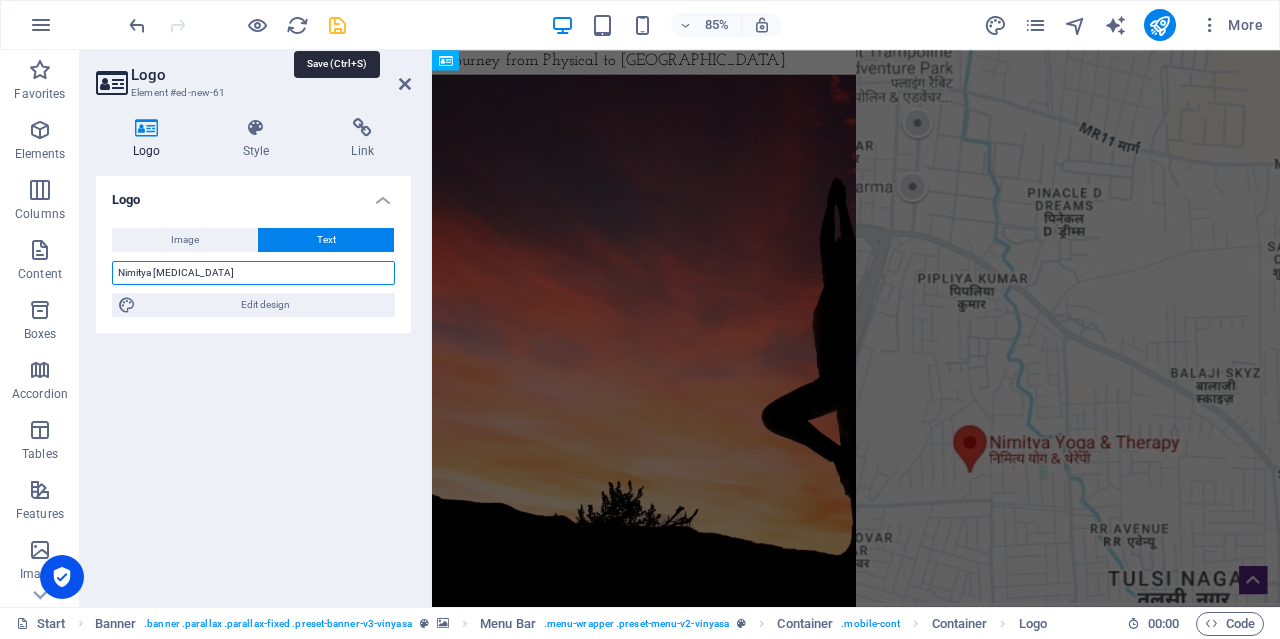 type on "Nimitya Yoga & Therapy" 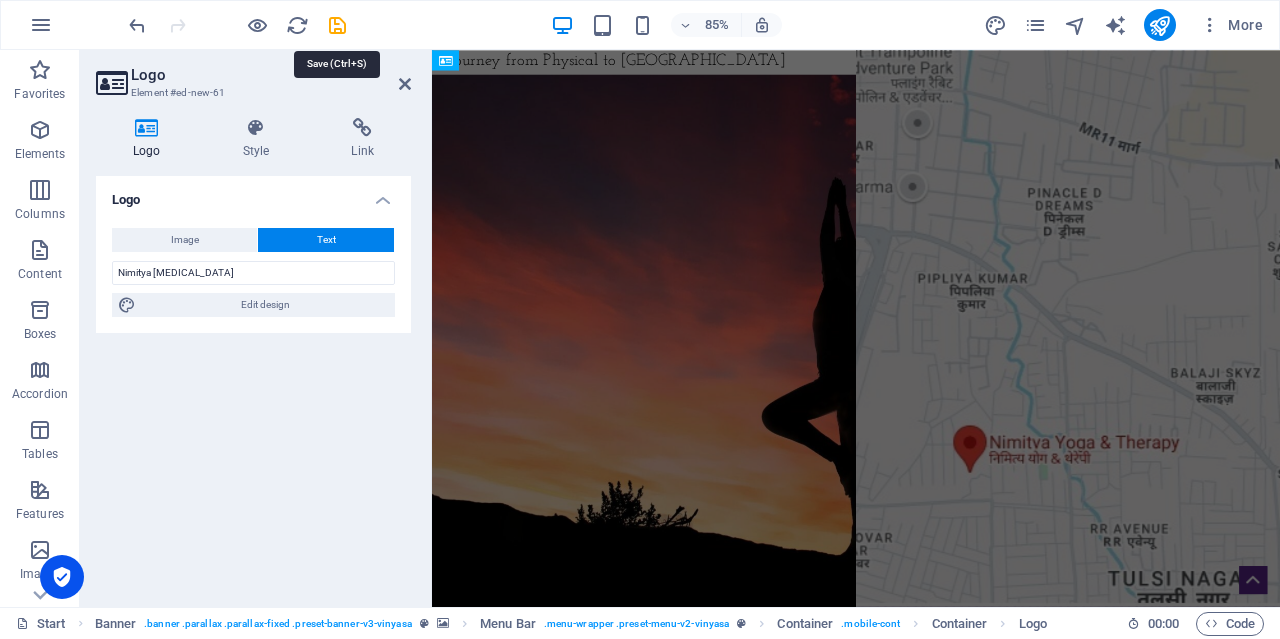 drag, startPoint x: 333, startPoint y: 20, endPoint x: 334, endPoint y: 33, distance: 13.038404 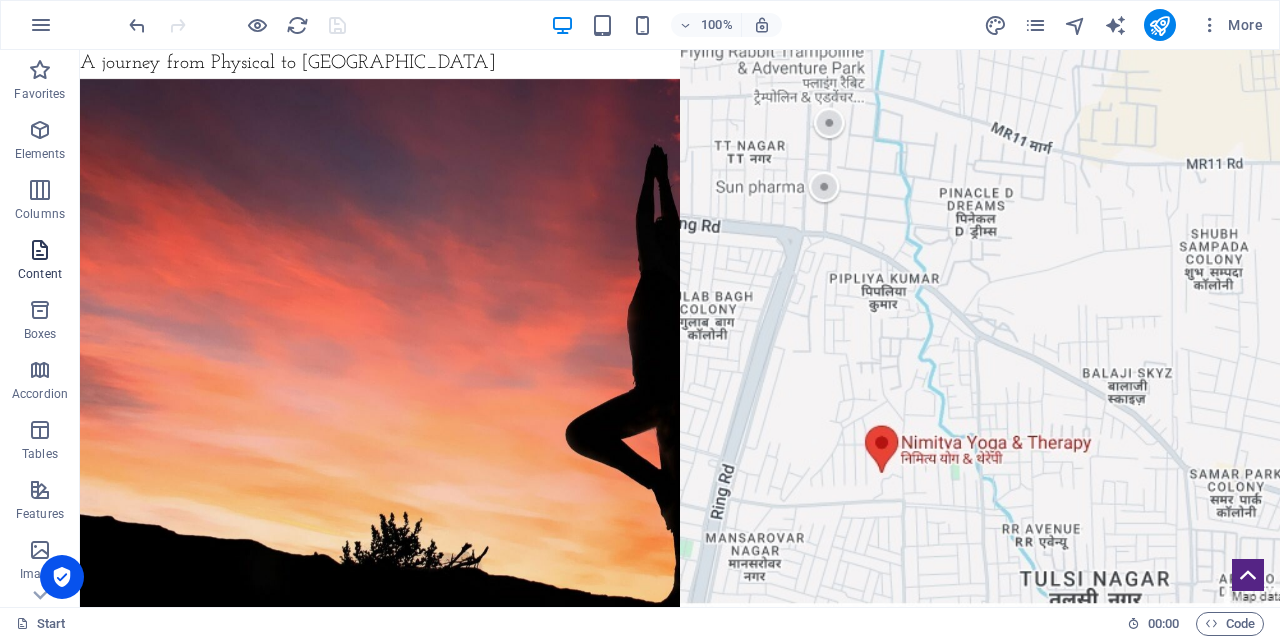 click on "Content" at bounding box center [40, 262] 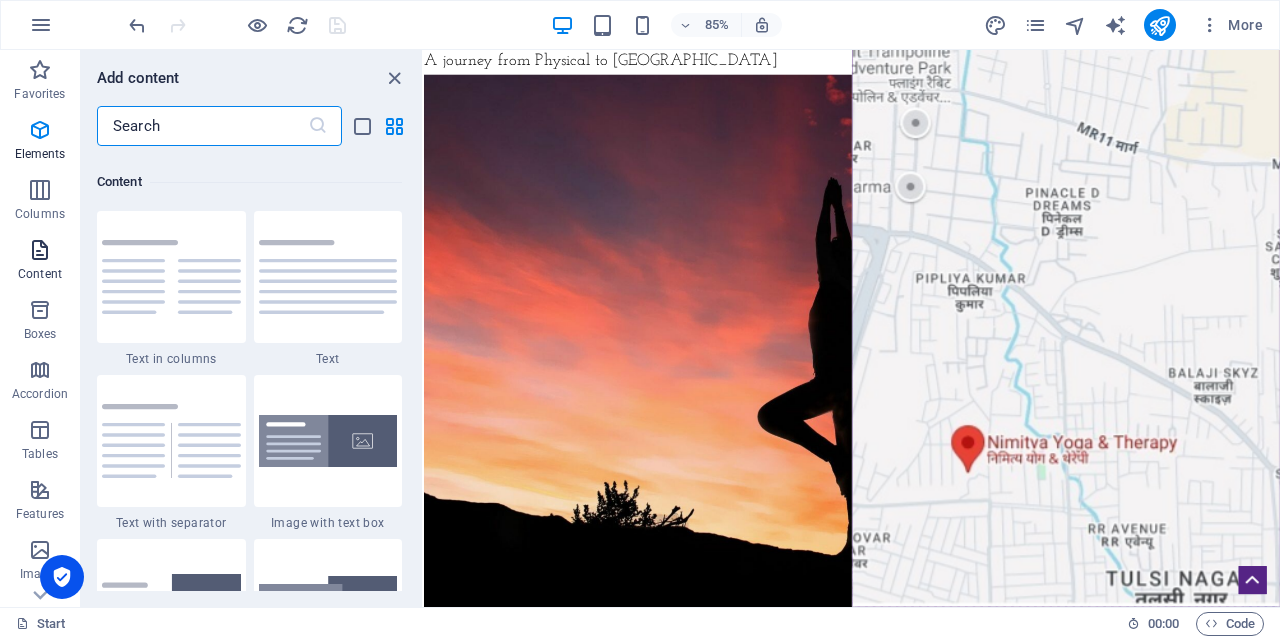 scroll, scrollTop: 3499, scrollLeft: 0, axis: vertical 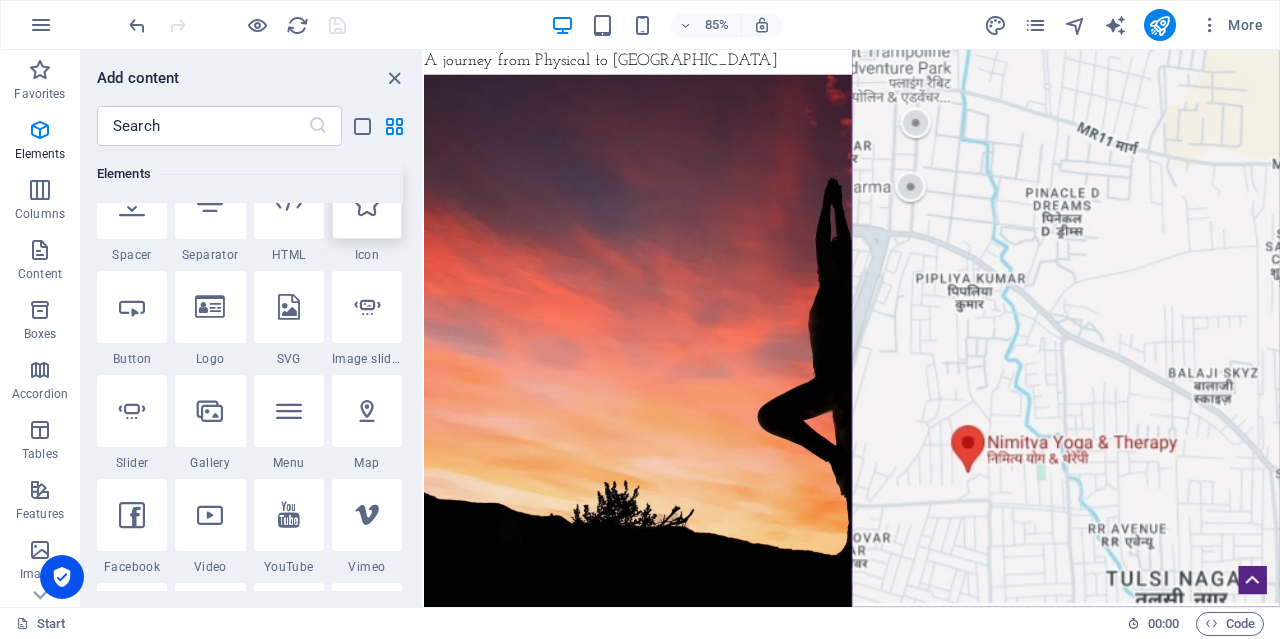 click at bounding box center (367, 203) 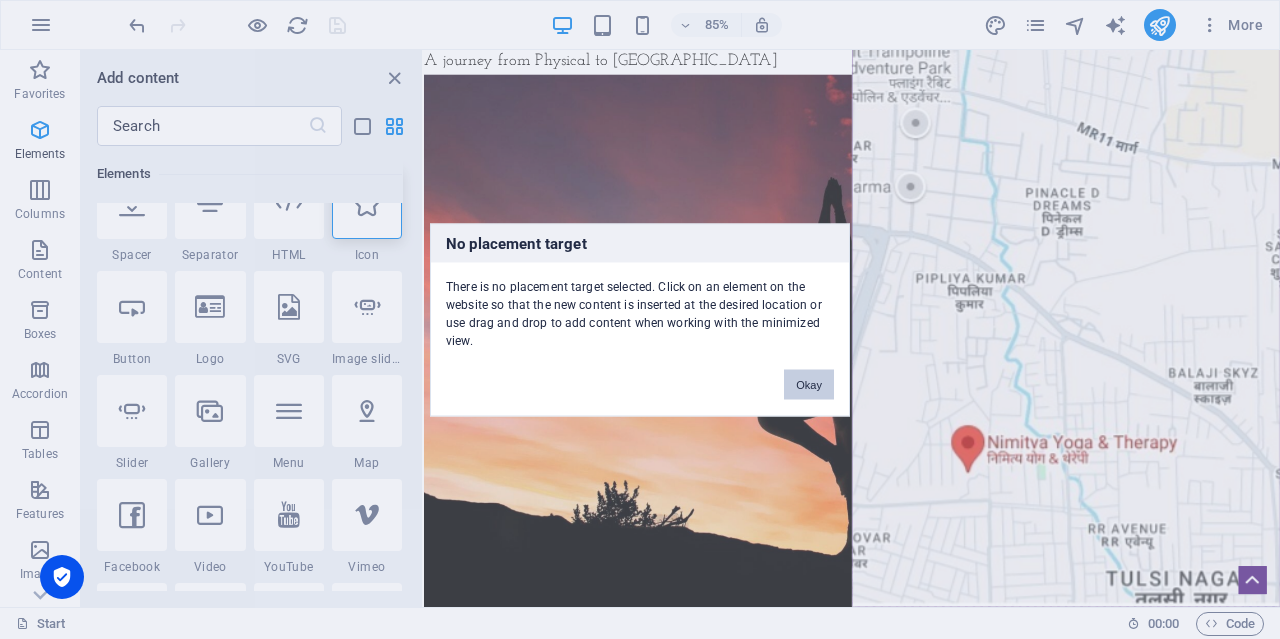 click on "Okay" at bounding box center [809, 384] 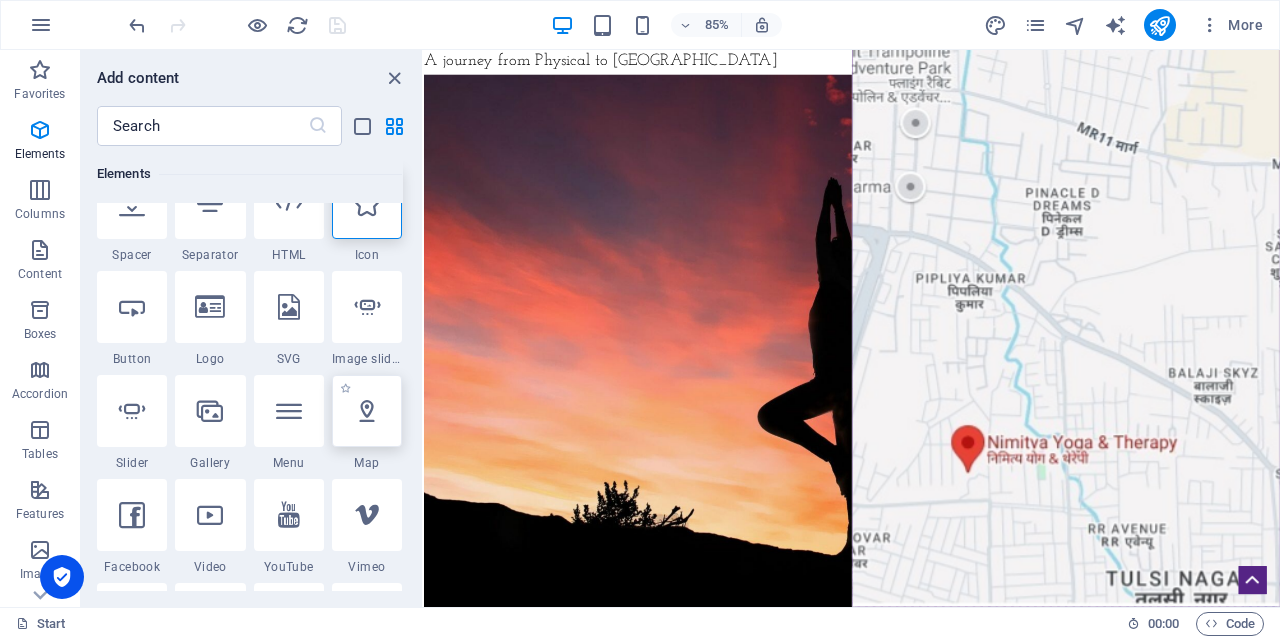 click at bounding box center [367, 411] 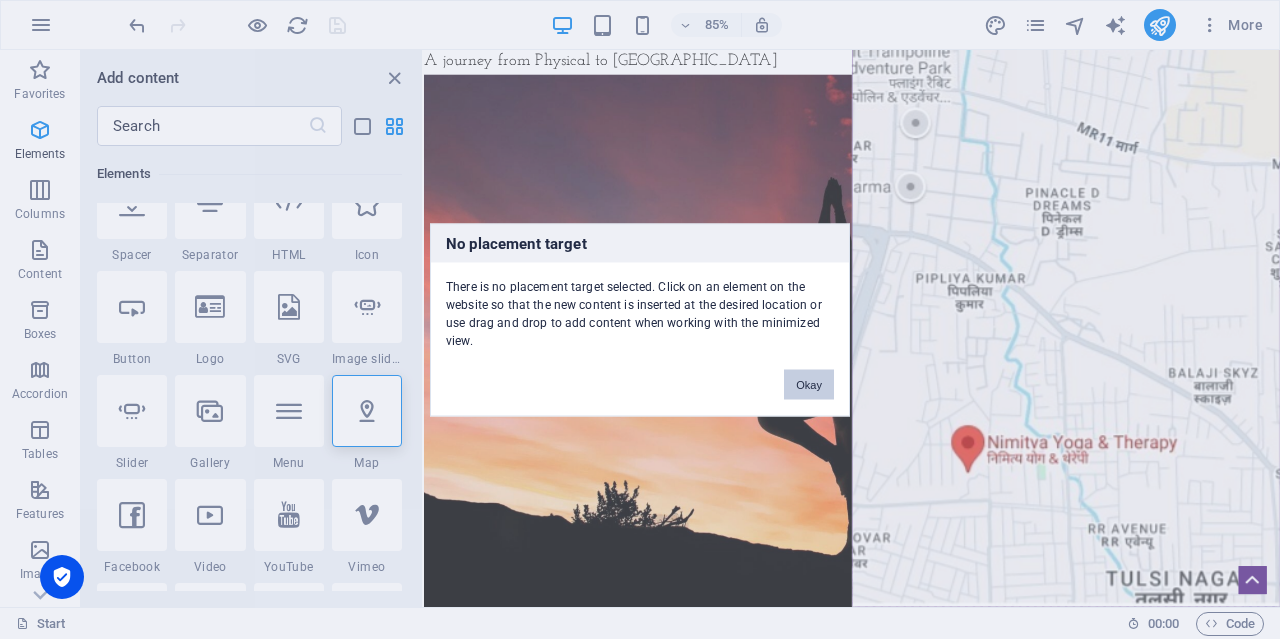 drag, startPoint x: 451, startPoint y: 401, endPoint x: 808, endPoint y: 391, distance: 357.14 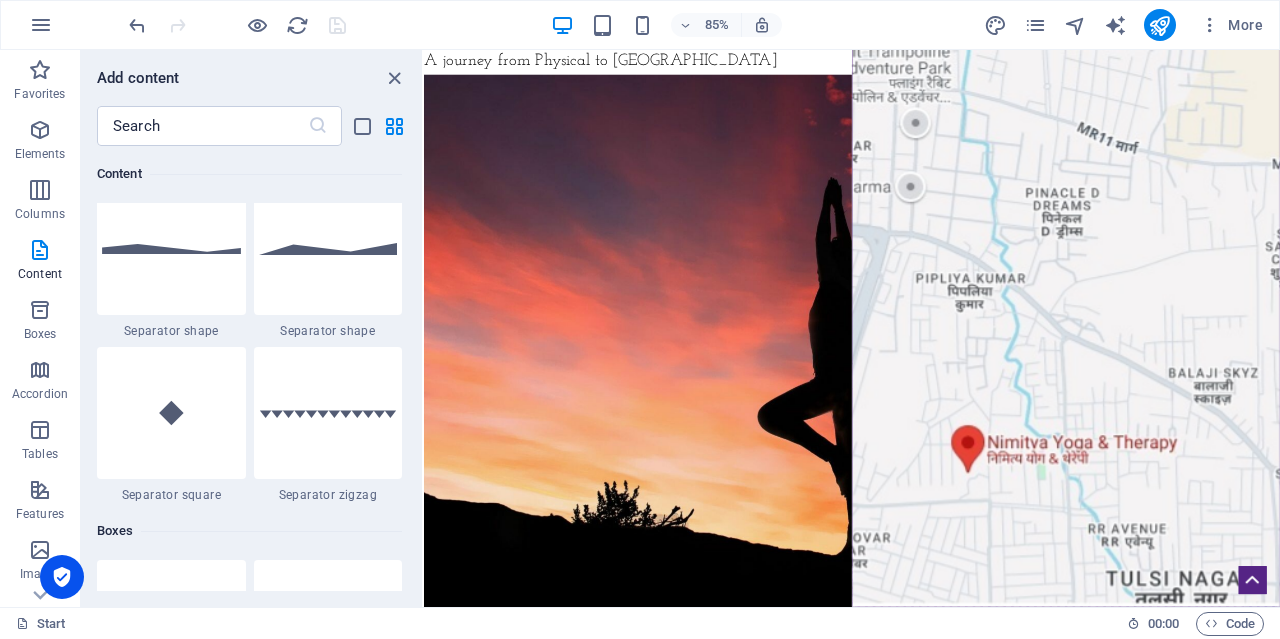scroll, scrollTop: 4953, scrollLeft: 0, axis: vertical 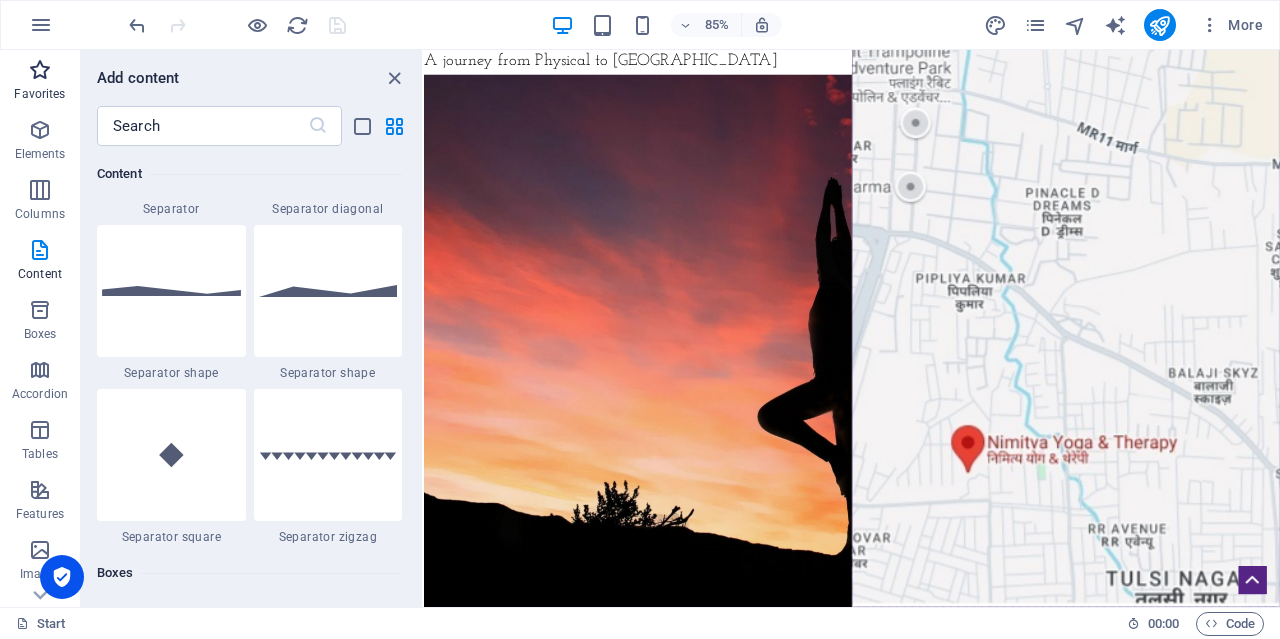 click at bounding box center [40, 70] 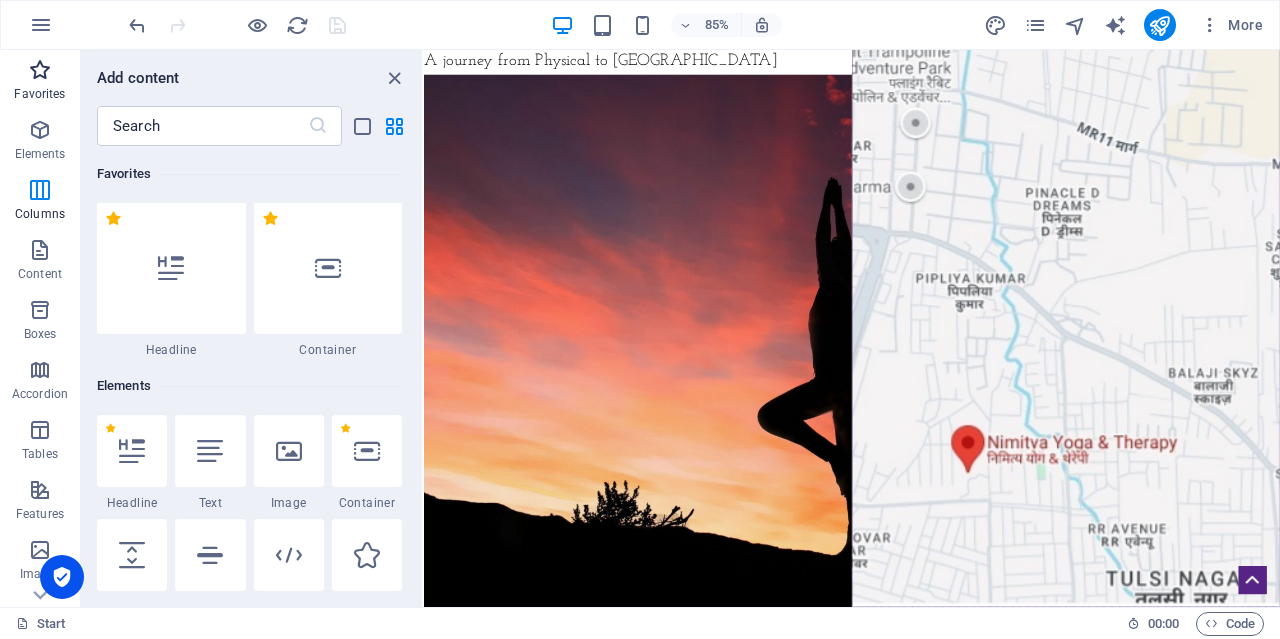 scroll, scrollTop: 0, scrollLeft: 0, axis: both 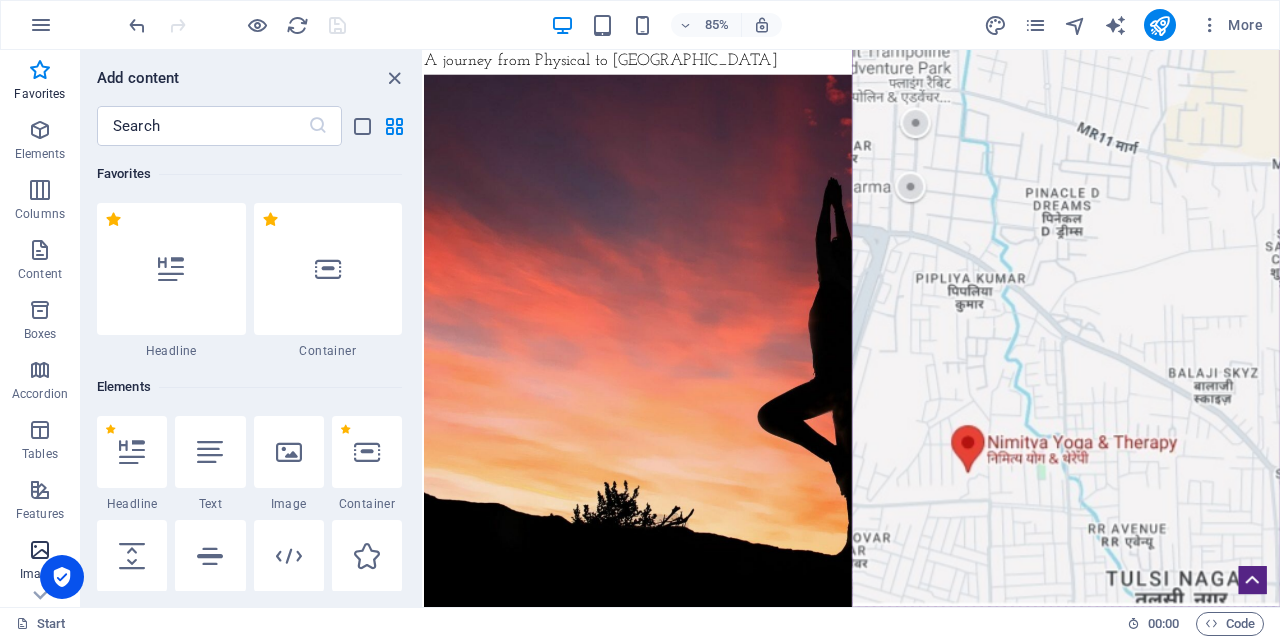 drag, startPoint x: 414, startPoint y: 155, endPoint x: 0, endPoint y: 573, distance: 588.31964 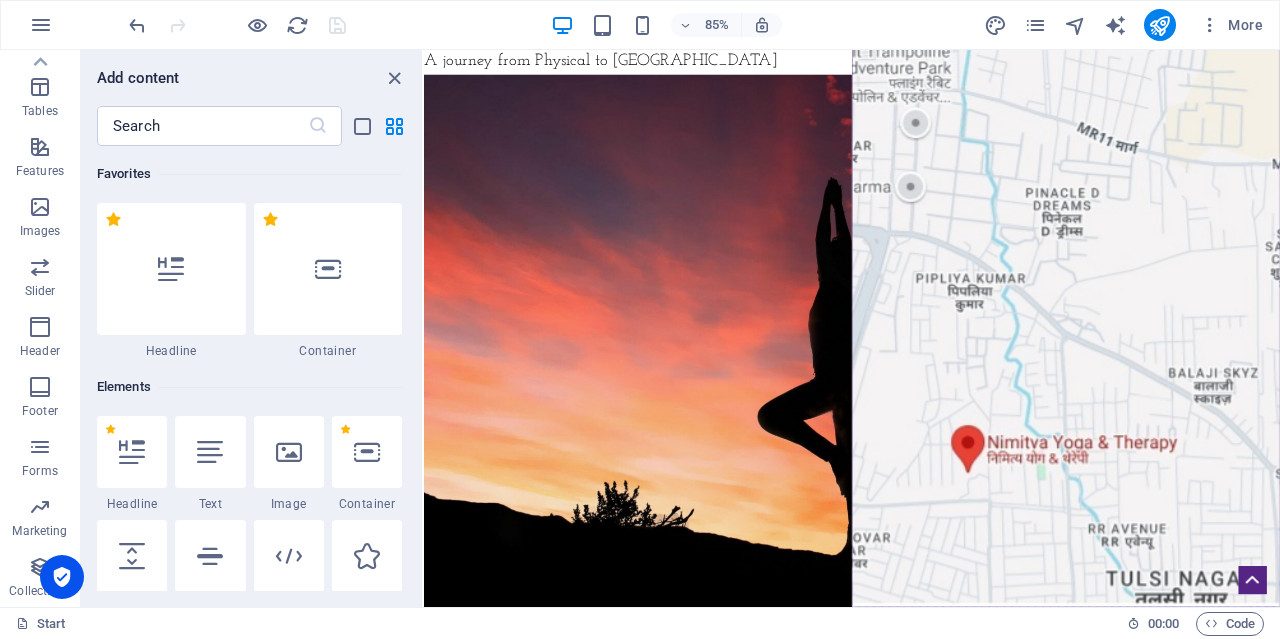 click on "Elements" at bounding box center (249, 387) 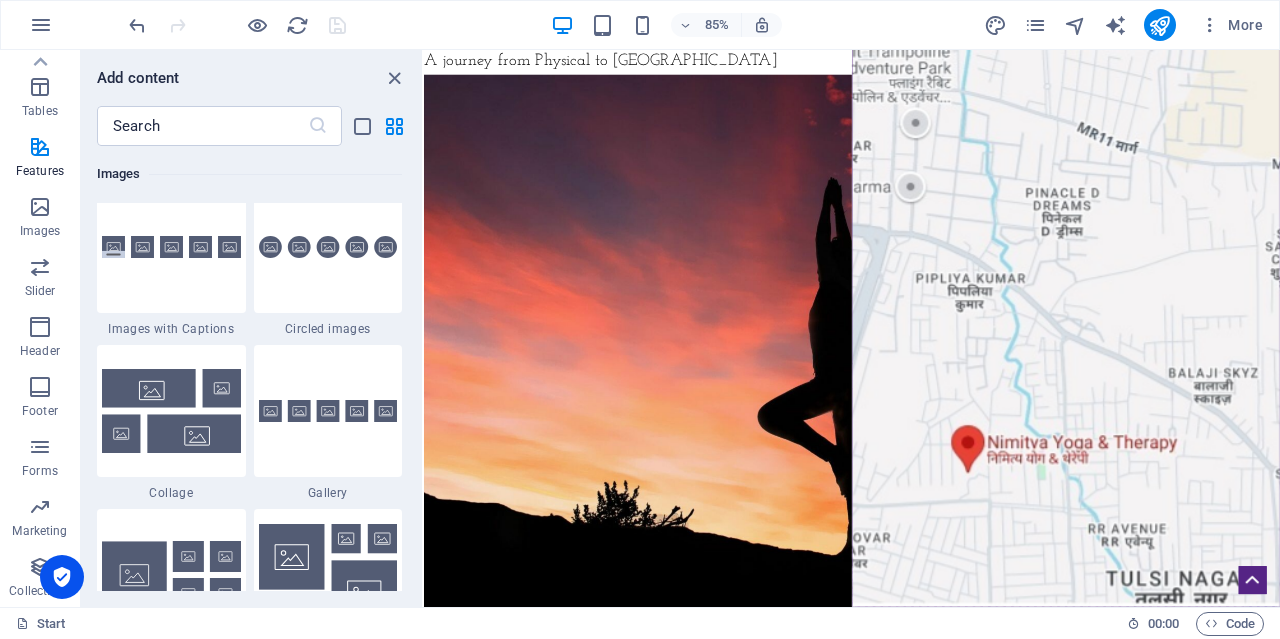 scroll, scrollTop: 9478, scrollLeft: 0, axis: vertical 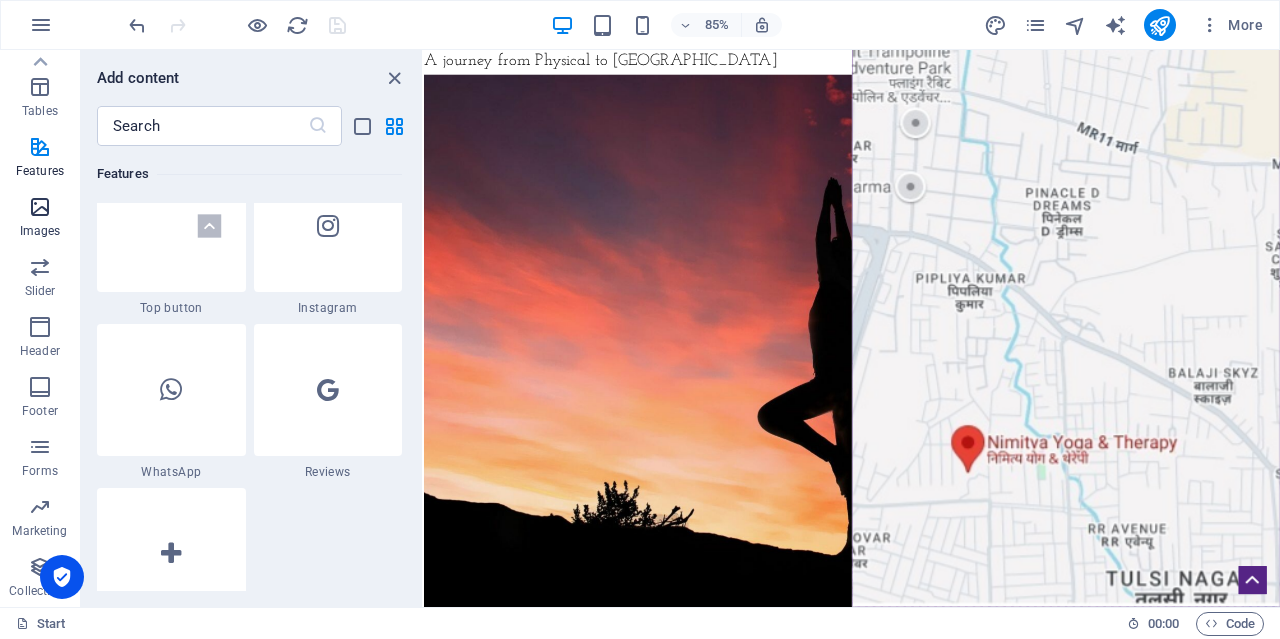 click at bounding box center (40, 207) 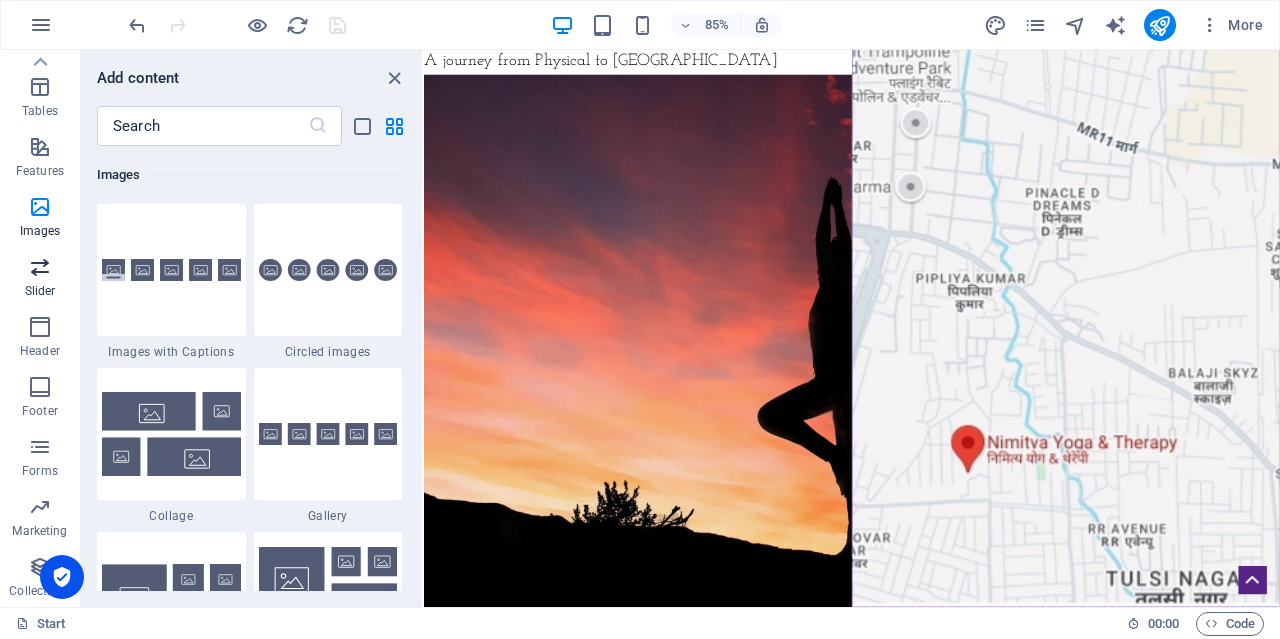 scroll, scrollTop: 9976, scrollLeft: 0, axis: vertical 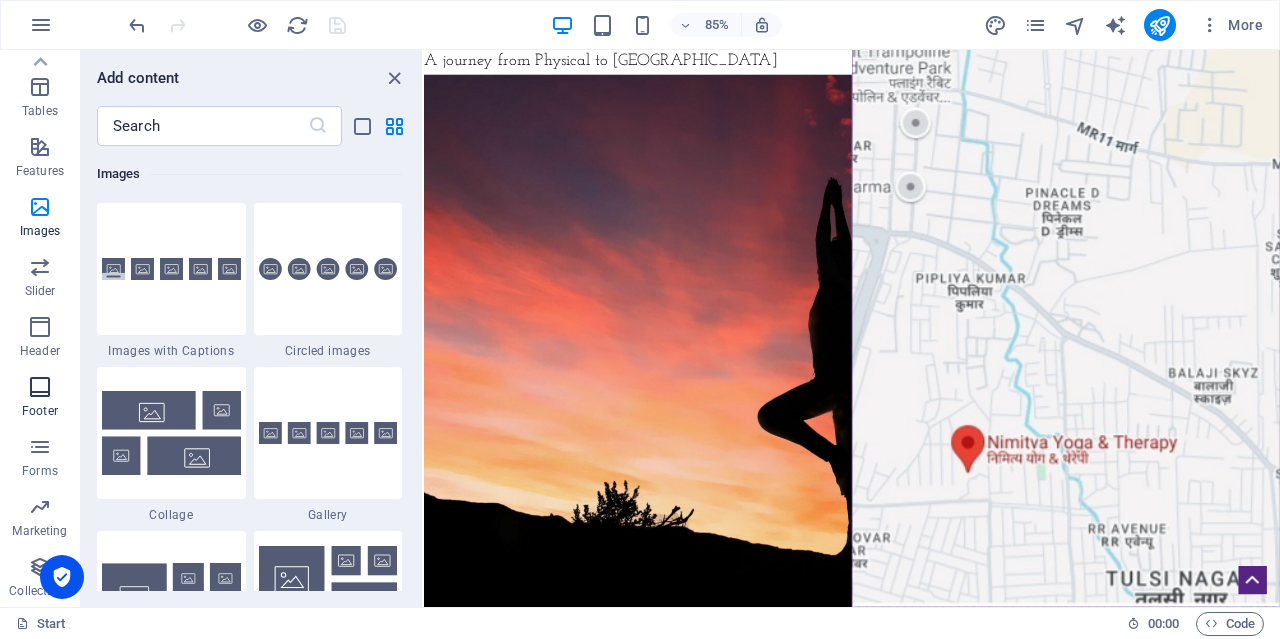 click at bounding box center (40, 387) 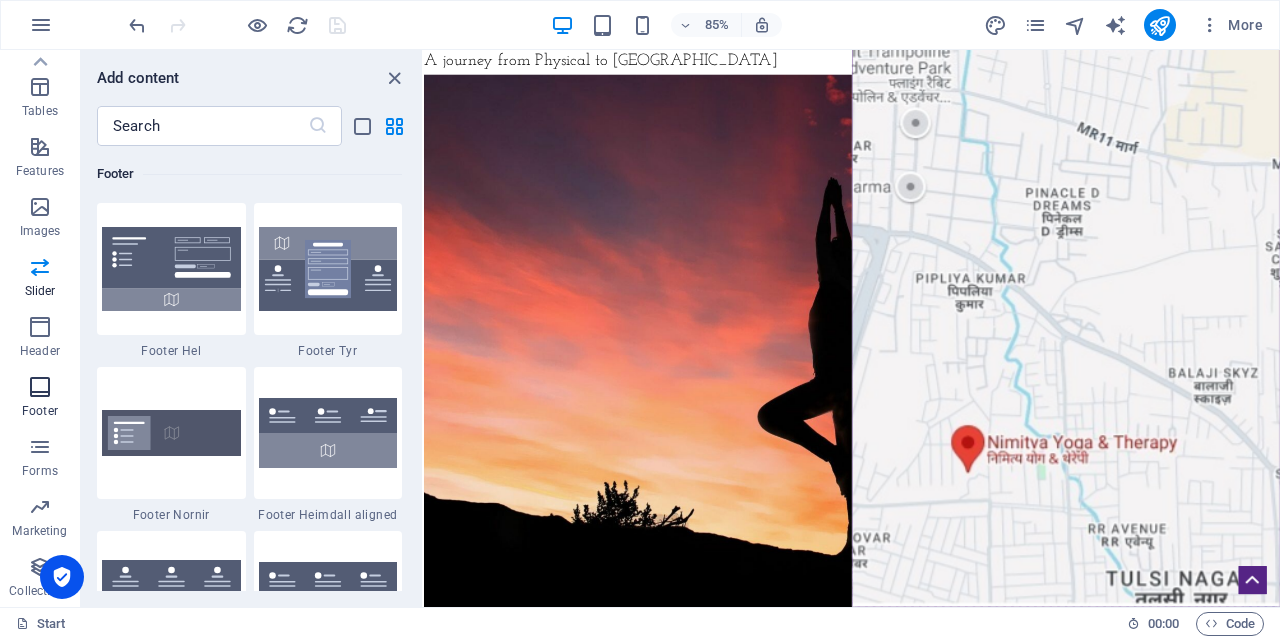 scroll, scrollTop: 13075, scrollLeft: 0, axis: vertical 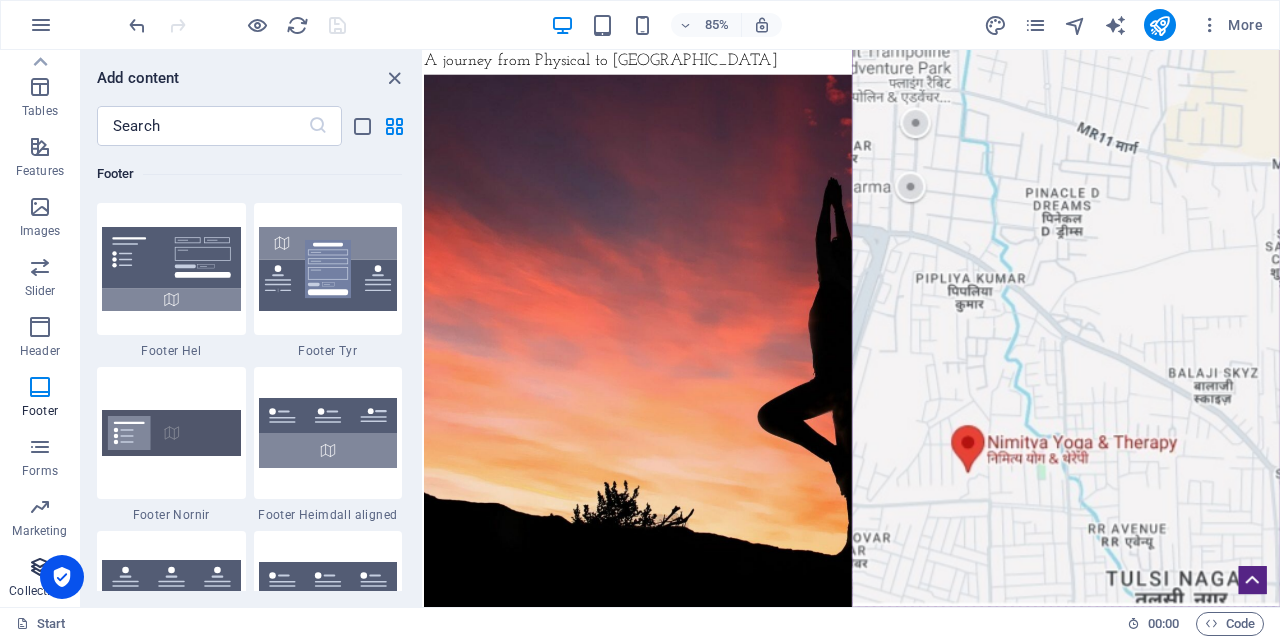 click at bounding box center (40, 567) 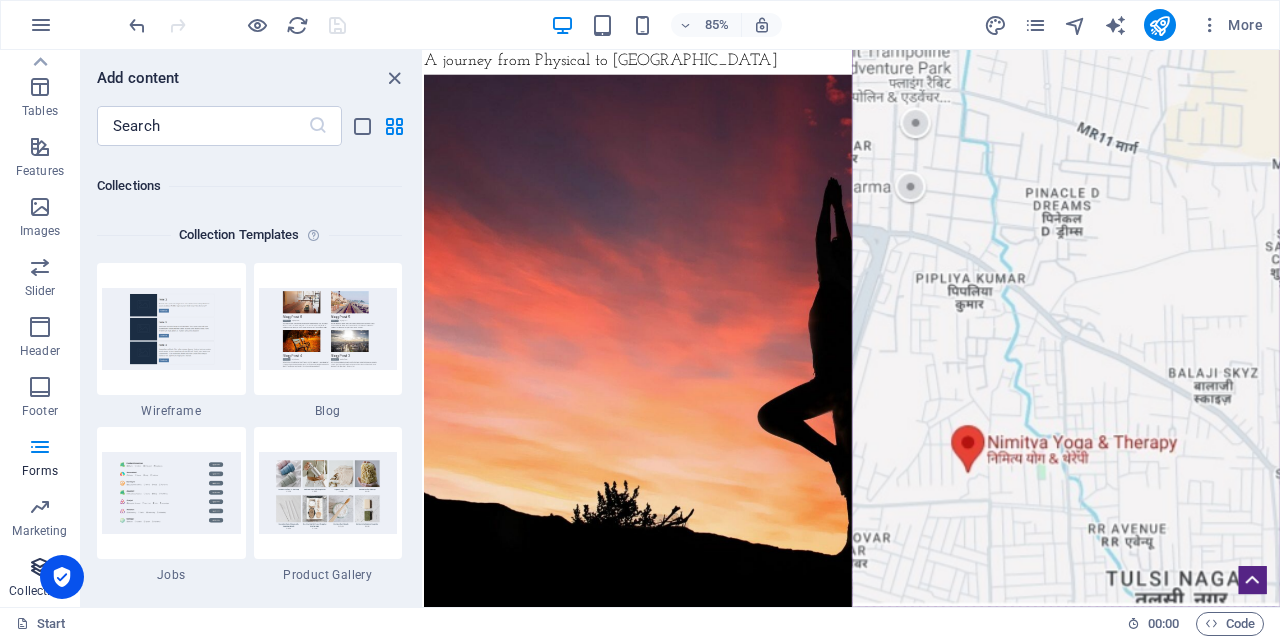 scroll, scrollTop: 18142, scrollLeft: 0, axis: vertical 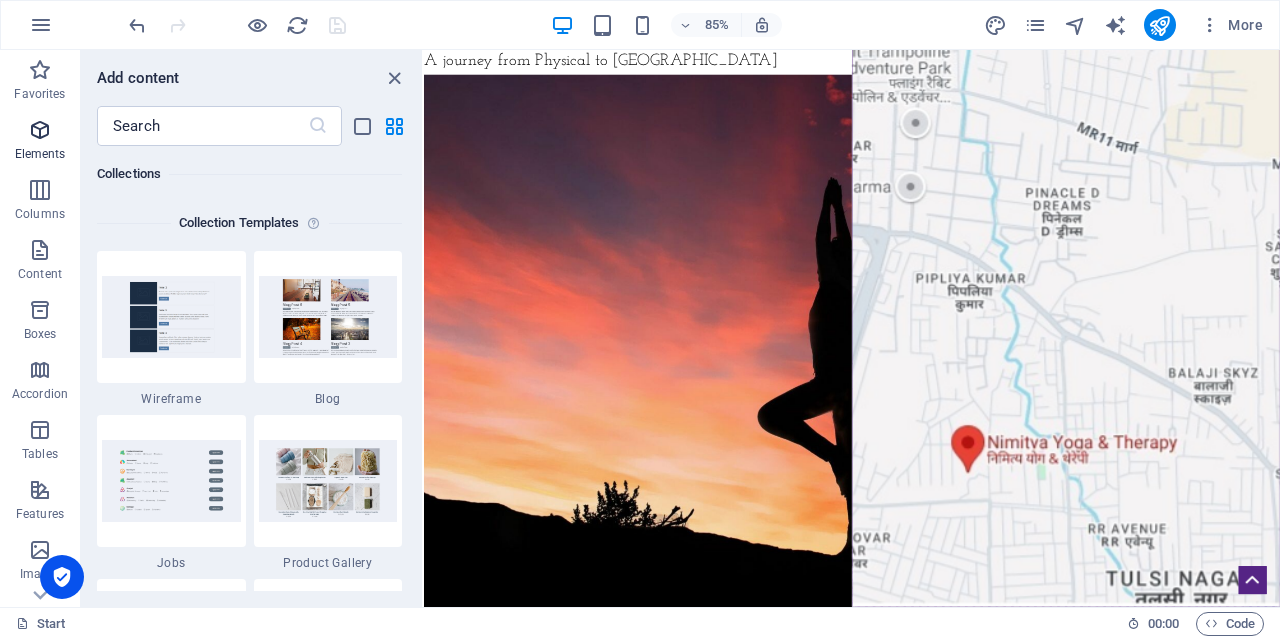 click at bounding box center [40, 130] 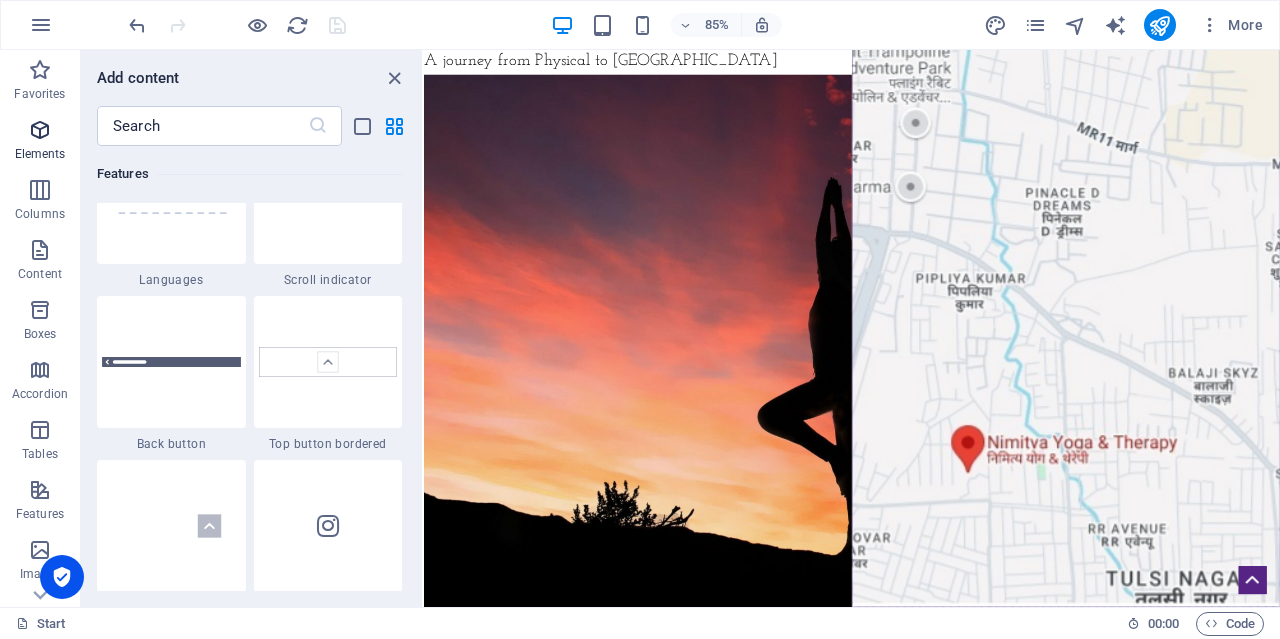 scroll, scrollTop: 213, scrollLeft: 0, axis: vertical 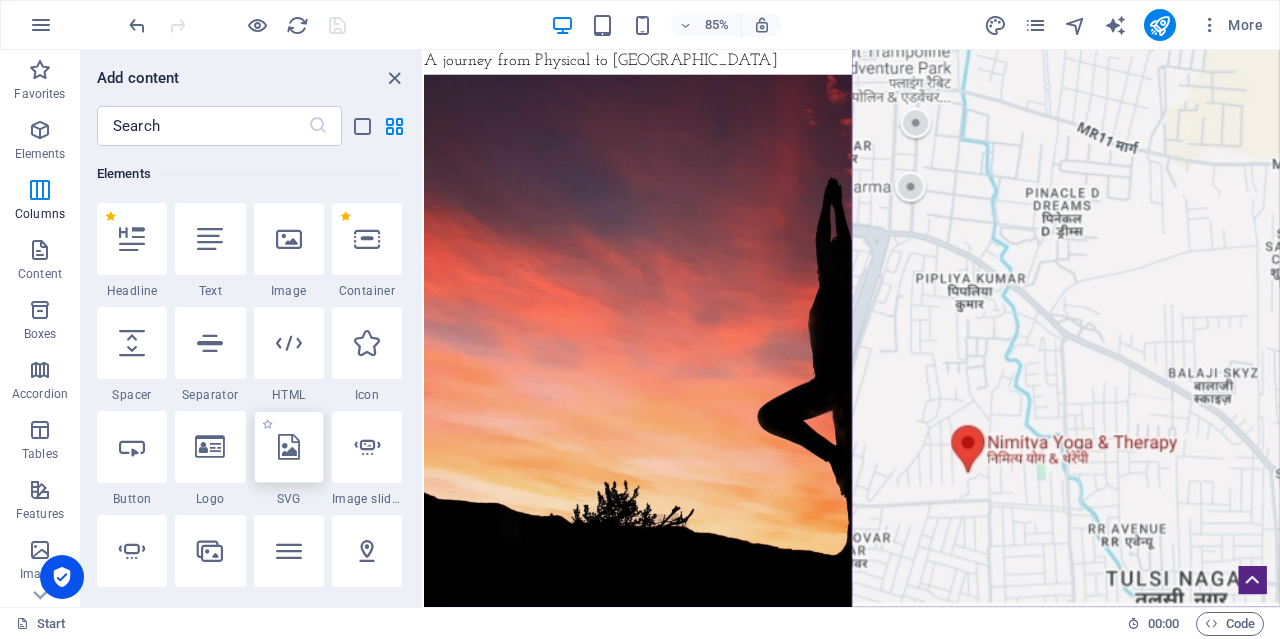 click at bounding box center [289, 447] 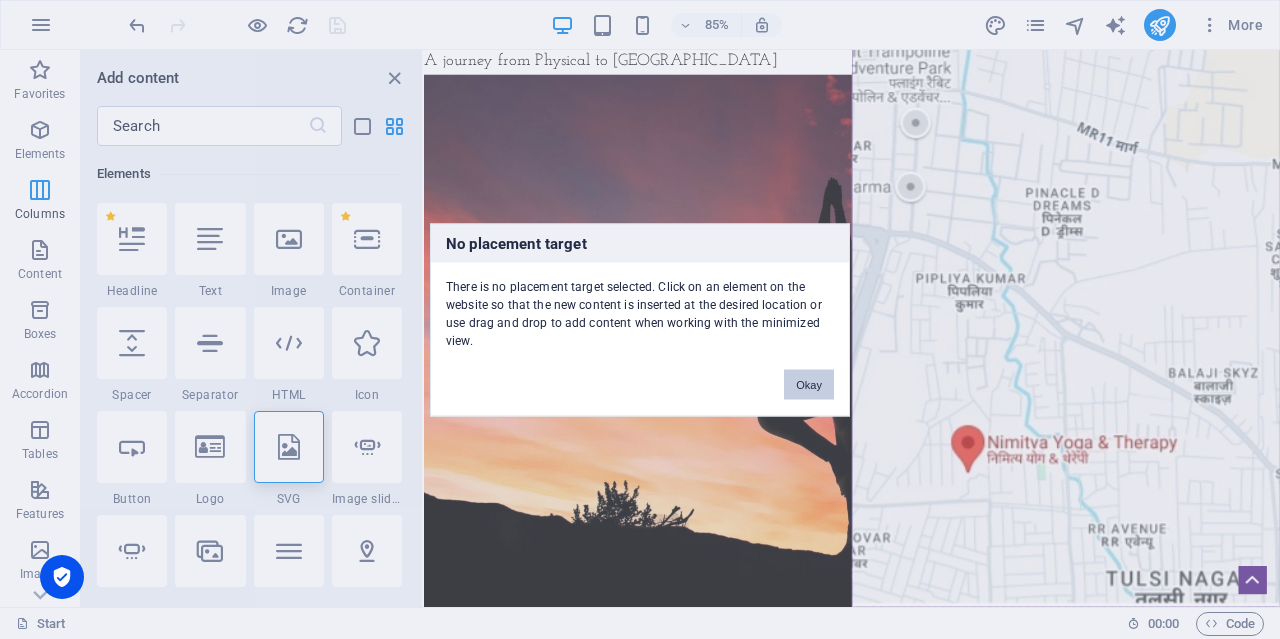 drag, startPoint x: 810, startPoint y: 389, endPoint x: 452, endPoint y: 398, distance: 358.1131 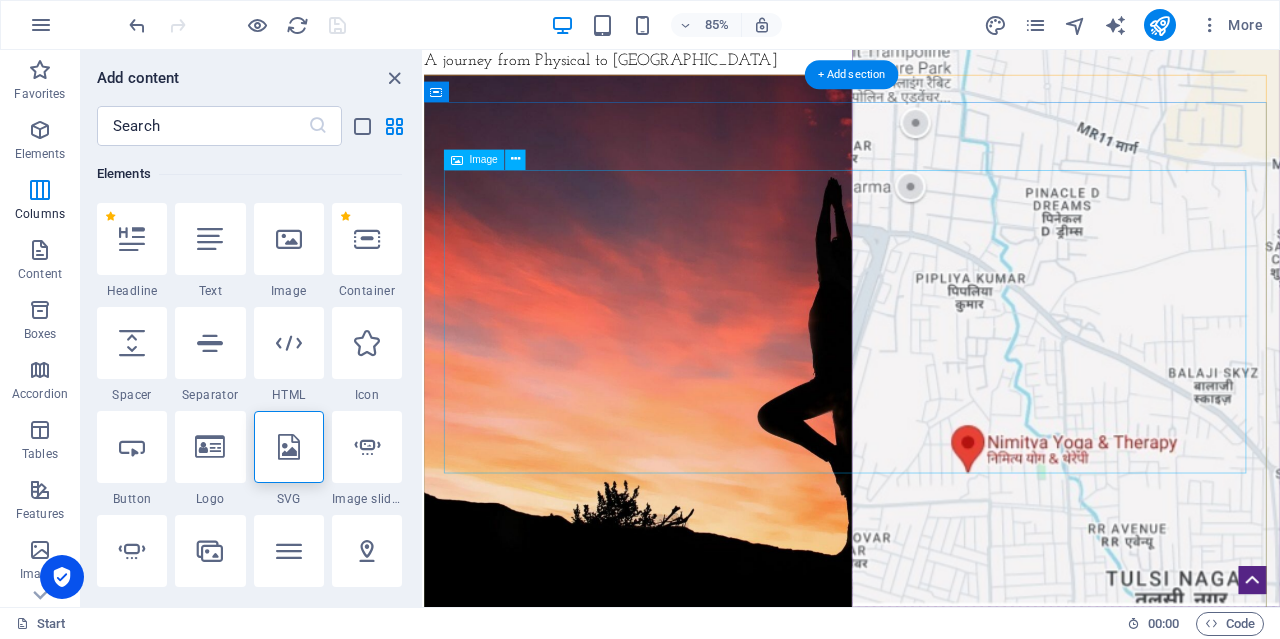 click at bounding box center [928, 513] 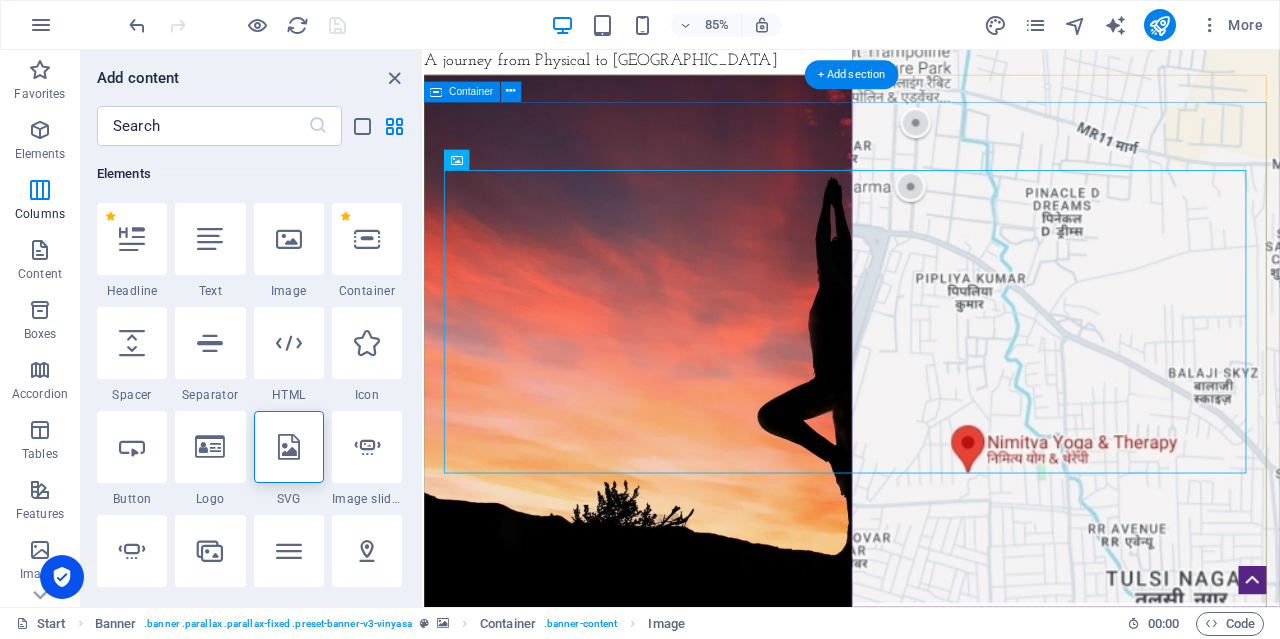 click on "Nimitya Yoga Learn more" at bounding box center [927, 512] 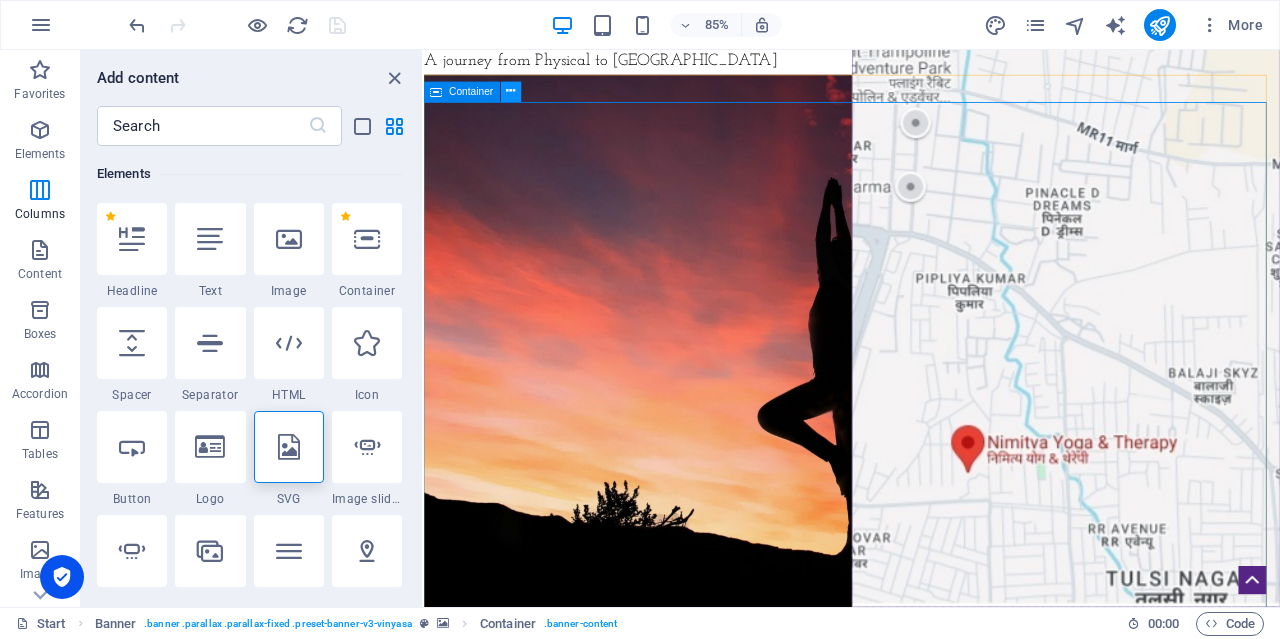 click at bounding box center [511, 92] 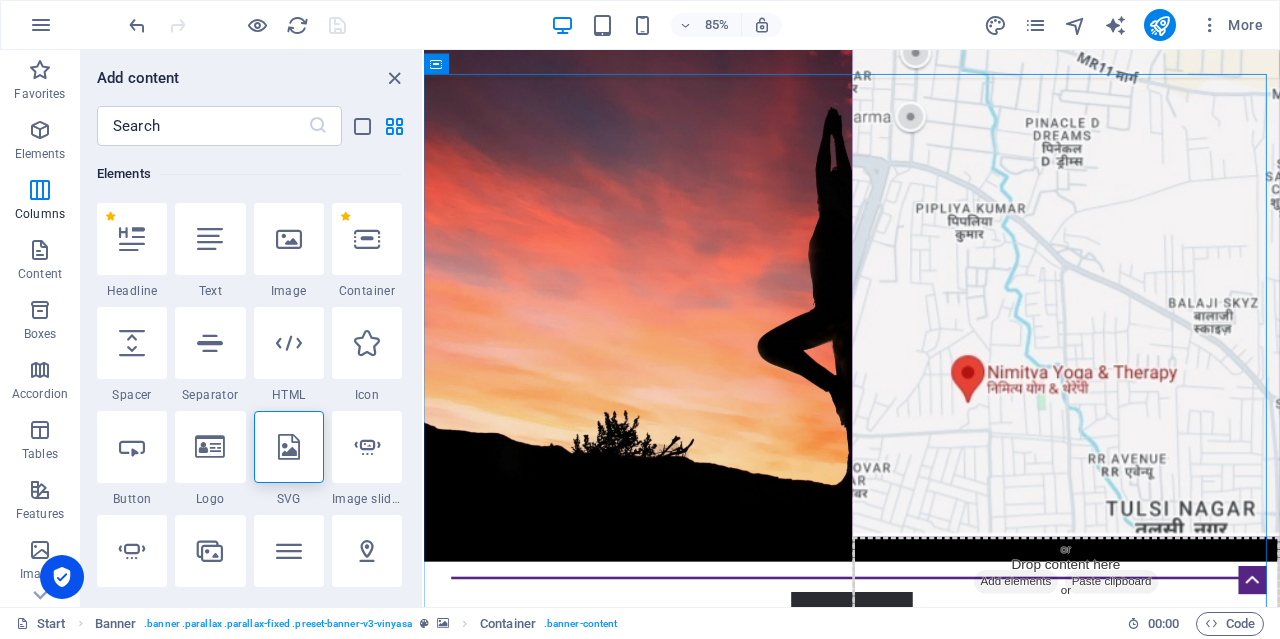 scroll, scrollTop: 117, scrollLeft: 0, axis: vertical 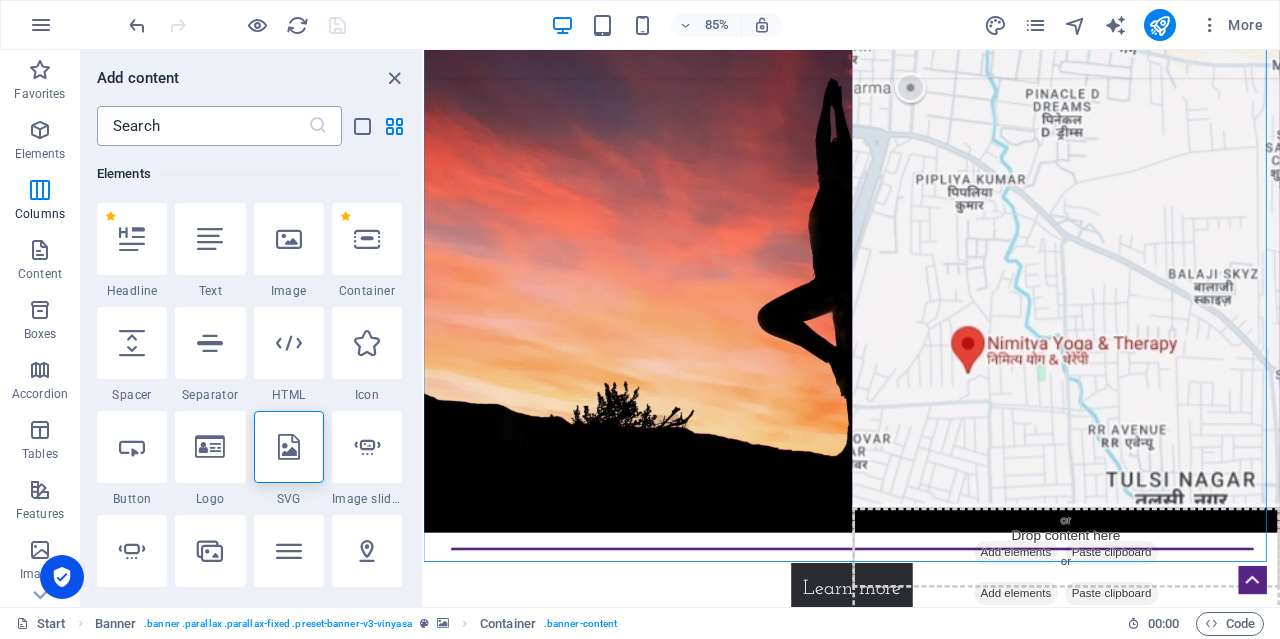 click at bounding box center (202, 126) 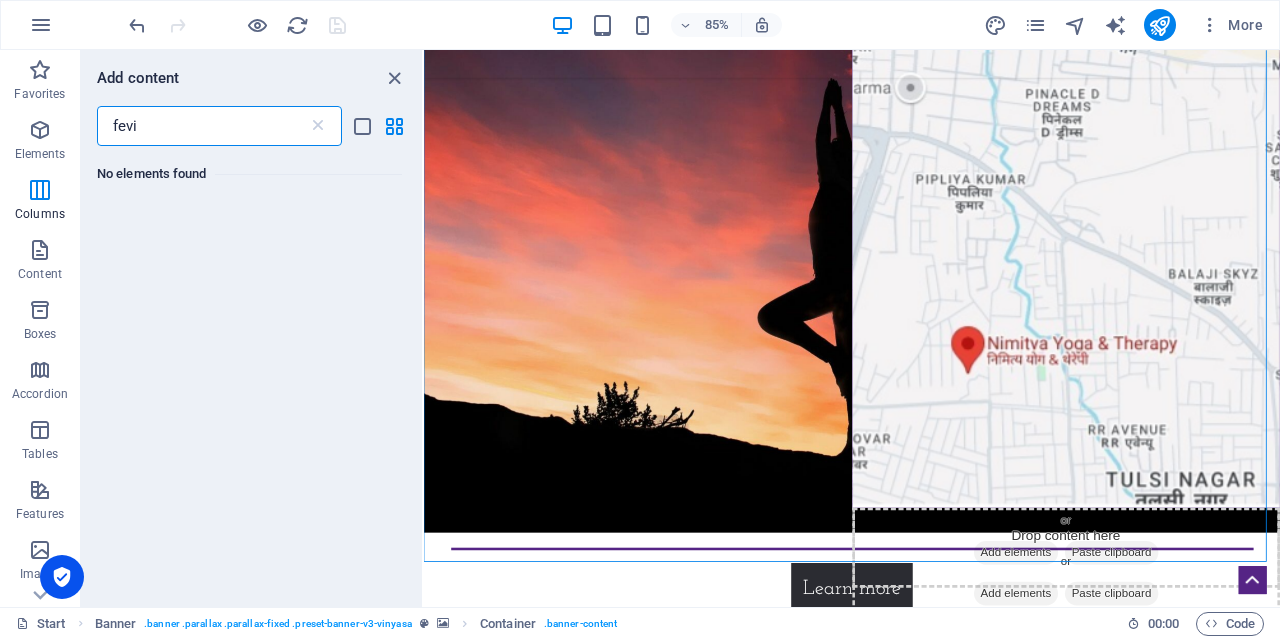 scroll, scrollTop: 0, scrollLeft: 0, axis: both 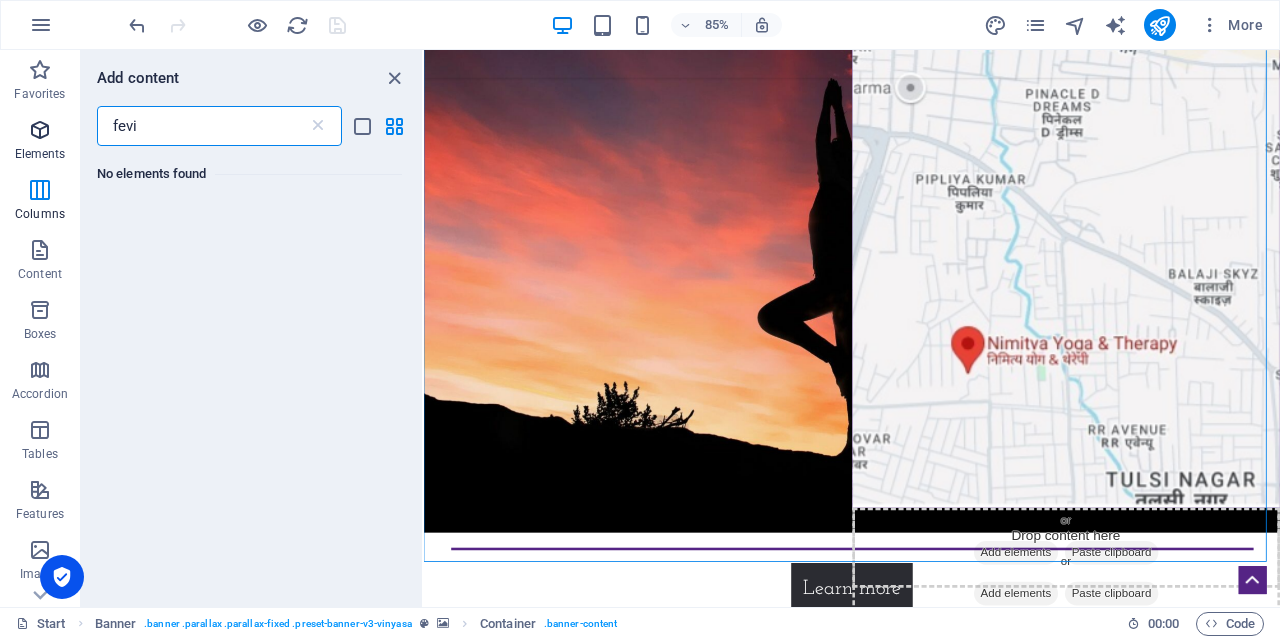 type on "fevi" 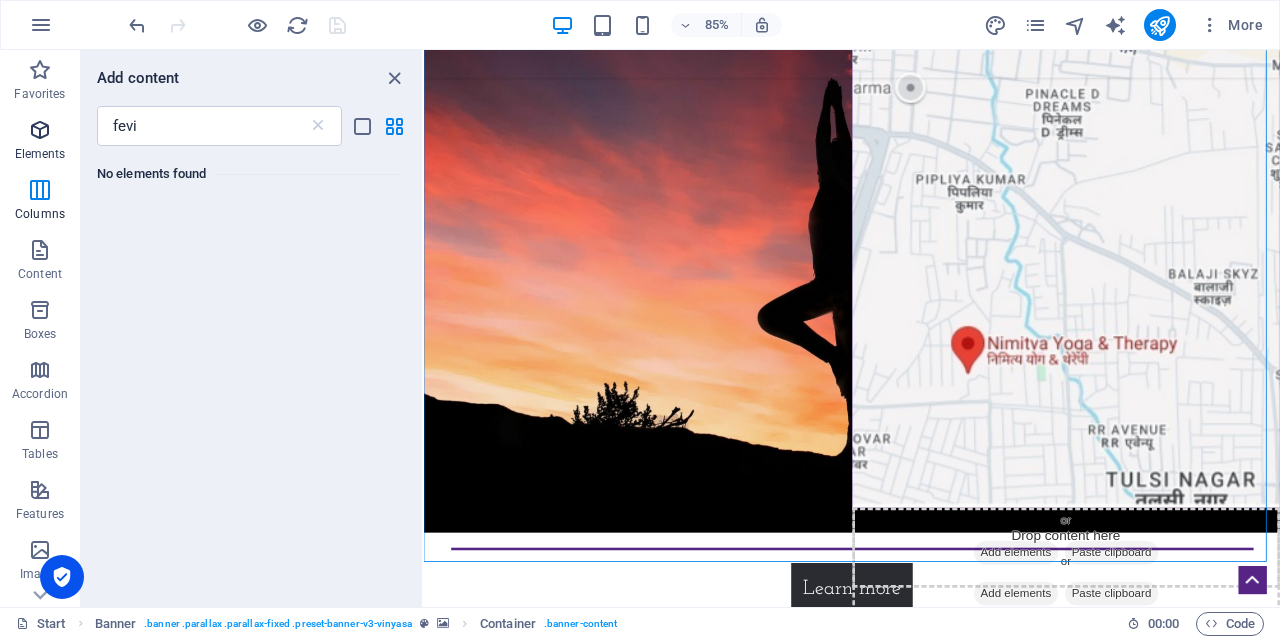 click at bounding box center (40, 130) 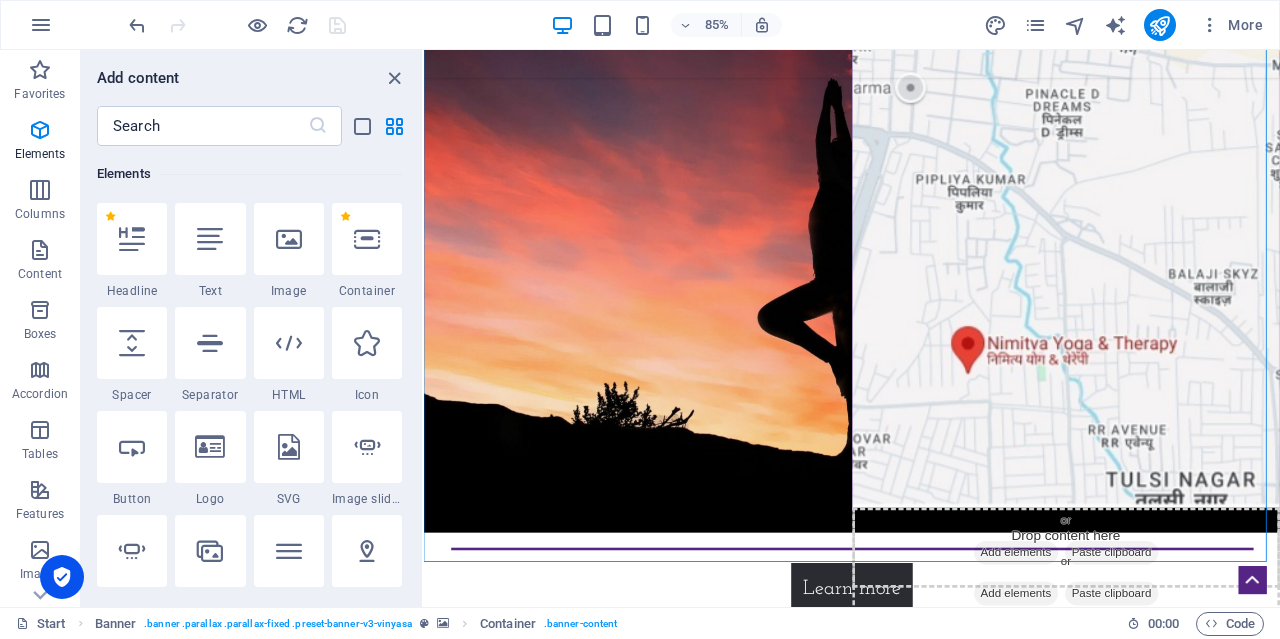 scroll, scrollTop: 213, scrollLeft: 0, axis: vertical 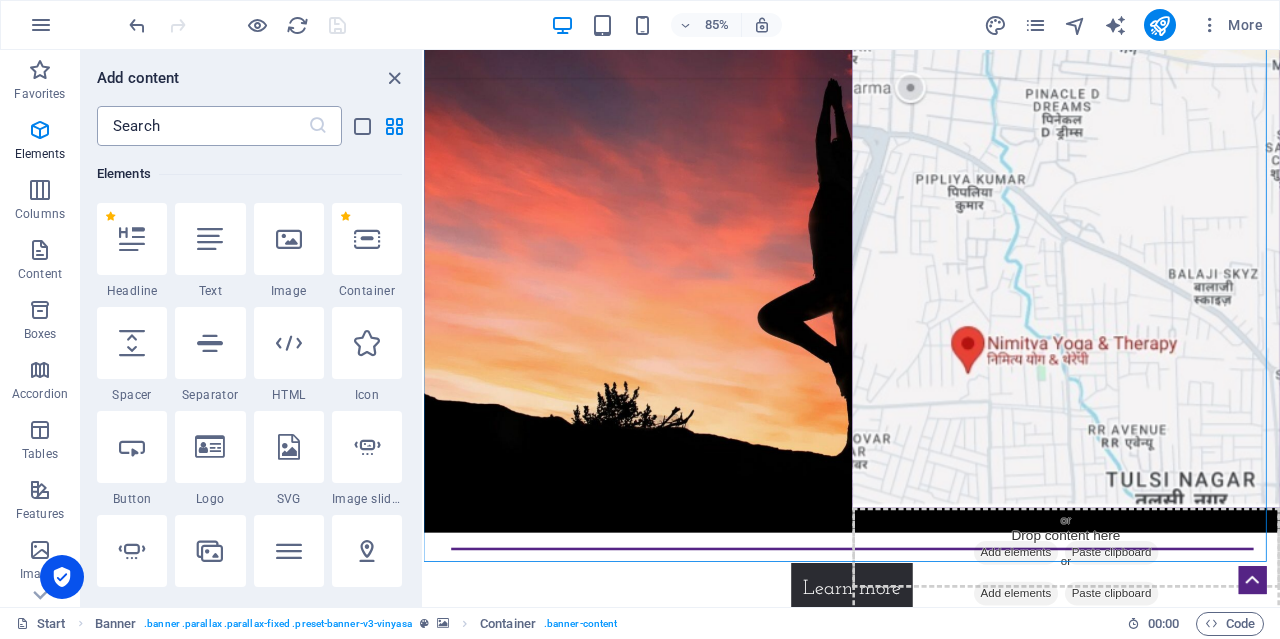 click at bounding box center [202, 126] 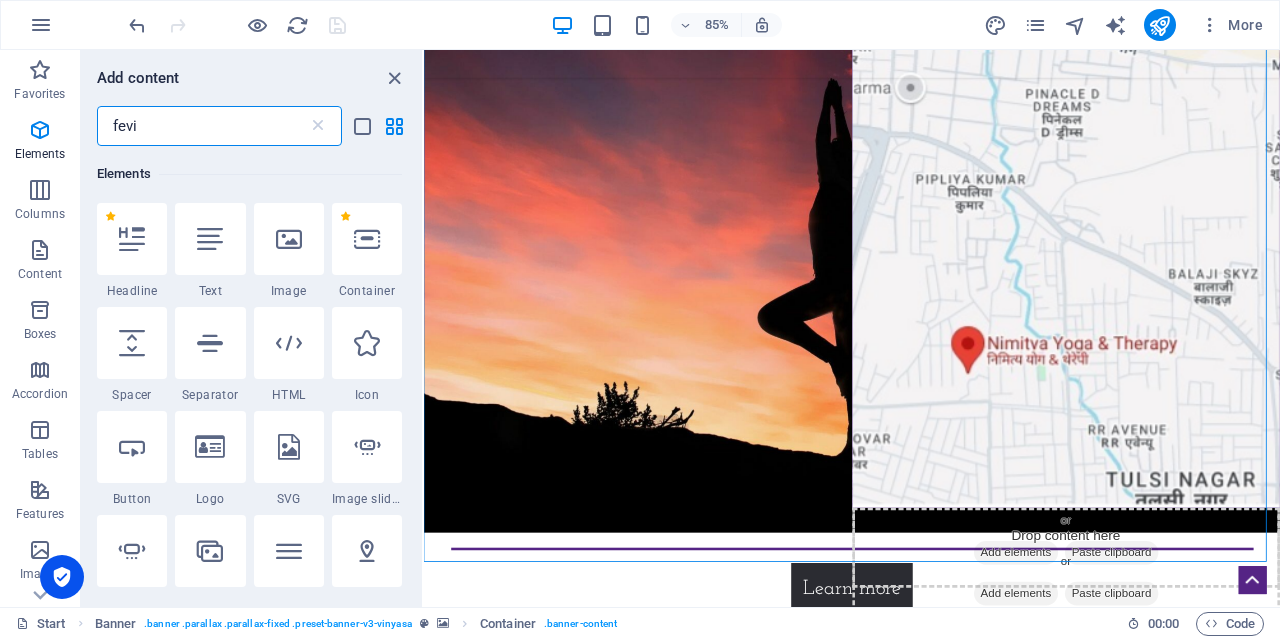 scroll, scrollTop: 0, scrollLeft: 0, axis: both 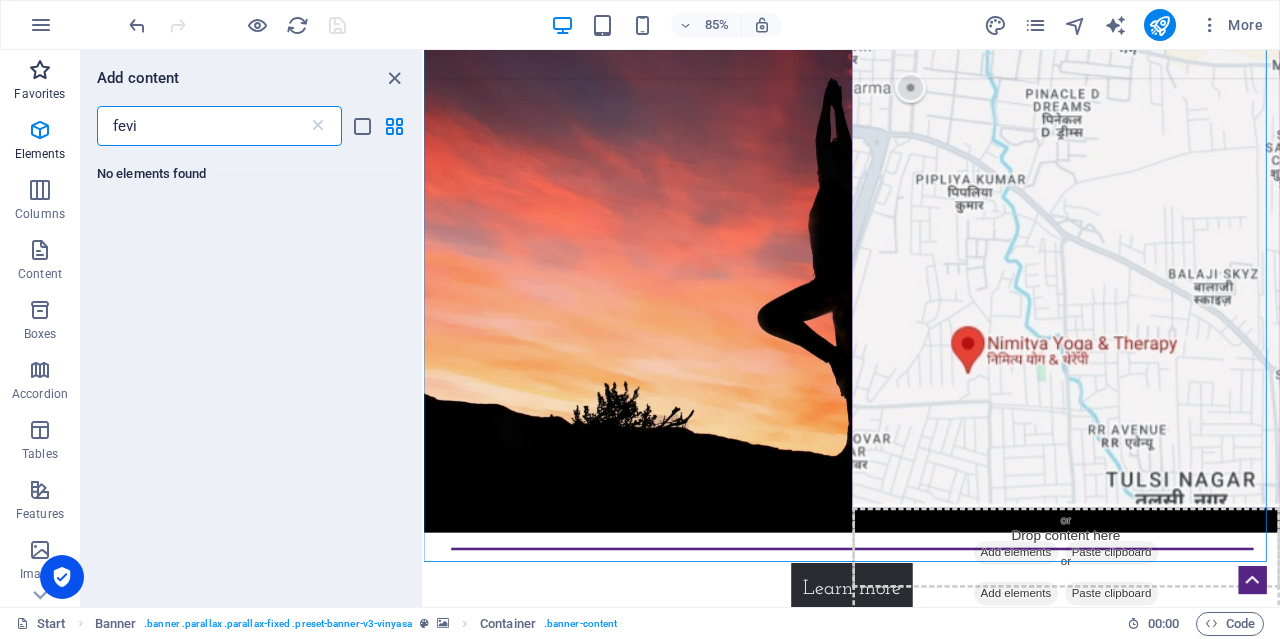 type on "fevi" 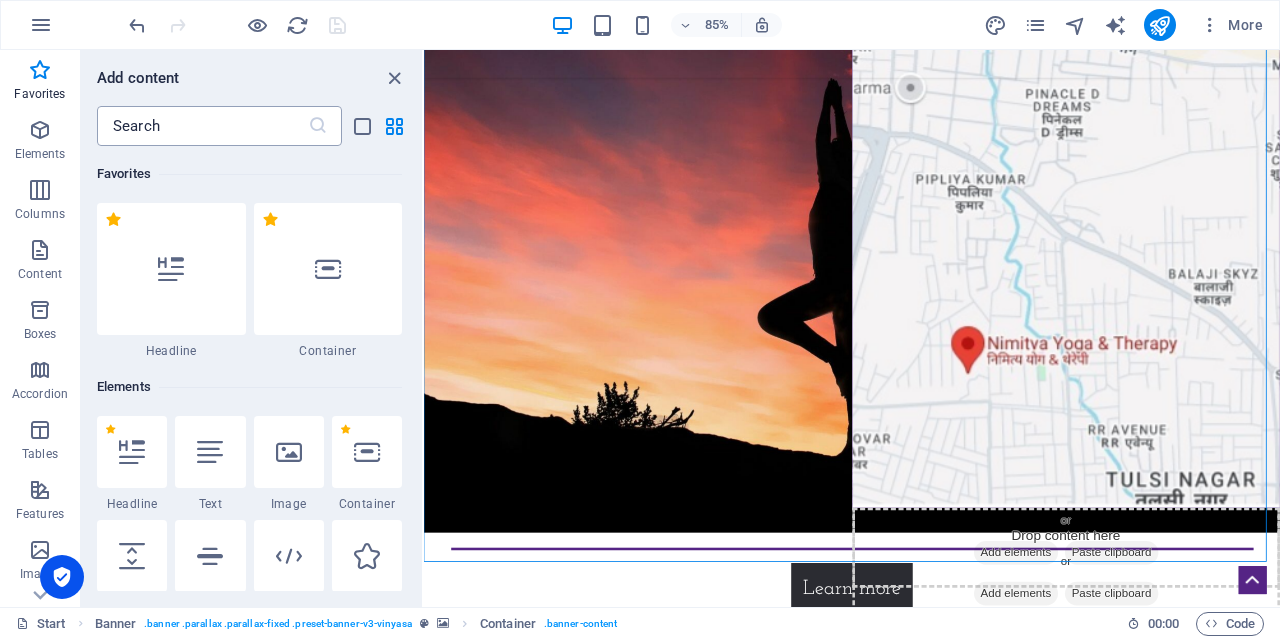 click at bounding box center [202, 126] 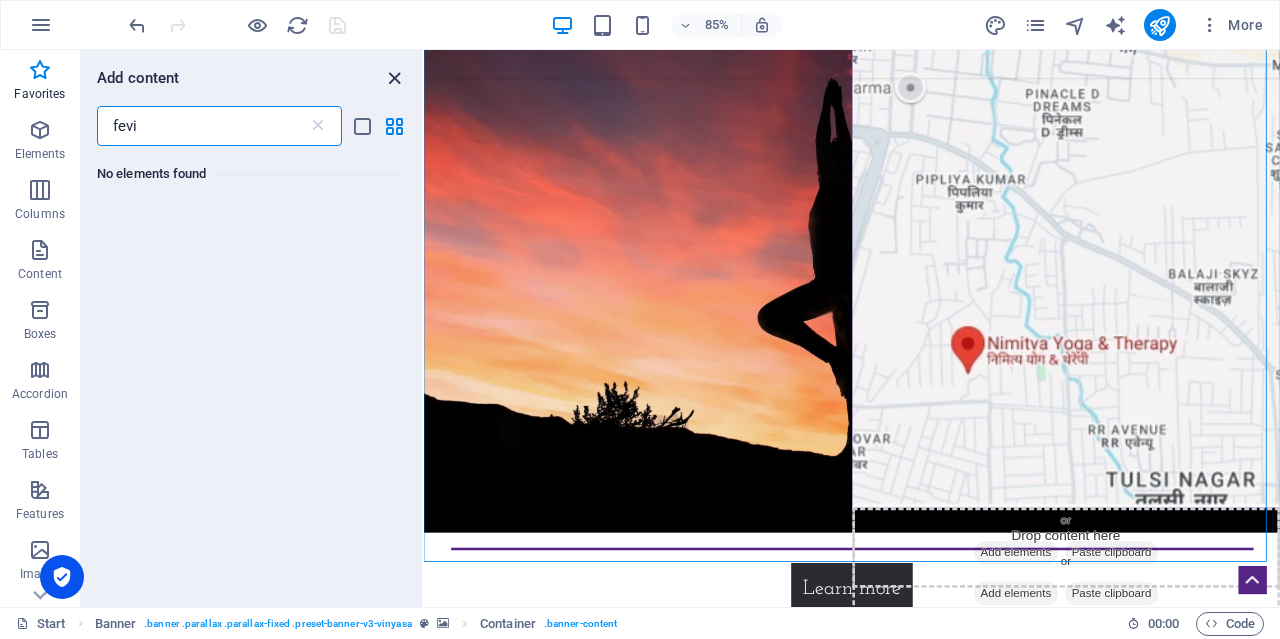 type on "fevi" 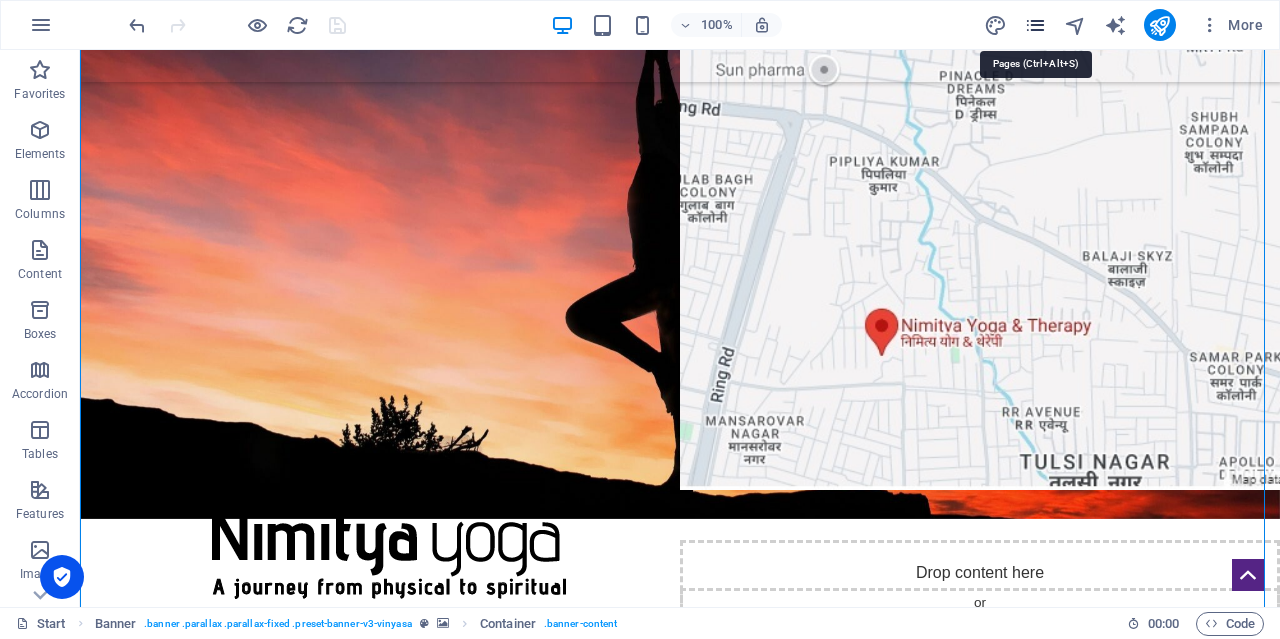 click at bounding box center (1035, 25) 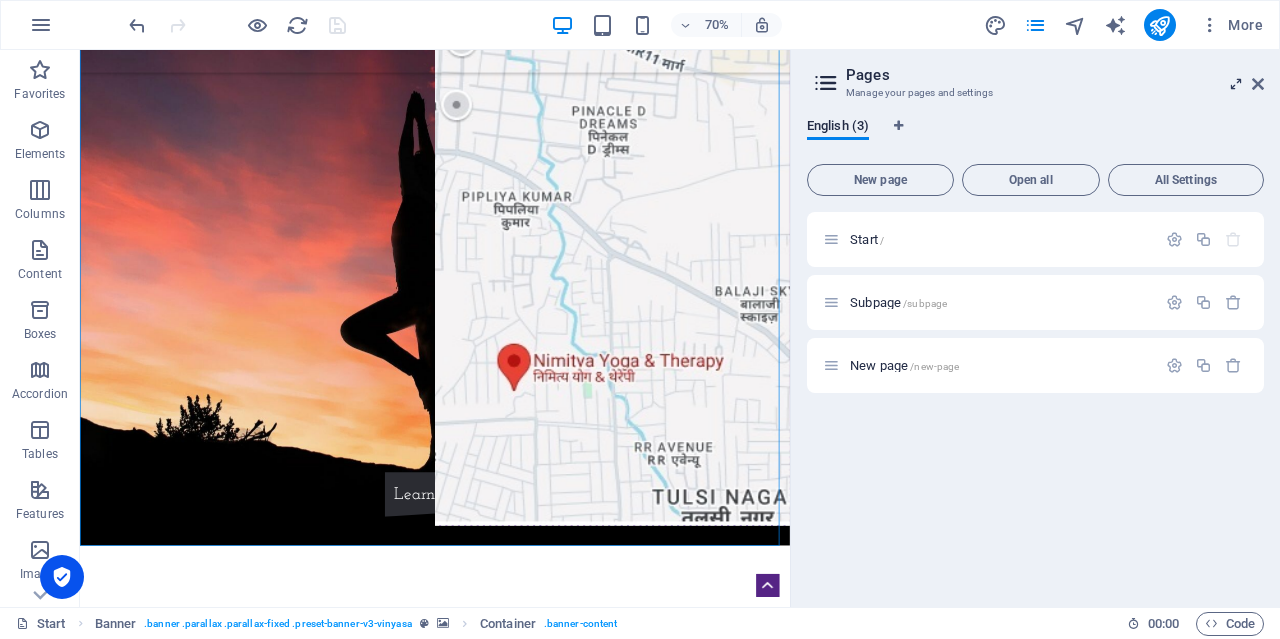 click at bounding box center [1236, 84] 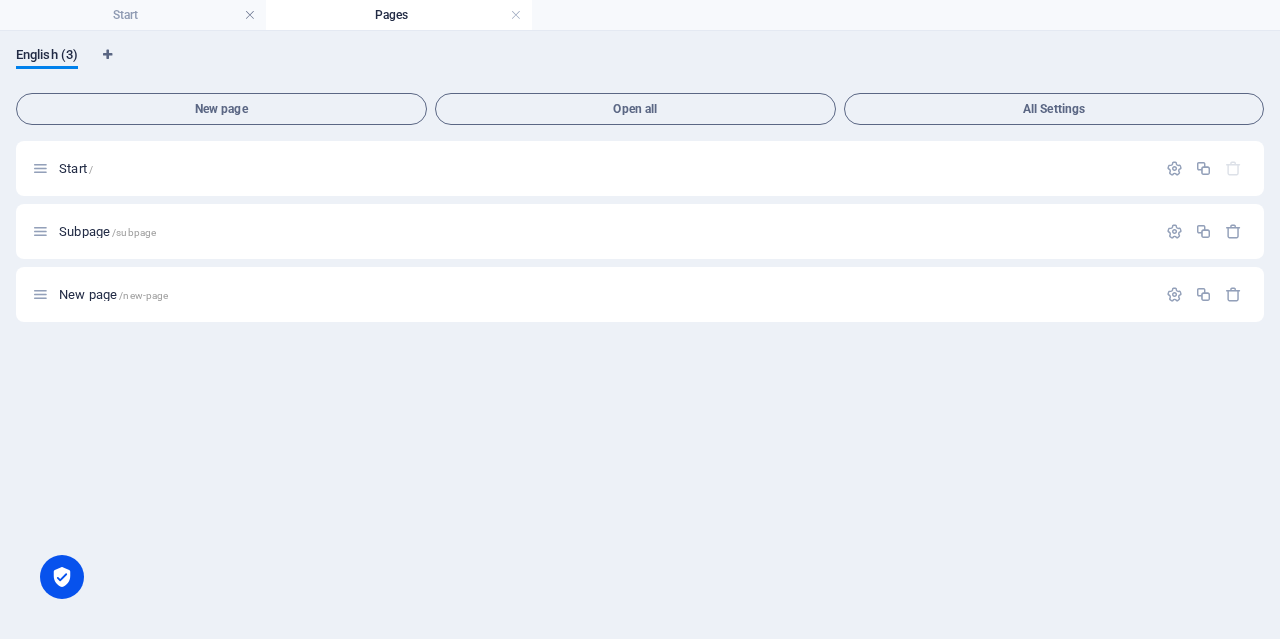 scroll, scrollTop: 0, scrollLeft: 0, axis: both 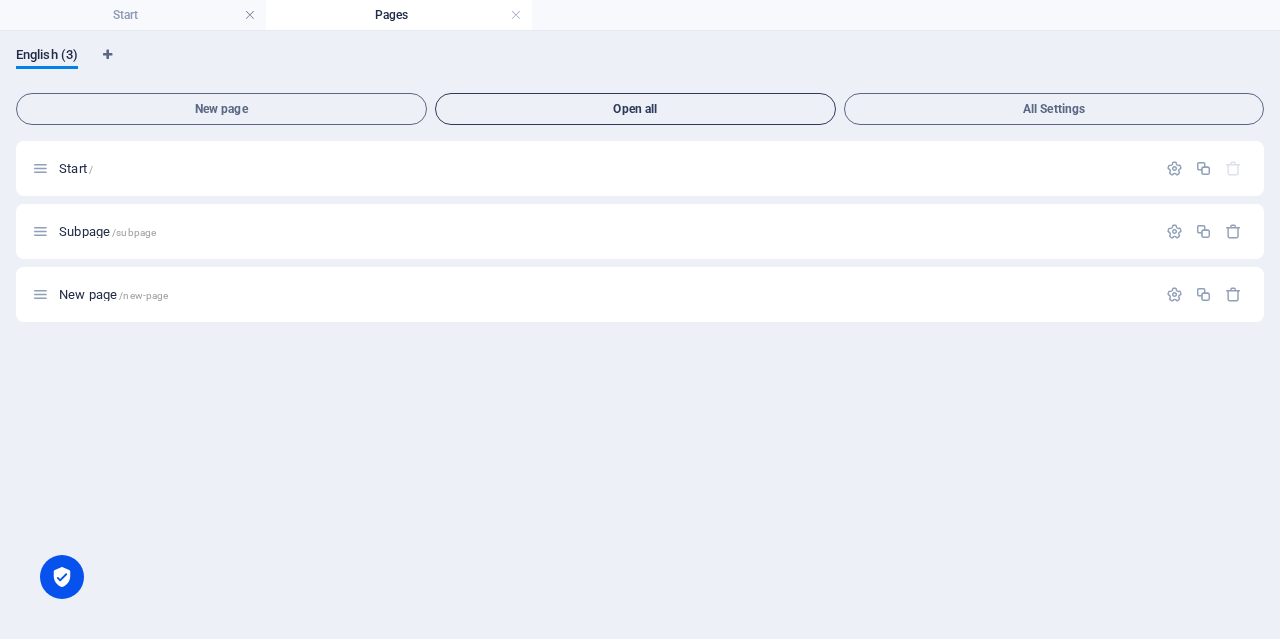 click on "Open all" at bounding box center [636, 109] 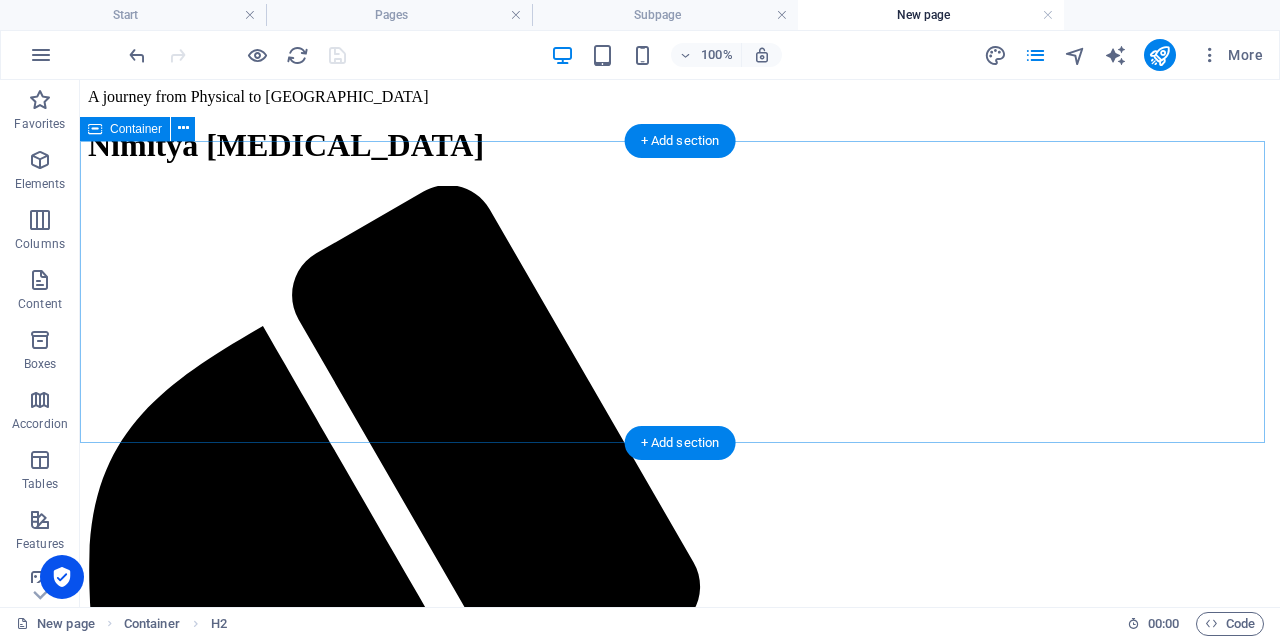 scroll, scrollTop: 0, scrollLeft: 0, axis: both 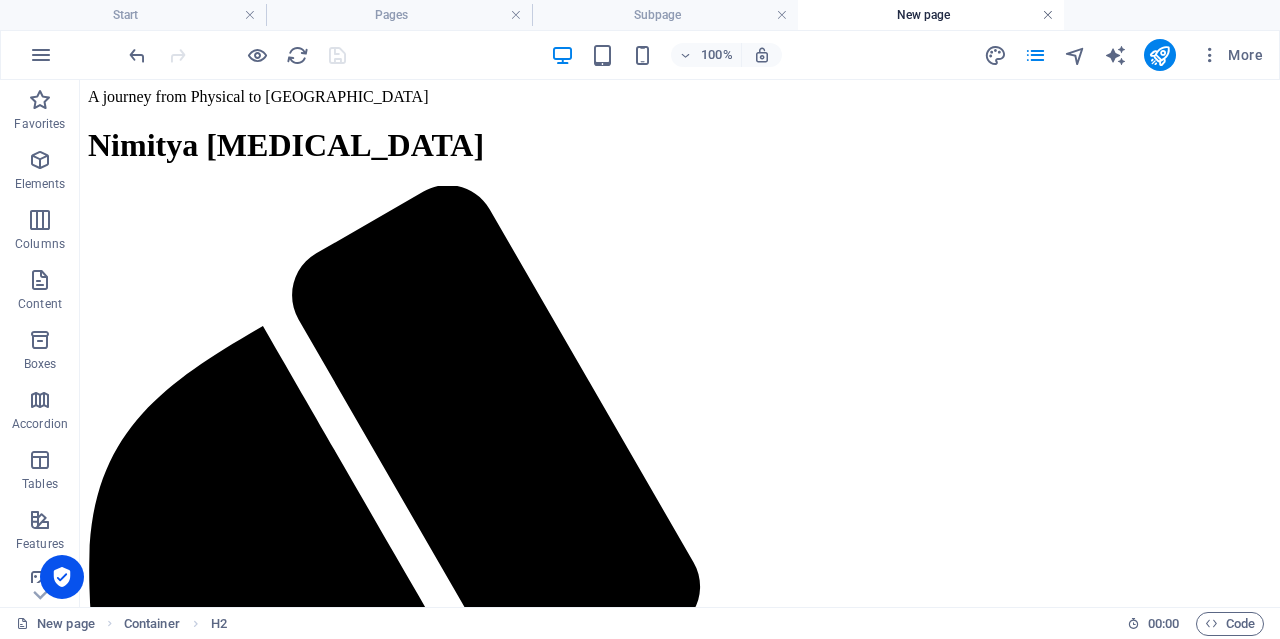drag, startPoint x: 1048, startPoint y: 3, endPoint x: 1048, endPoint y: 14, distance: 11 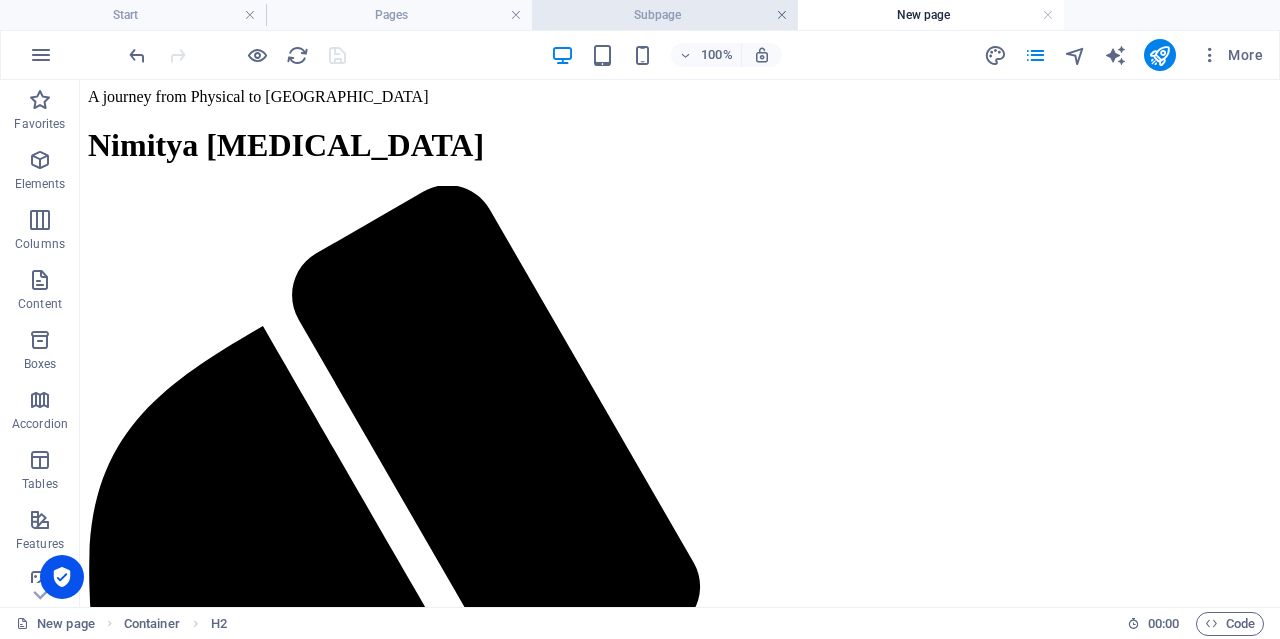 click at bounding box center (782, 15) 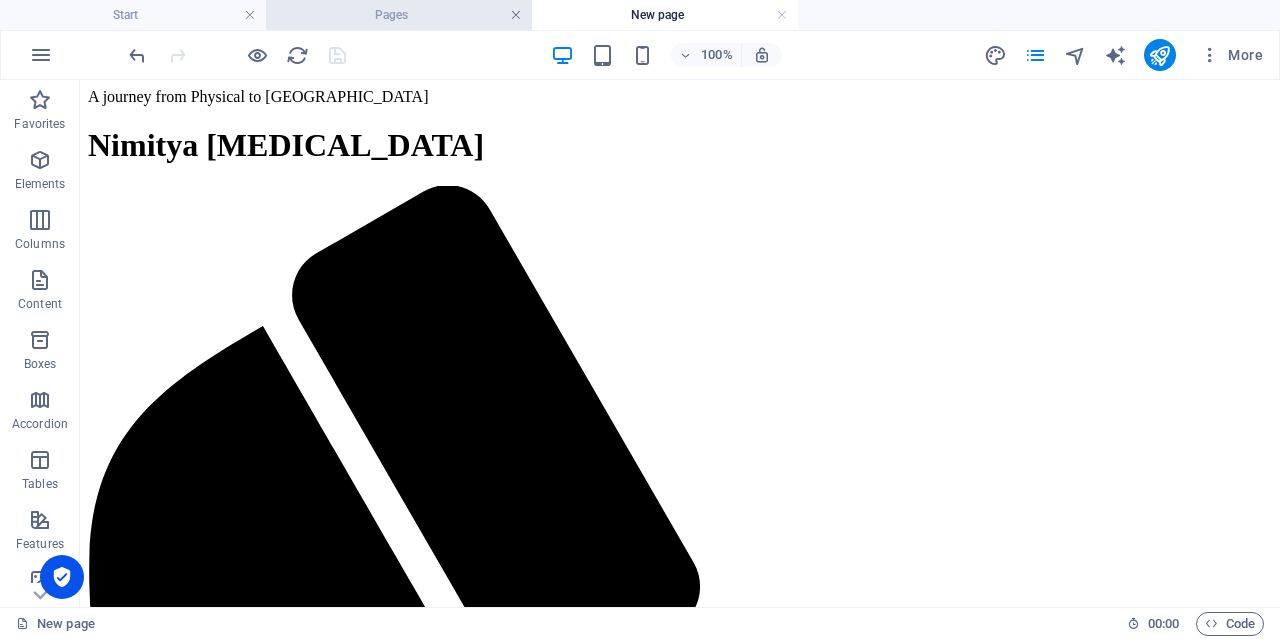 click at bounding box center (516, 15) 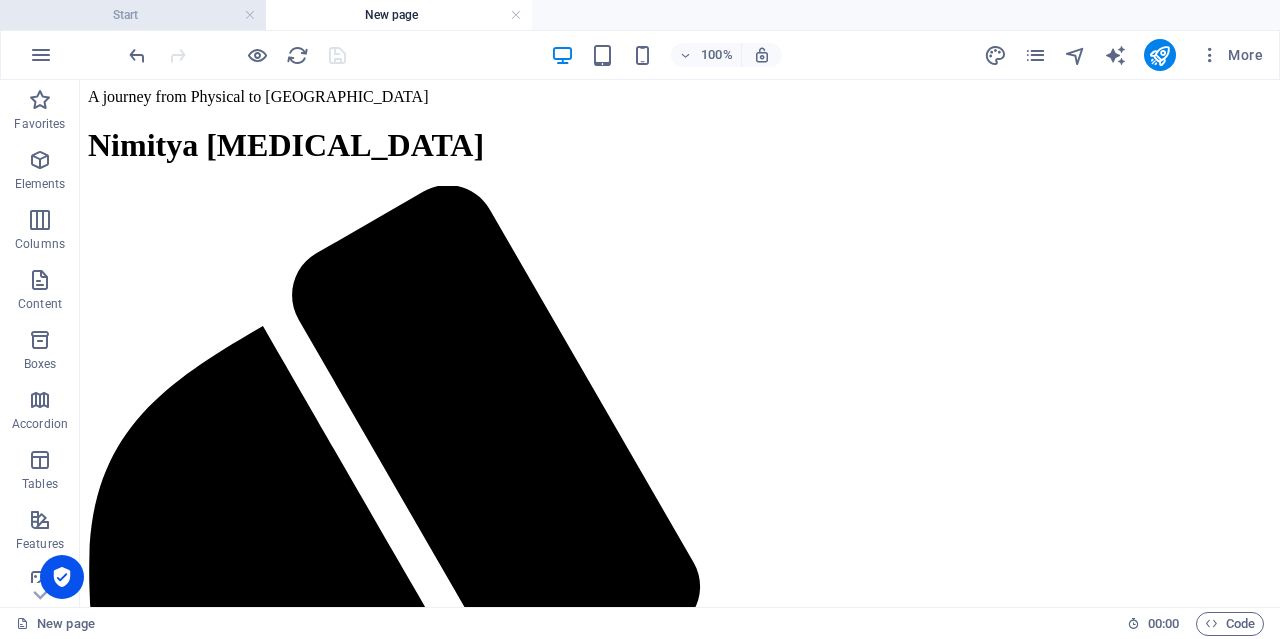 click on "Start" at bounding box center (133, 15) 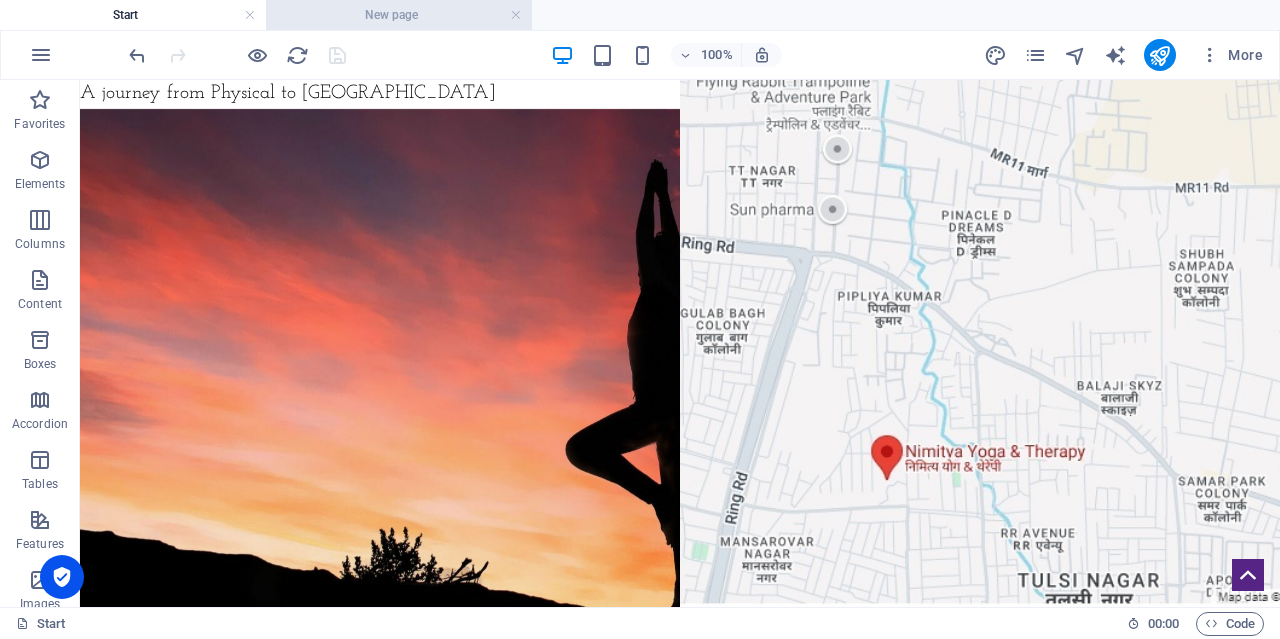 drag, startPoint x: 416, startPoint y: 12, endPoint x: 471, endPoint y: 16, distance: 55.145264 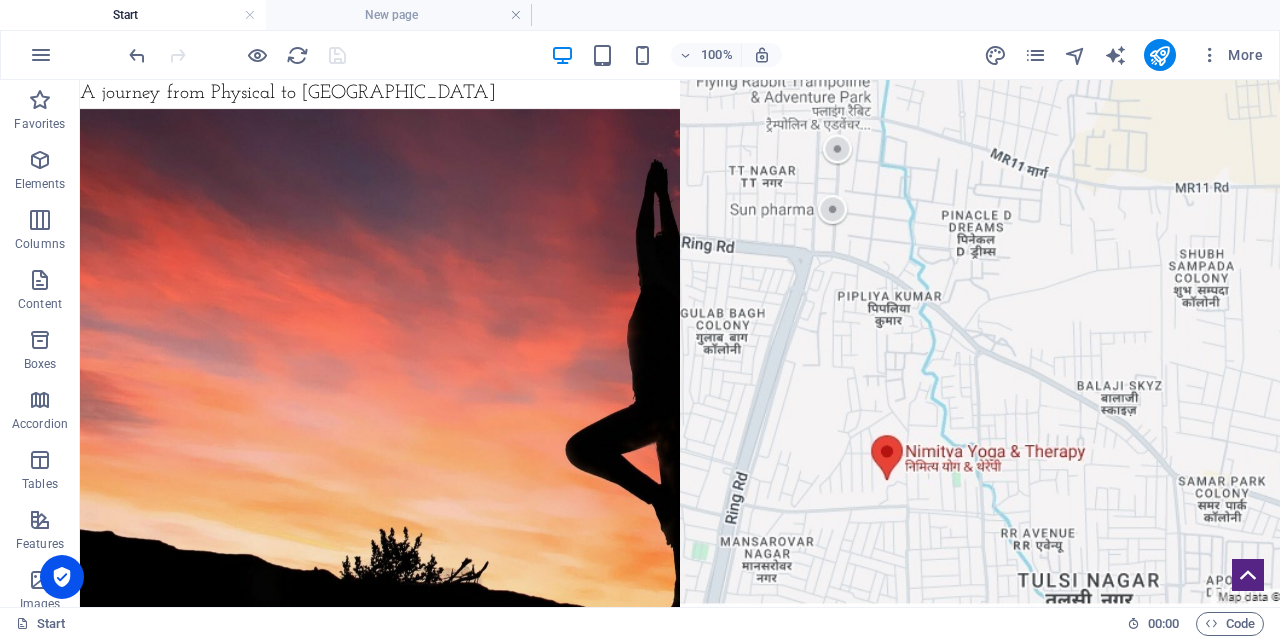 click at bounding box center (516, 15) 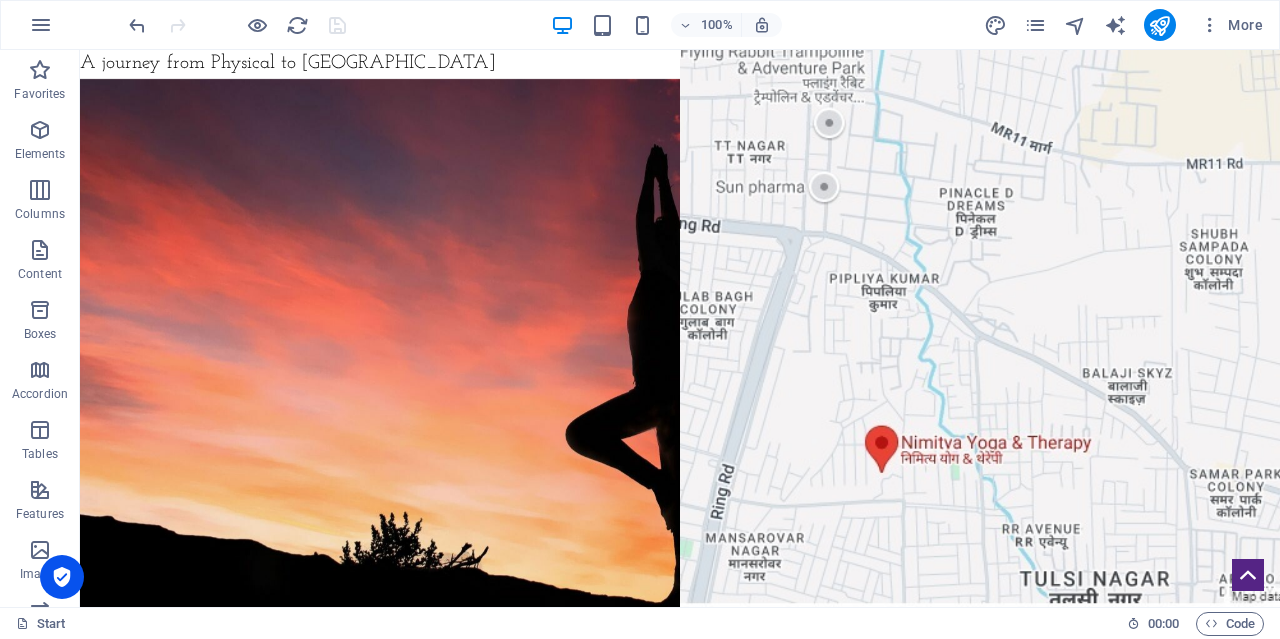 click on "100% More" at bounding box center [698, 25] 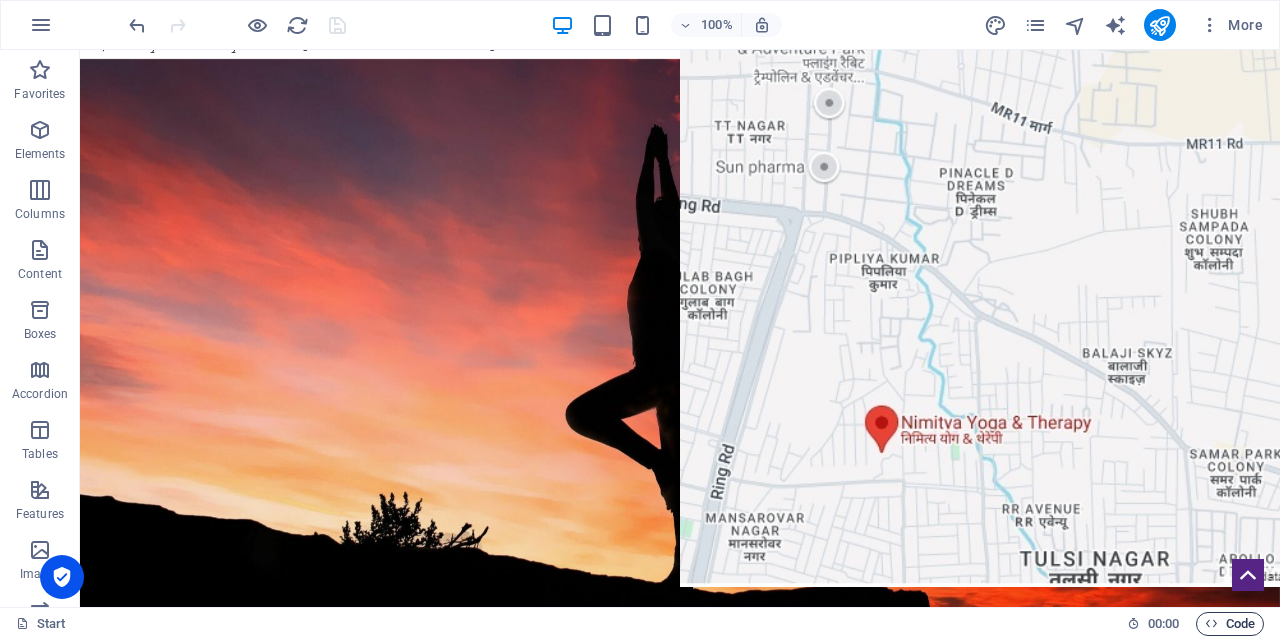 scroll, scrollTop: 40, scrollLeft: 0, axis: vertical 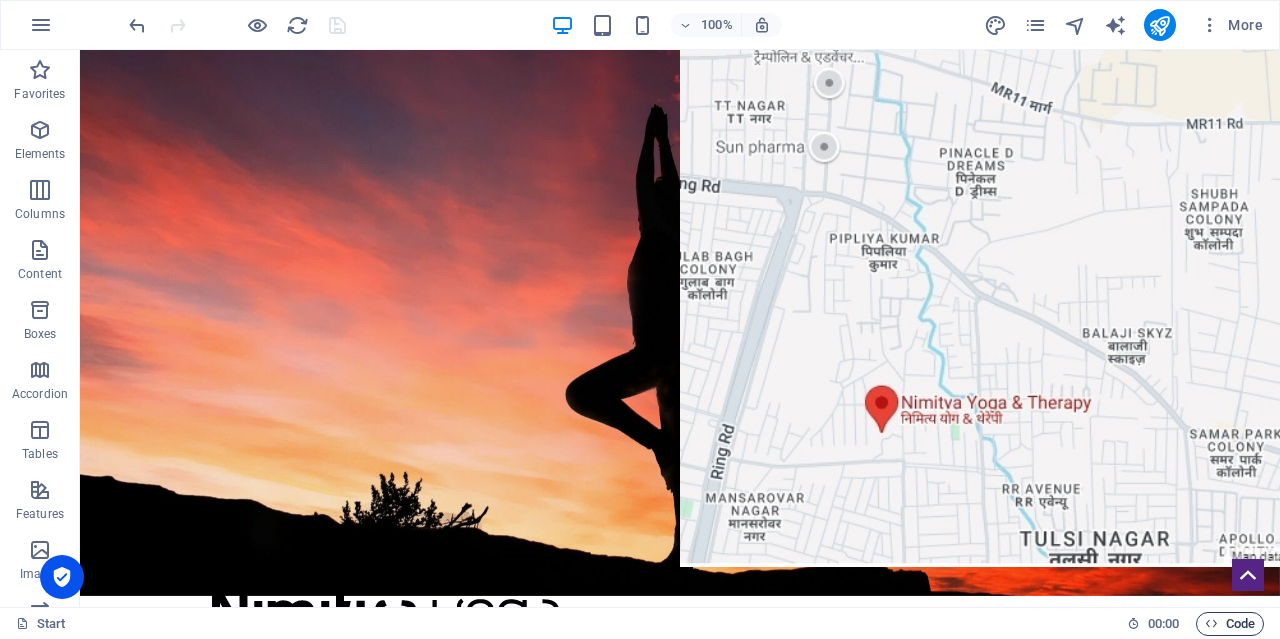 click on "Code" at bounding box center [1230, 624] 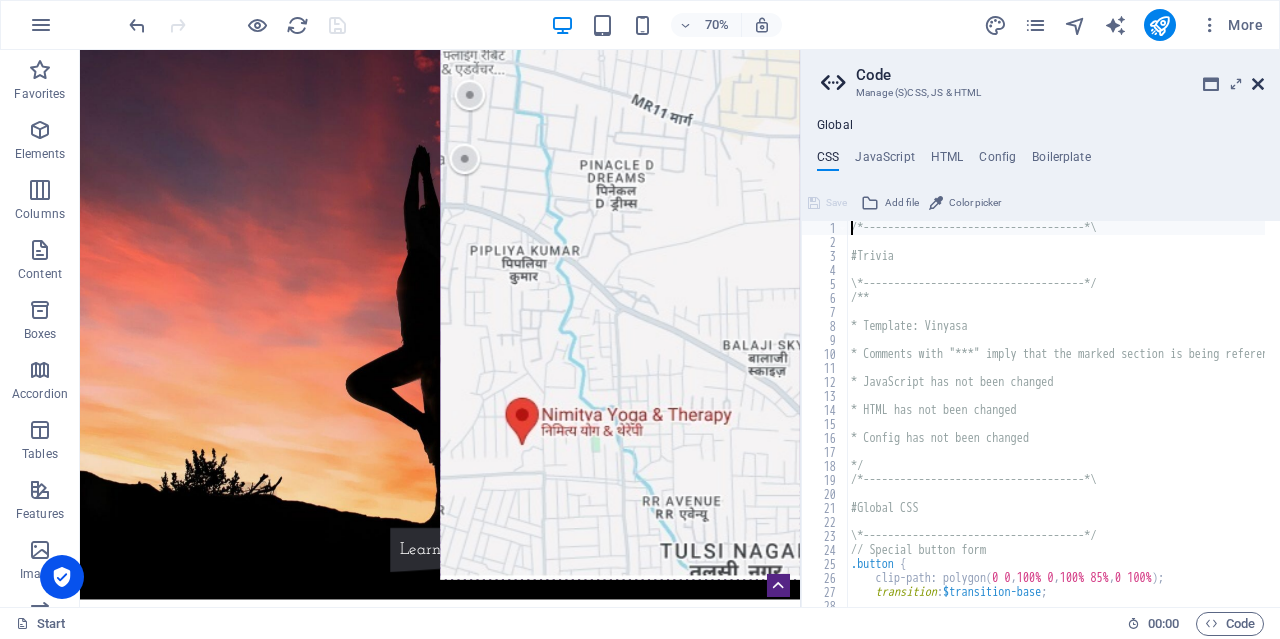 click at bounding box center (1258, 84) 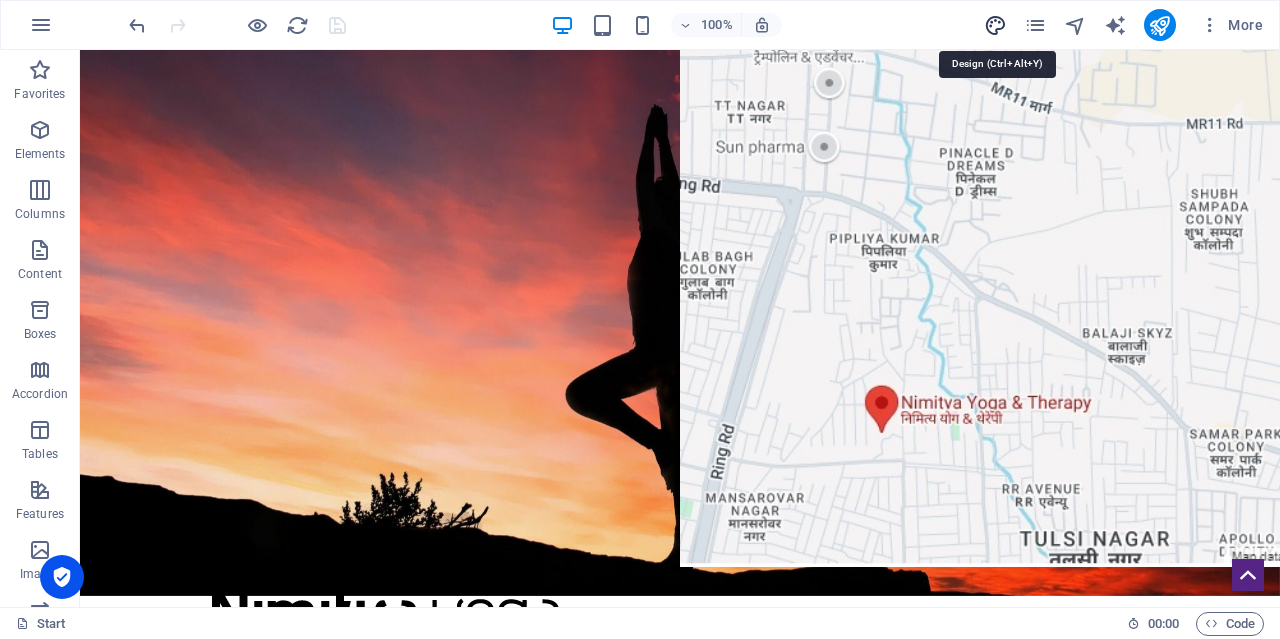 click at bounding box center [995, 25] 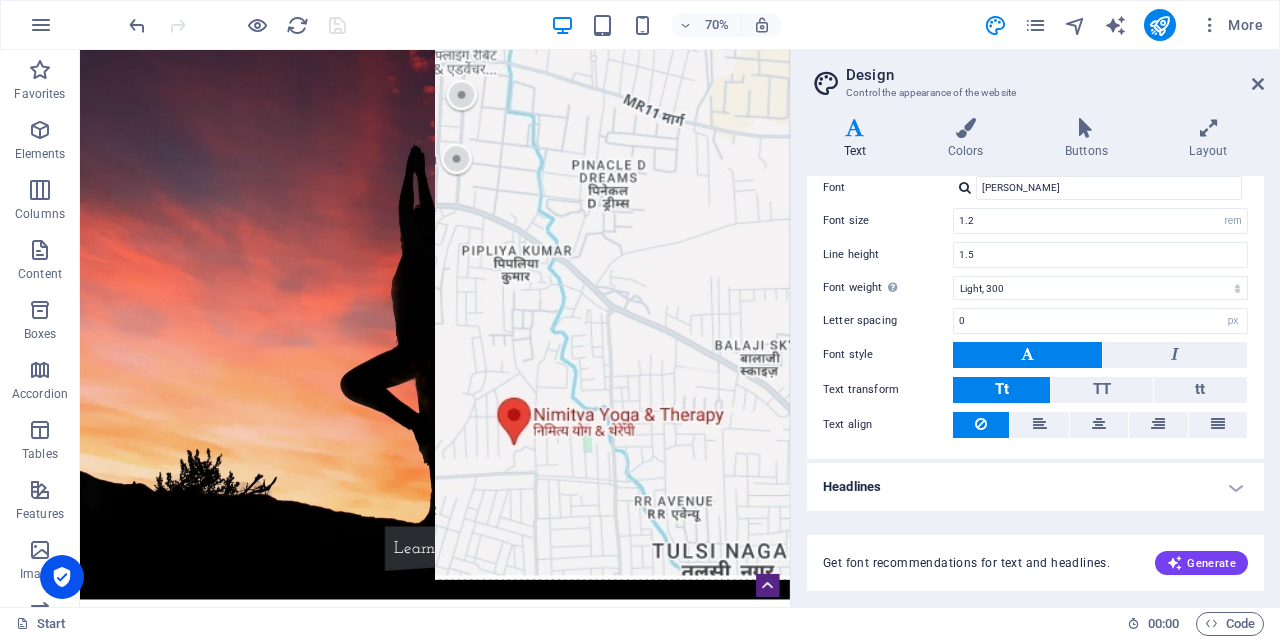 scroll, scrollTop: 0, scrollLeft: 0, axis: both 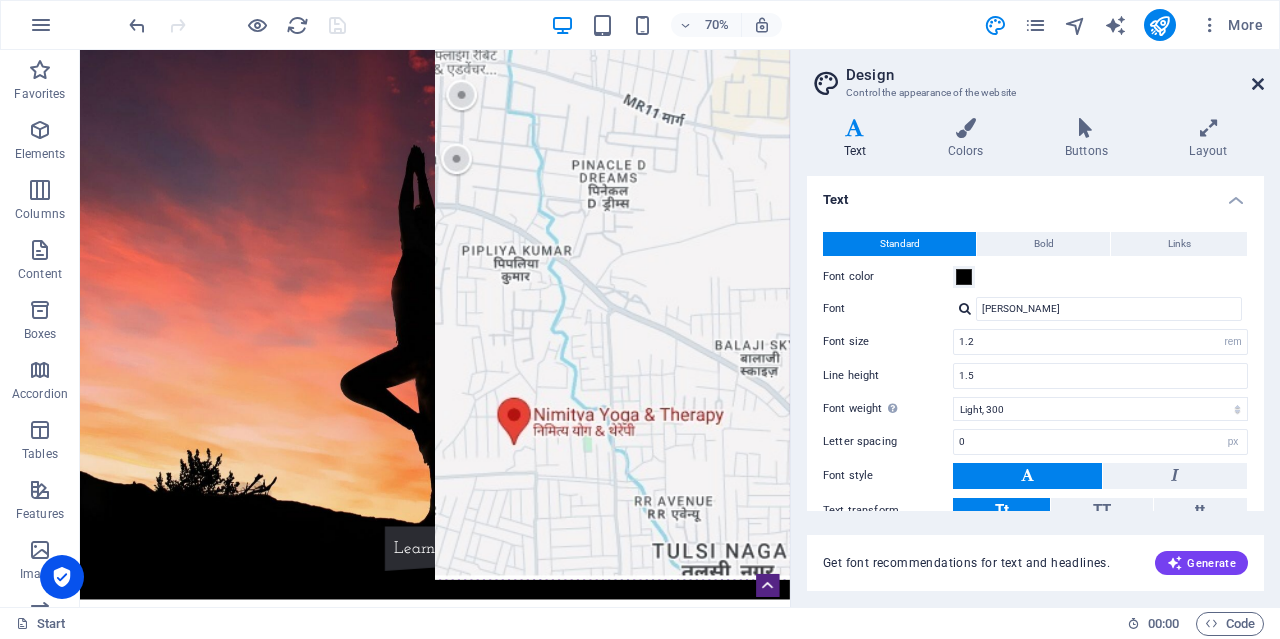 drag, startPoint x: 1261, startPoint y: 79, endPoint x: 1183, endPoint y: 28, distance: 93.193344 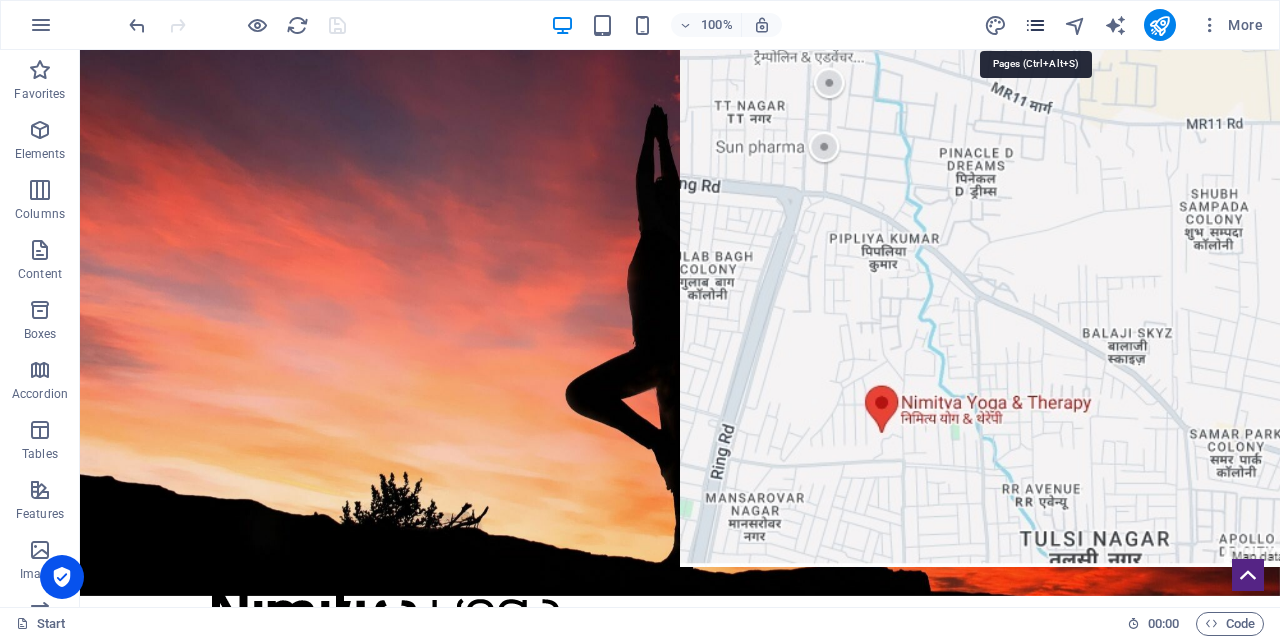 click at bounding box center [1035, 25] 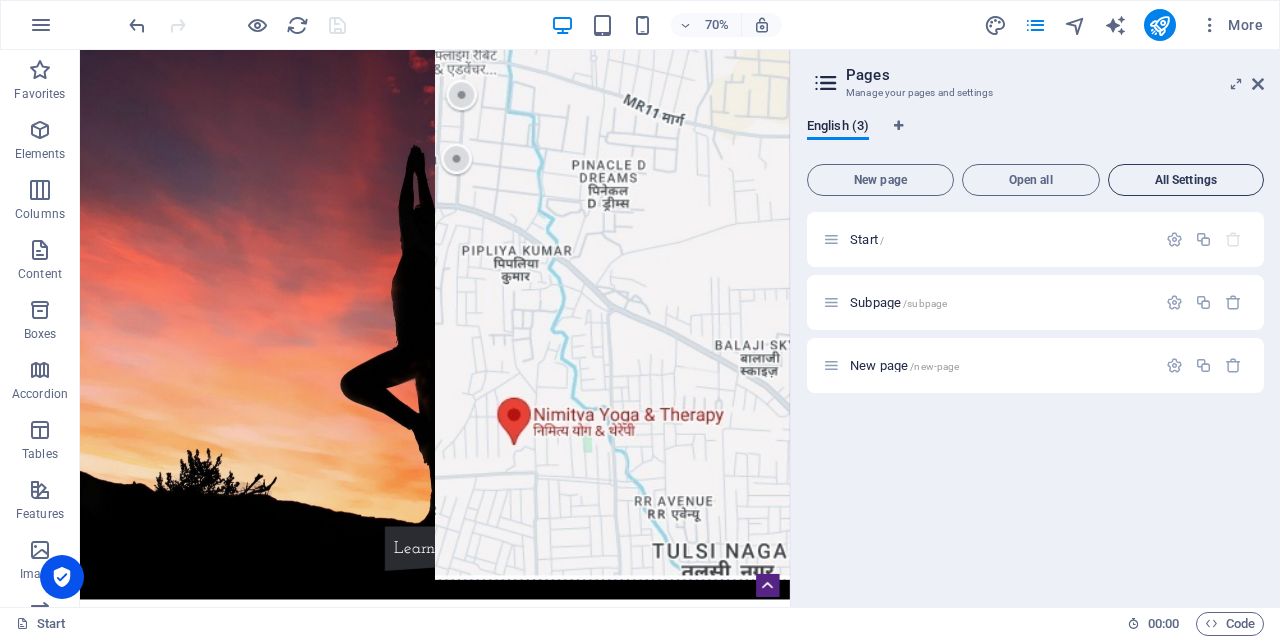 click on "All Settings" at bounding box center [1186, 180] 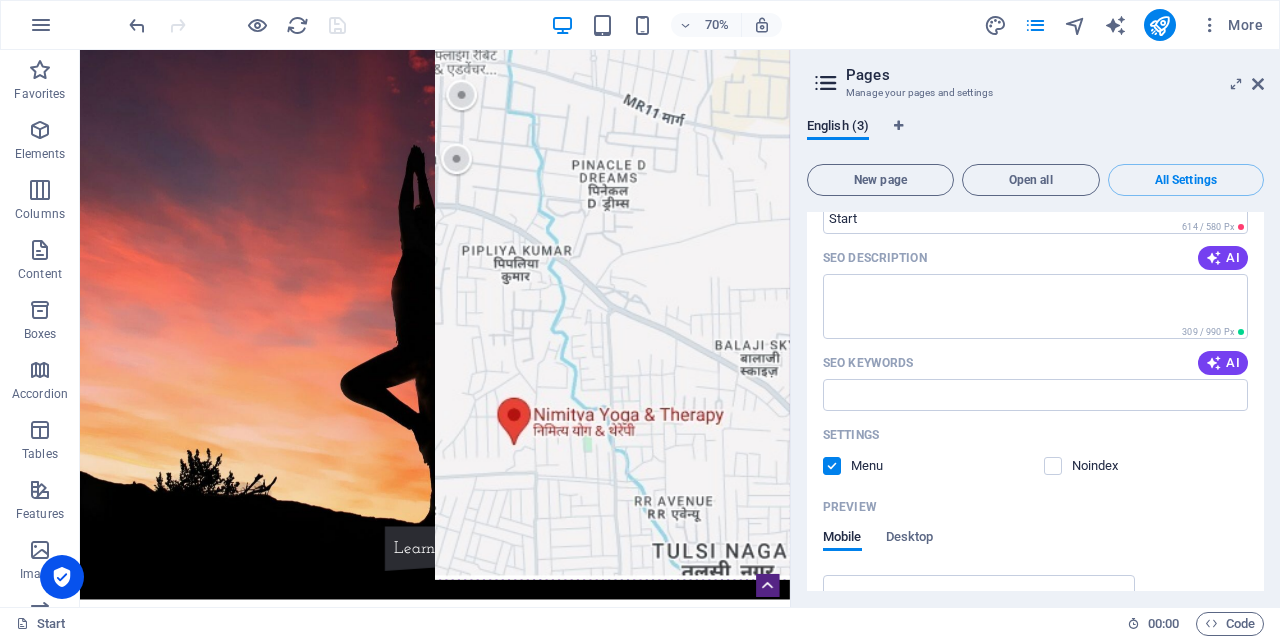 scroll, scrollTop: 0, scrollLeft: 0, axis: both 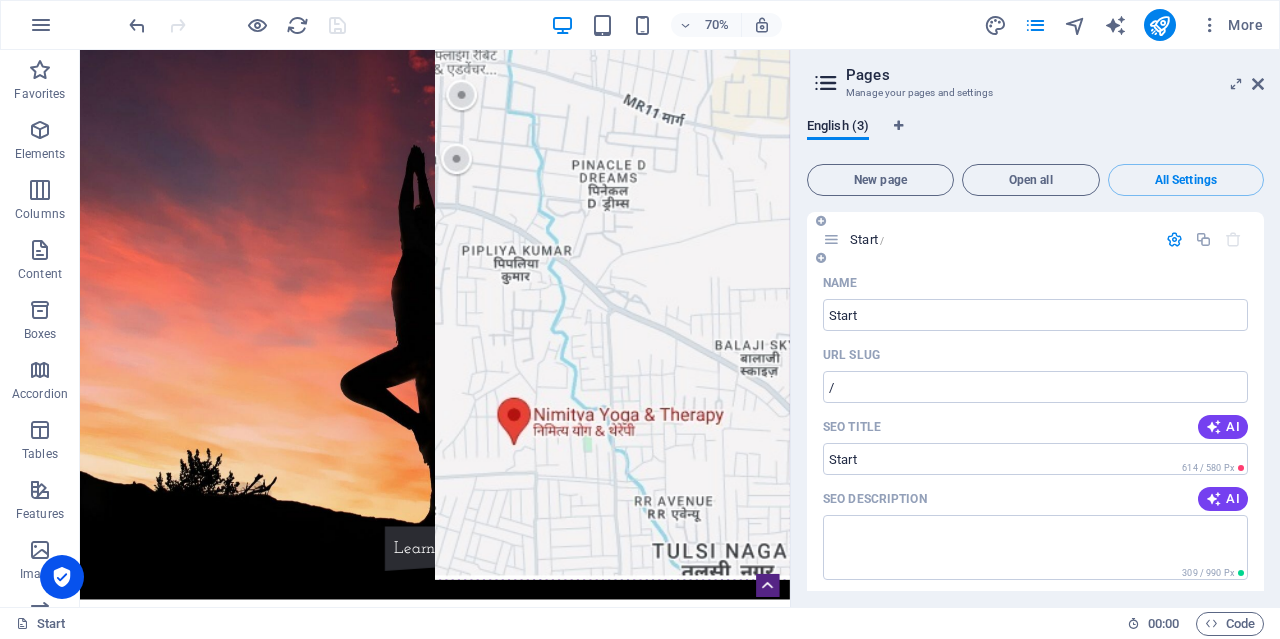 click at bounding box center [1174, 239] 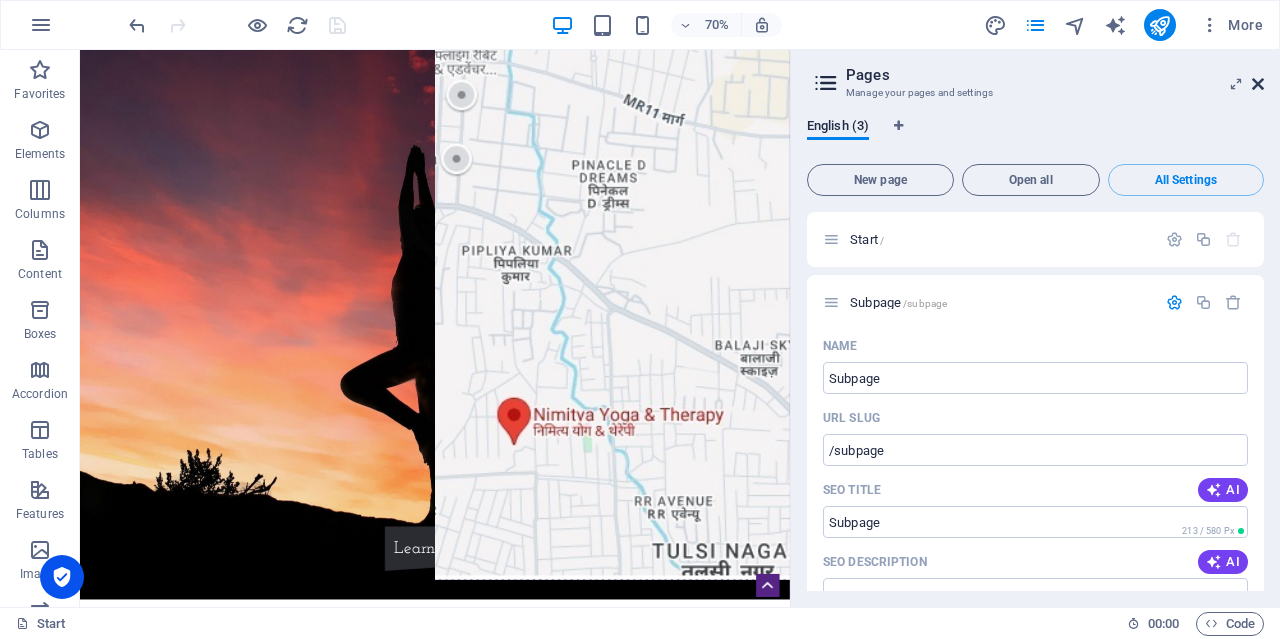 drag, startPoint x: 1255, startPoint y: 86, endPoint x: 1175, endPoint y: 36, distance: 94.33981 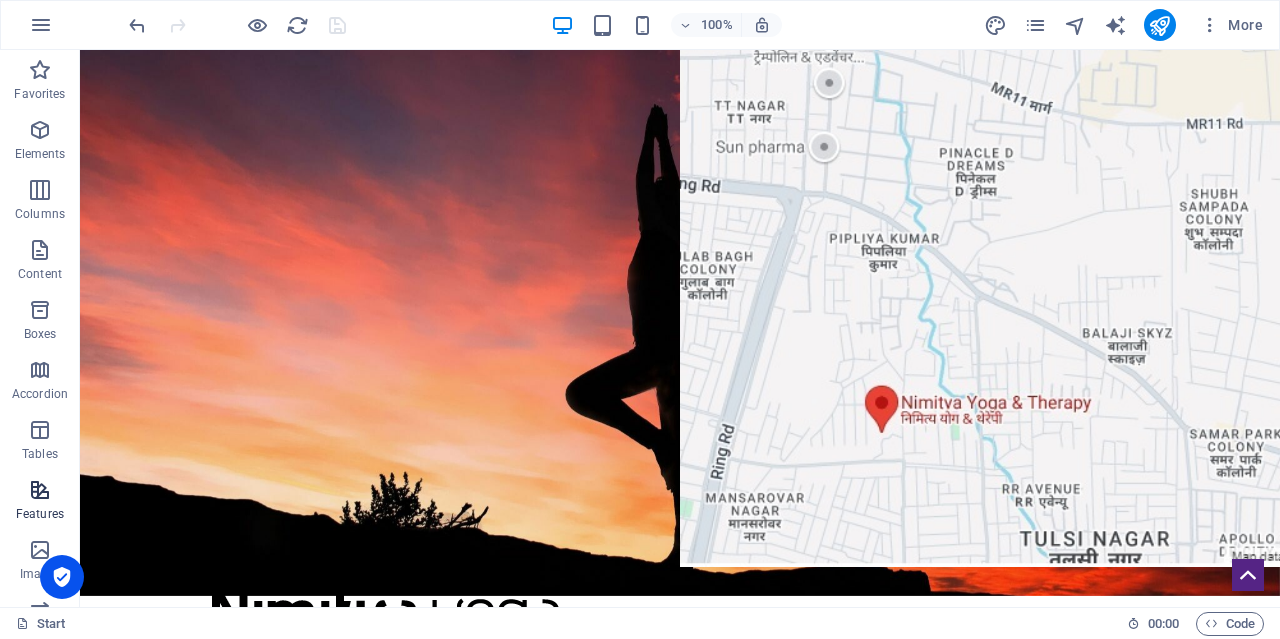 drag, startPoint x: 45, startPoint y: 475, endPoint x: 40, endPoint y: 487, distance: 13 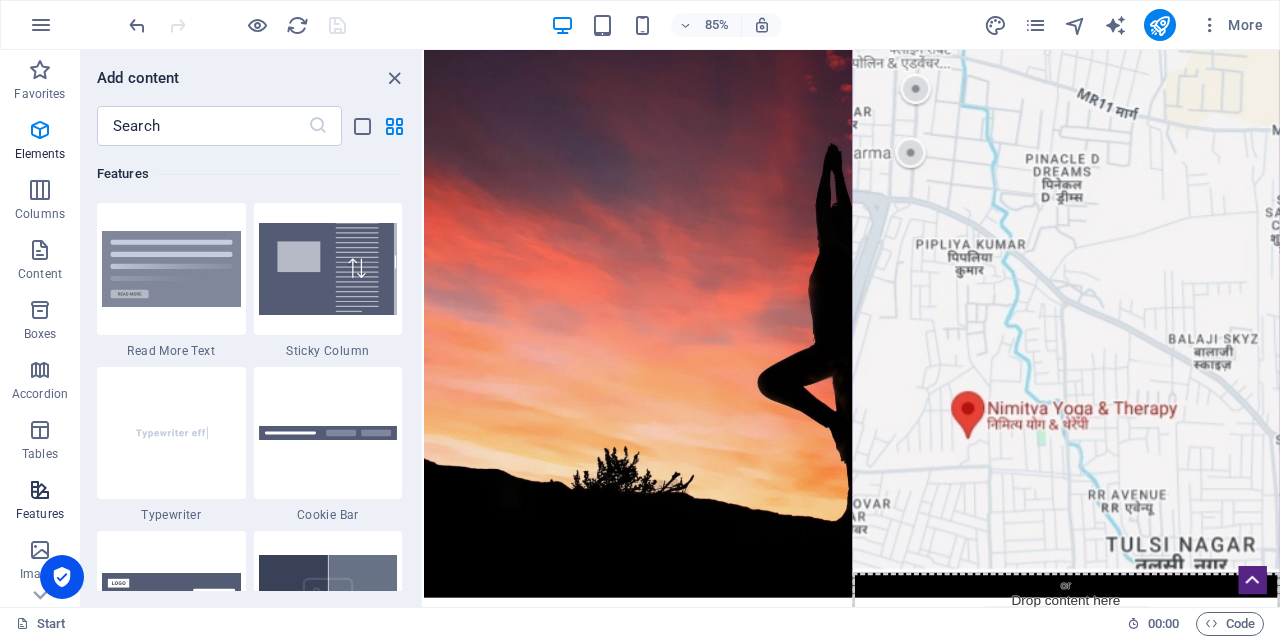 scroll, scrollTop: 7631, scrollLeft: 0, axis: vertical 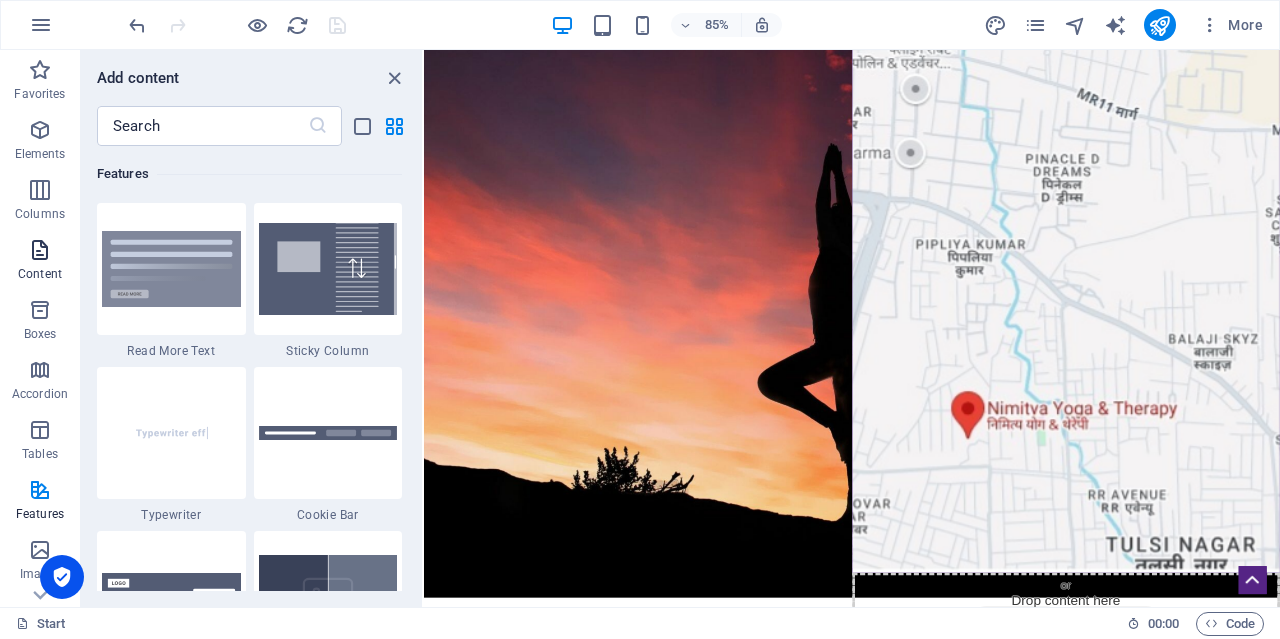click at bounding box center (40, 250) 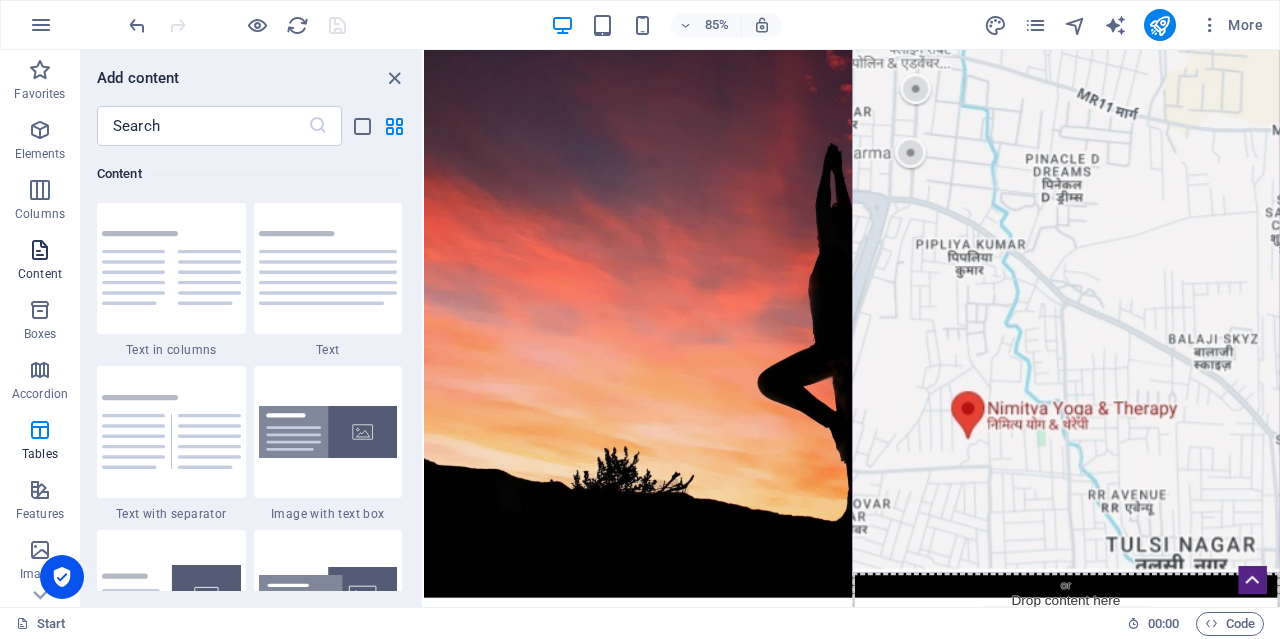 scroll, scrollTop: 3499, scrollLeft: 0, axis: vertical 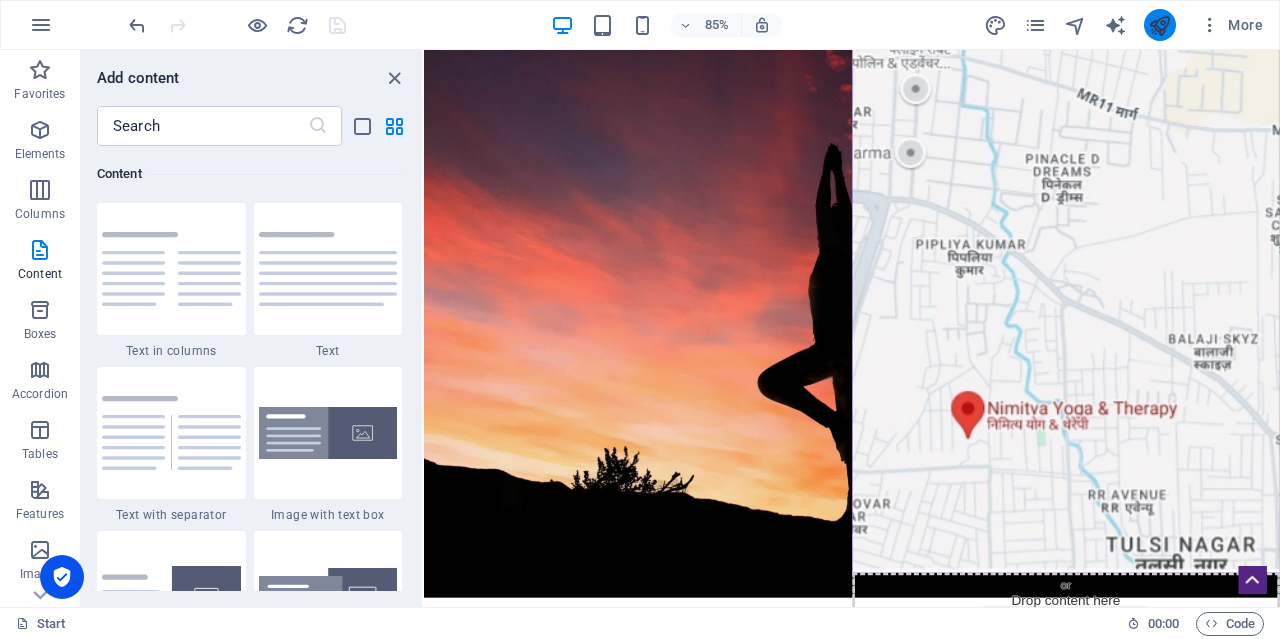 click at bounding box center [1159, 25] 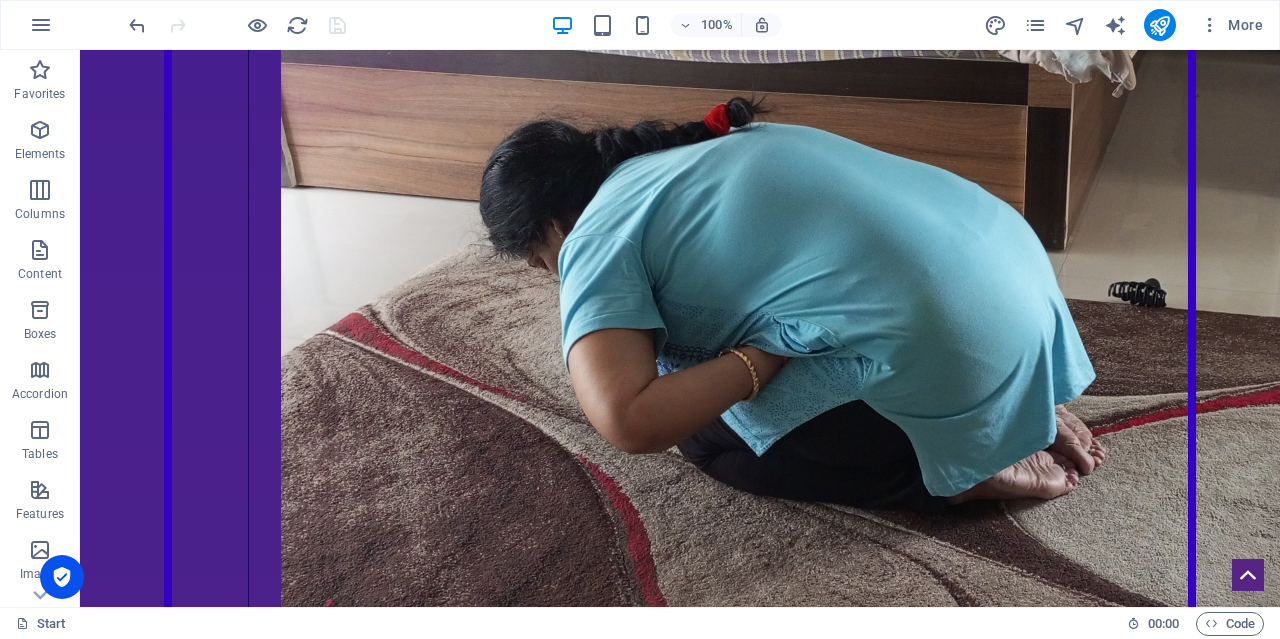scroll, scrollTop: 0, scrollLeft: 0, axis: both 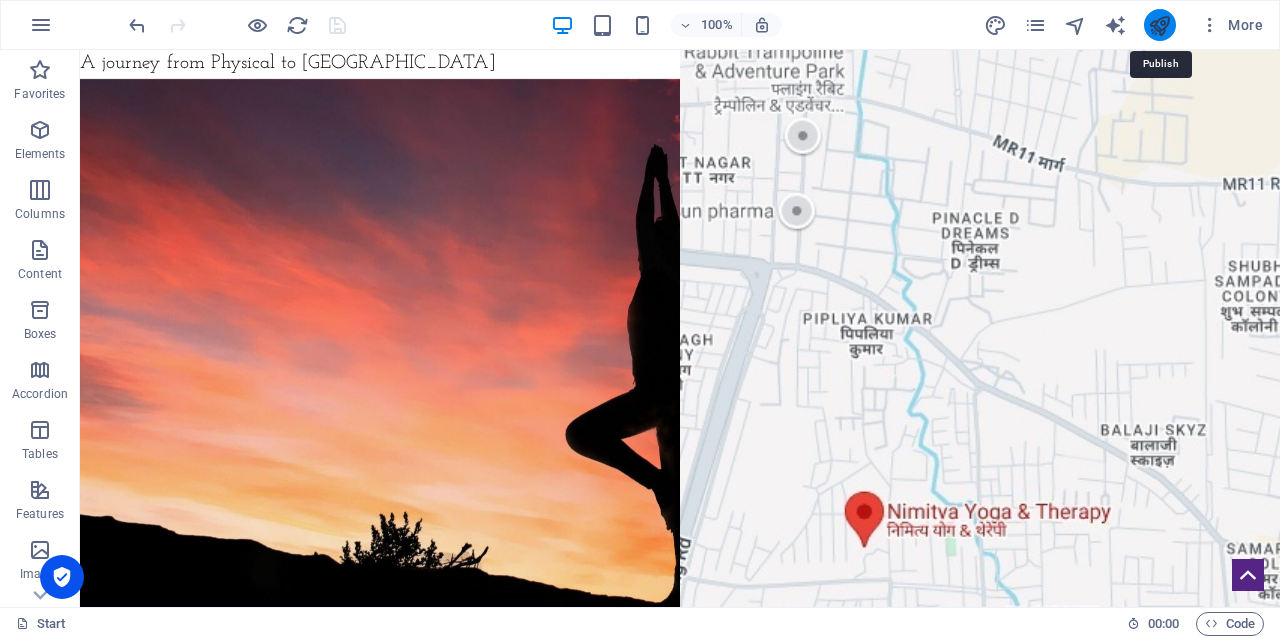 click at bounding box center (1159, 25) 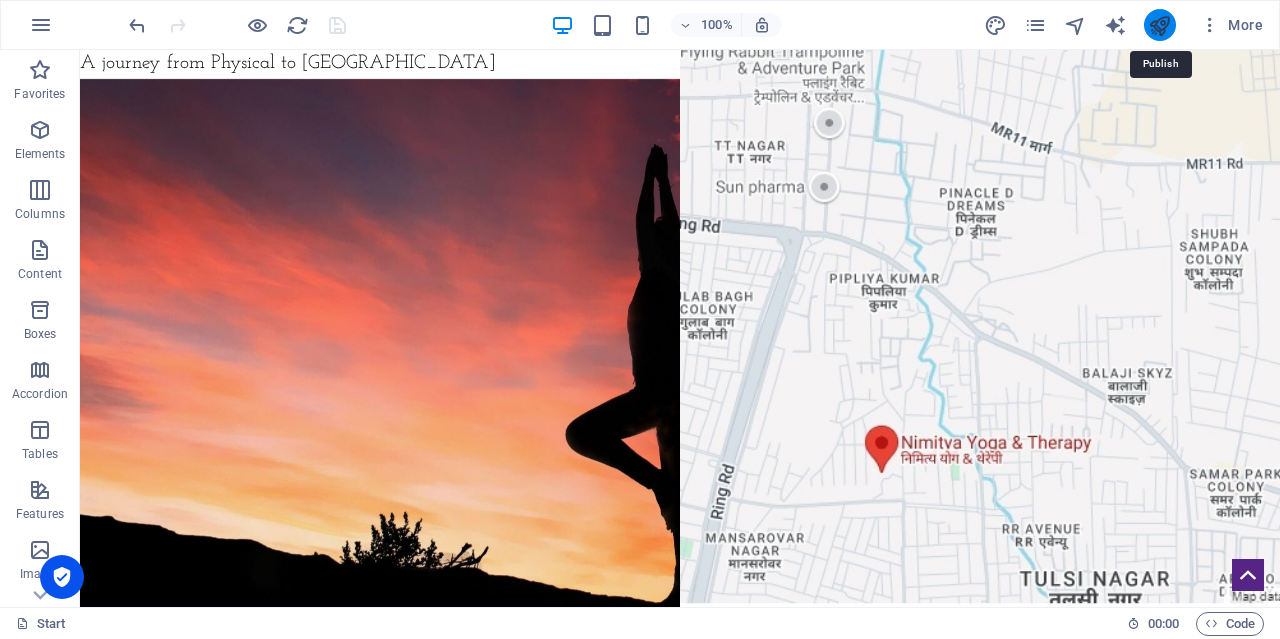 click at bounding box center [1159, 25] 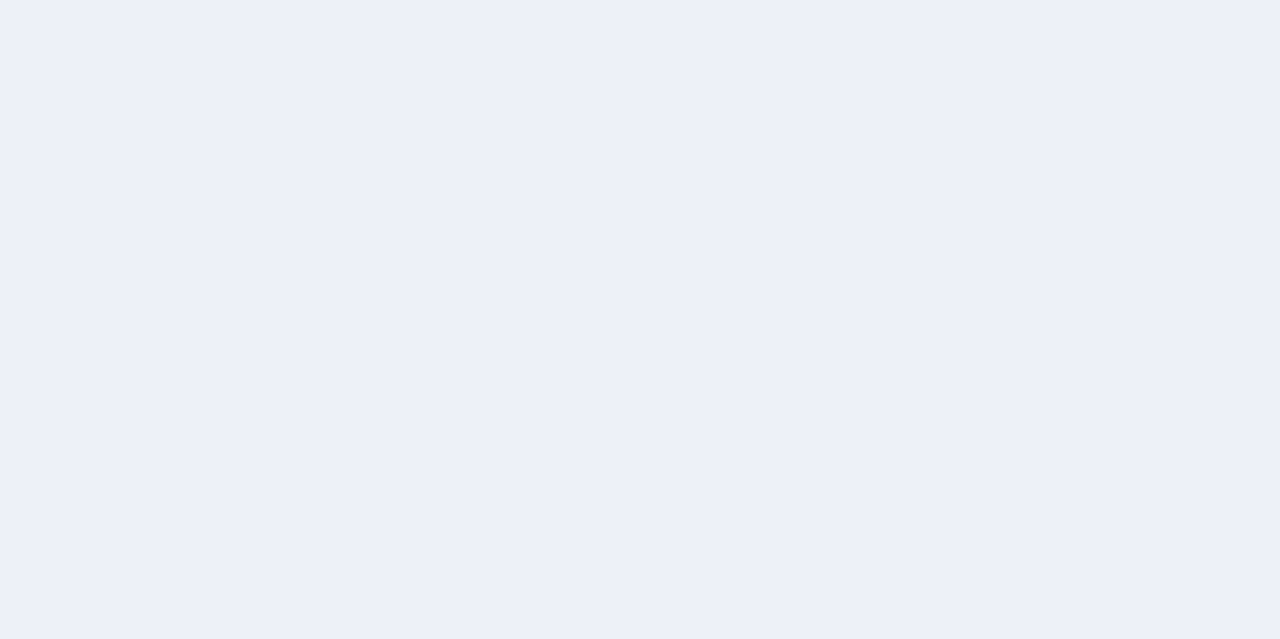 scroll, scrollTop: 0, scrollLeft: 0, axis: both 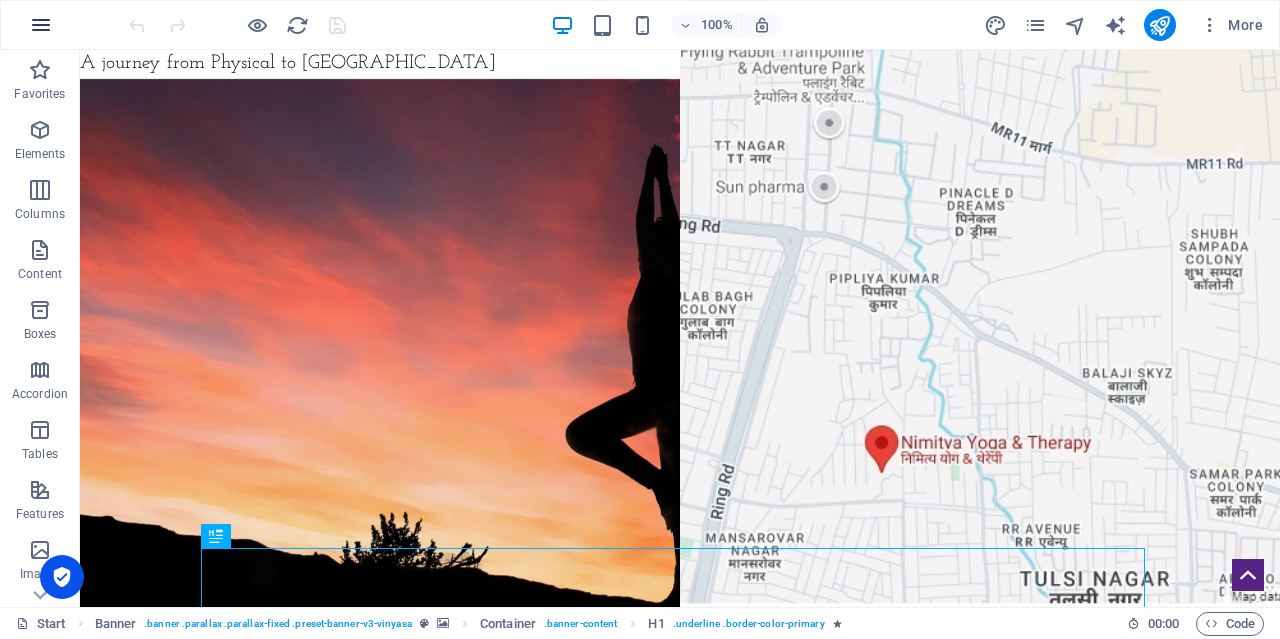 click at bounding box center (41, 25) 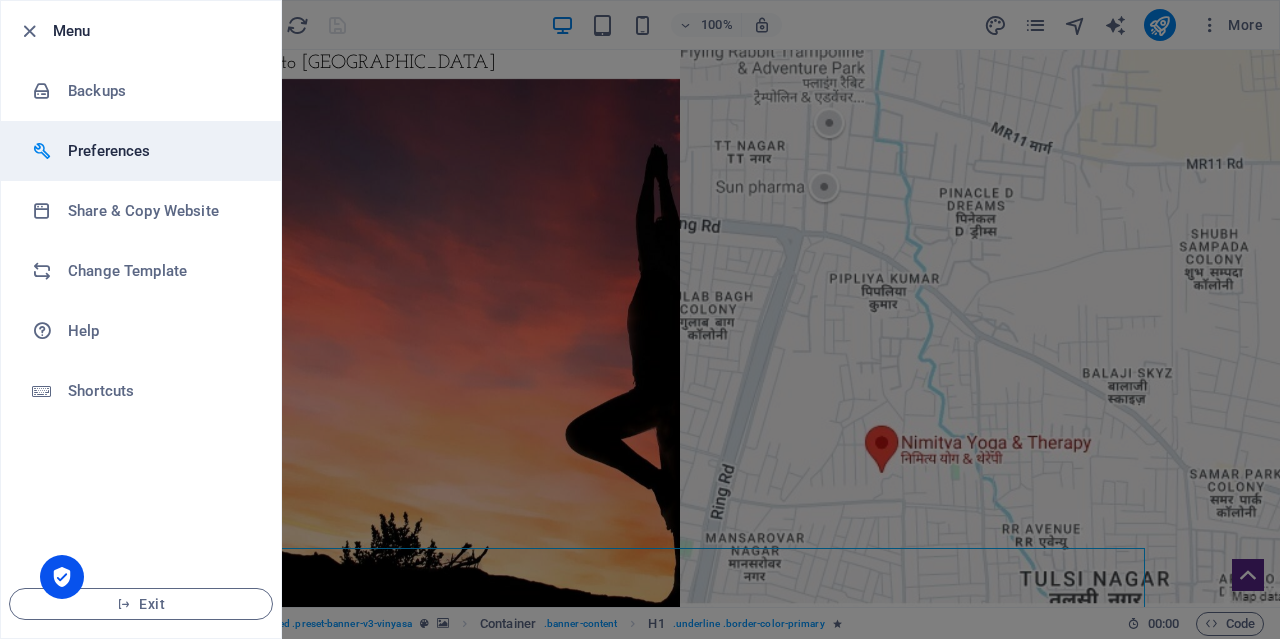 click on "Preferences" at bounding box center (160, 151) 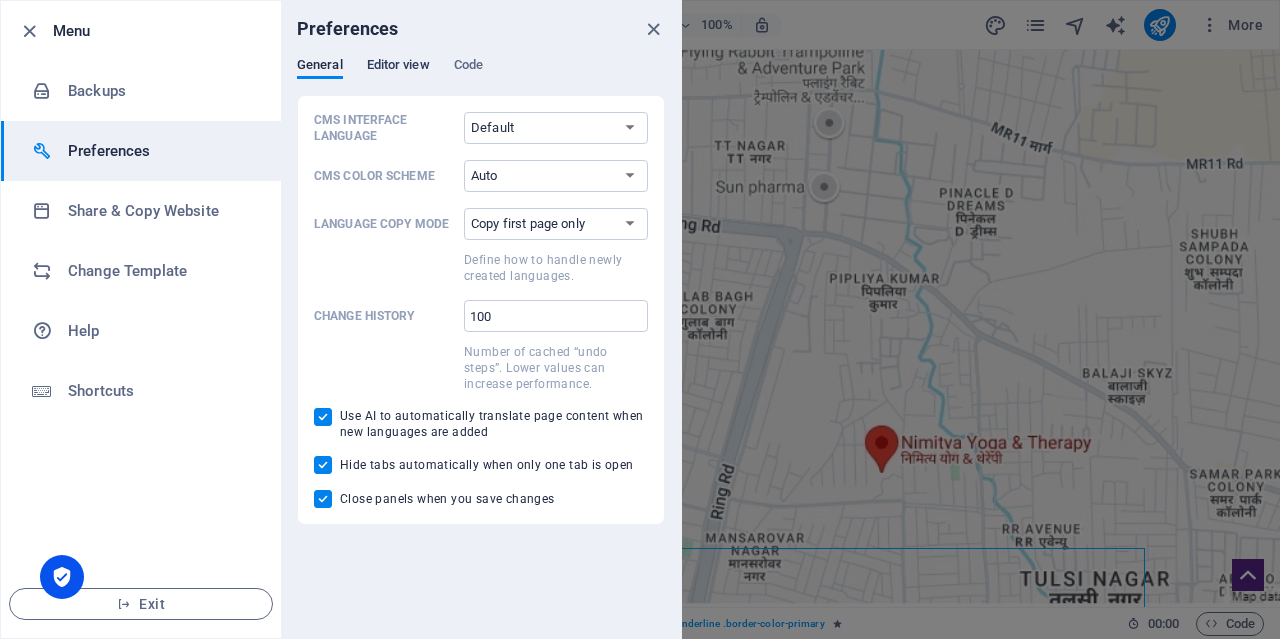 click on "Editor view" at bounding box center [398, 67] 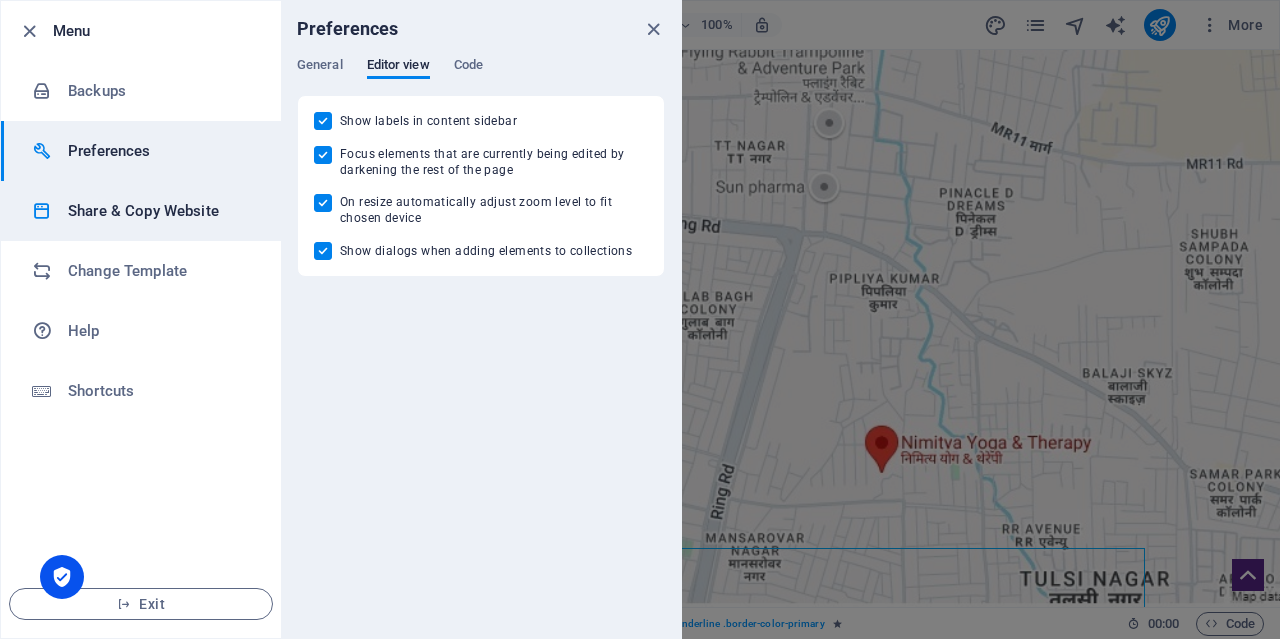 click on "Share & Copy Website" at bounding box center [160, 211] 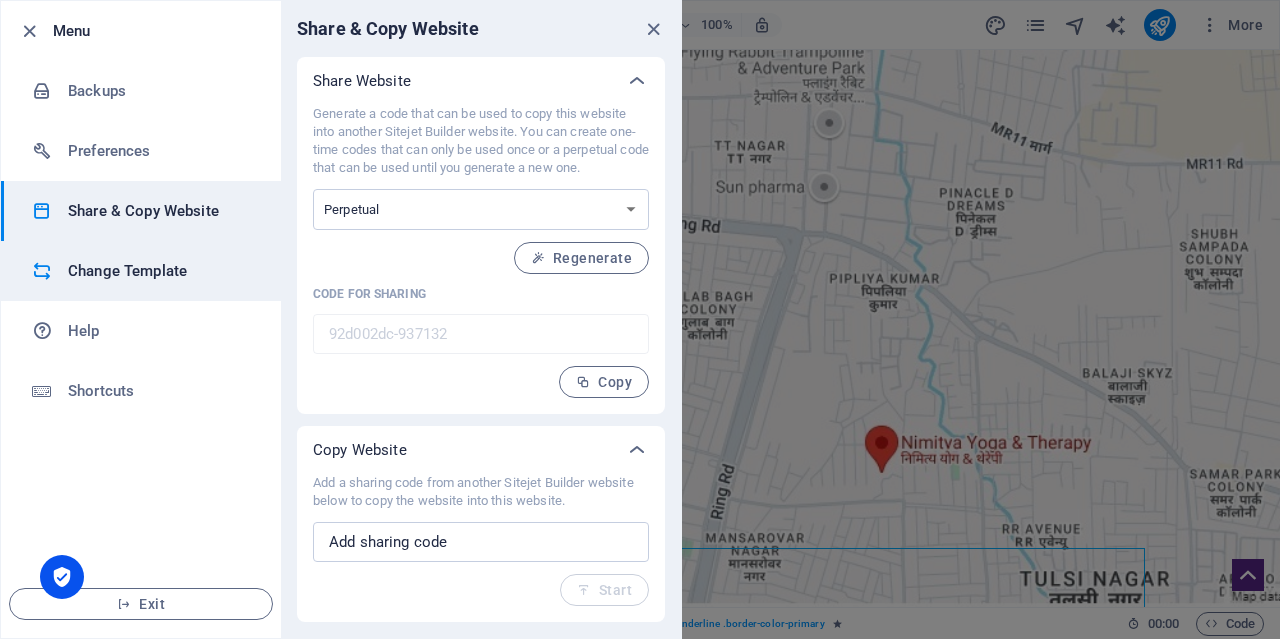 click on "Change Template" at bounding box center [160, 271] 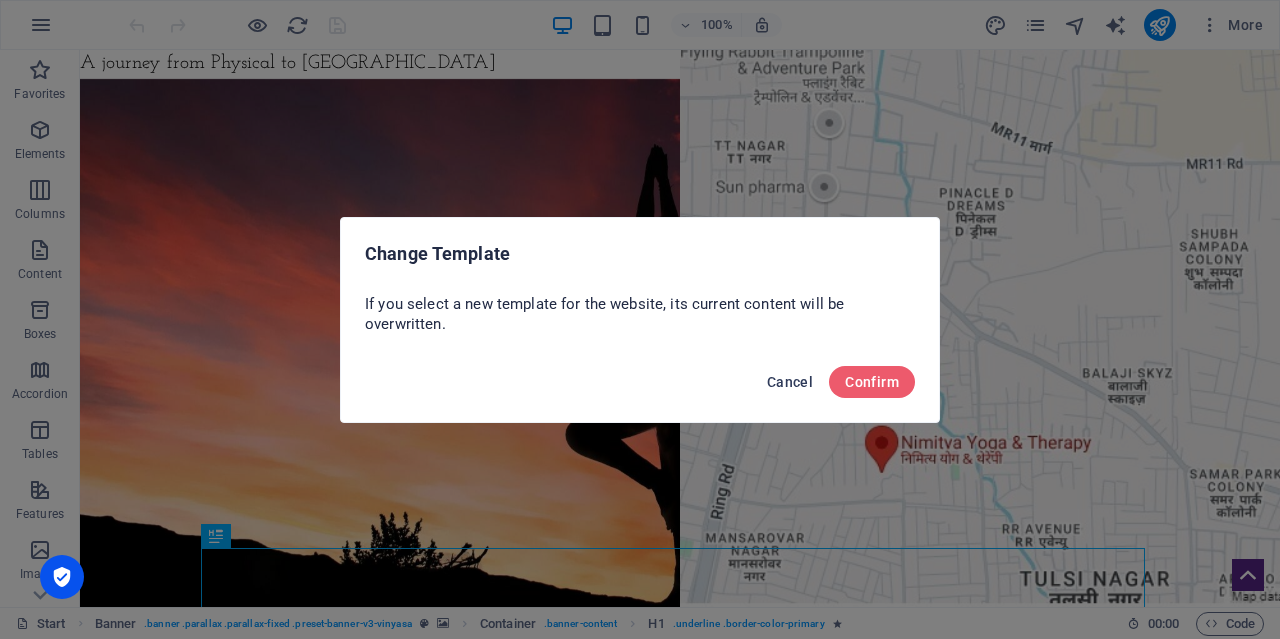 click on "Cancel" at bounding box center [790, 382] 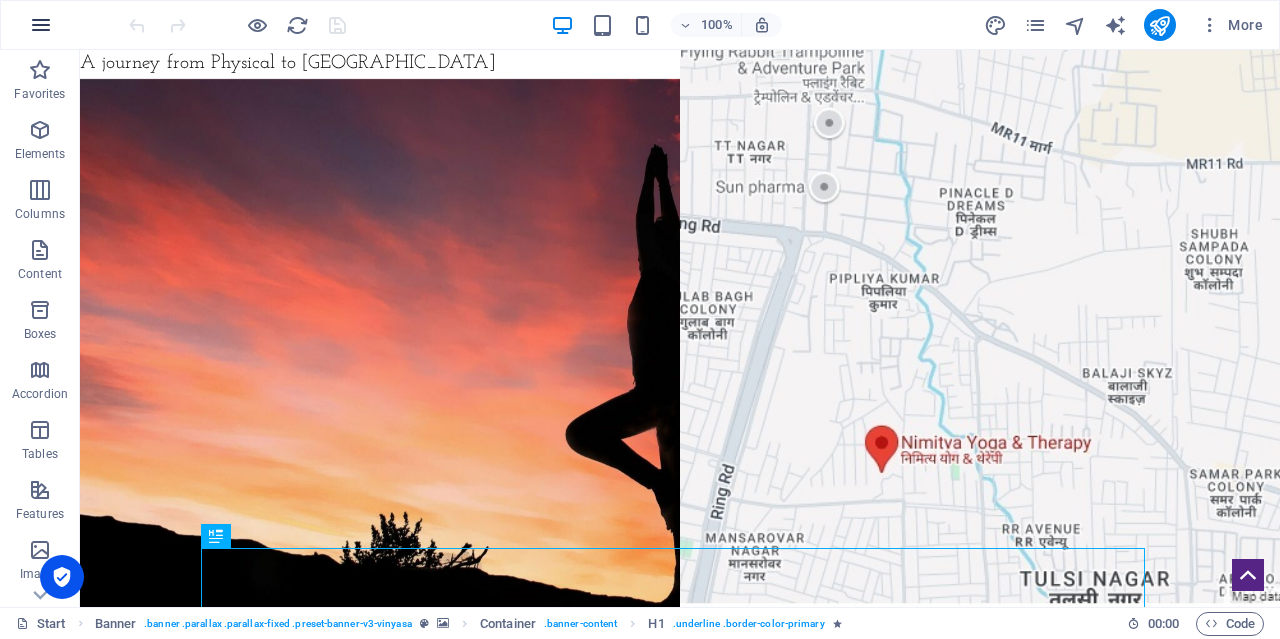 click at bounding box center [41, 25] 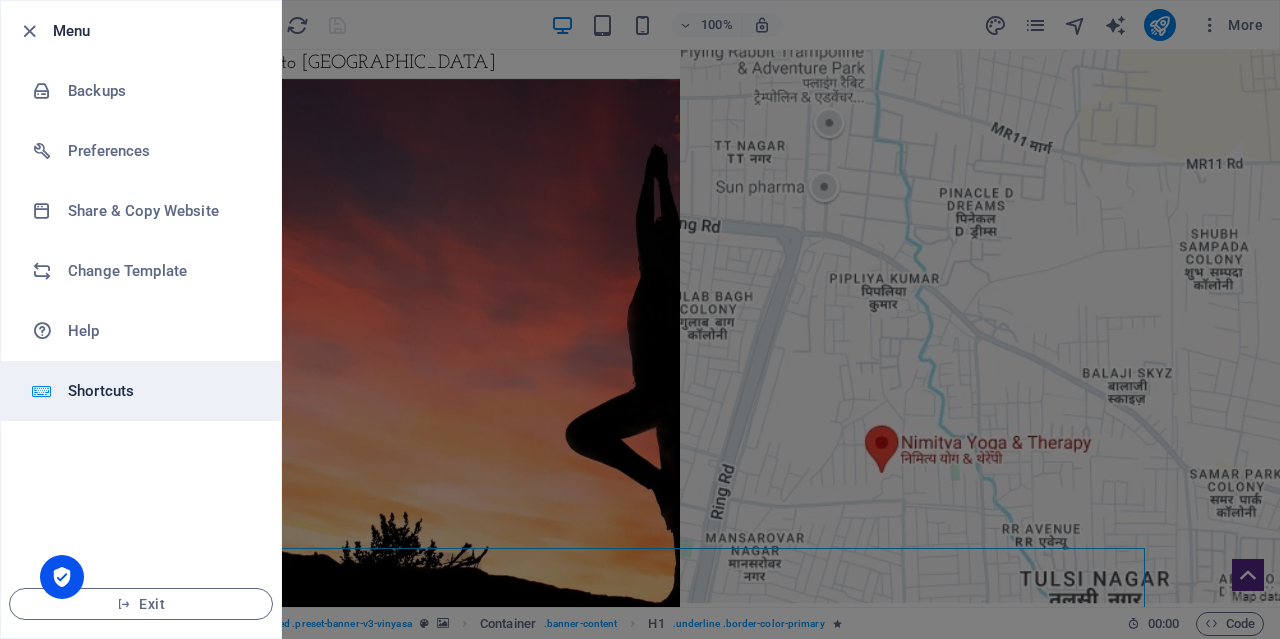 click on "Shortcuts" at bounding box center (141, 391) 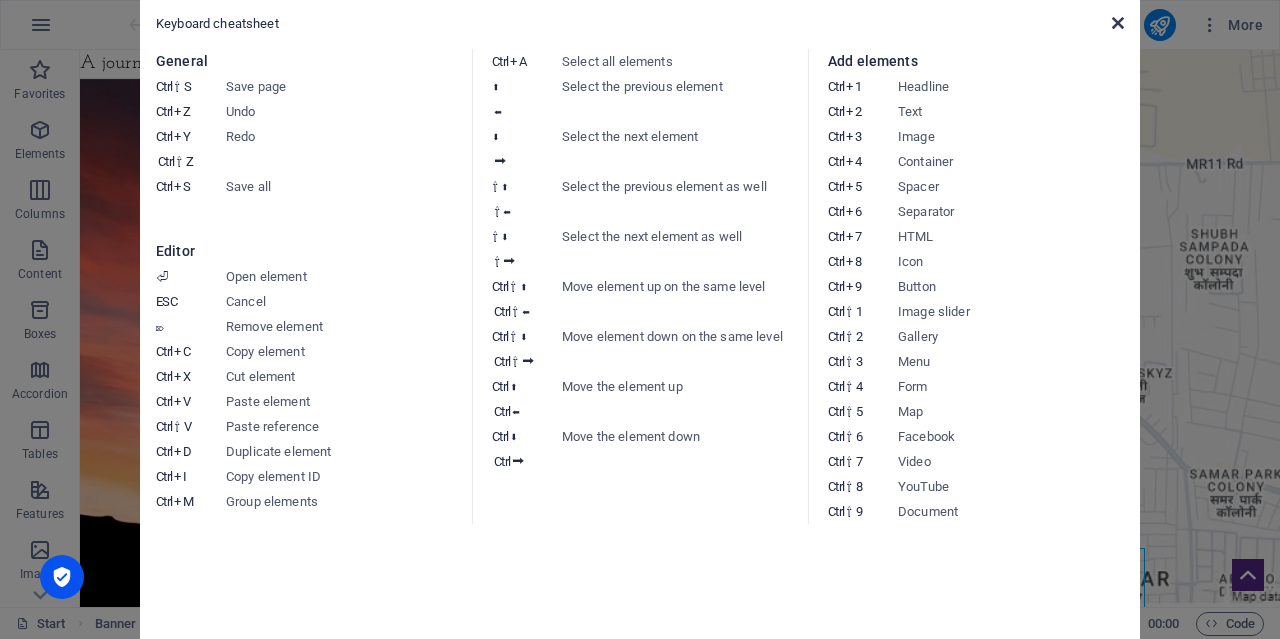 click at bounding box center [1118, 23] 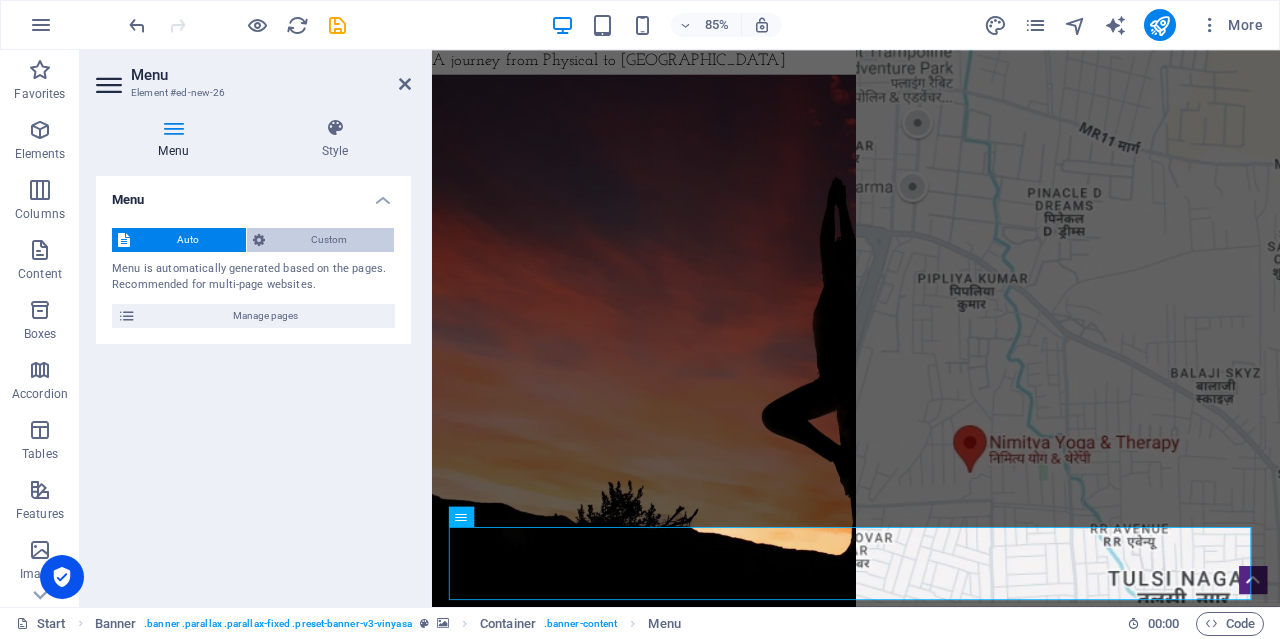 click on "Custom" at bounding box center (330, 240) 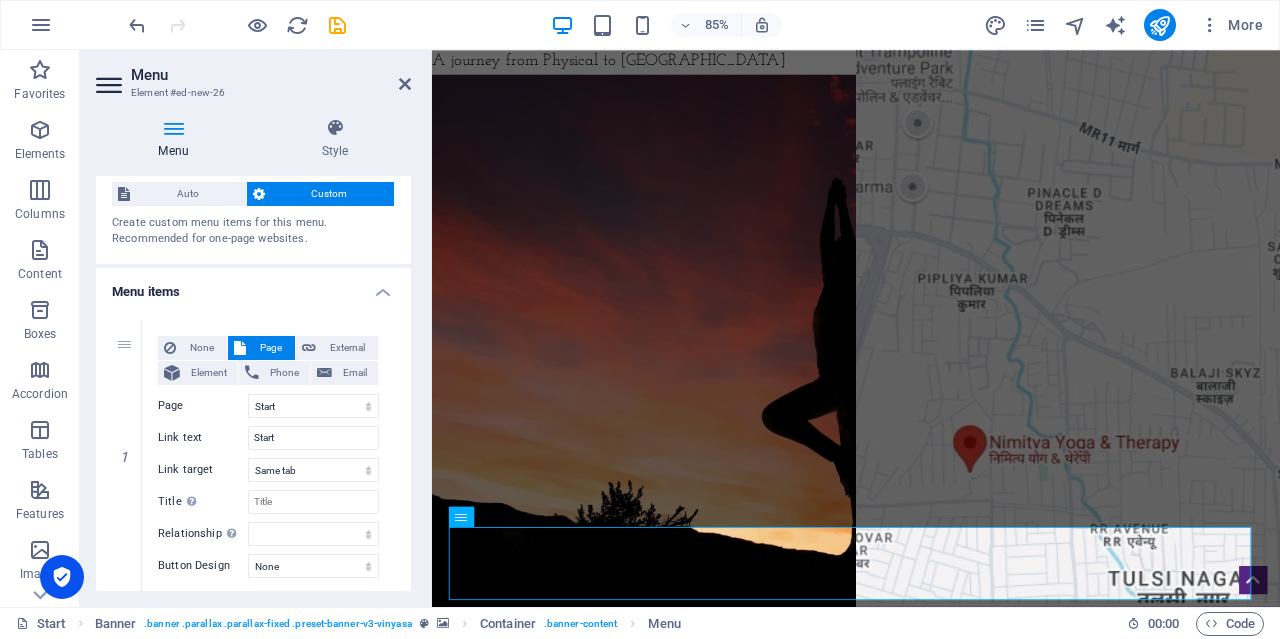 scroll, scrollTop: 0, scrollLeft: 0, axis: both 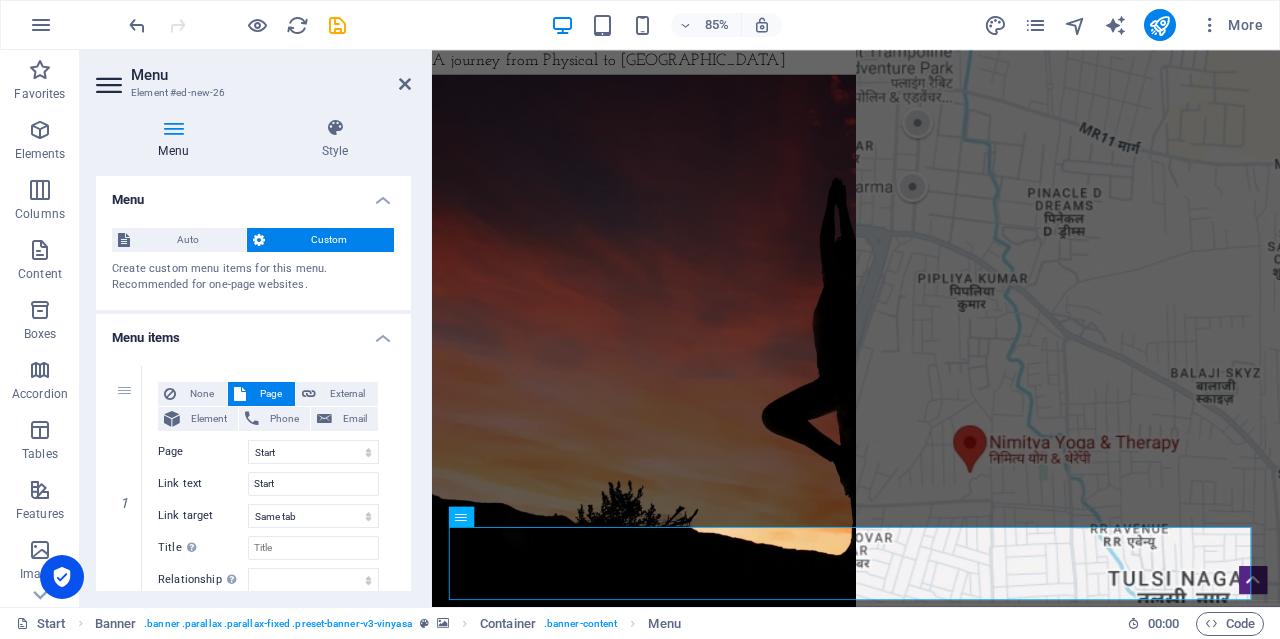 drag, startPoint x: 408, startPoint y: 275, endPoint x: 48, endPoint y: 209, distance: 366 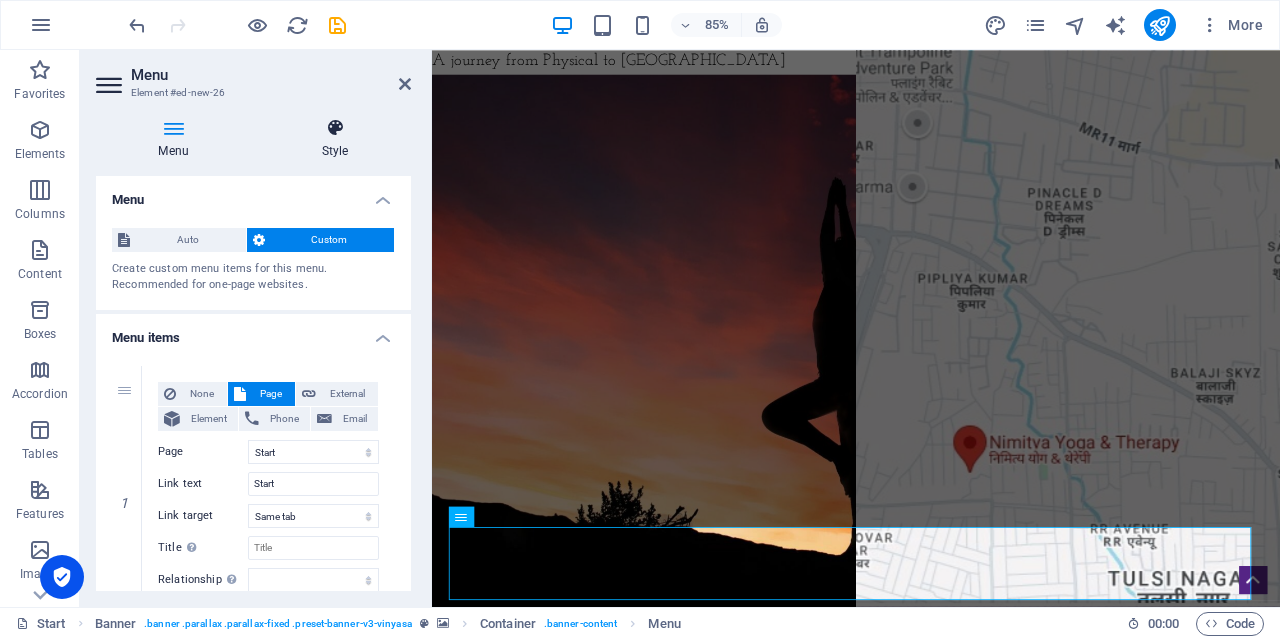 click at bounding box center (335, 128) 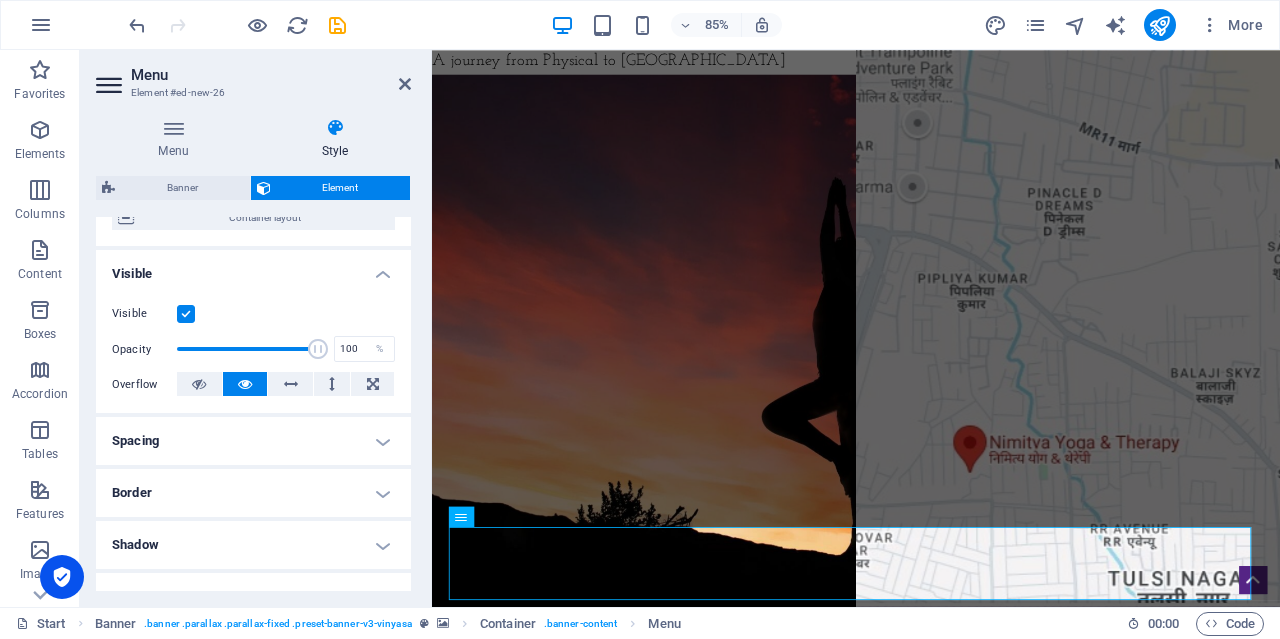 scroll, scrollTop: 0, scrollLeft: 0, axis: both 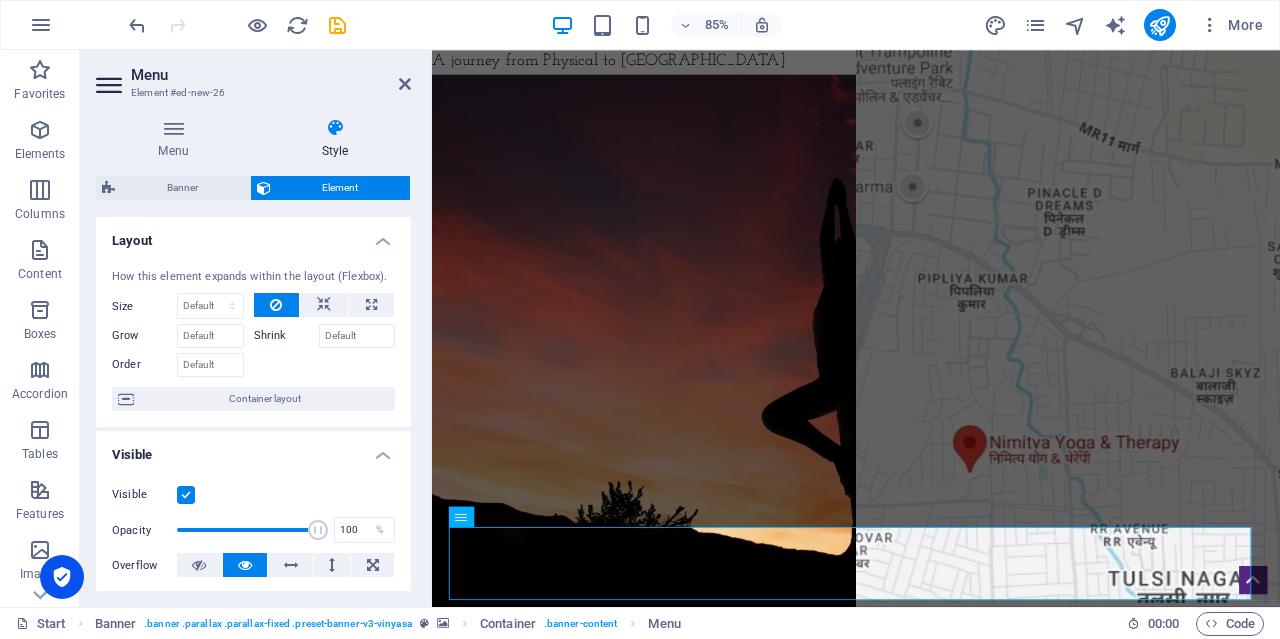 drag, startPoint x: 408, startPoint y: 325, endPoint x: 87, endPoint y: 198, distance: 345.21008 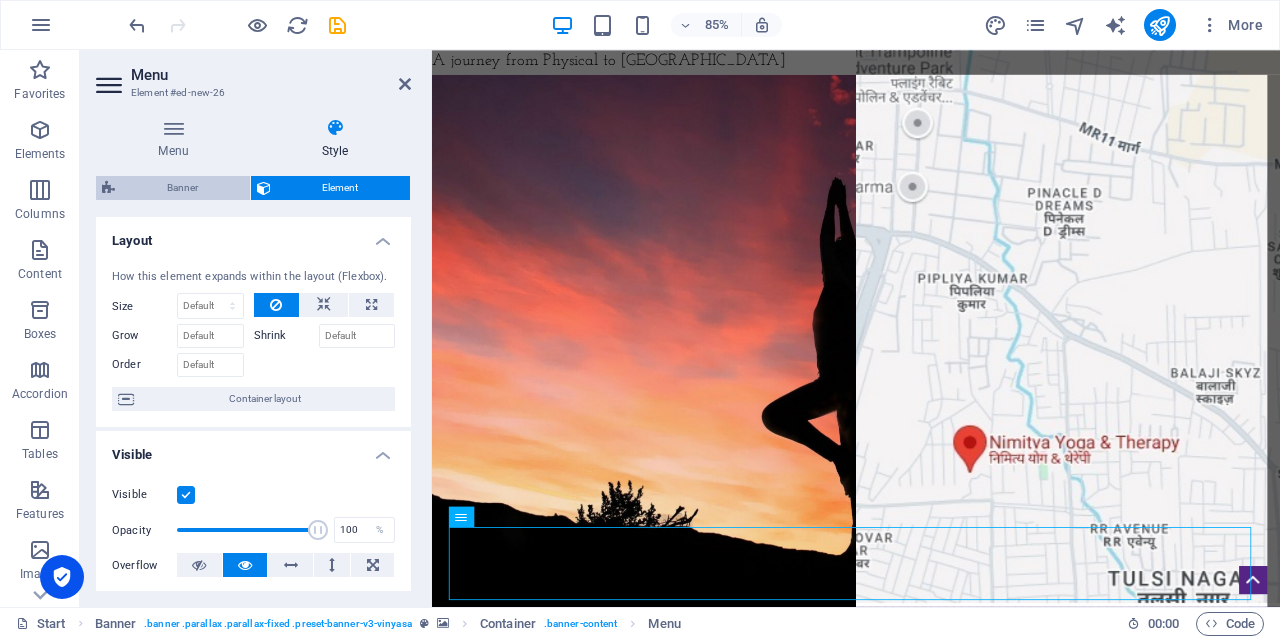 click on "Banner" at bounding box center (182, 188) 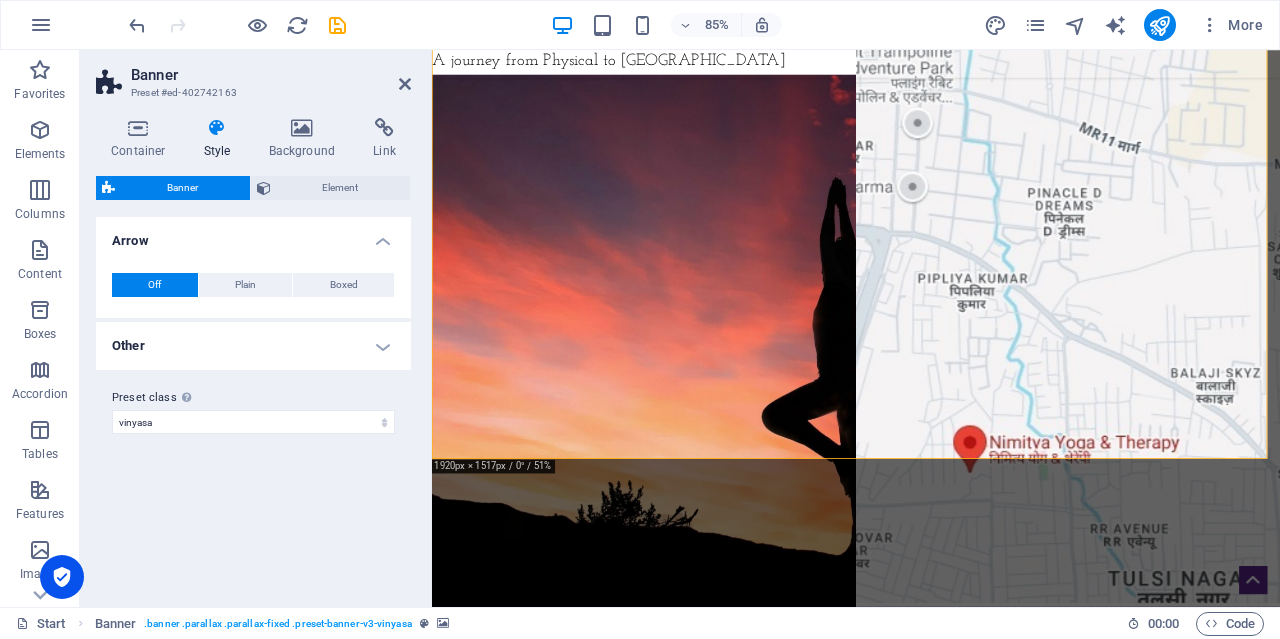 scroll, scrollTop: 325, scrollLeft: 0, axis: vertical 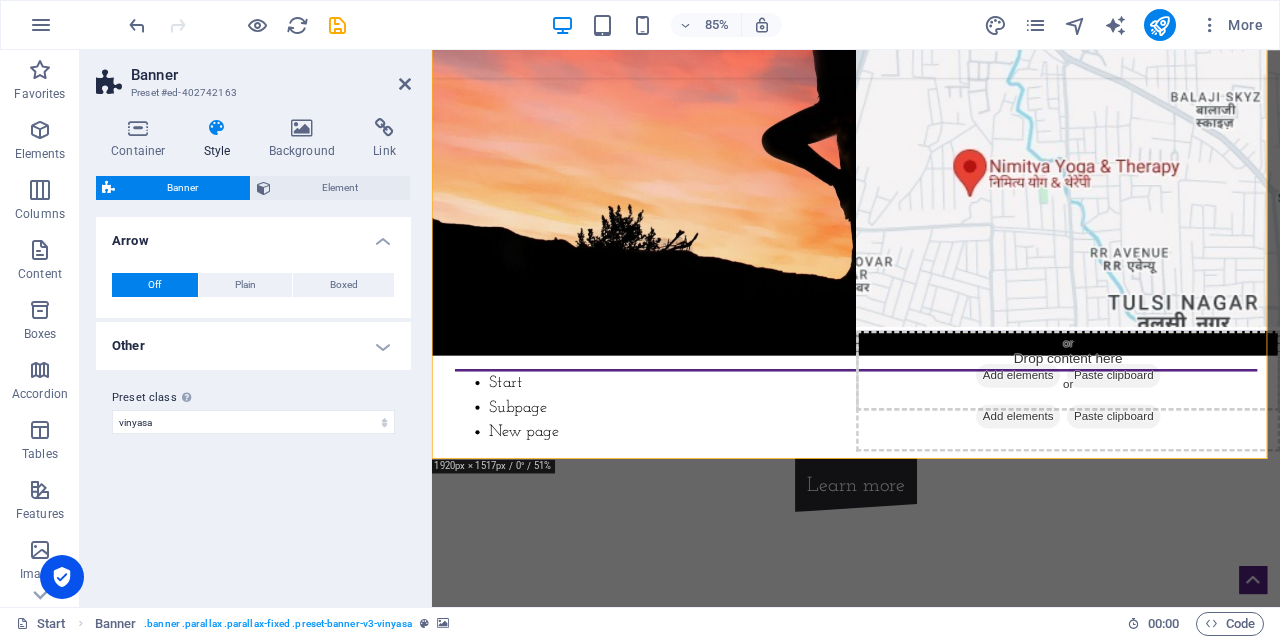 click on "Container Style Background Link Size Height Default px rem % vh vw Min. height 100 None px rem % vh vw Width Default px rem % em vh vw Min. width None px rem % vh vw Content width Default Custom width Width Default px rem % em vh vw Min. width None px rem % vh vw Default padding Custom spacing Default content width and padding can be changed under Design. Edit design Layout (Flexbox) Alignment Determines the flex direction. Default Main axis Determine how elements should behave along the main axis inside this container (justify content). Default Side axis Control the vertical direction of the element inside of the container (align items). Default Wrap Default On Off Fill Controls the distances and direction of elements on the y-axis across several lines (align content). Default Accessibility ARIA helps assistive technologies (like screen readers) to understand the role, state, and behavior of web elements Role The ARIA role defines the purpose of an element.  None Alert Article Banner Comment" at bounding box center [253, 354] 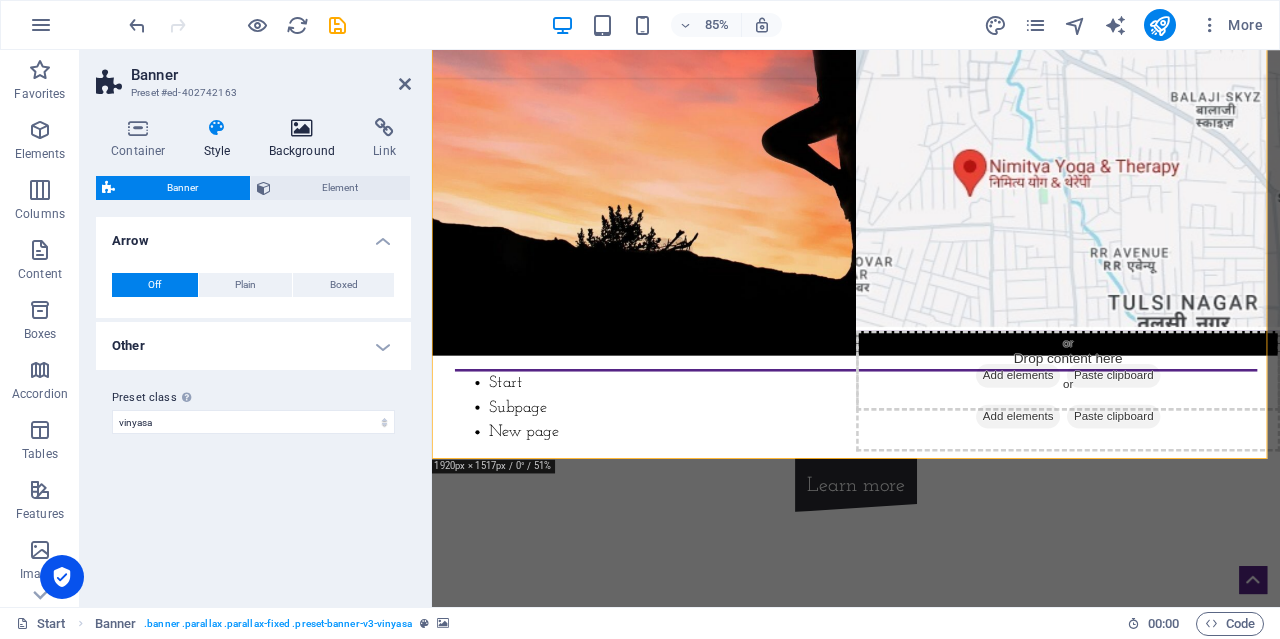 click at bounding box center [302, 128] 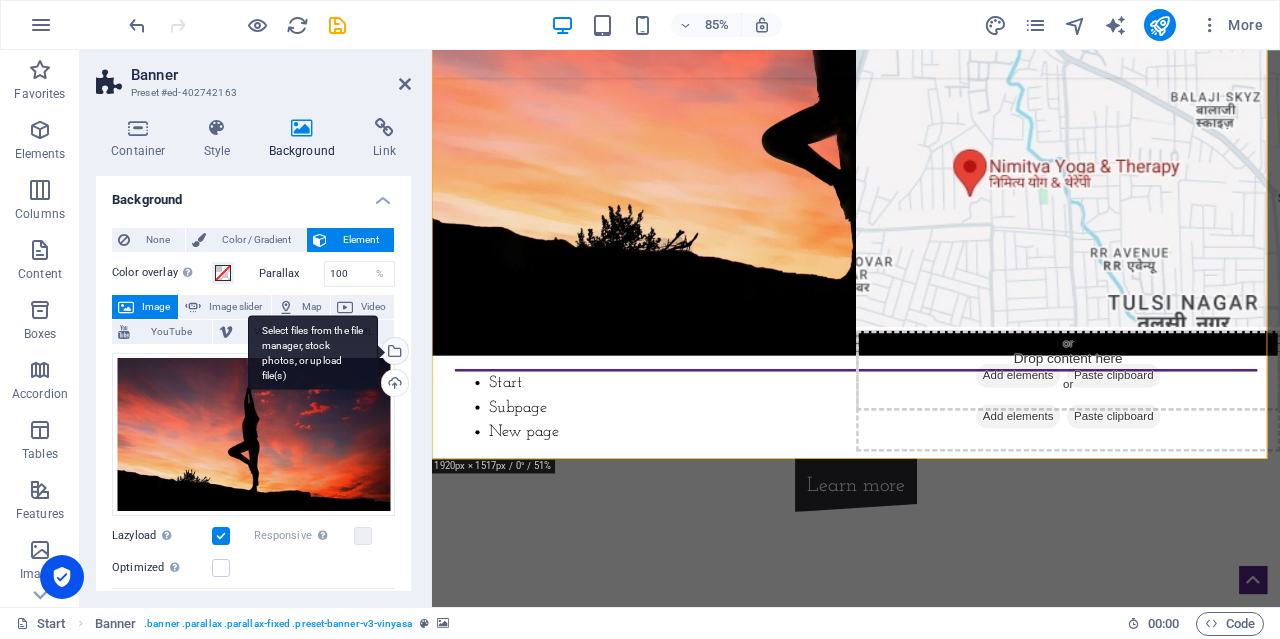 drag, startPoint x: 403, startPoint y: 290, endPoint x: 401, endPoint y: 350, distance: 60.033325 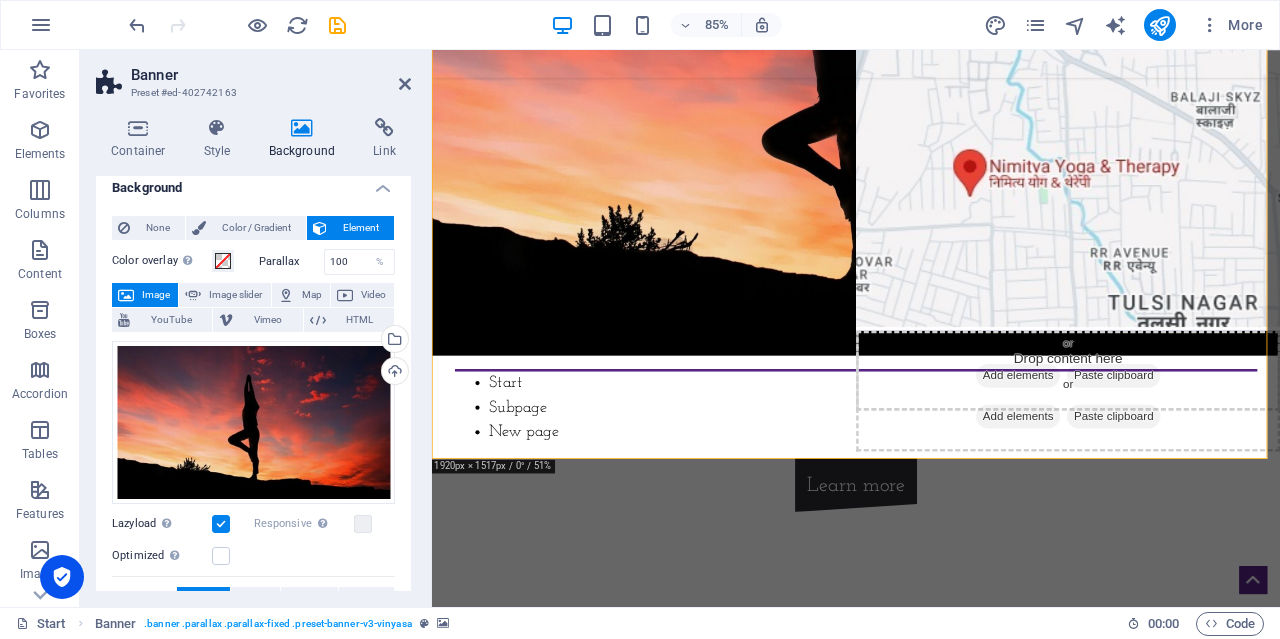 scroll, scrollTop: 0, scrollLeft: 0, axis: both 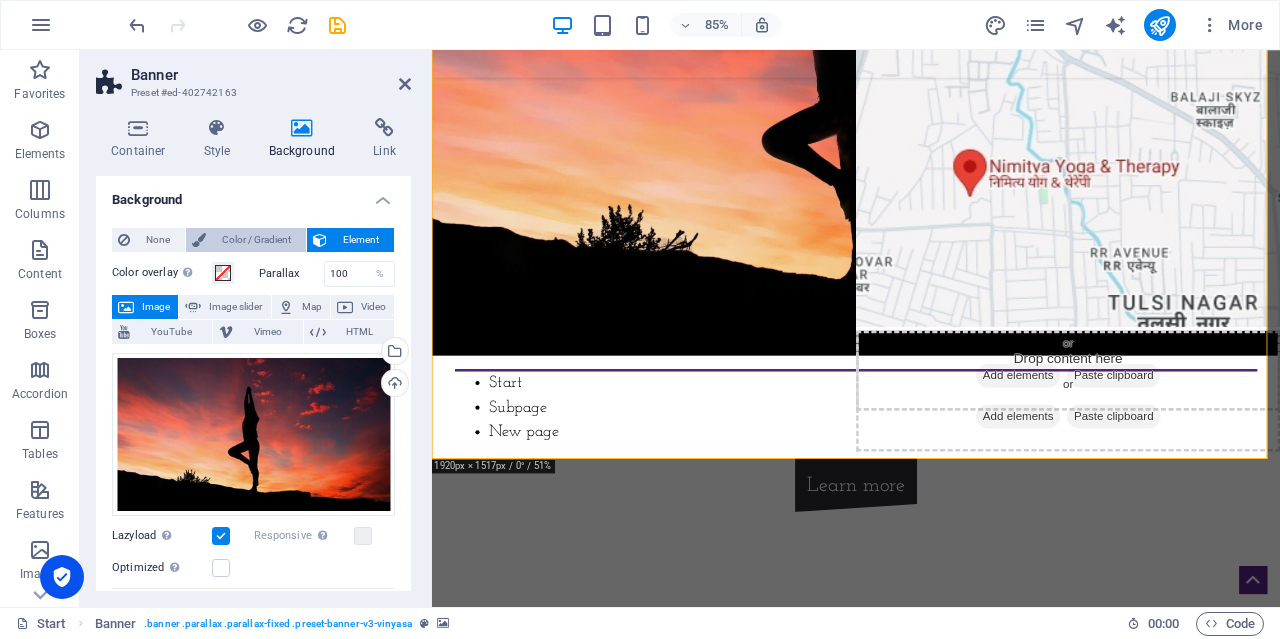 click on "Color / Gradient" at bounding box center [256, 240] 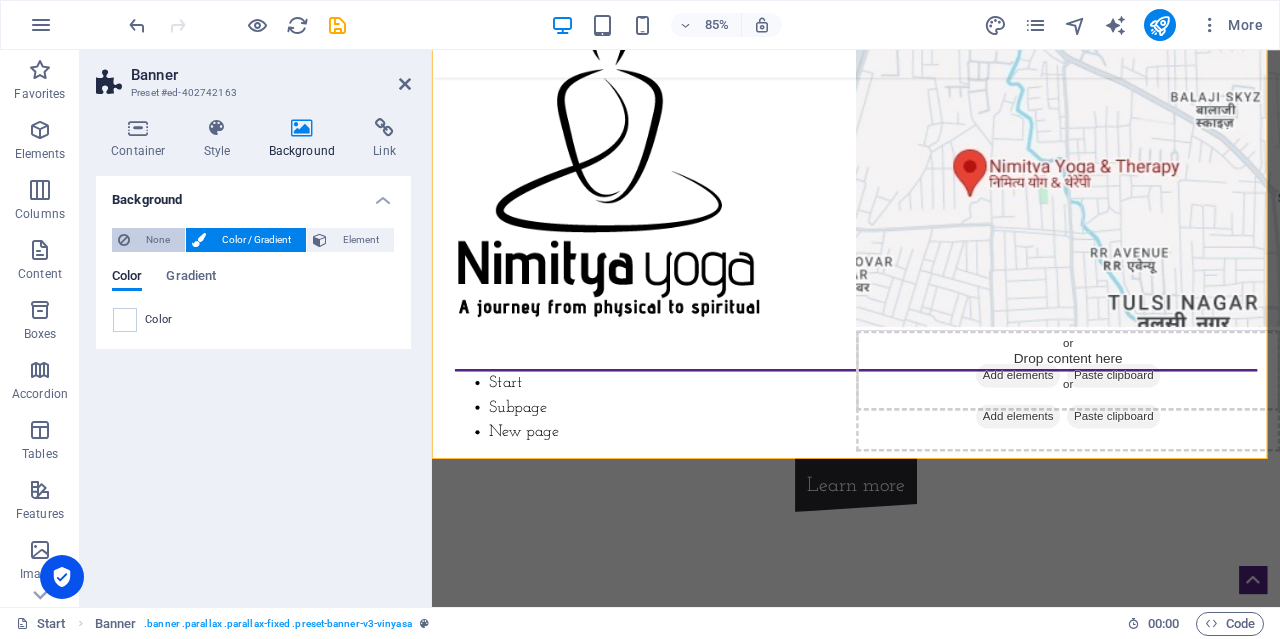 click on "None" at bounding box center [157, 240] 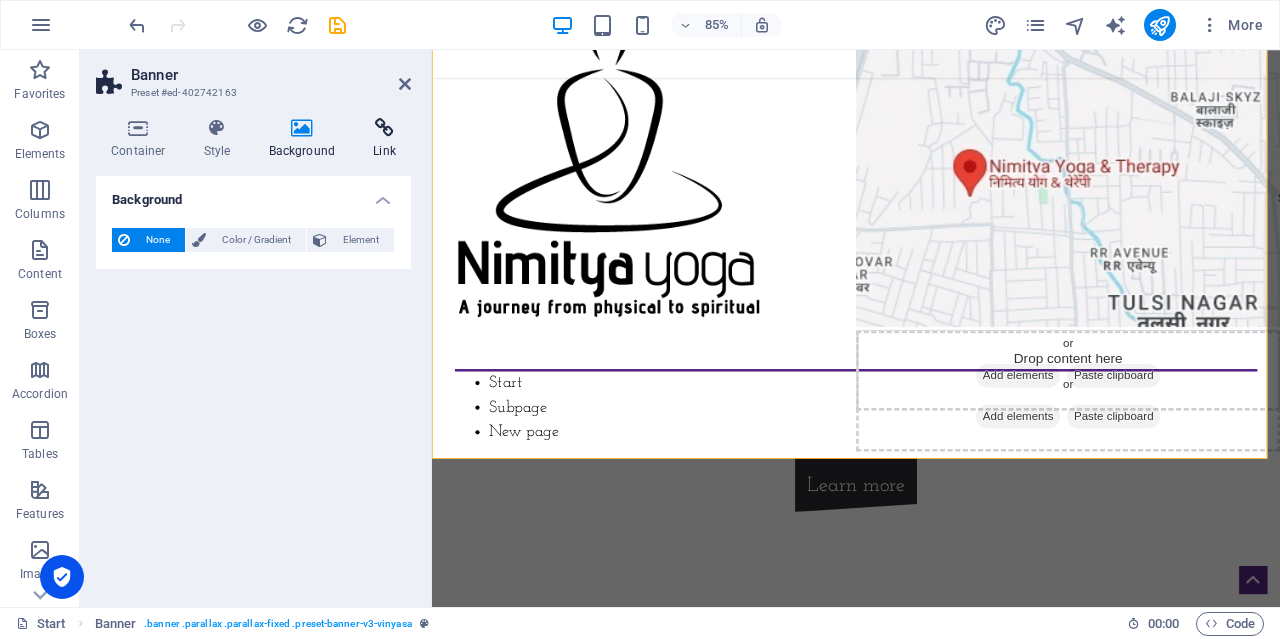 click at bounding box center (384, 128) 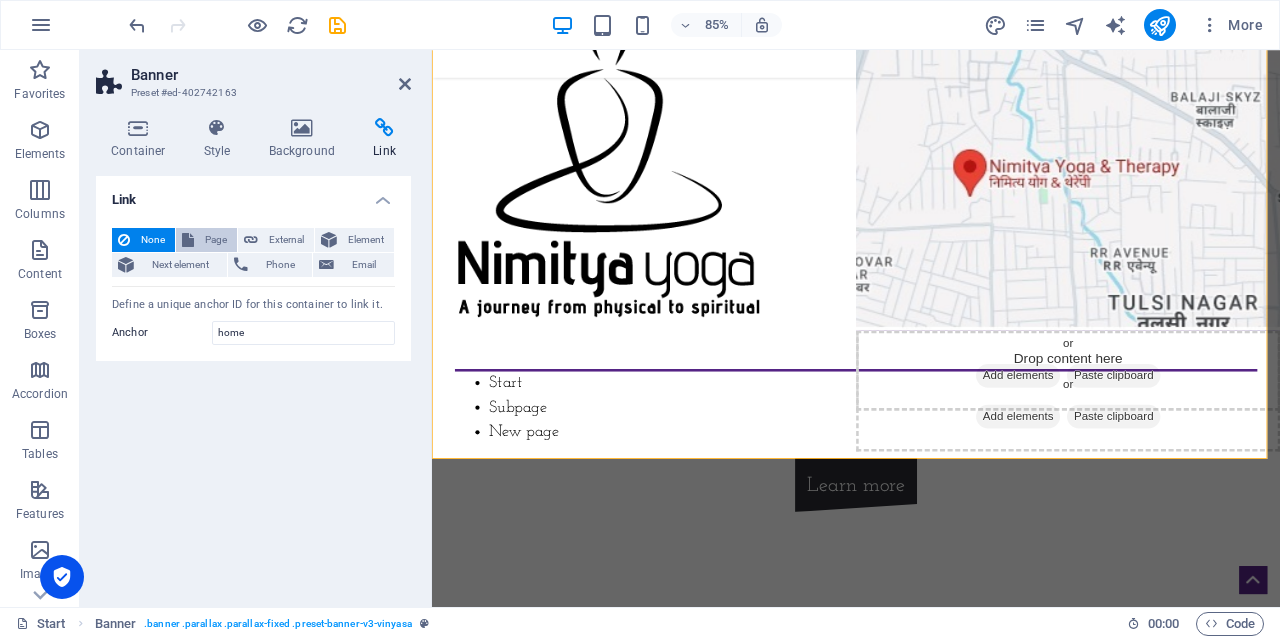 click on "Page" at bounding box center [215, 240] 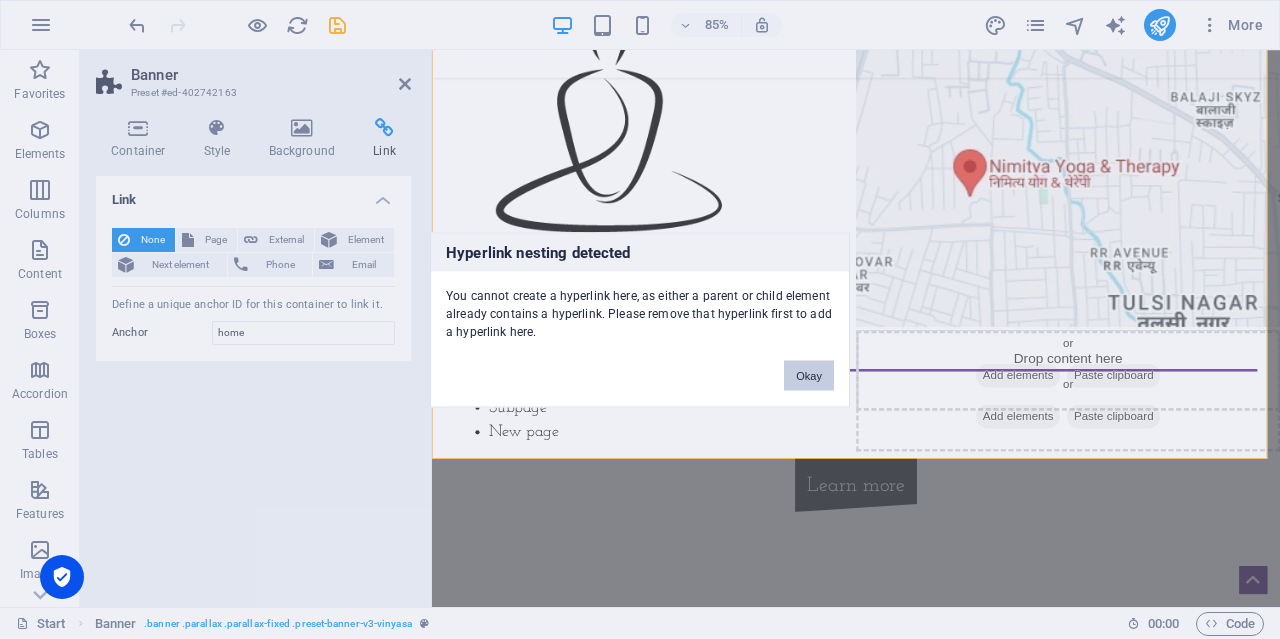 drag, startPoint x: 801, startPoint y: 368, endPoint x: 434, endPoint y: 375, distance: 367.06674 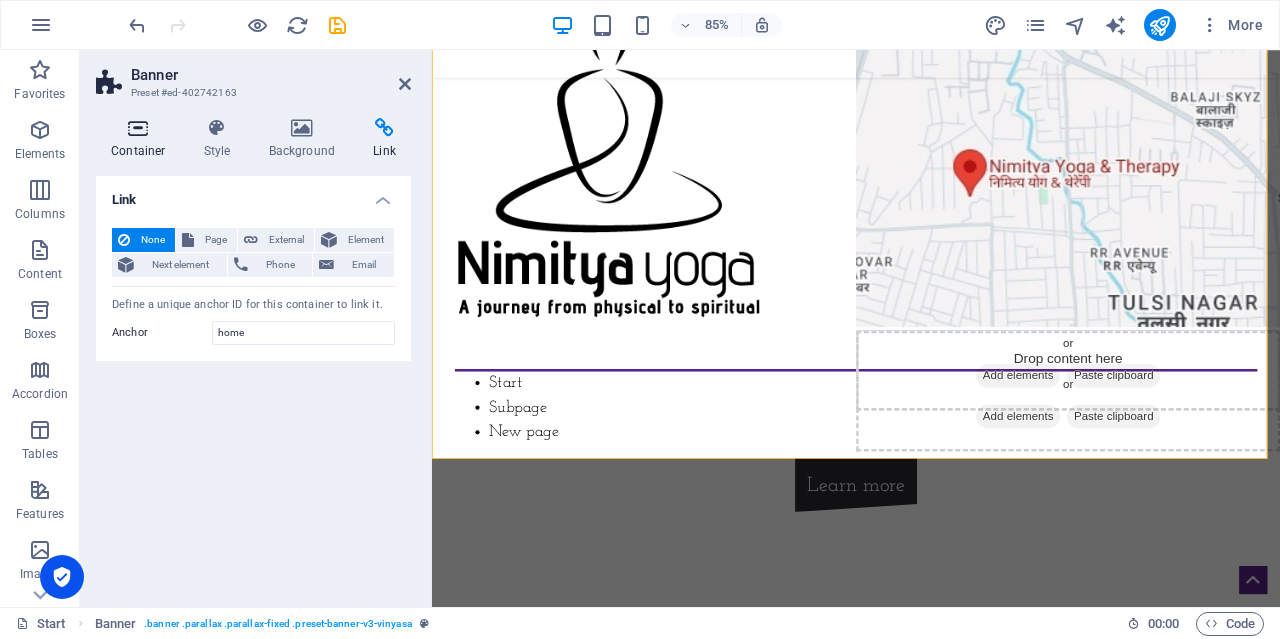 click on "Container" at bounding box center [142, 139] 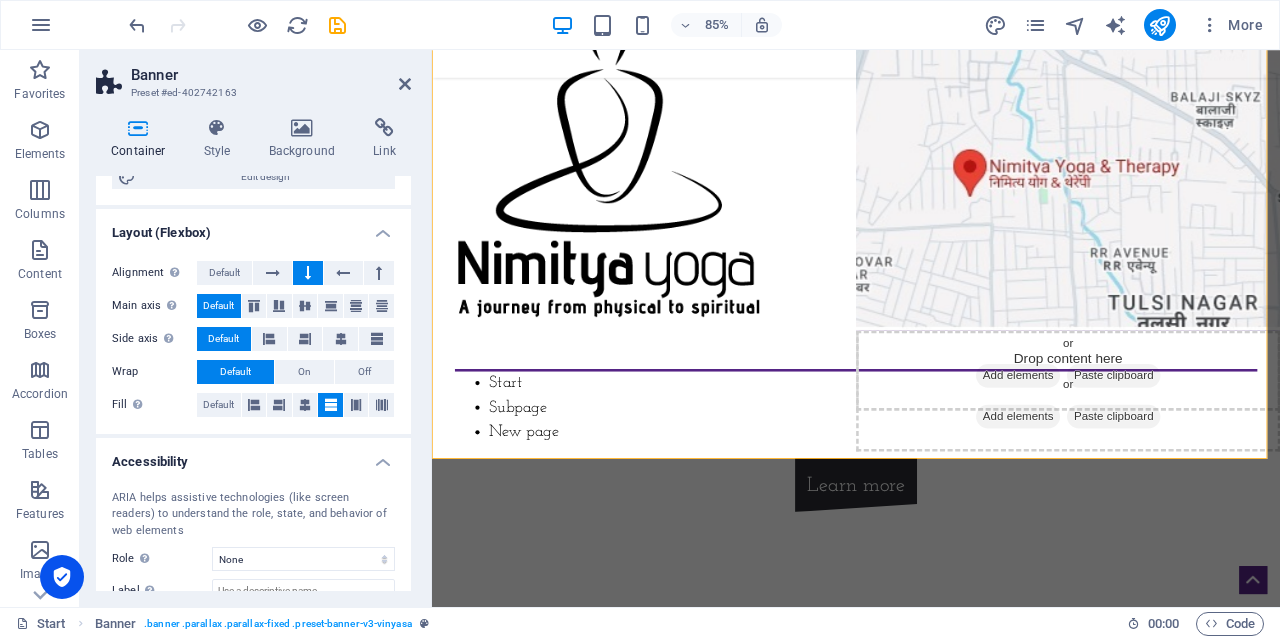scroll, scrollTop: 266, scrollLeft: 0, axis: vertical 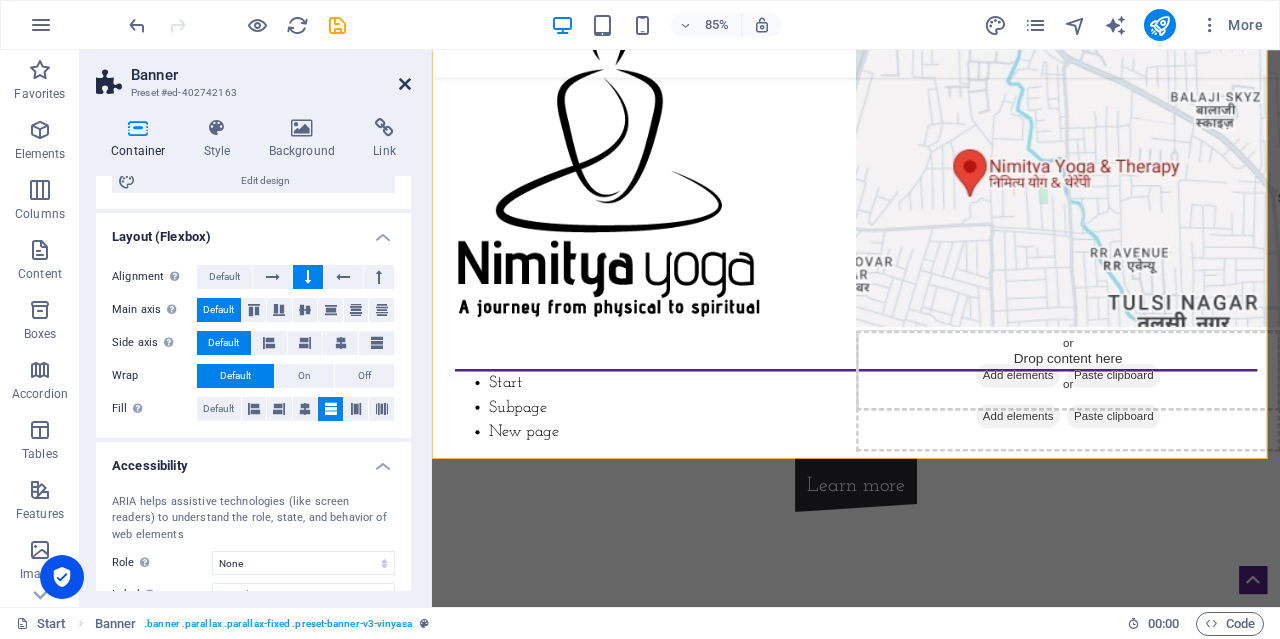 click at bounding box center (405, 84) 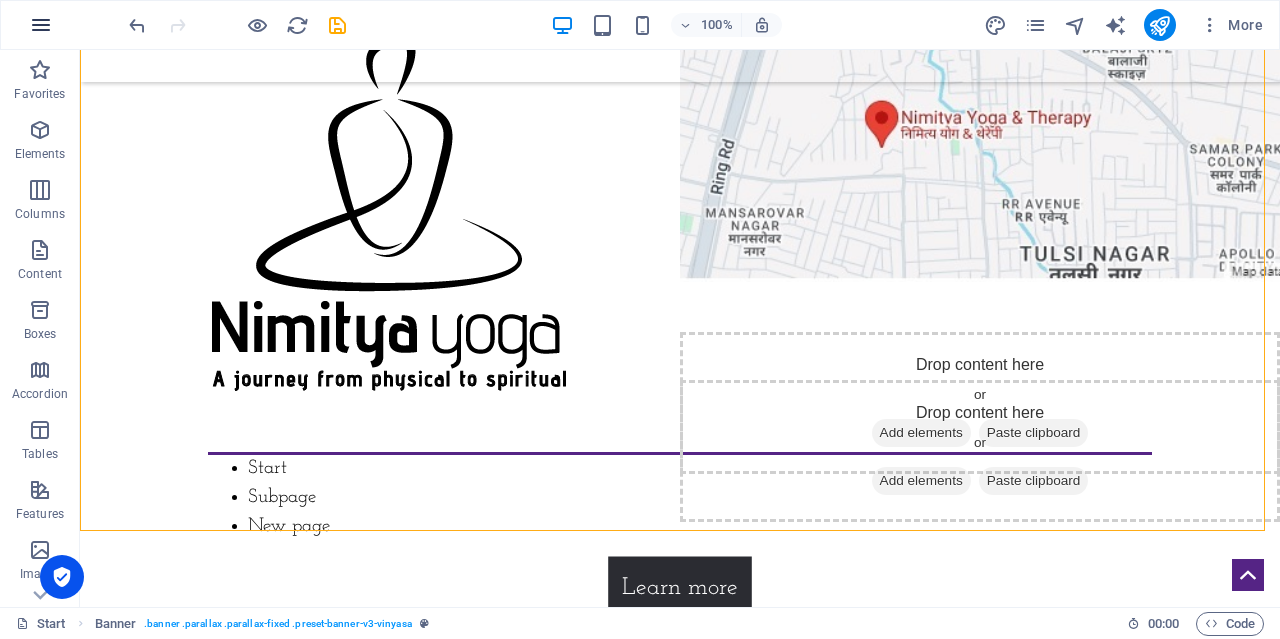 click at bounding box center [41, 25] 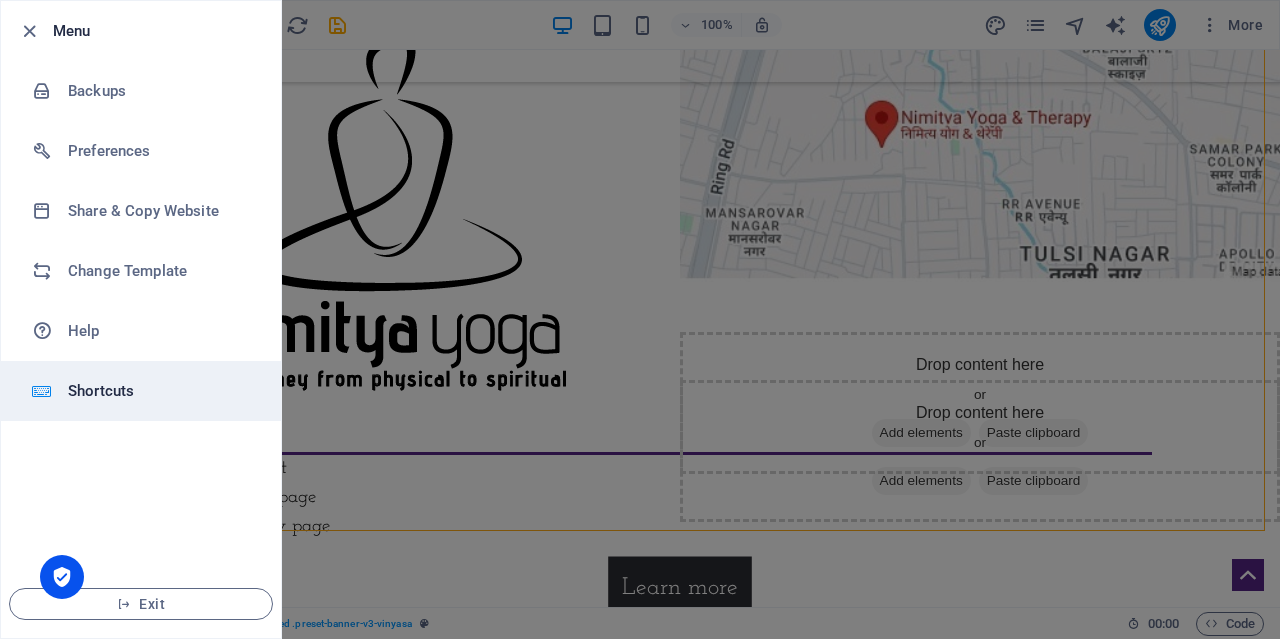 click on "Shortcuts" at bounding box center (160, 391) 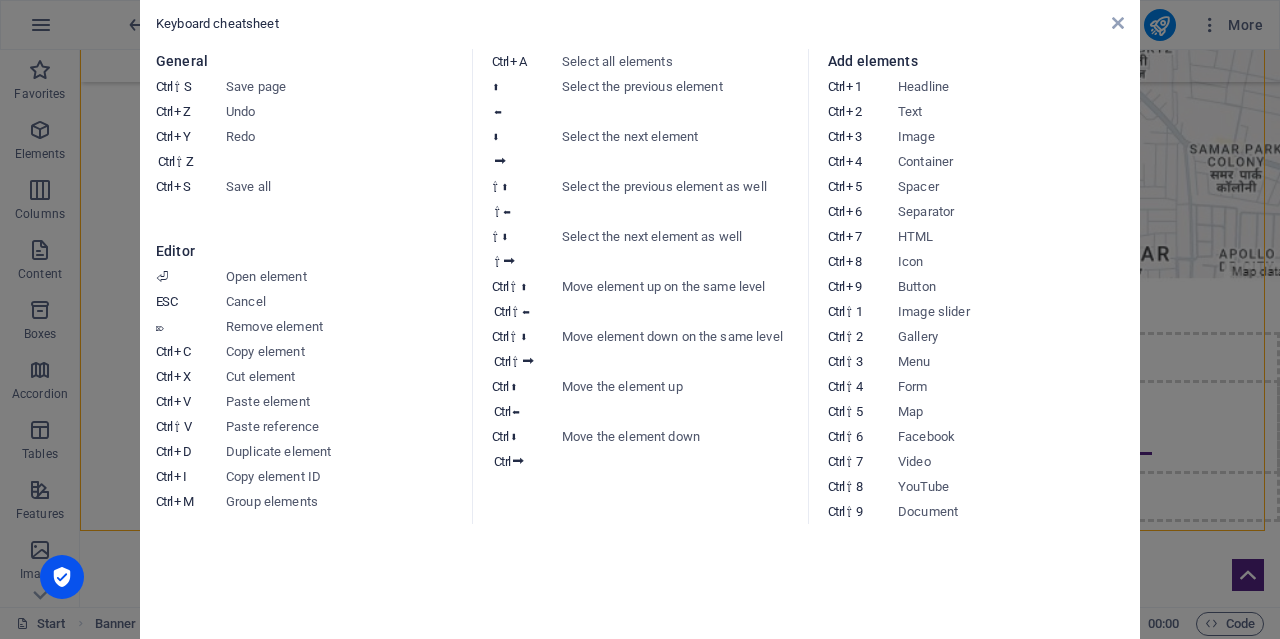 type 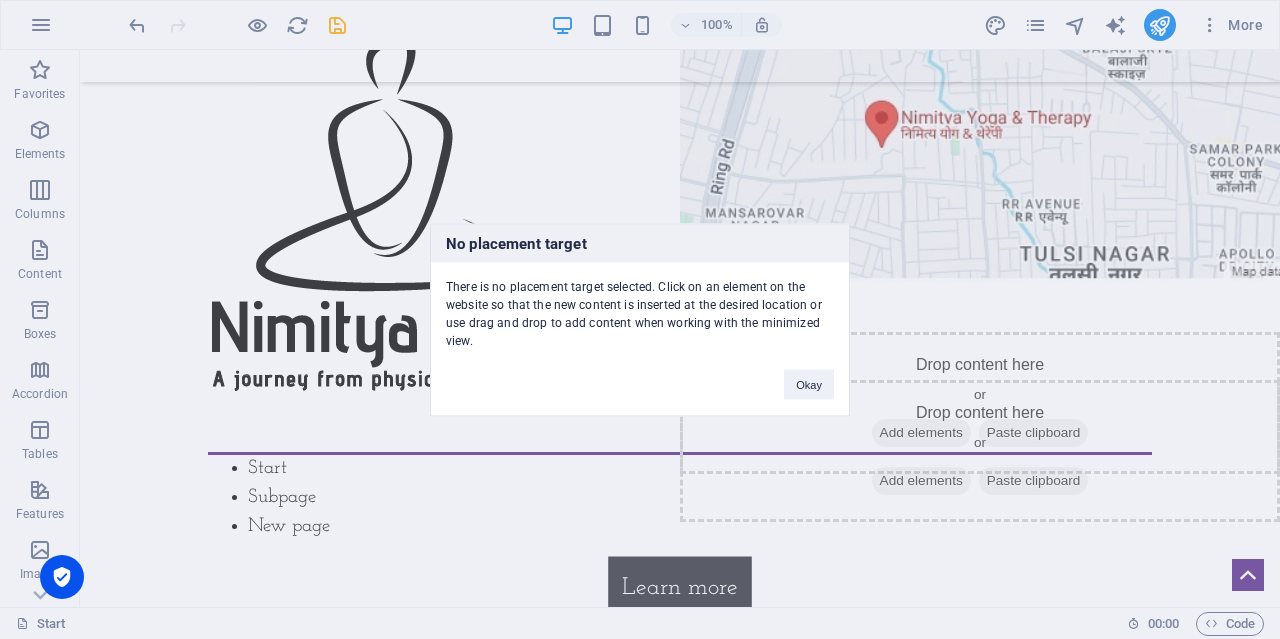 type 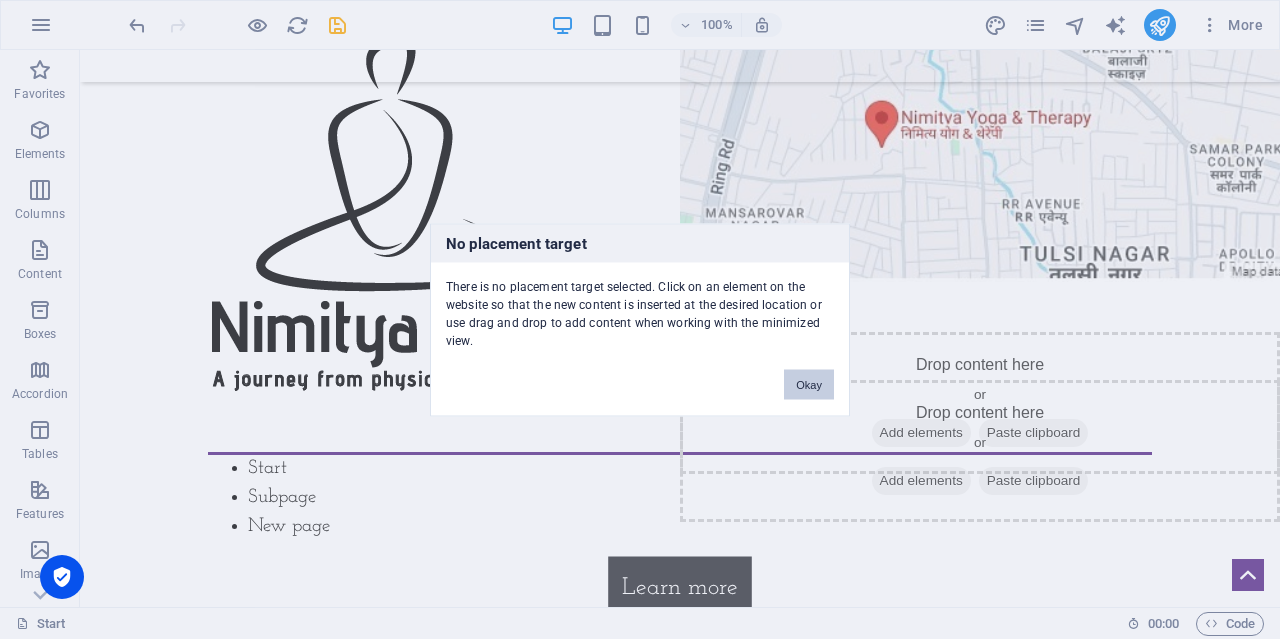 click on "Okay" at bounding box center [809, 384] 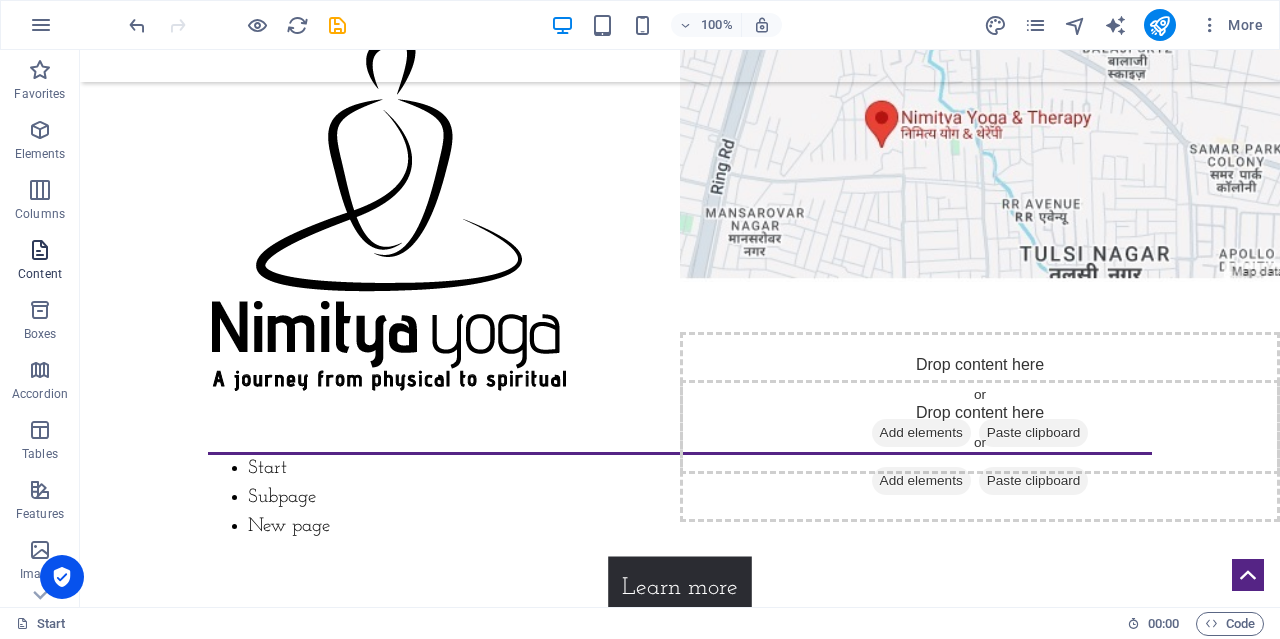 click at bounding box center (40, 250) 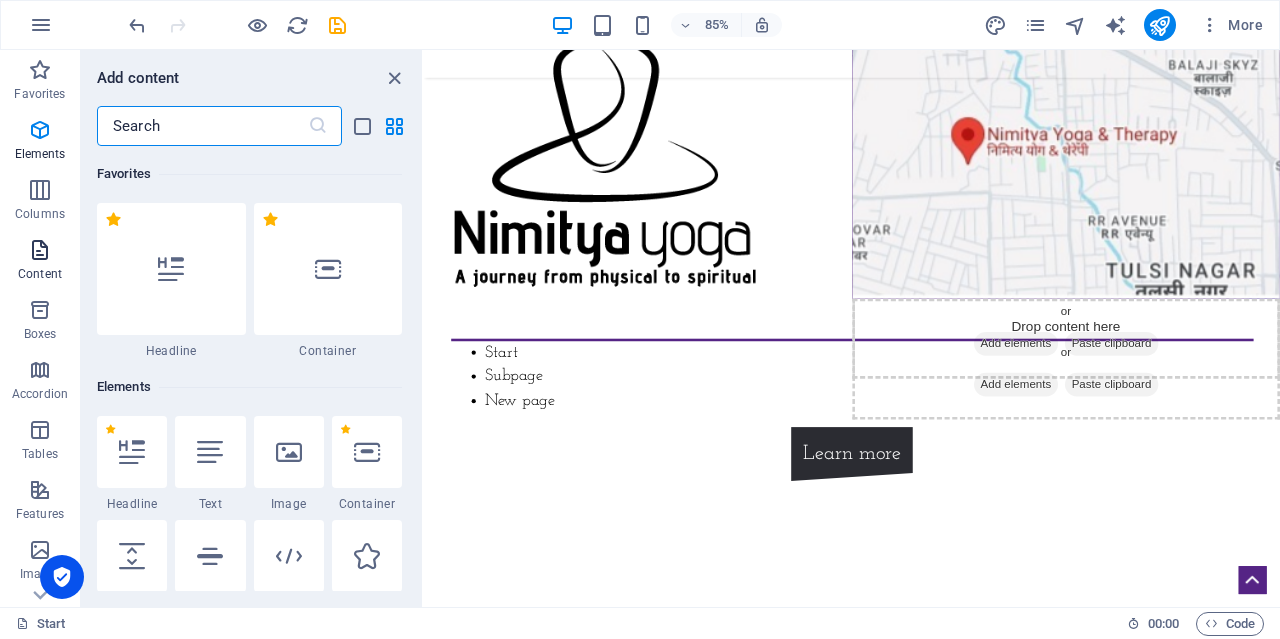 scroll, scrollTop: 3499, scrollLeft: 0, axis: vertical 